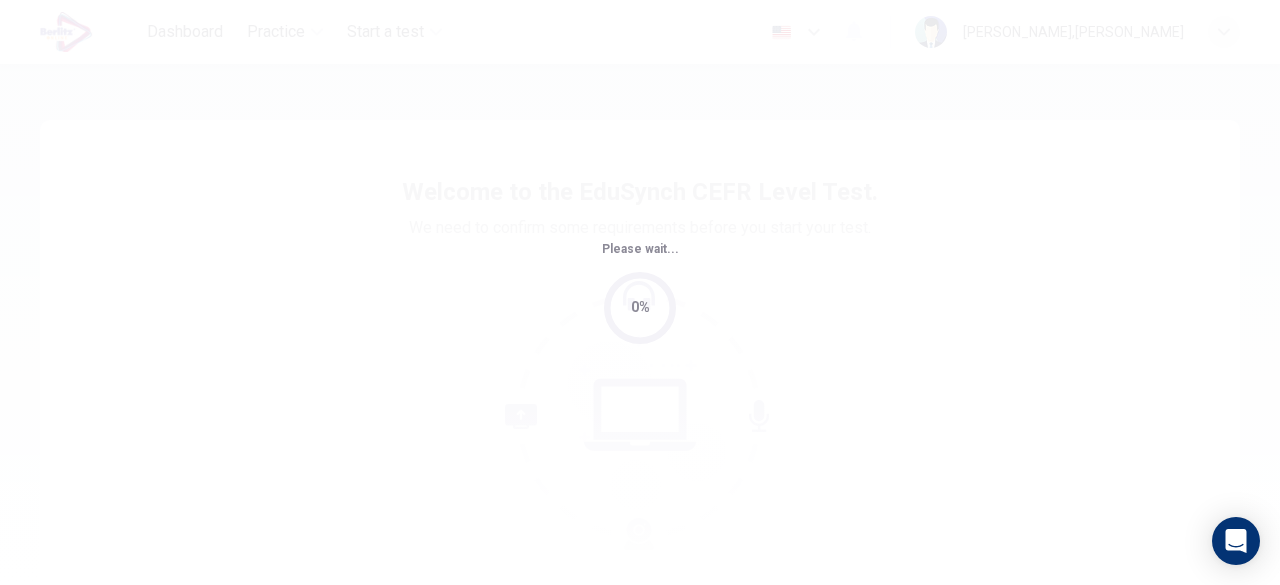 scroll, scrollTop: 0, scrollLeft: 0, axis: both 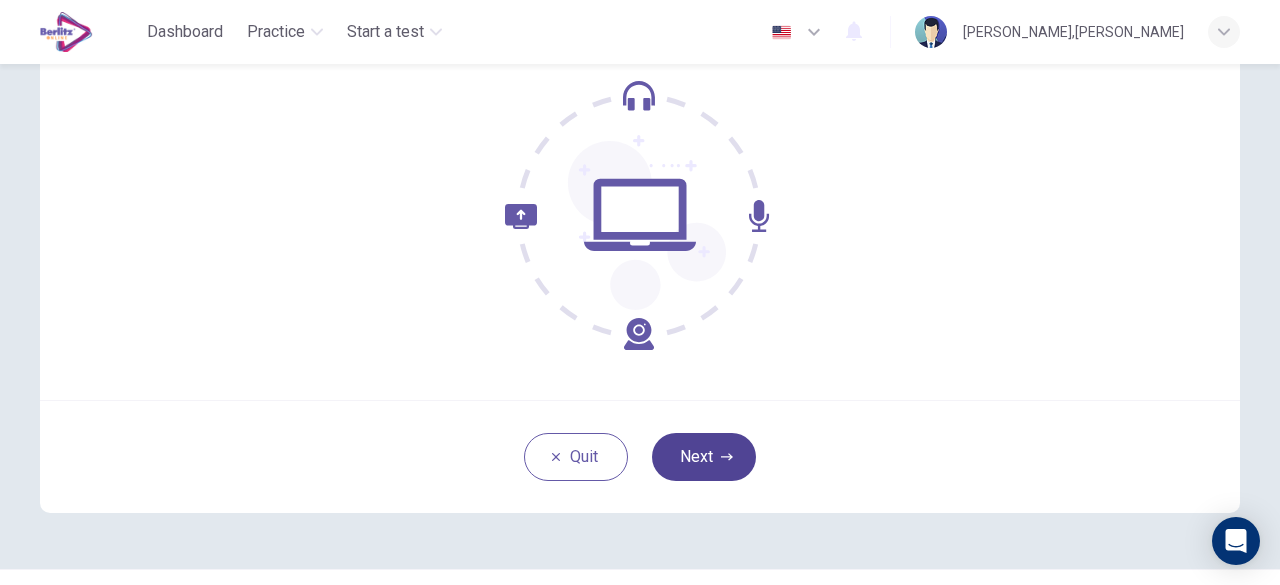 click on "Next" at bounding box center [704, 457] 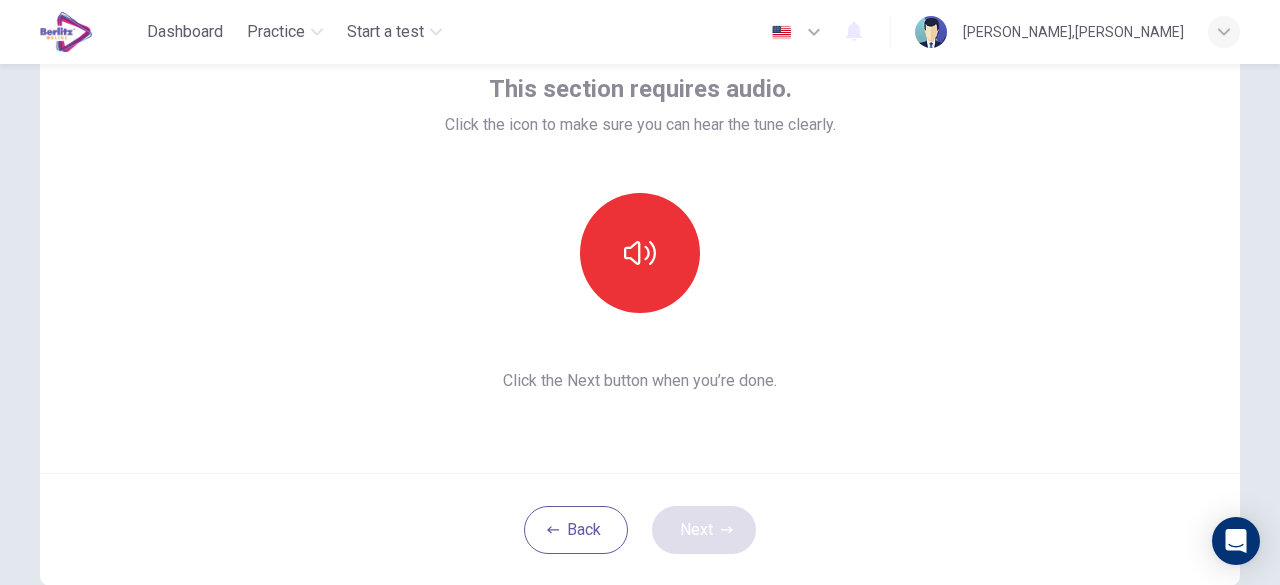 scroll, scrollTop: 100, scrollLeft: 0, axis: vertical 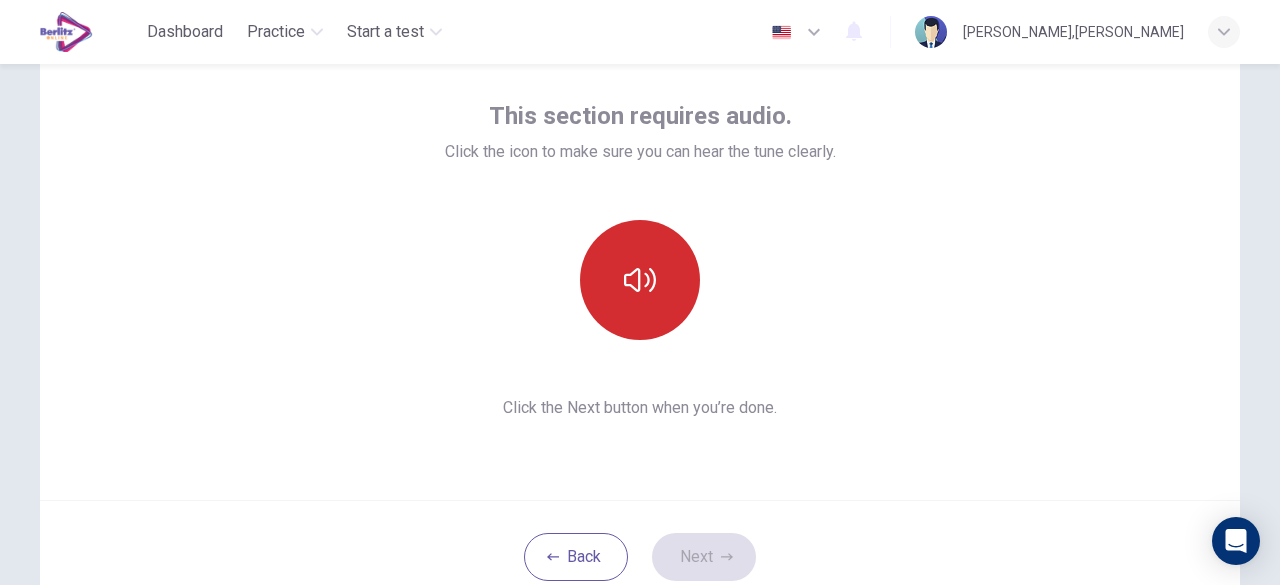 click at bounding box center [640, 280] 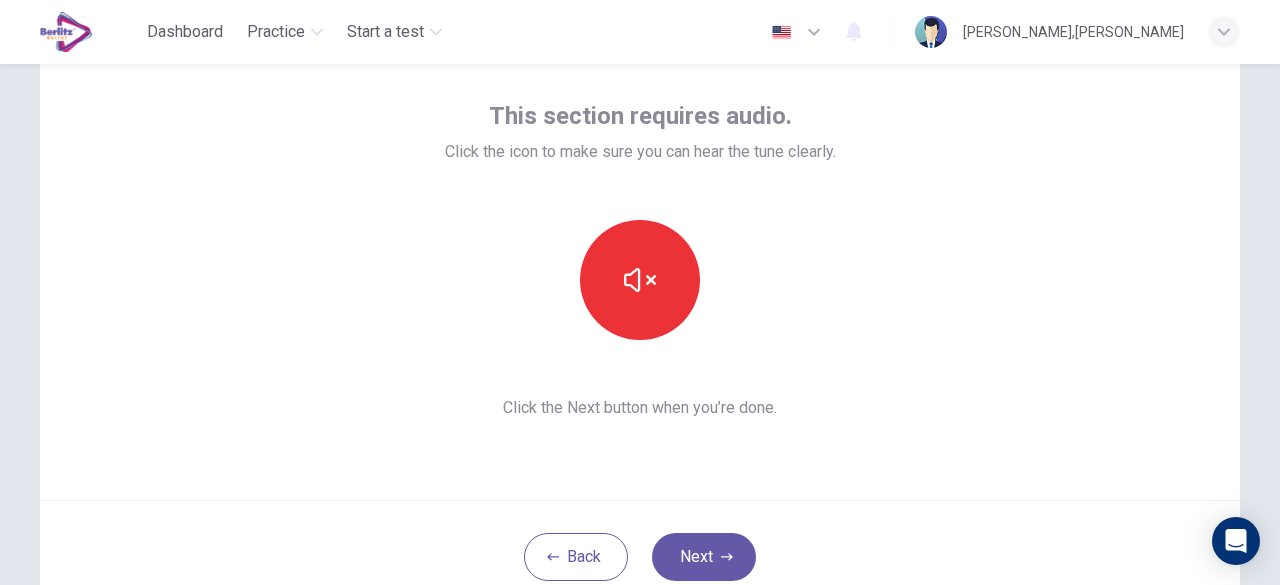 click on "Next" at bounding box center (704, 557) 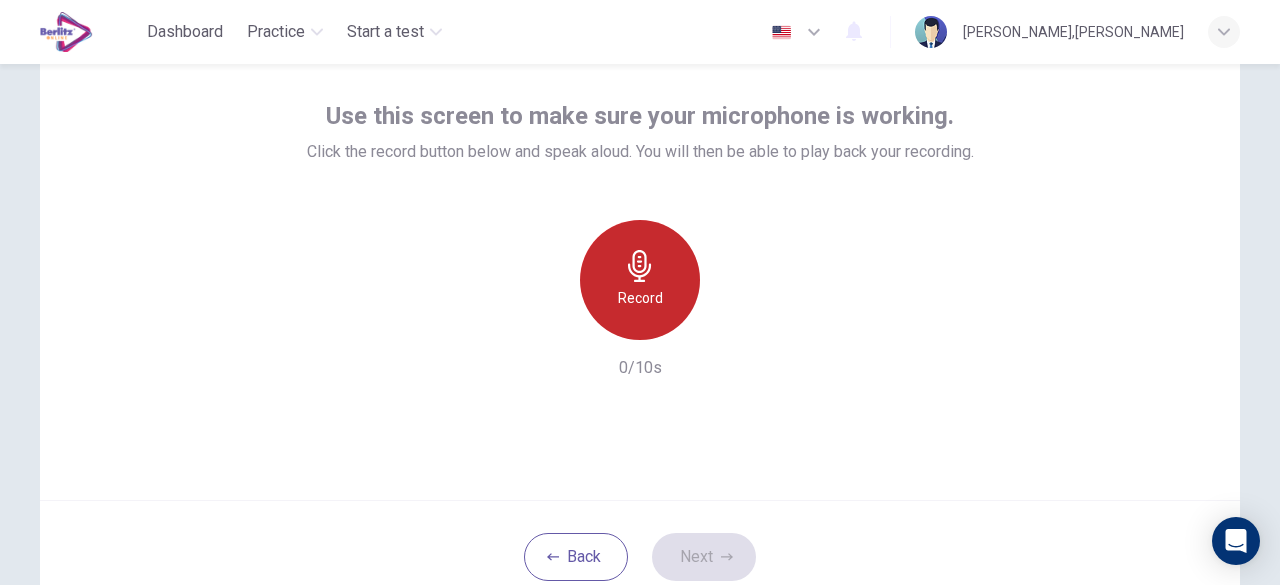 click on "Record" at bounding box center (640, 280) 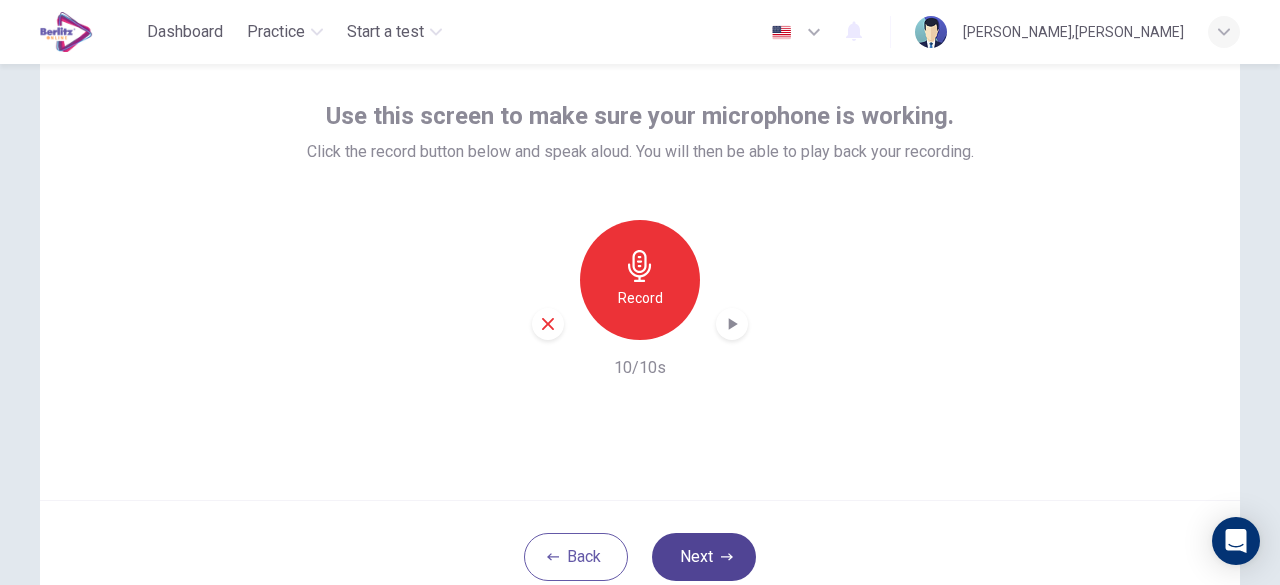 click on "Next" at bounding box center (704, 557) 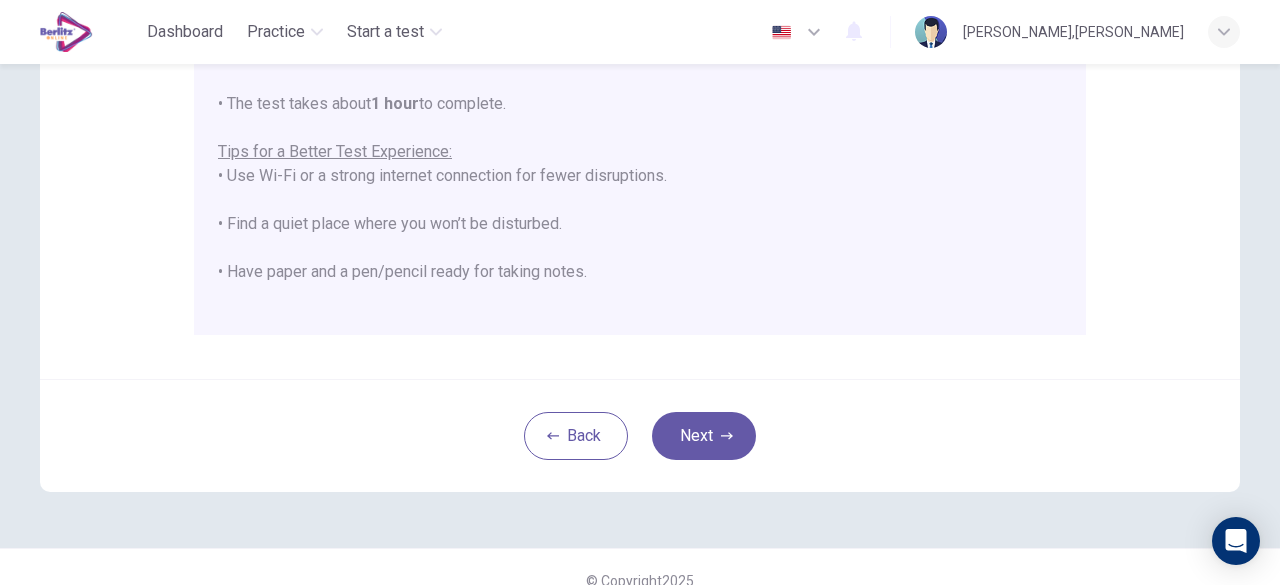 scroll, scrollTop: 400, scrollLeft: 0, axis: vertical 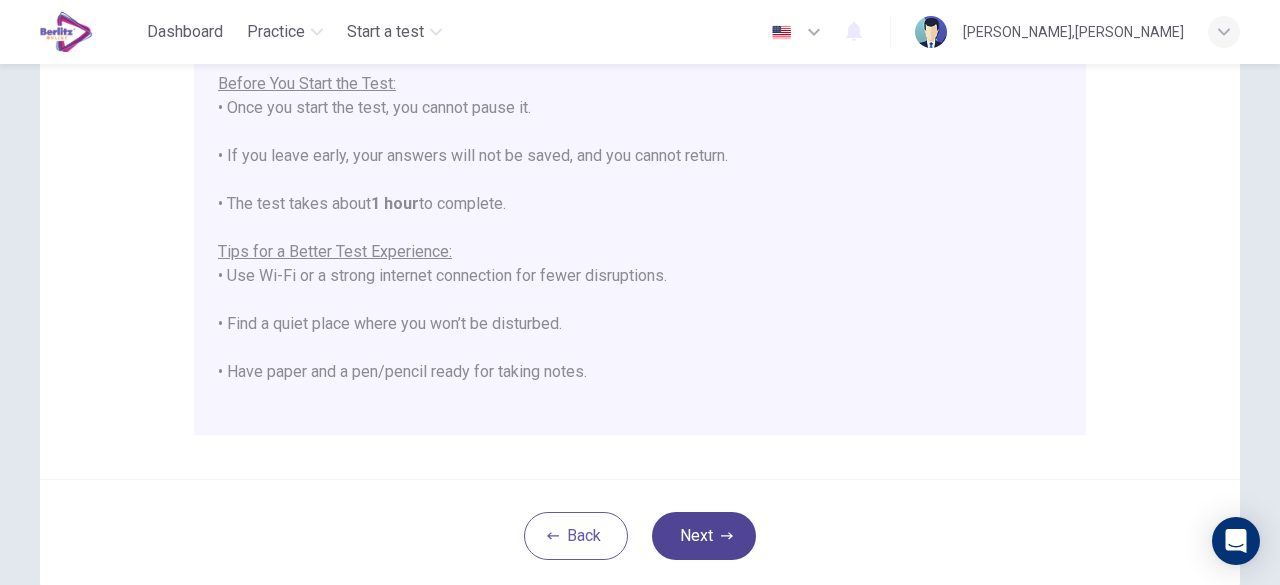 click on "Next" at bounding box center [704, 536] 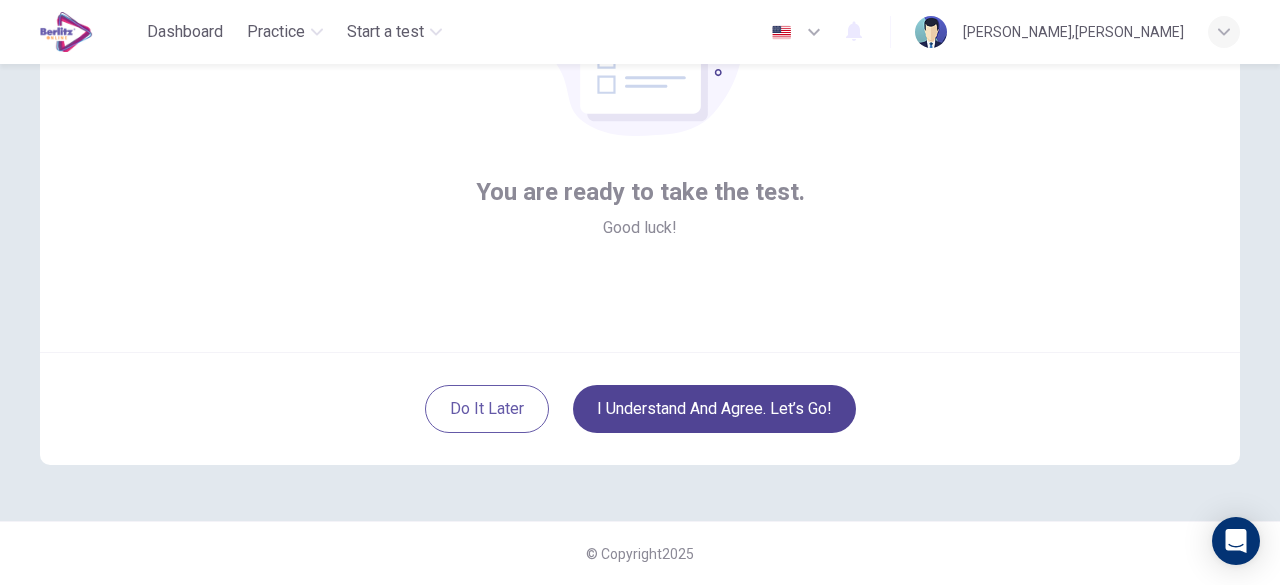 scroll, scrollTop: 247, scrollLeft: 0, axis: vertical 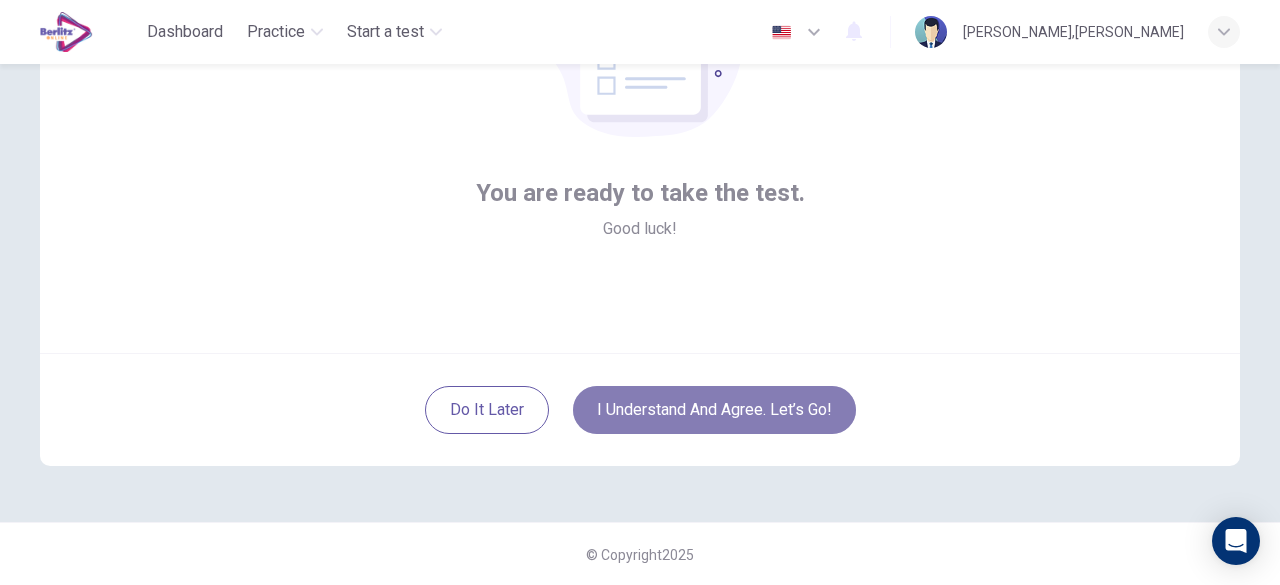 click on "I understand and agree. Let’s go!" at bounding box center (714, 410) 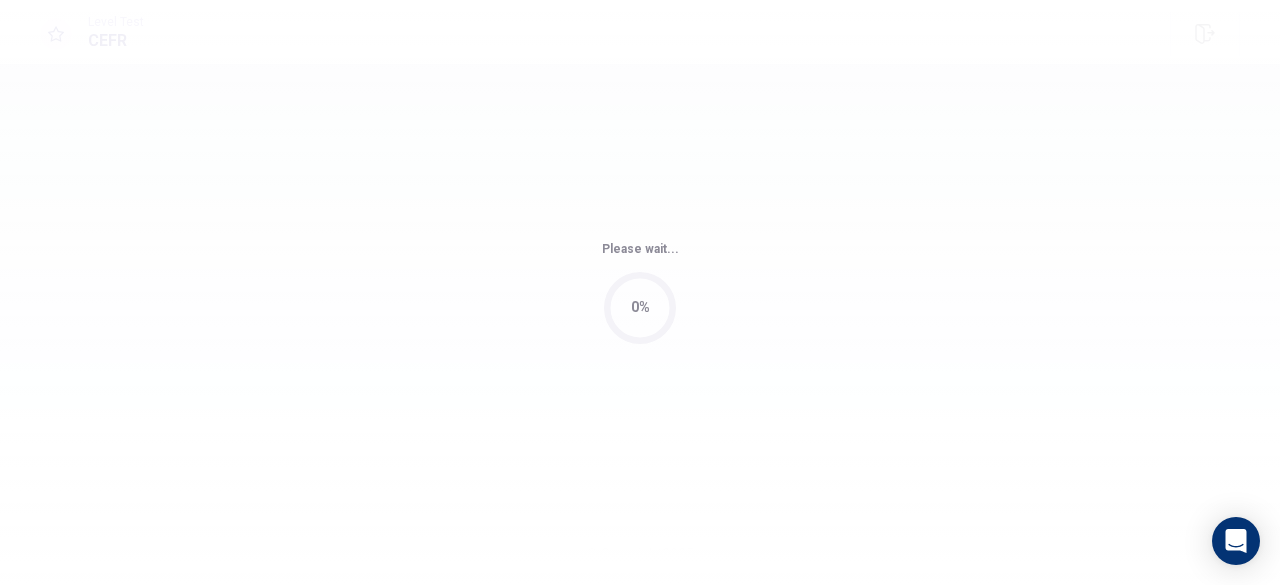 scroll, scrollTop: 0, scrollLeft: 0, axis: both 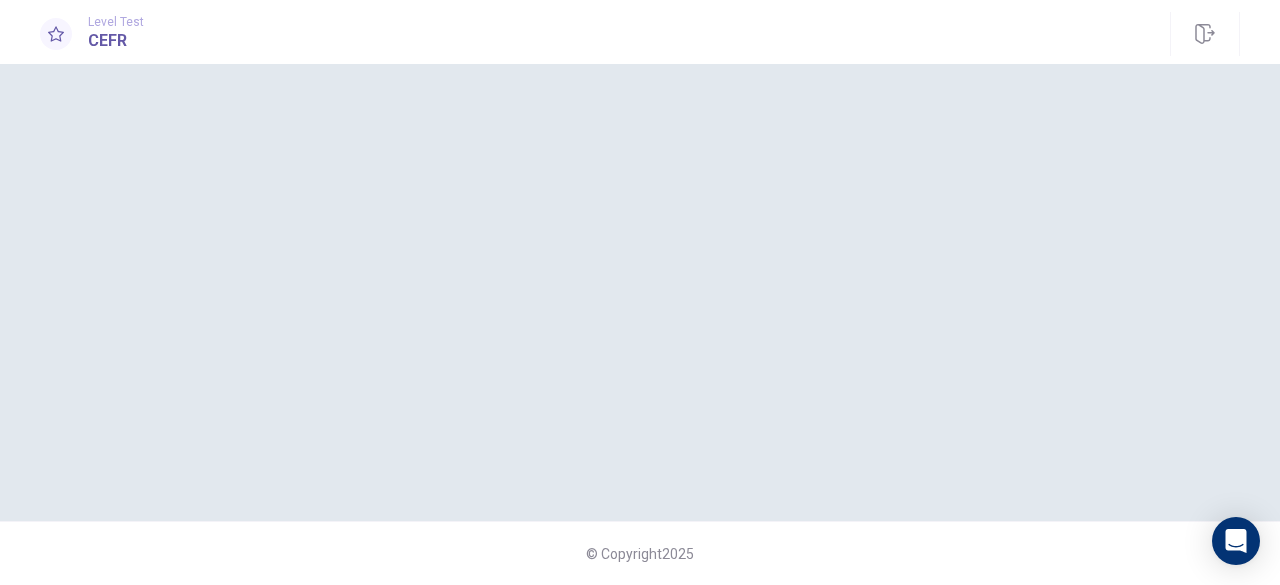 click at bounding box center [640, 292] 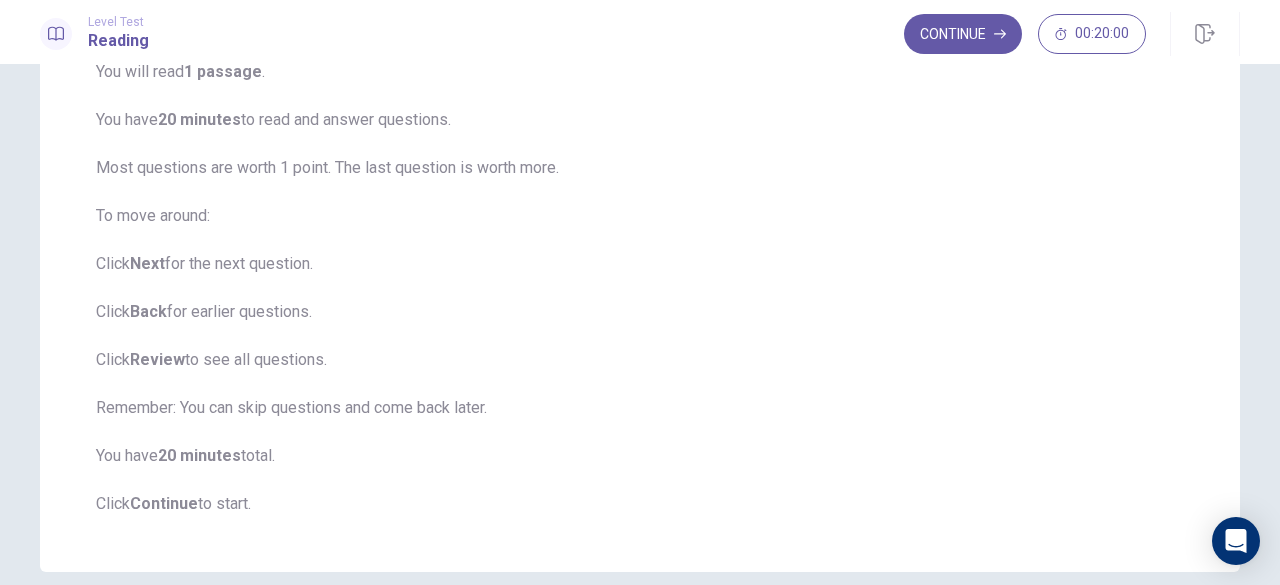 scroll, scrollTop: 270, scrollLeft: 0, axis: vertical 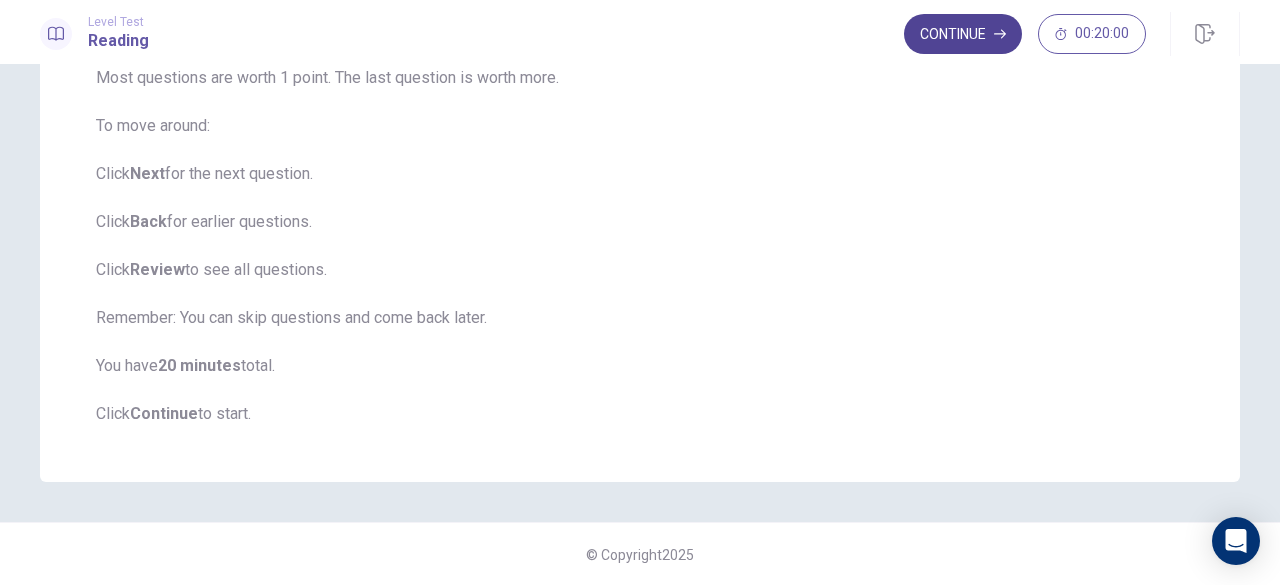 click on "Continue" at bounding box center (963, 34) 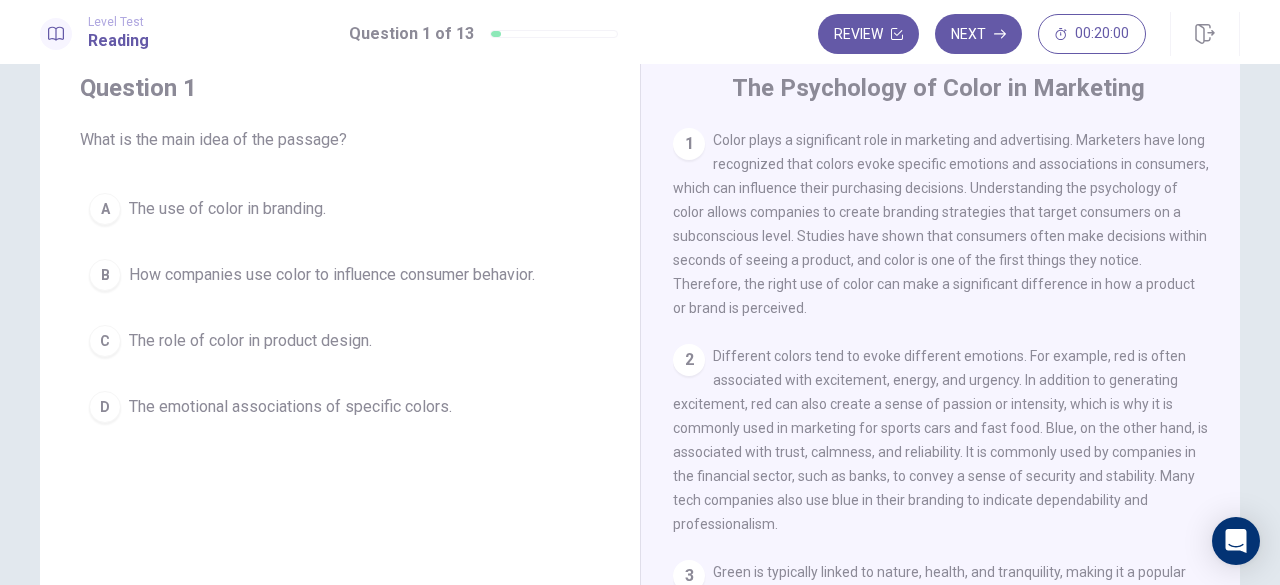 scroll, scrollTop: 0, scrollLeft: 0, axis: both 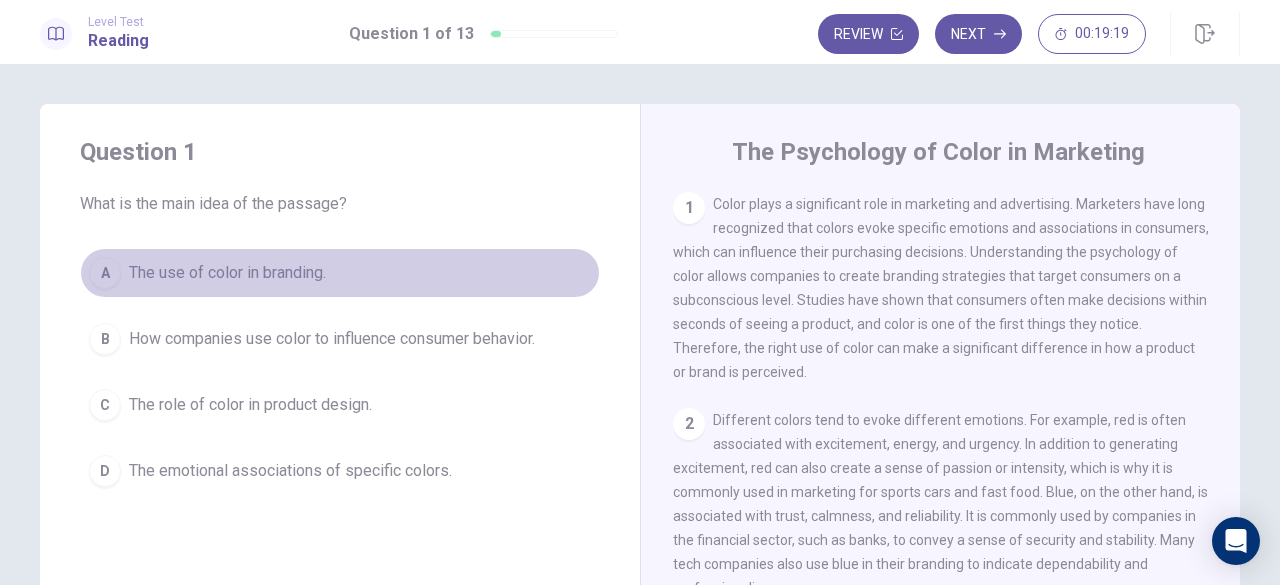 click on "A" at bounding box center (105, 273) 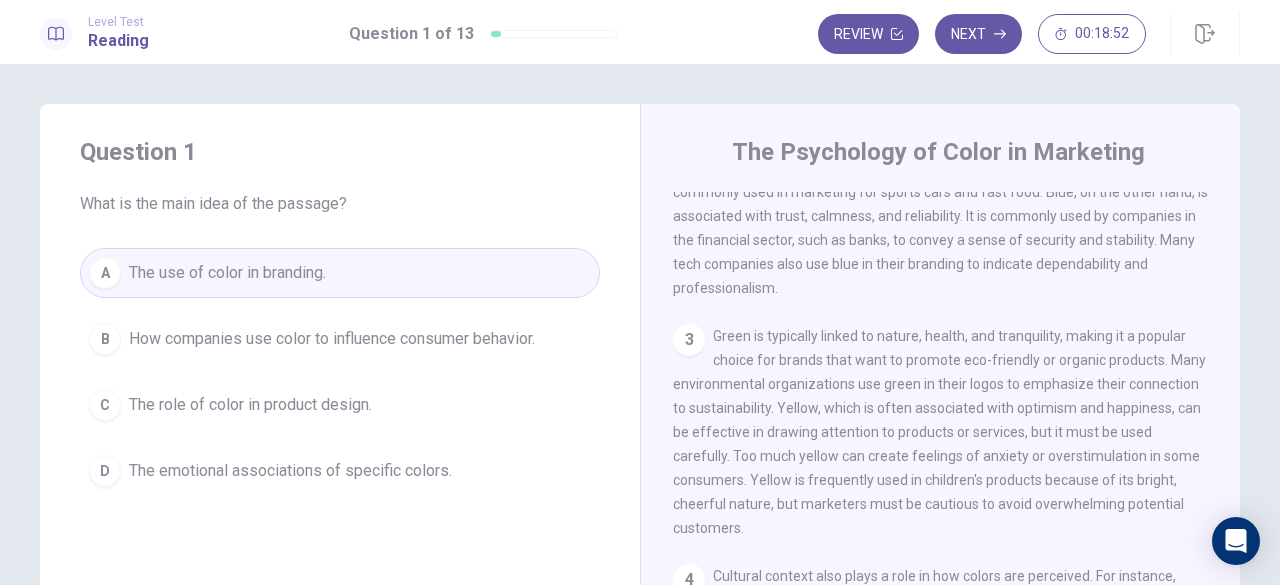 scroll, scrollTop: 0, scrollLeft: 0, axis: both 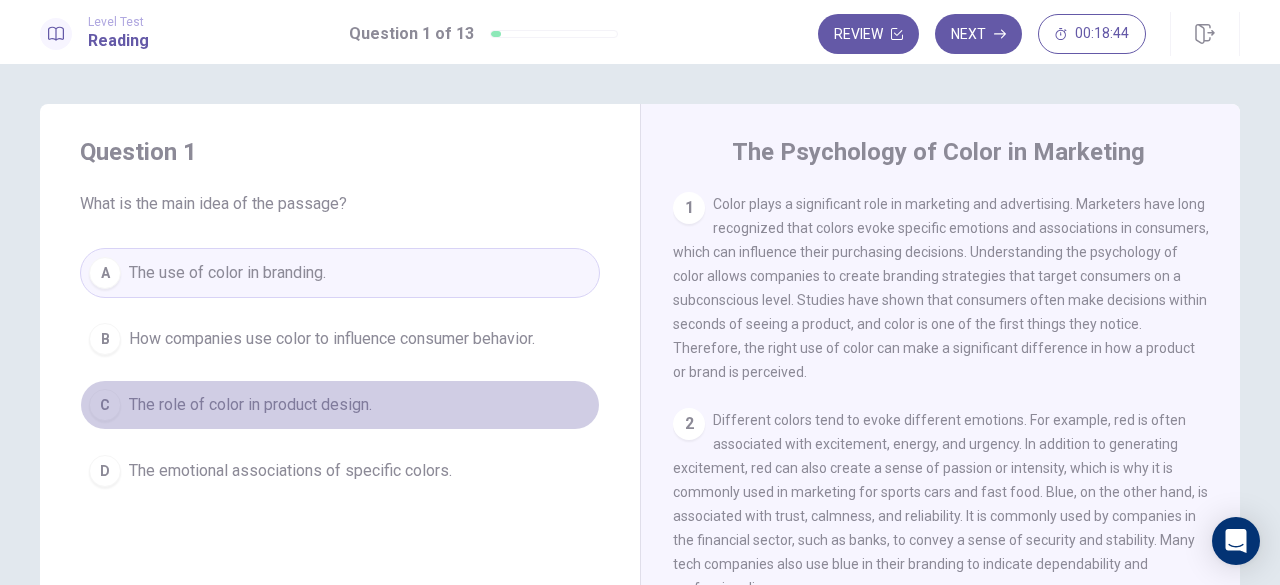 click on "The role of color in product design." at bounding box center [250, 405] 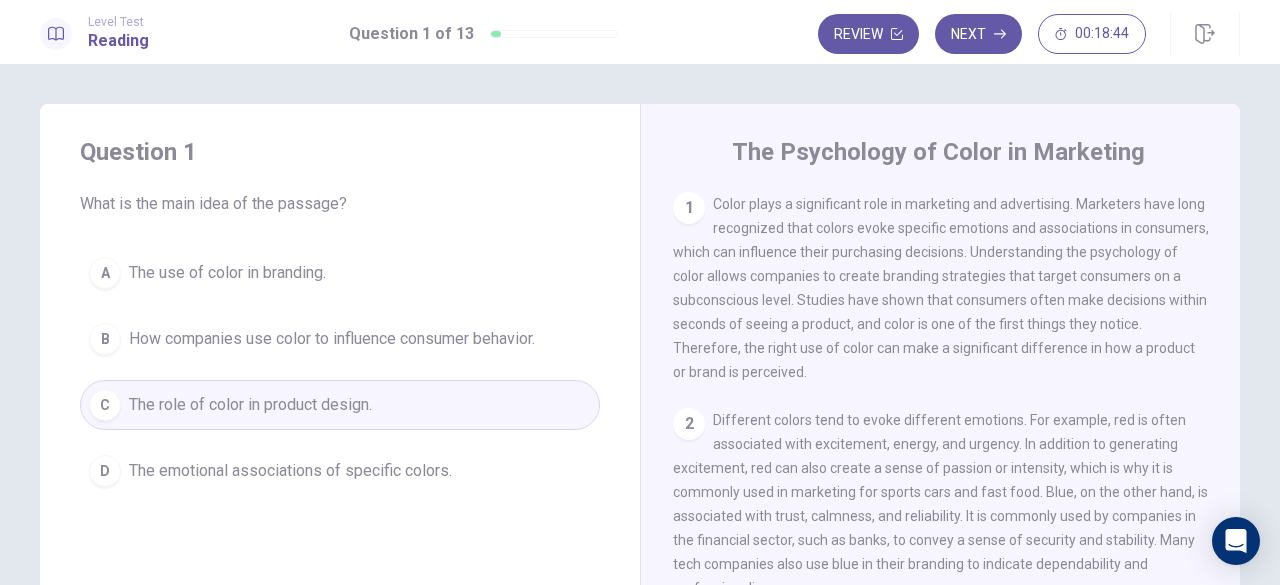 click on "D The emotional associations of specific colors." at bounding box center (340, 471) 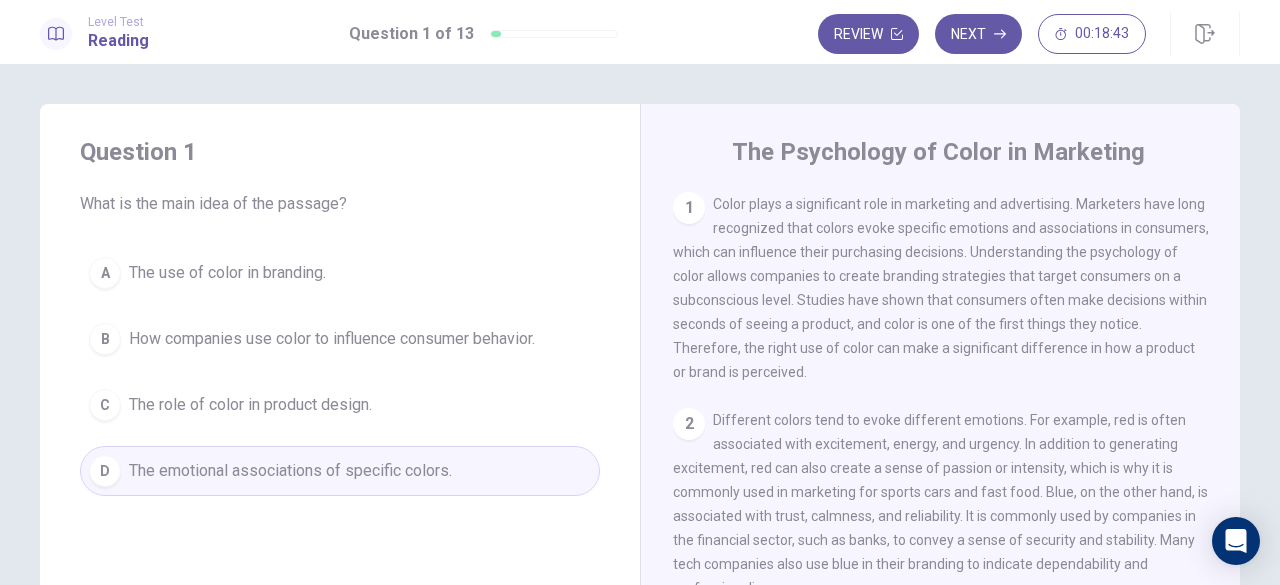 click on "A The use of color in branding." at bounding box center [340, 273] 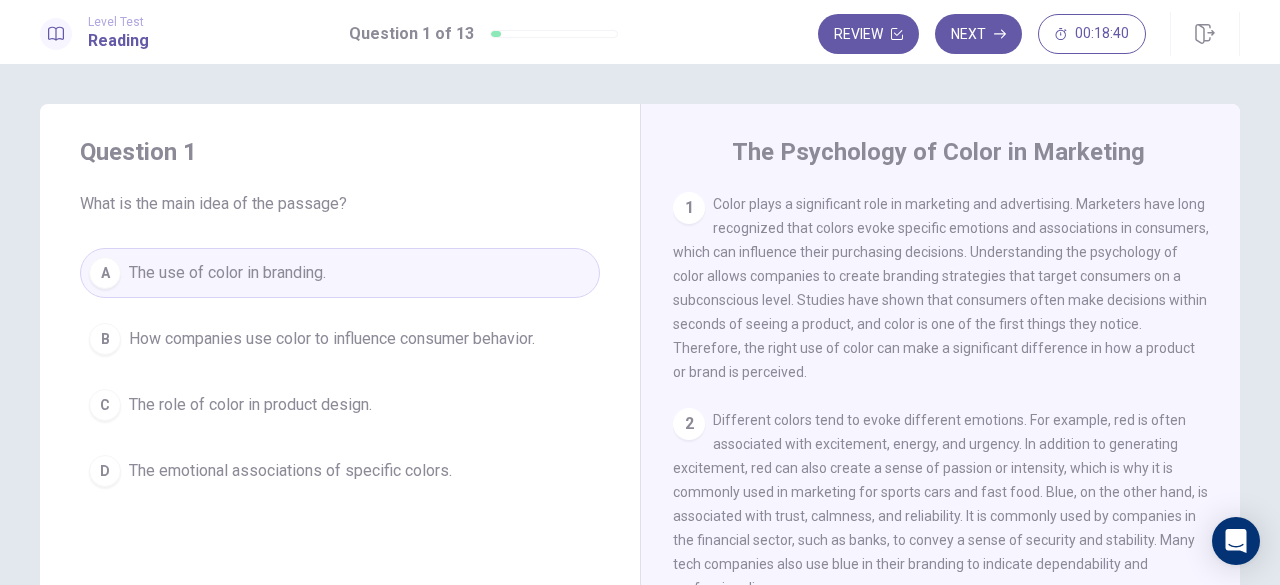 click on "Review Next 00:18:40" at bounding box center (982, 34) 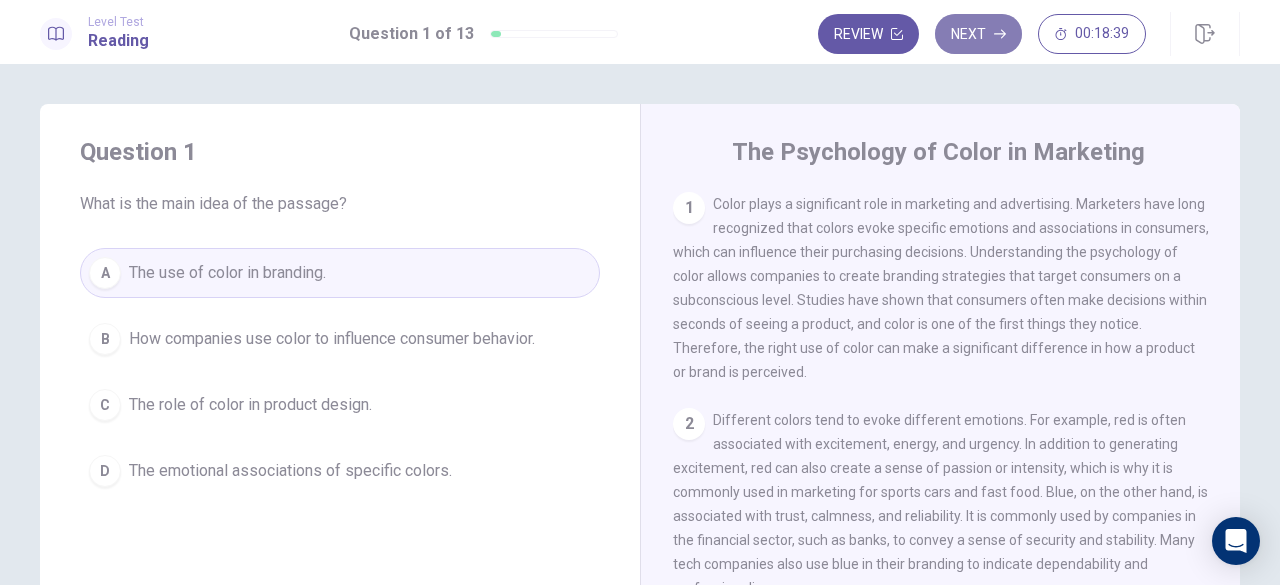 click on "Next" at bounding box center [978, 34] 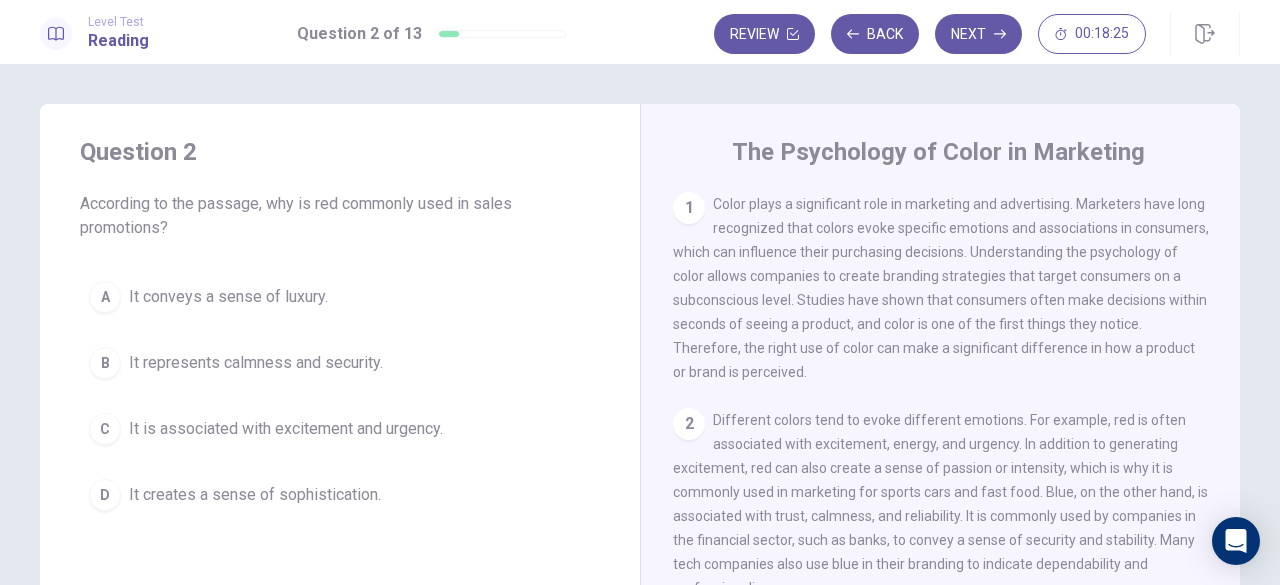 scroll, scrollTop: 100, scrollLeft: 0, axis: vertical 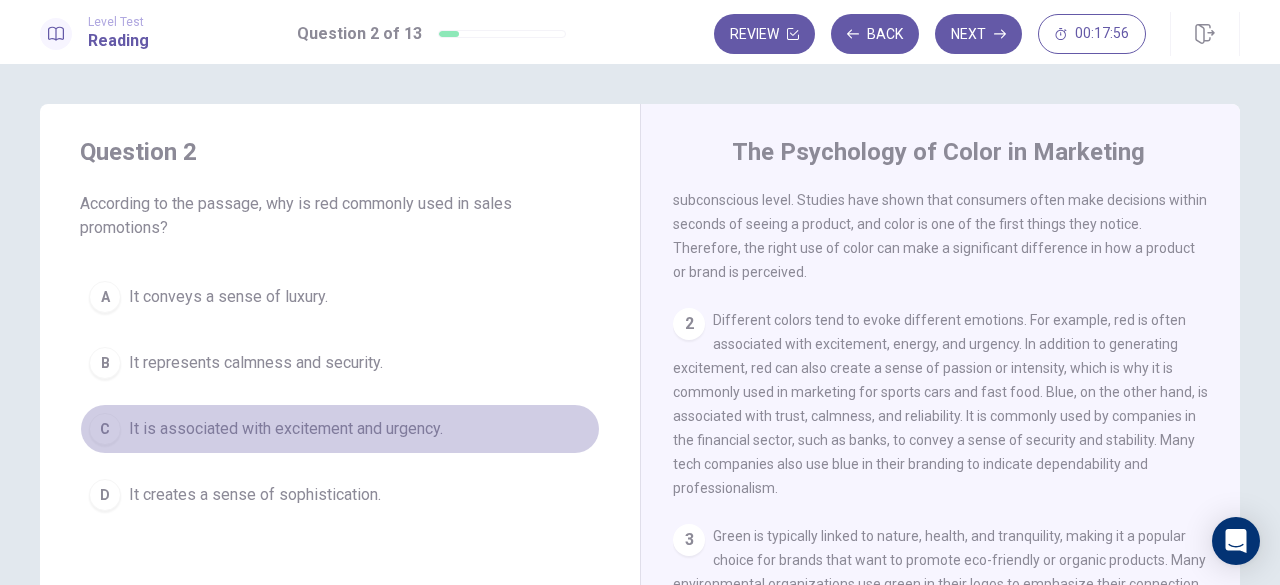 click on "C It is associated with excitement and urgency." at bounding box center [340, 429] 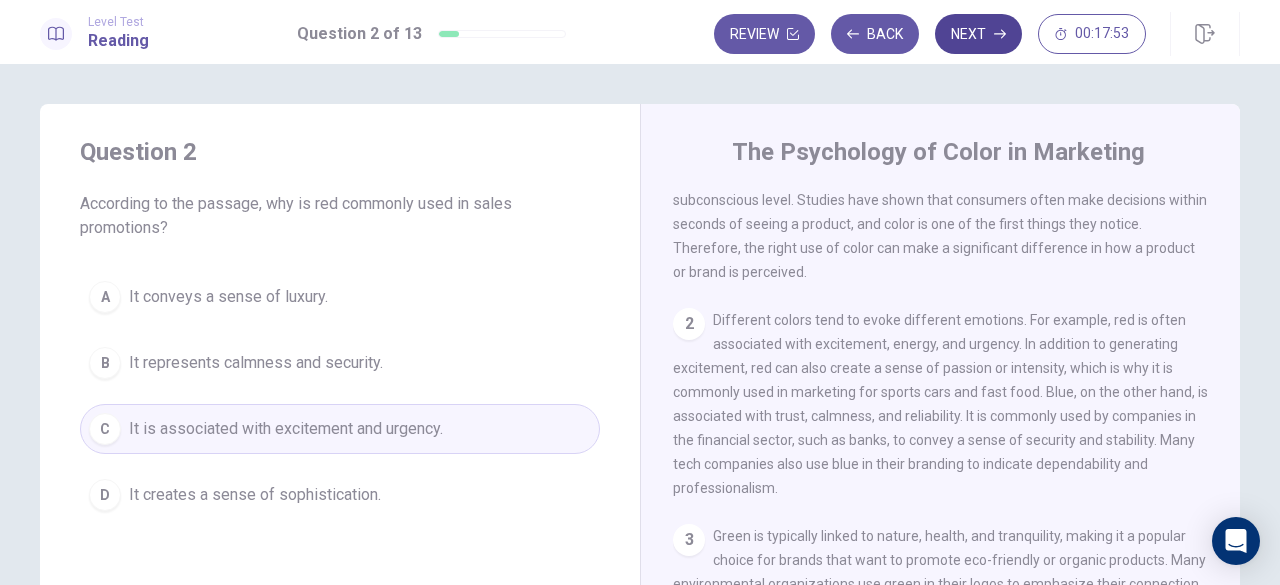 click on "Next" at bounding box center [978, 34] 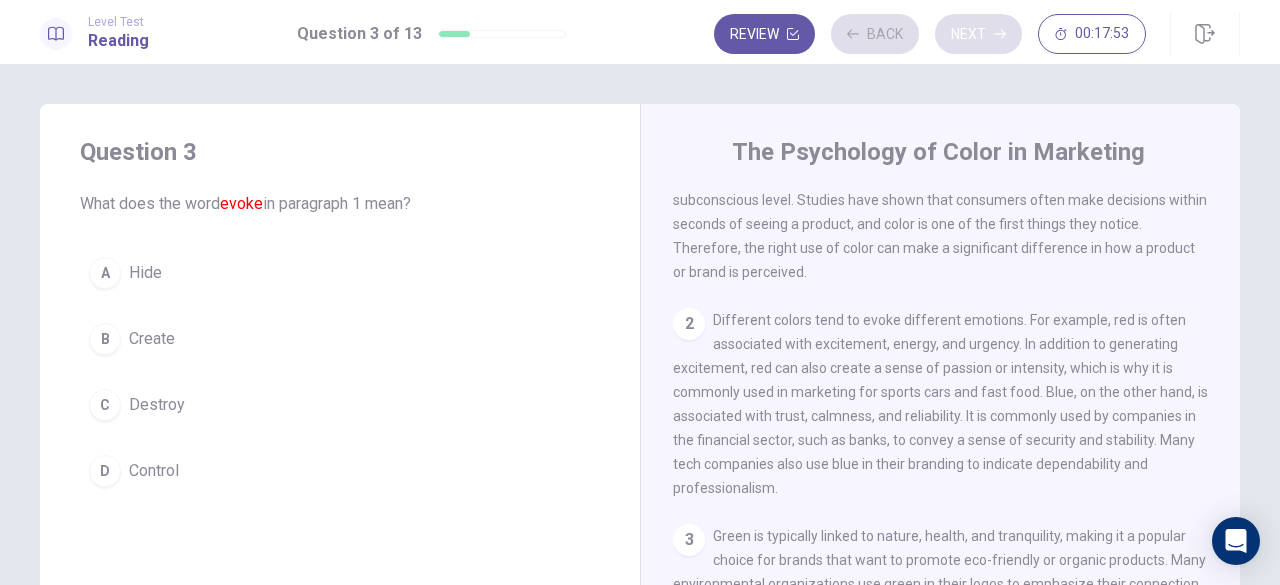 scroll, scrollTop: 0, scrollLeft: 0, axis: both 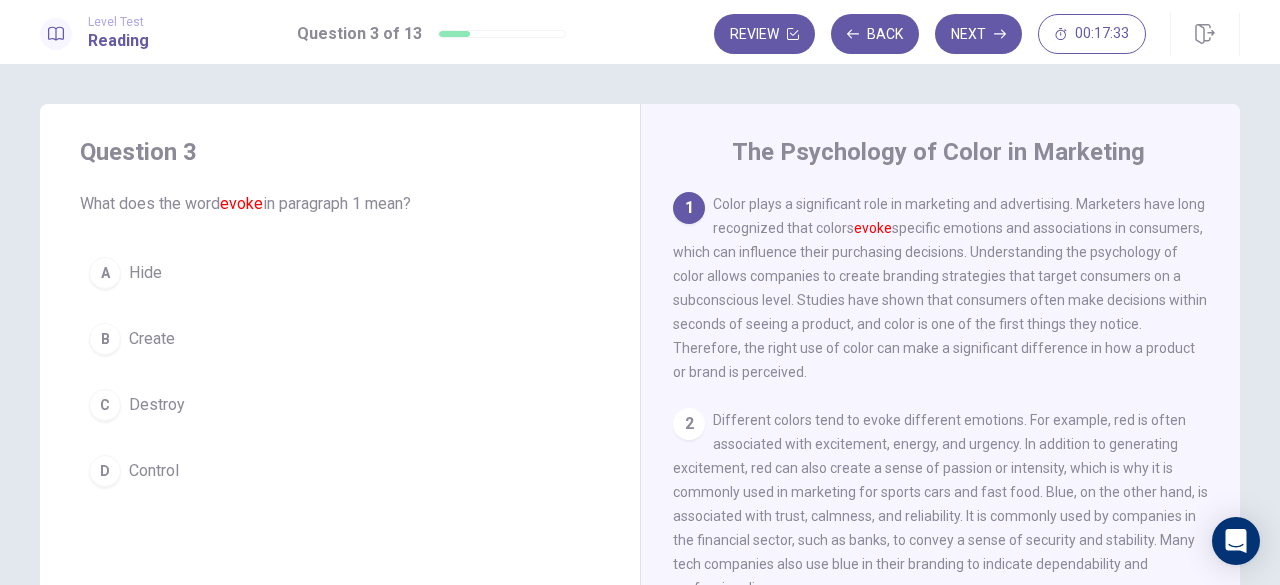 click on "Question 3 What does the word  evoke  in paragraph 1 mean? A Hide
B Create
C Destroy
D  Control" at bounding box center (340, 316) 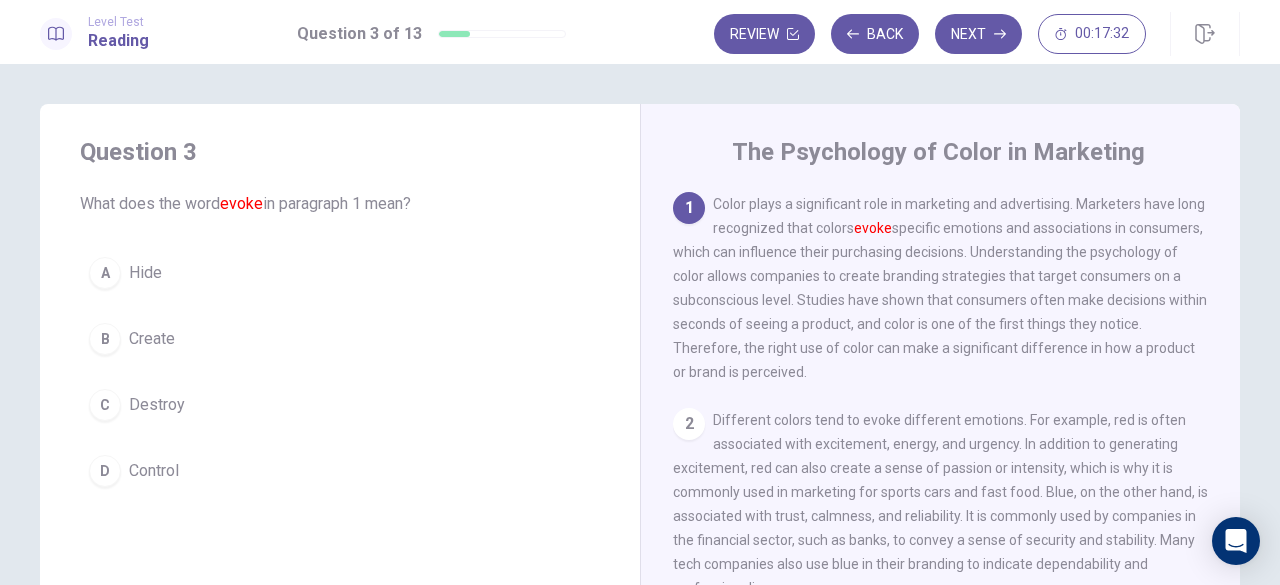 click on "A Hide
B Create
C Destroy
D  Control" at bounding box center (340, 372) 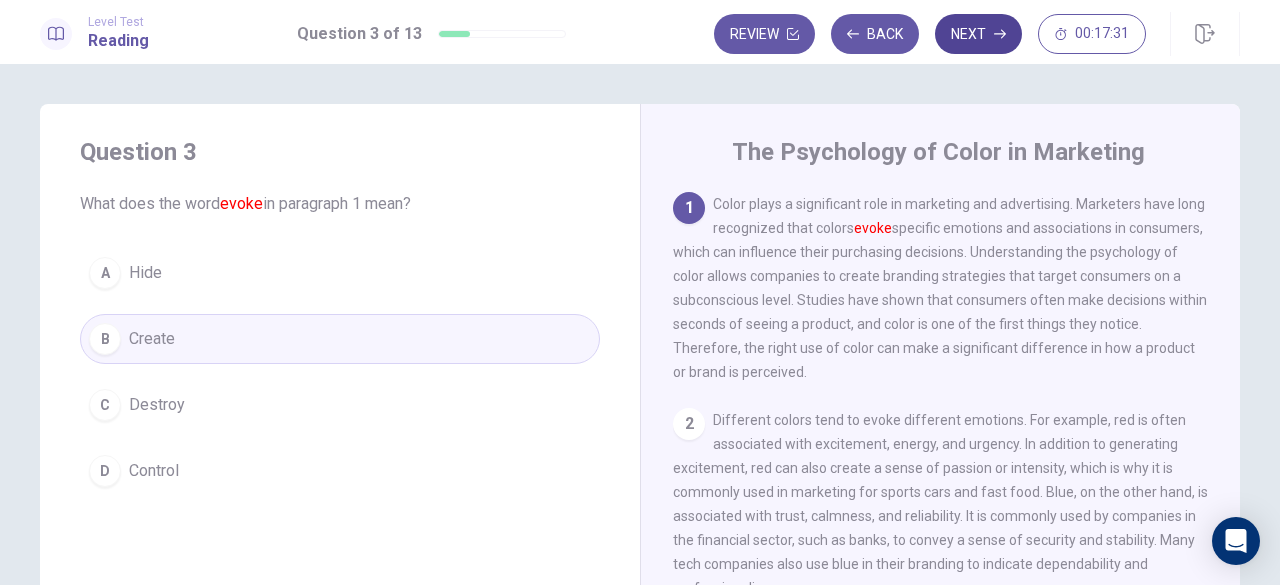click on "Next" at bounding box center [978, 34] 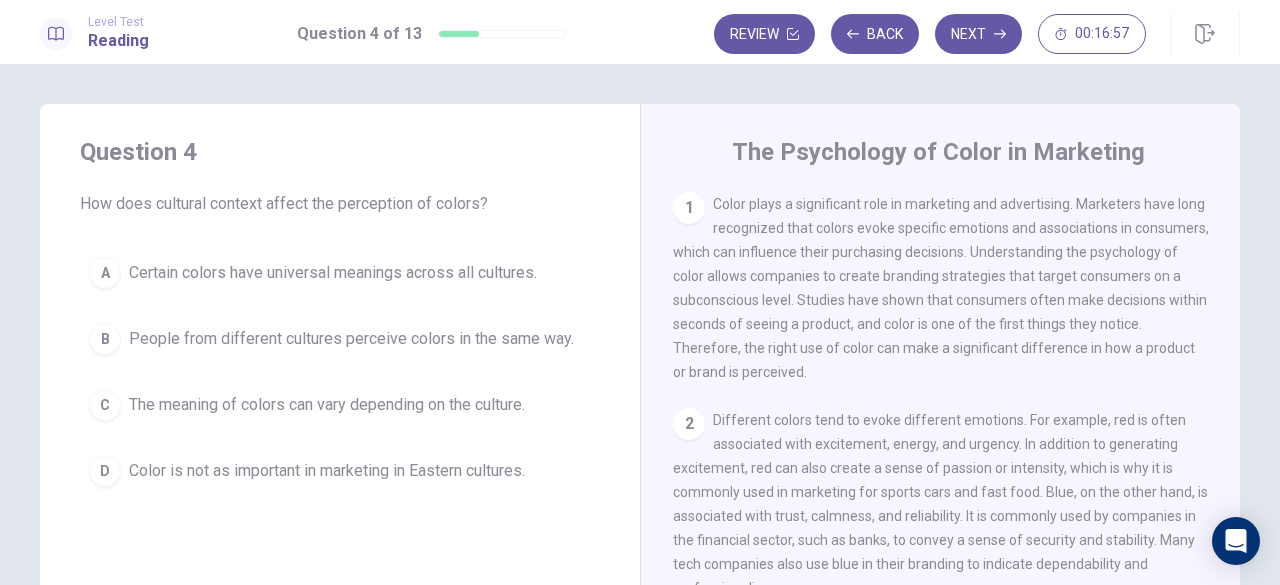 click on "The meaning of colors can vary depending on the culture." at bounding box center (327, 405) 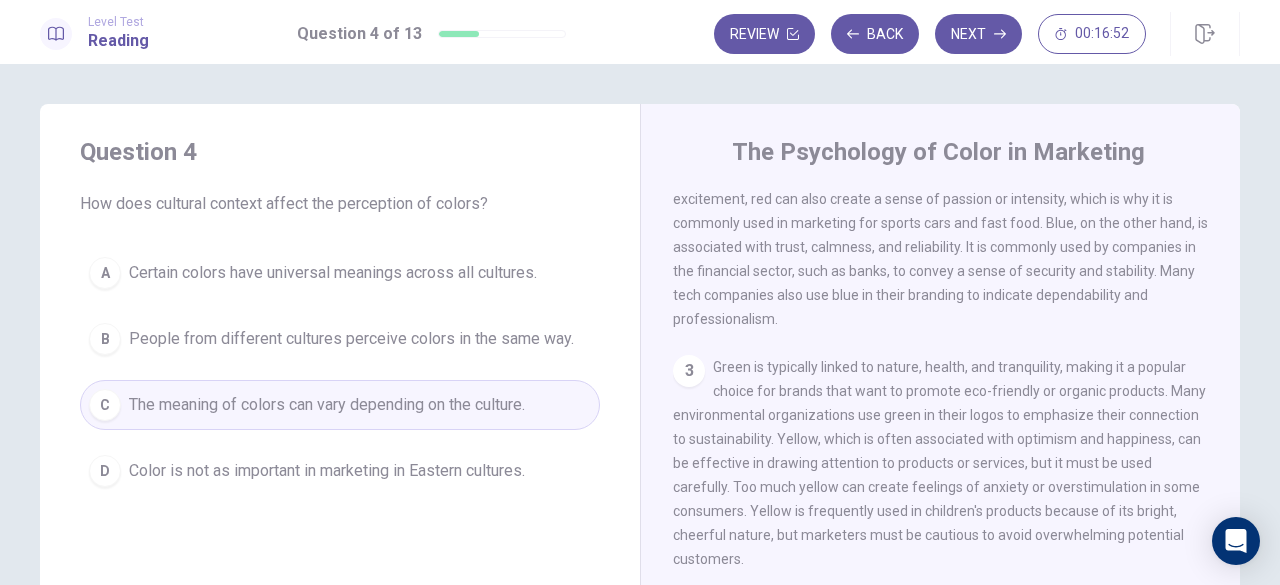 scroll, scrollTop: 500, scrollLeft: 0, axis: vertical 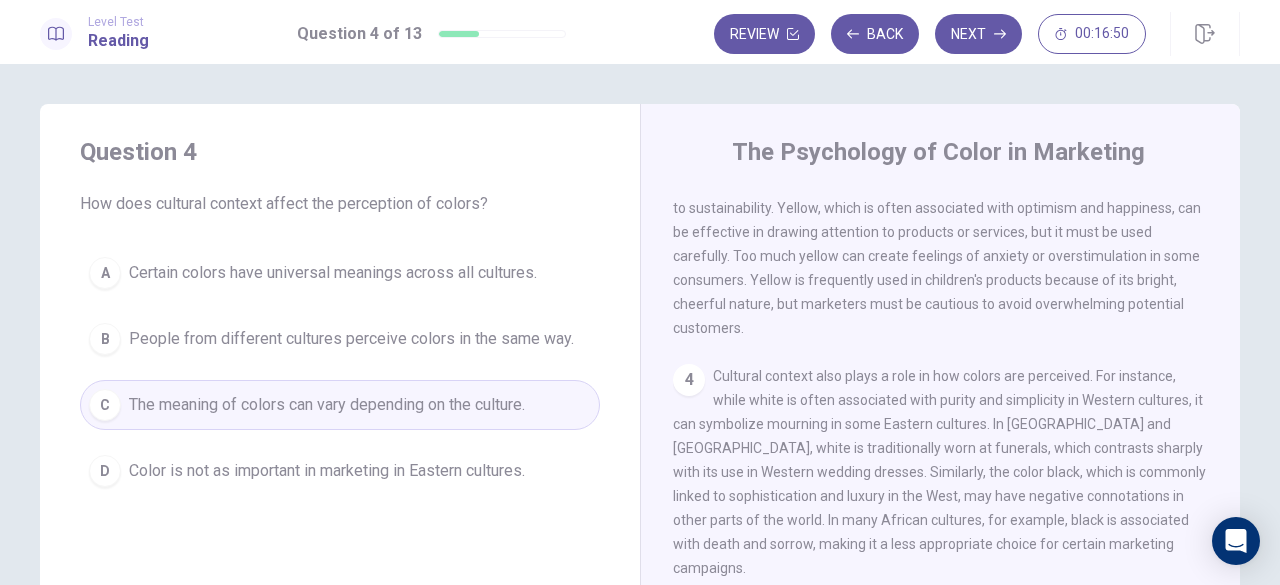 drag, startPoint x: 777, startPoint y: 397, endPoint x: 818, endPoint y: 370, distance: 49.09175 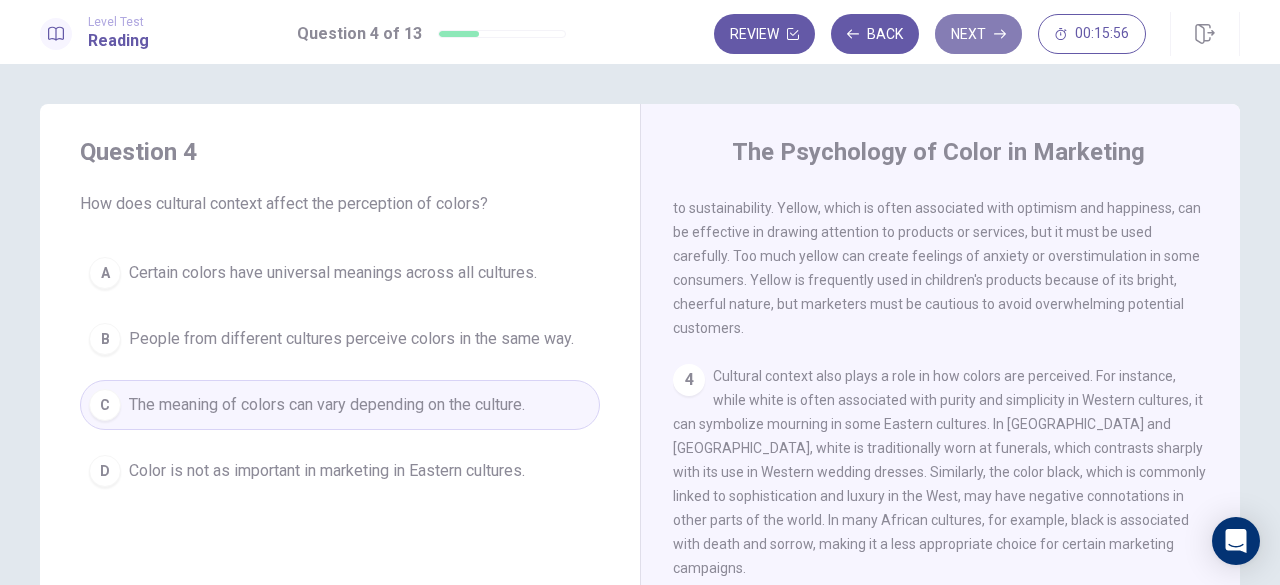 click on "Next" at bounding box center [978, 34] 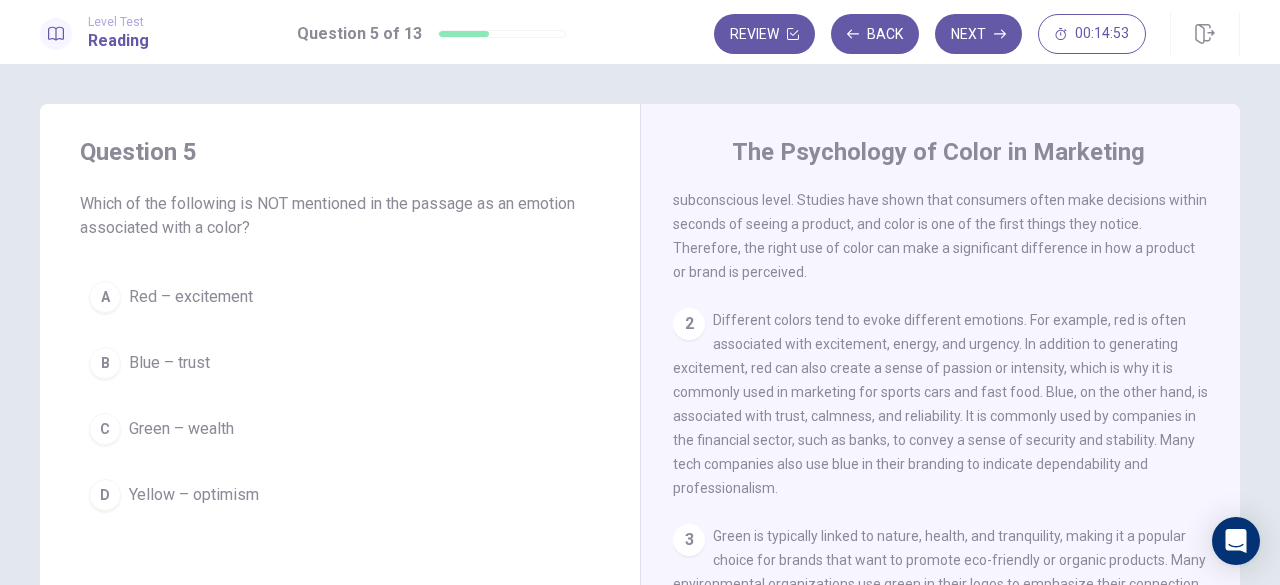 scroll, scrollTop: 200, scrollLeft: 0, axis: vertical 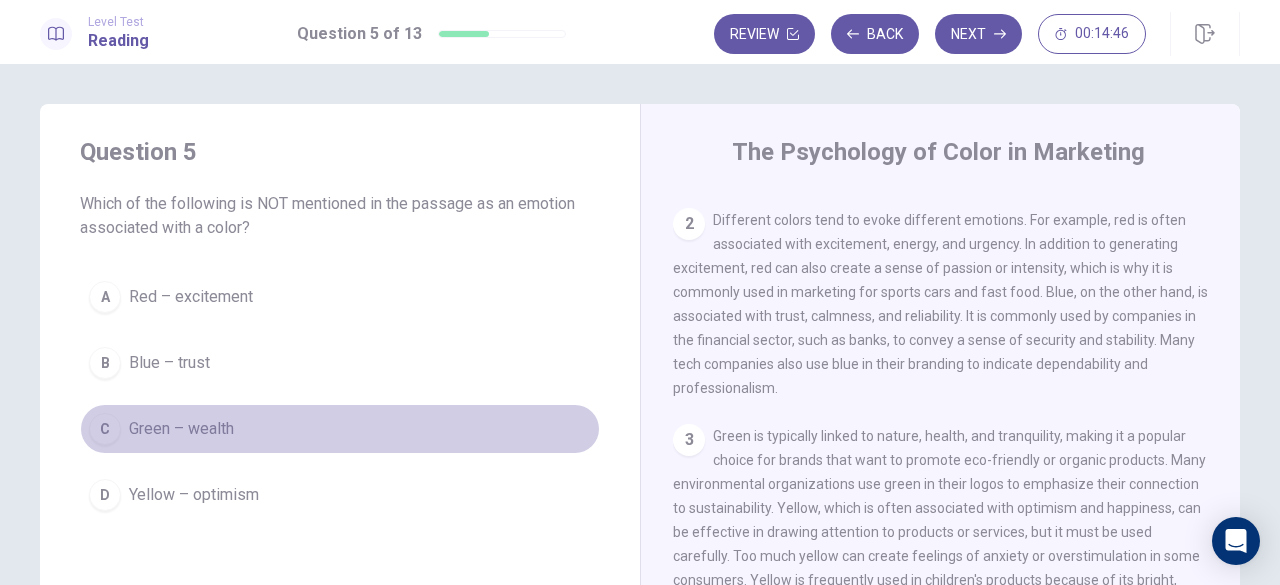 click on "C Green – wealth" at bounding box center (340, 429) 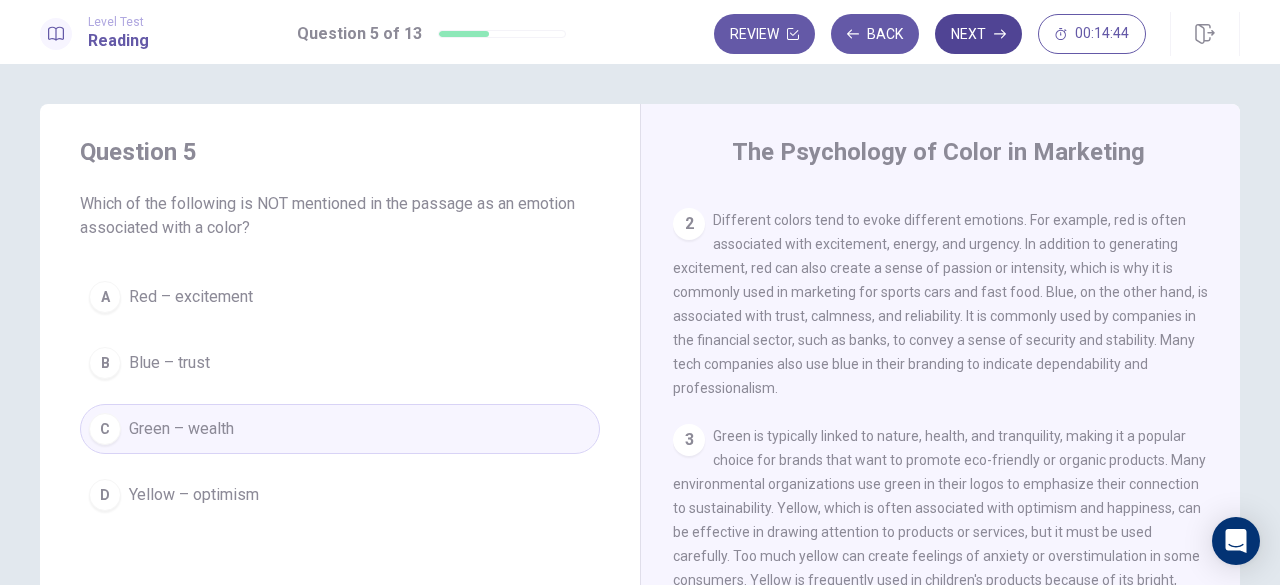 click on "Next" at bounding box center (978, 34) 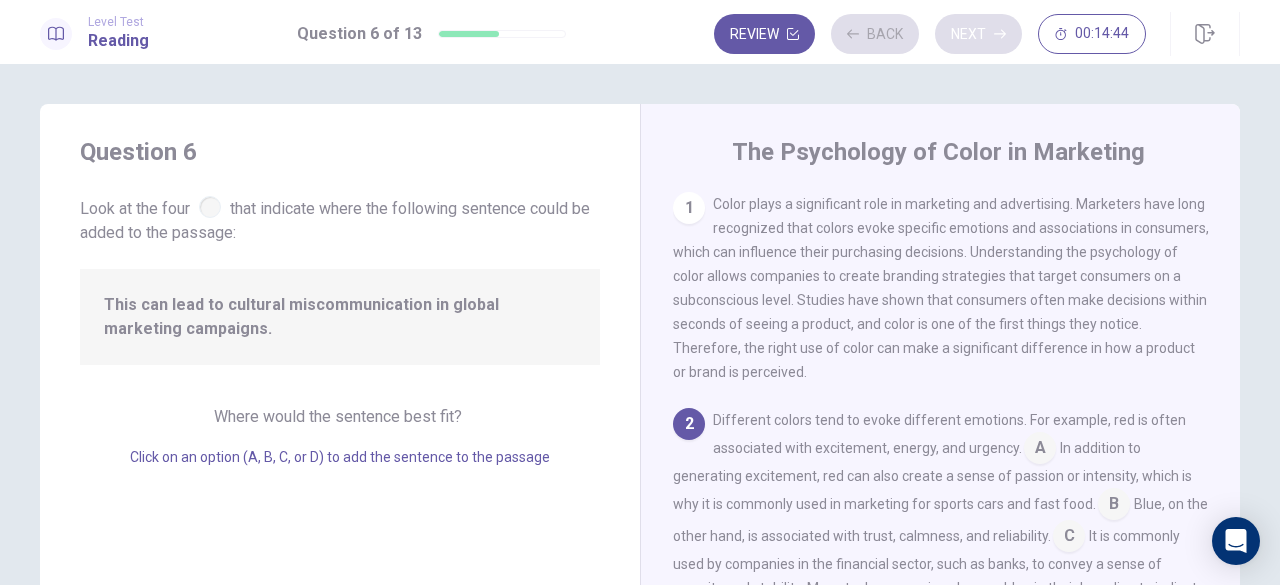 scroll, scrollTop: 70, scrollLeft: 0, axis: vertical 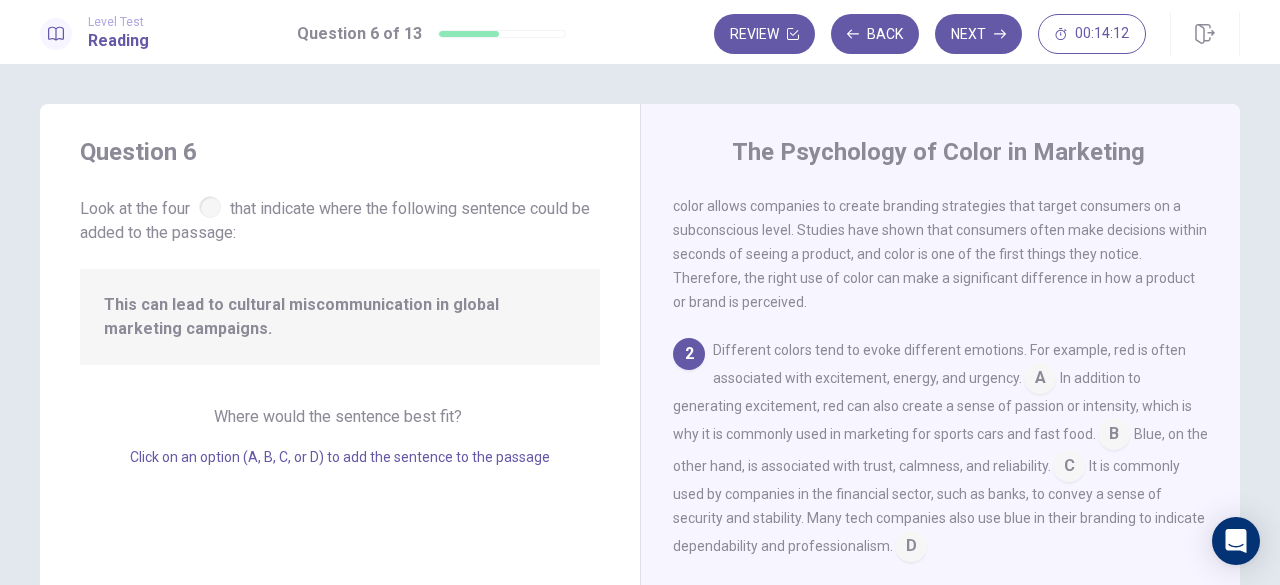 click on "This can lead to cultural miscommunication in global marketing campaigns." at bounding box center (340, 317) 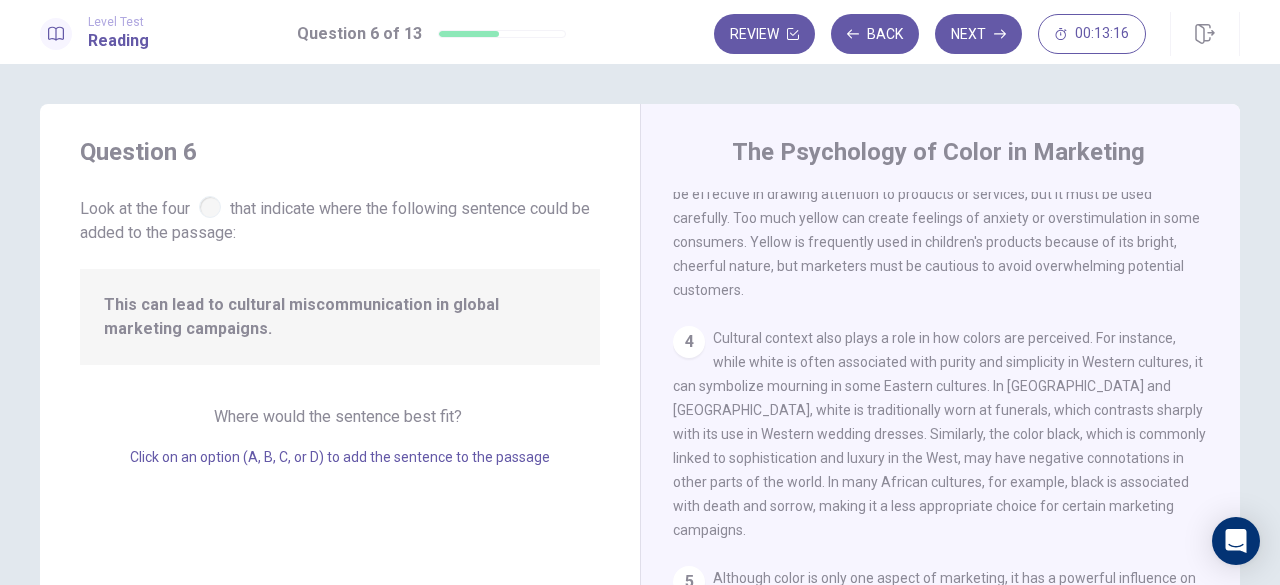scroll, scrollTop: 370, scrollLeft: 0, axis: vertical 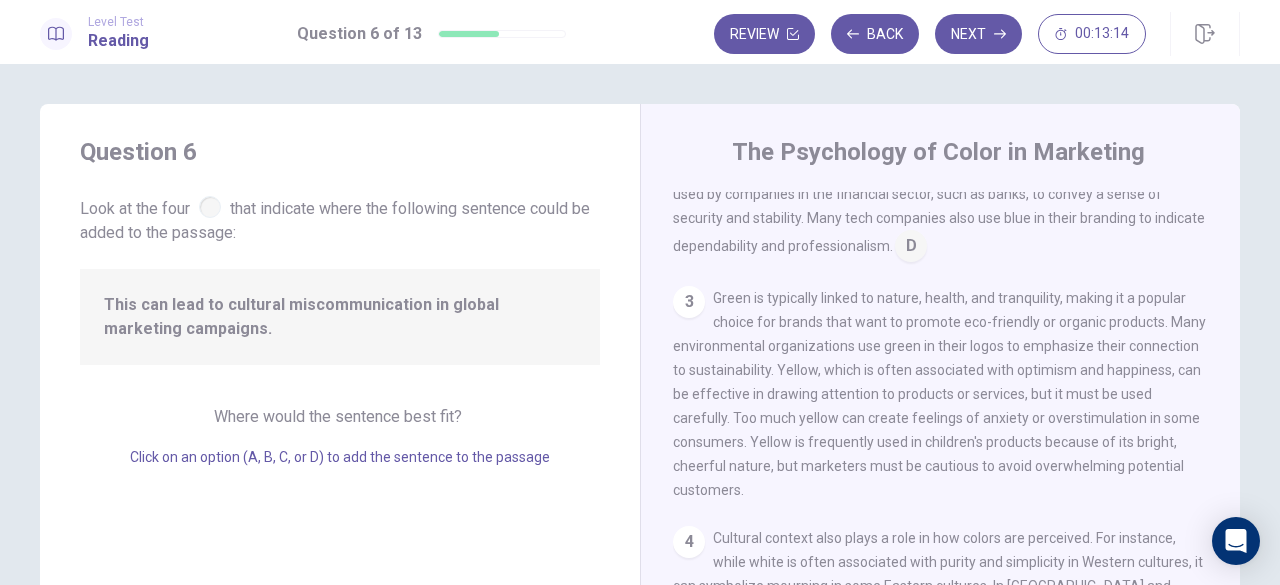 click on "3" at bounding box center [689, 302] 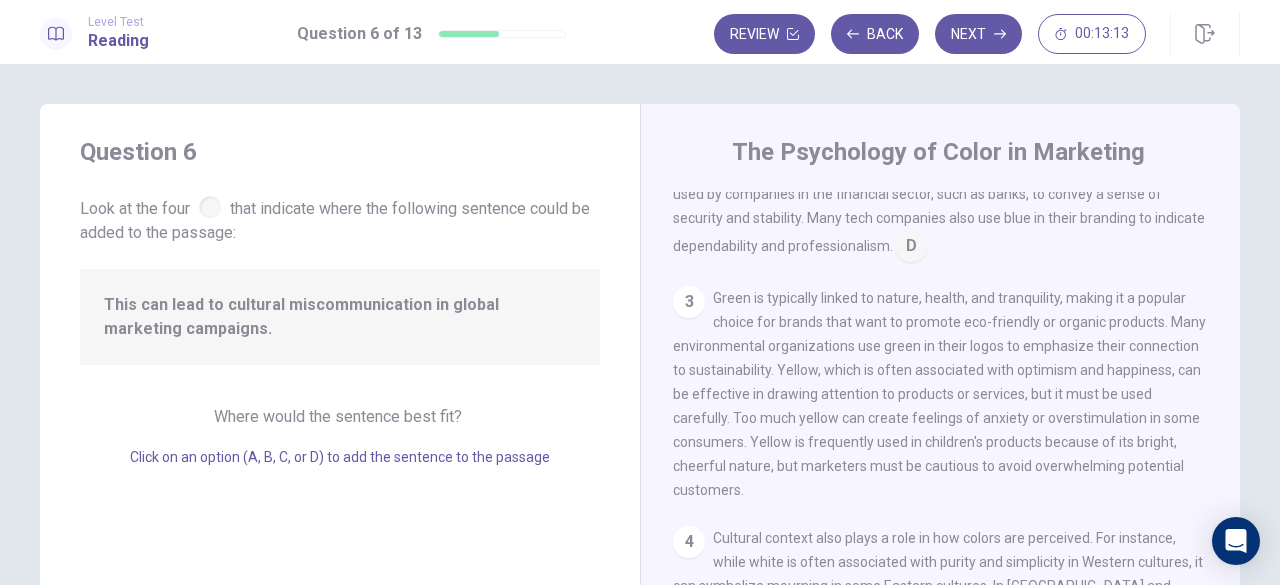 click at bounding box center [911, 248] 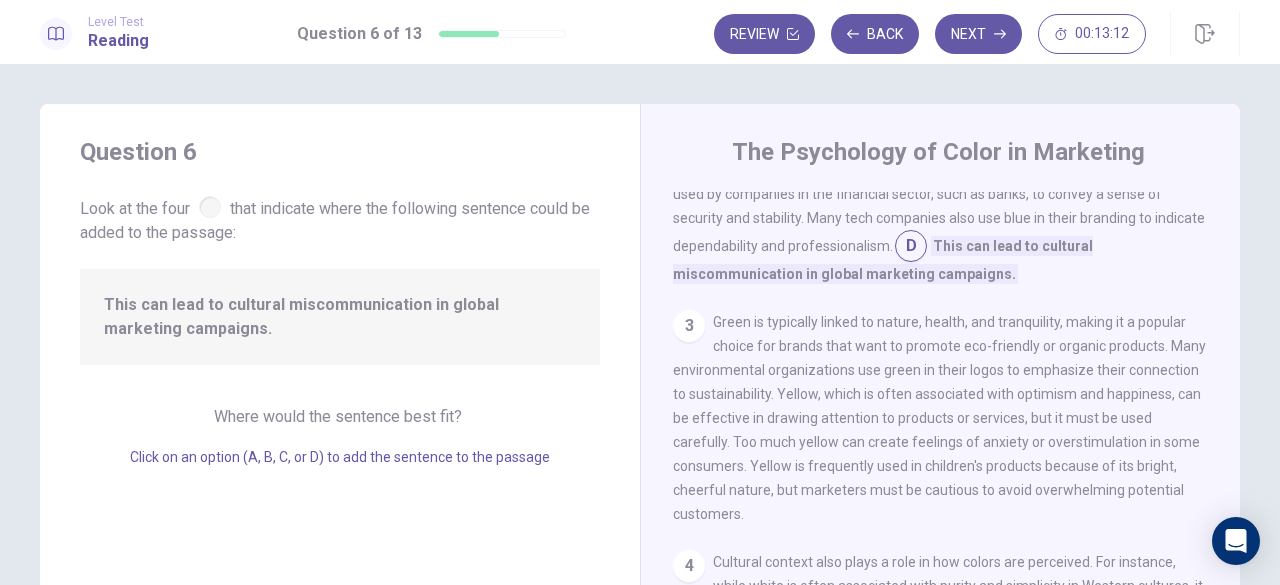 scroll, scrollTop: 270, scrollLeft: 0, axis: vertical 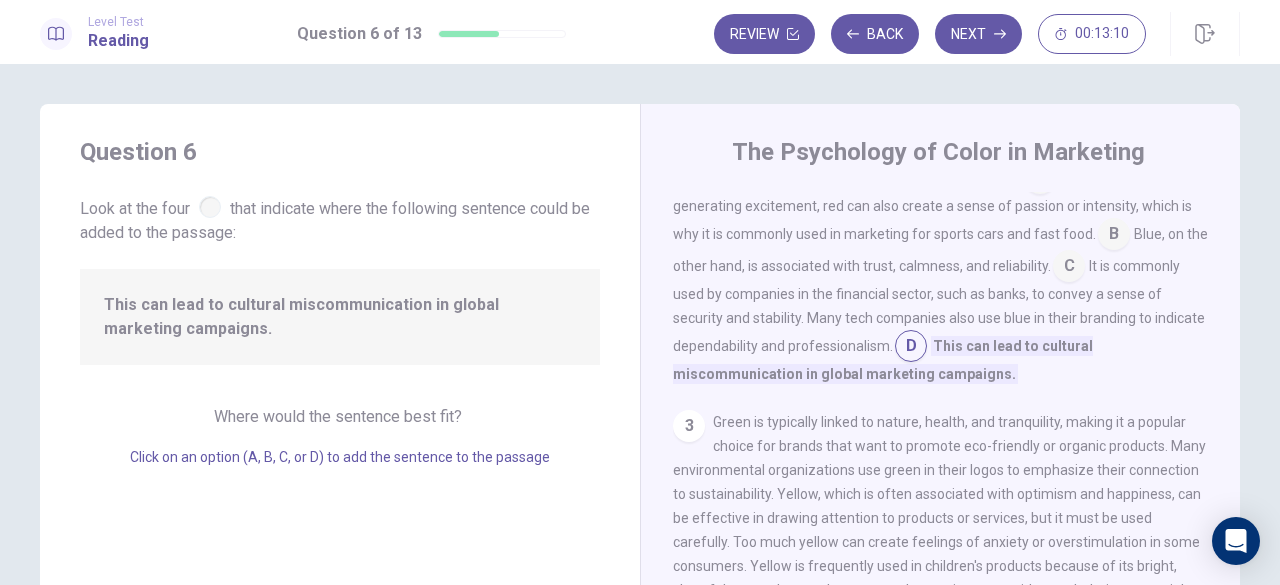 click at bounding box center [1069, 268] 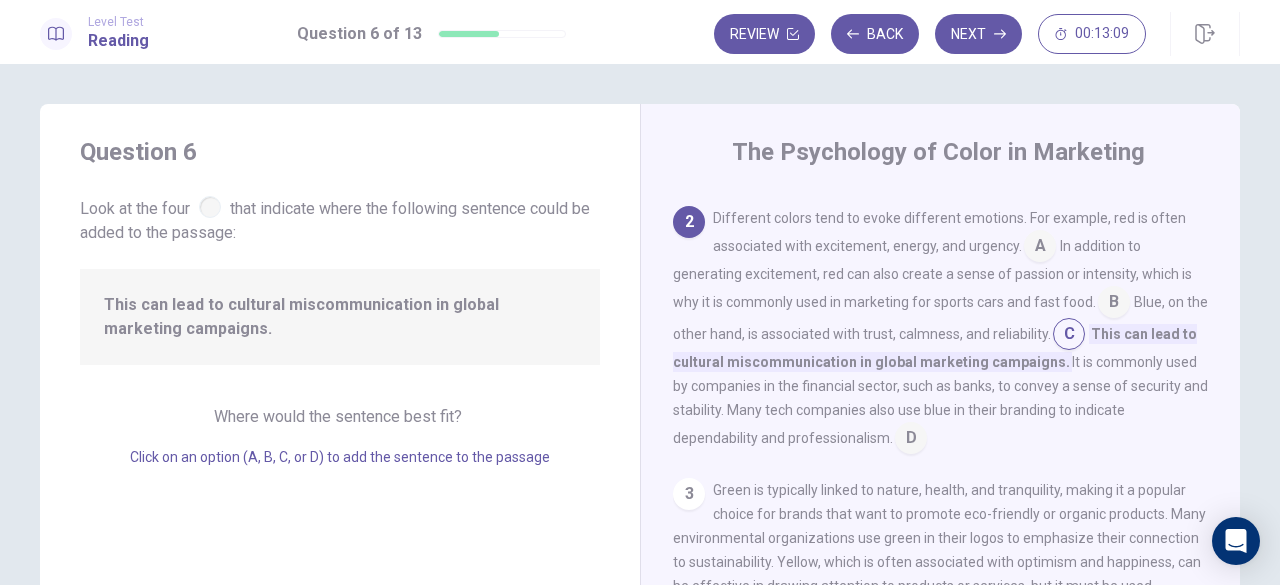 scroll, scrollTop: 170, scrollLeft: 0, axis: vertical 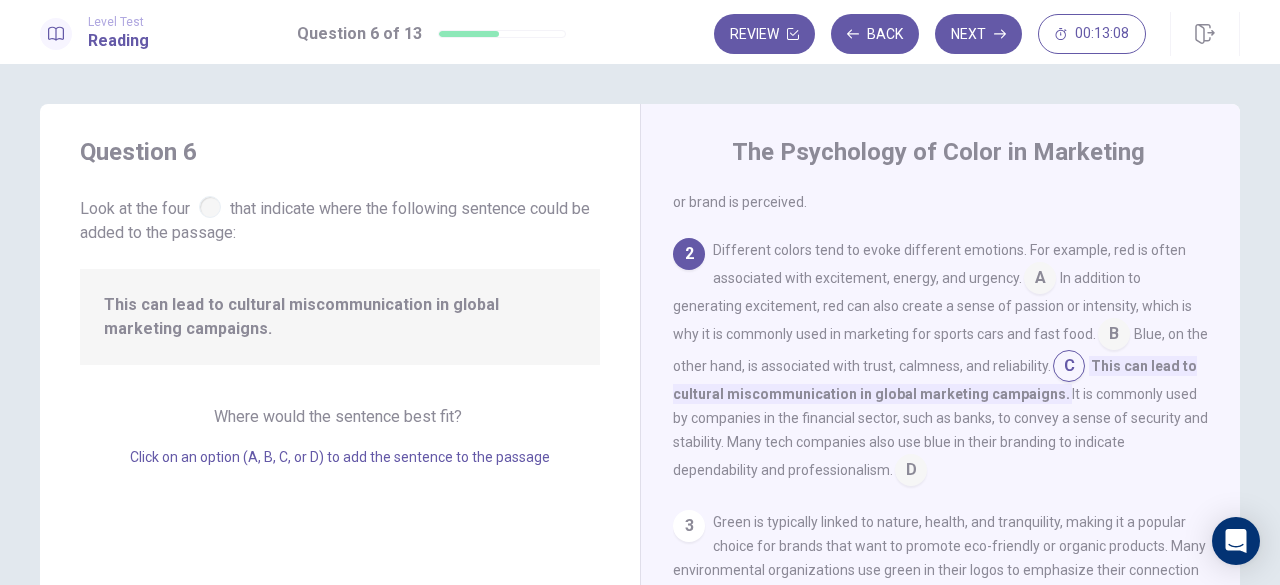 click at bounding box center (1040, 280) 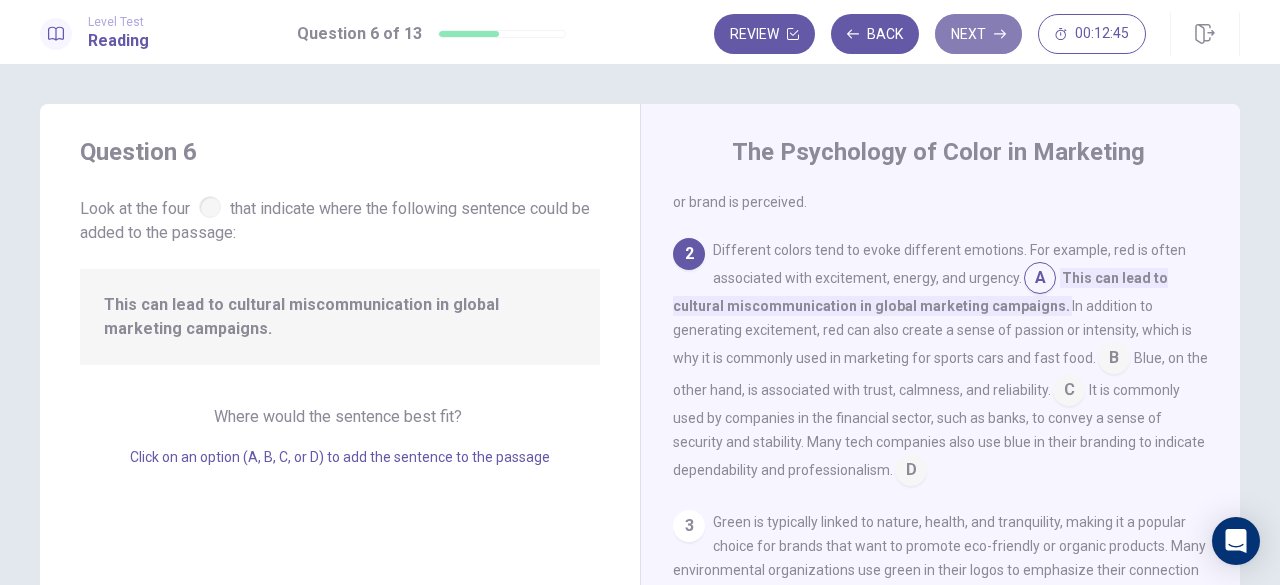 click on "Next" at bounding box center [978, 34] 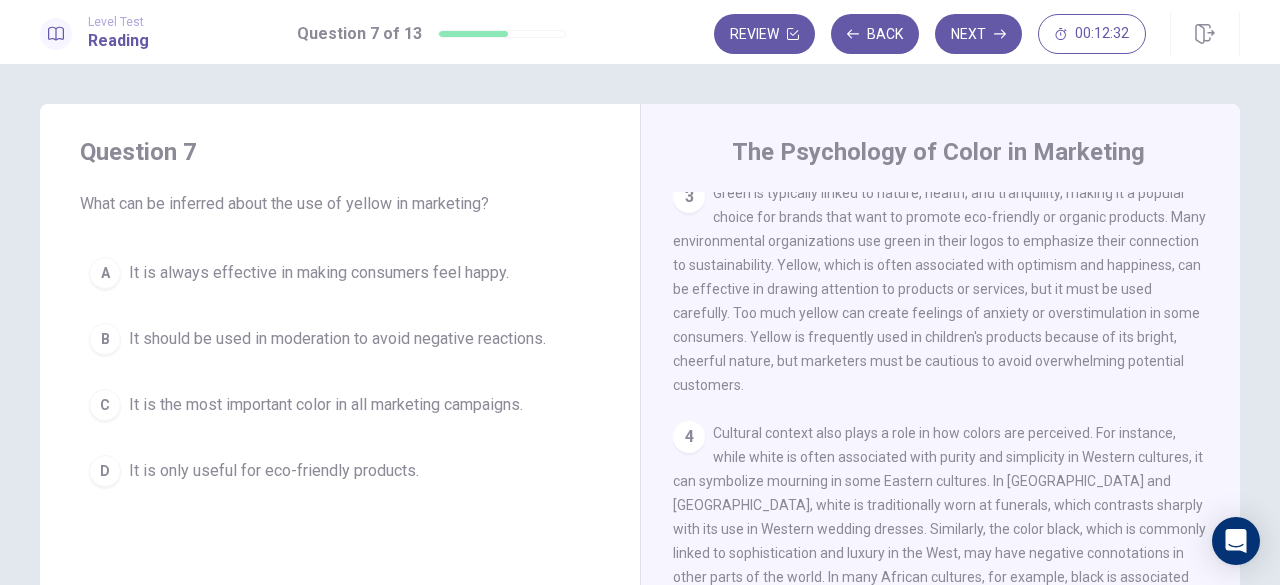 scroll, scrollTop: 400, scrollLeft: 0, axis: vertical 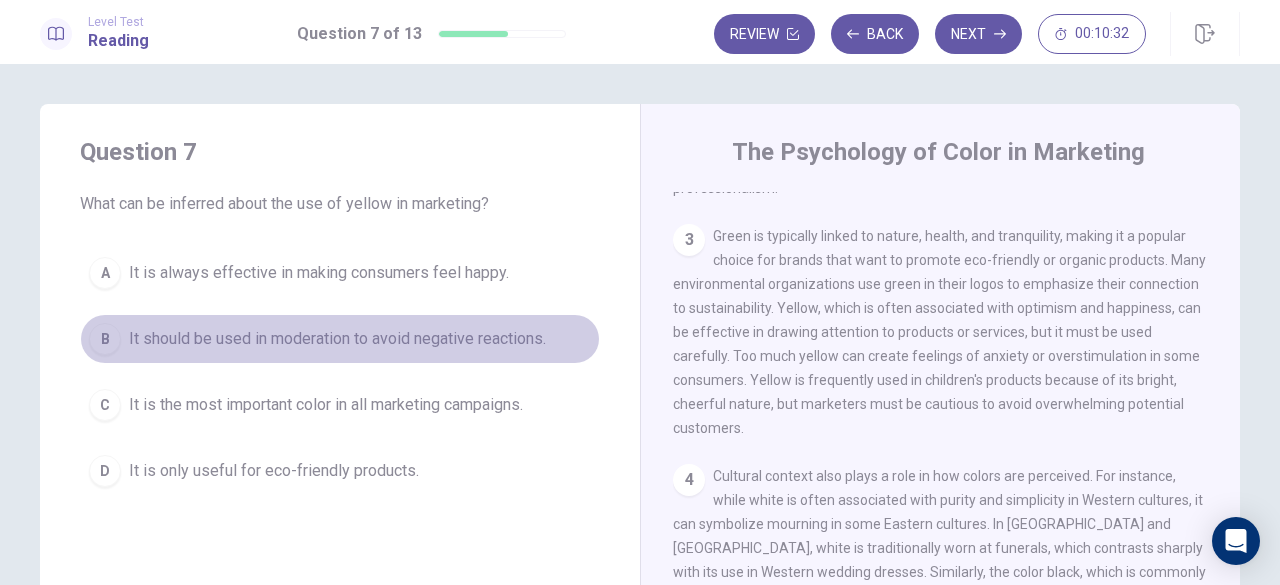 click on "It should be used in moderation to avoid negative reactions." at bounding box center [337, 339] 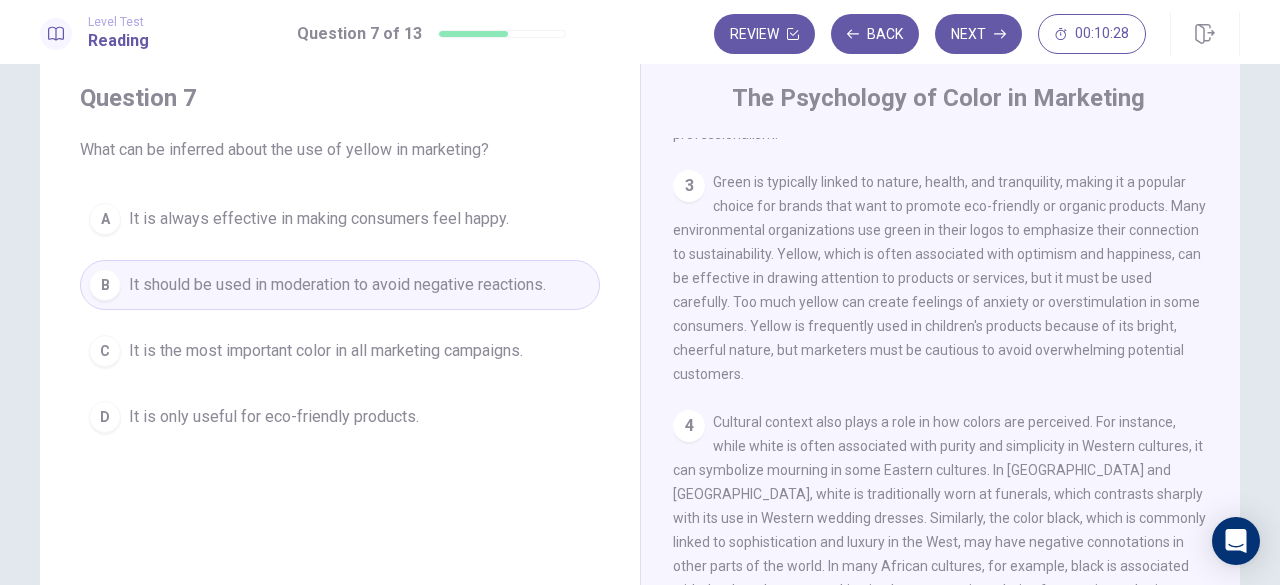 scroll, scrollTop: 100, scrollLeft: 0, axis: vertical 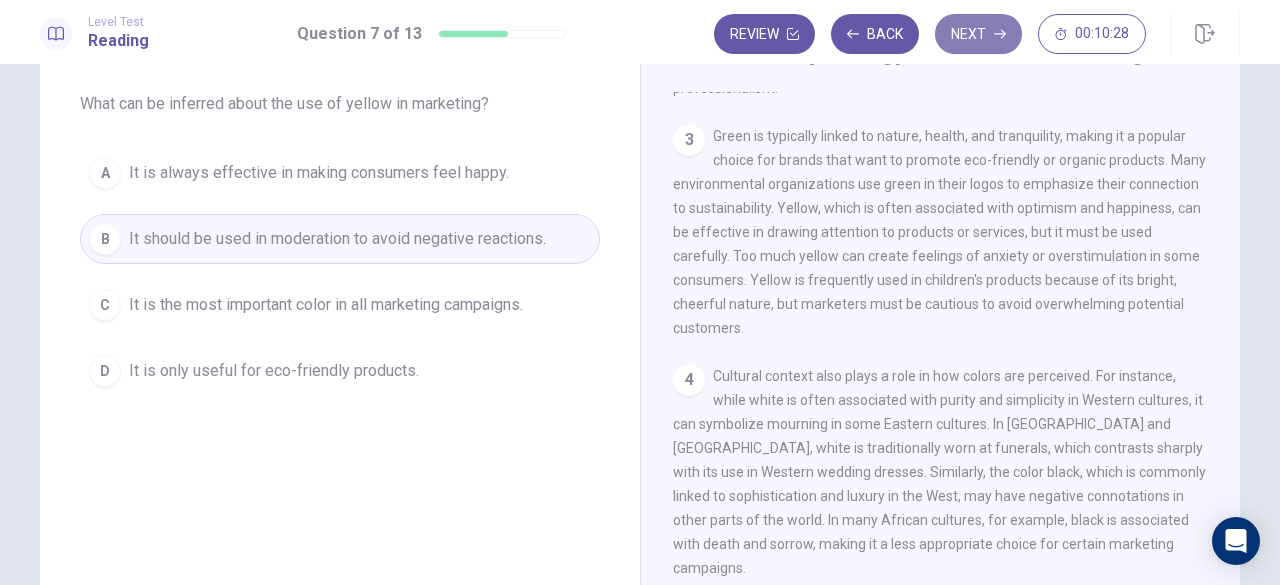 click on "Next" at bounding box center [978, 34] 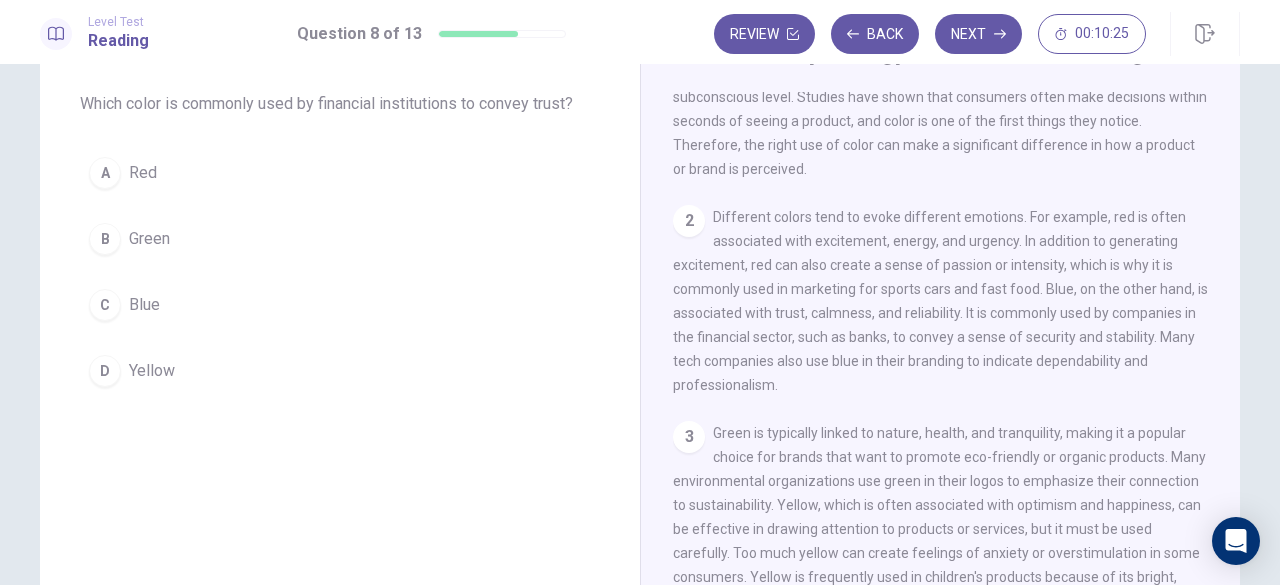 scroll, scrollTop: 0, scrollLeft: 0, axis: both 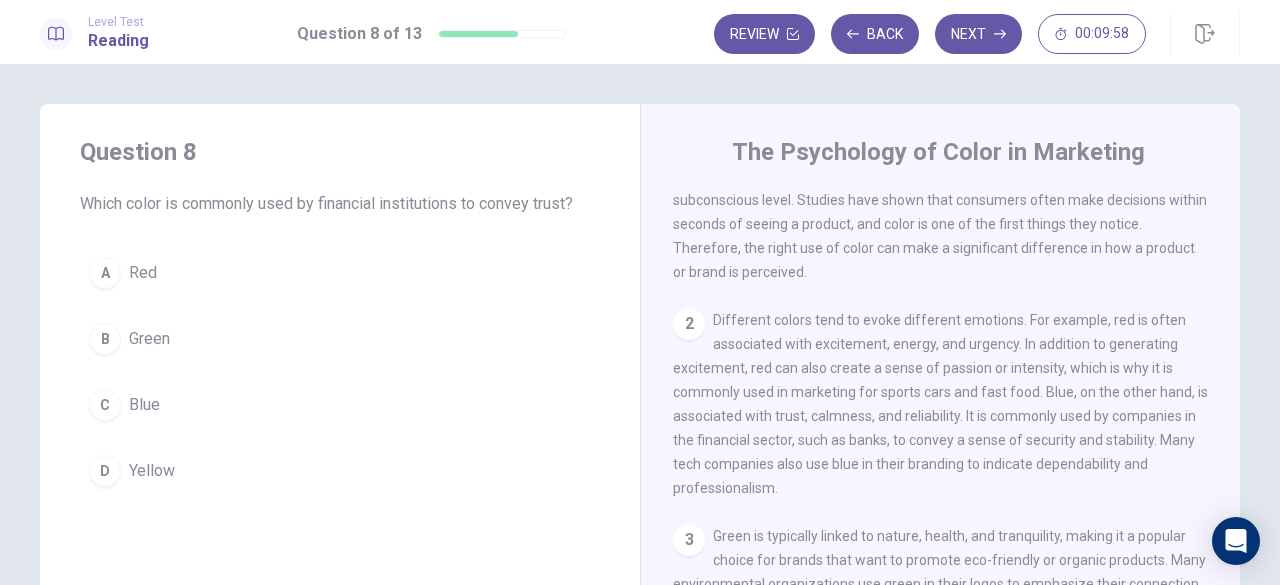click on "C" at bounding box center [105, 405] 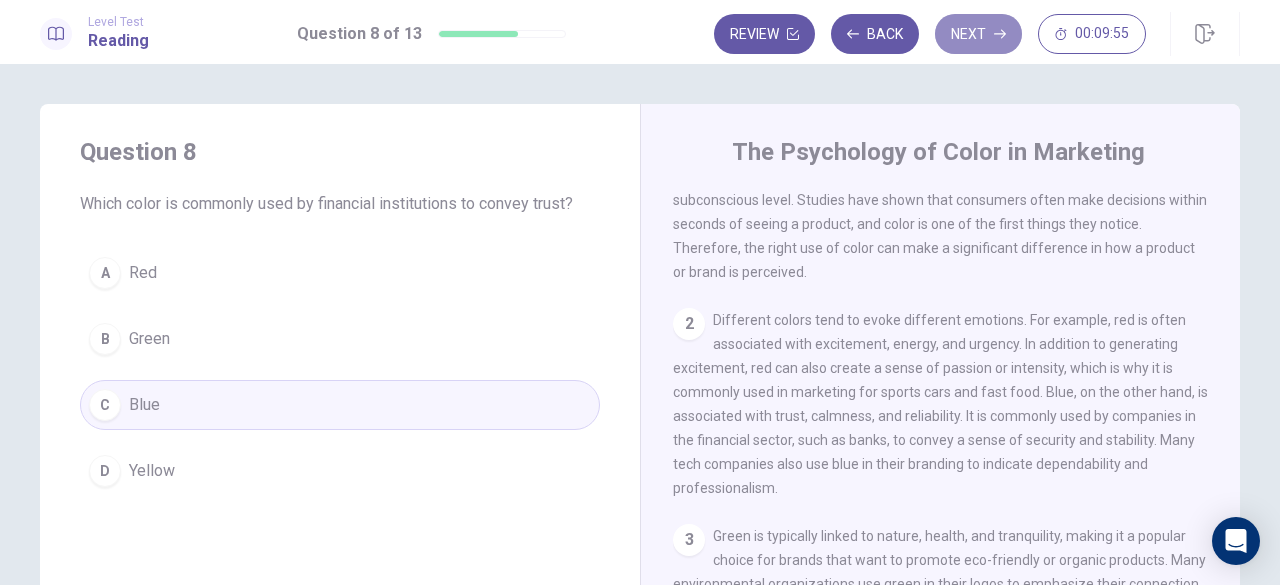 drag, startPoint x: 998, startPoint y: 36, endPoint x: 998, endPoint y: 2, distance: 34 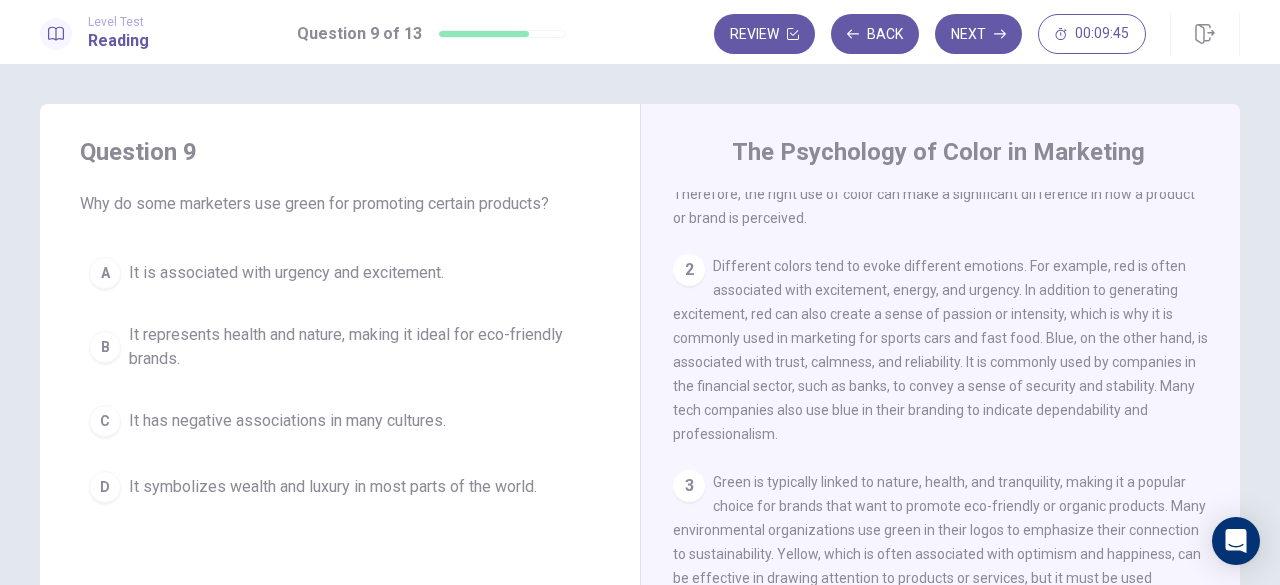 scroll, scrollTop: 200, scrollLeft: 0, axis: vertical 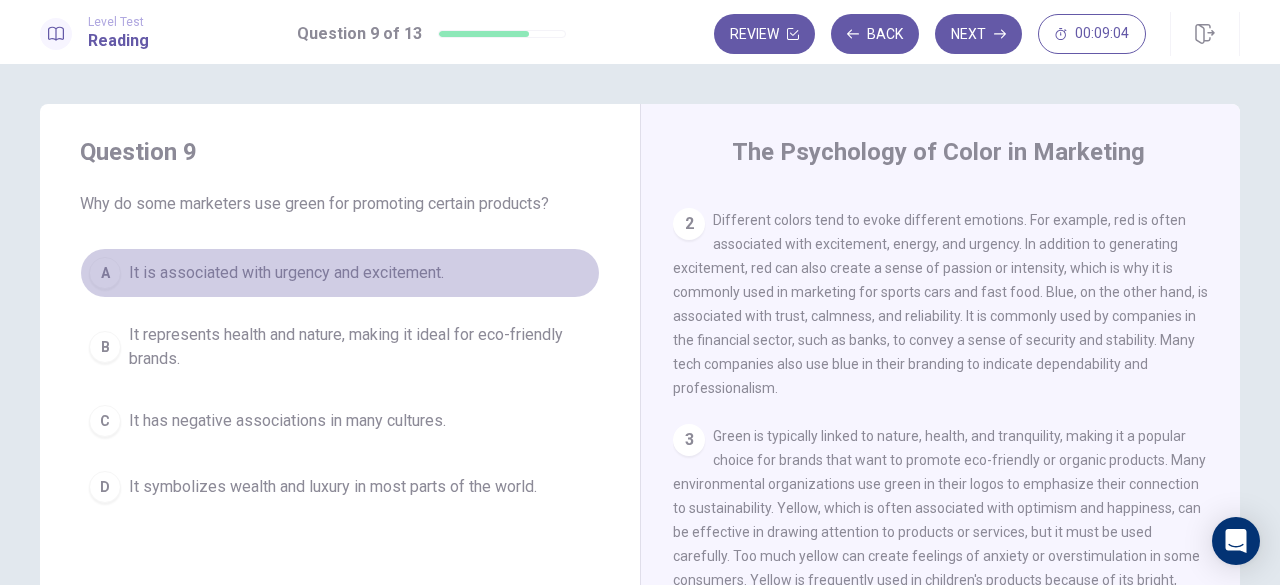click on "It is associated with urgency and excitement." at bounding box center [286, 273] 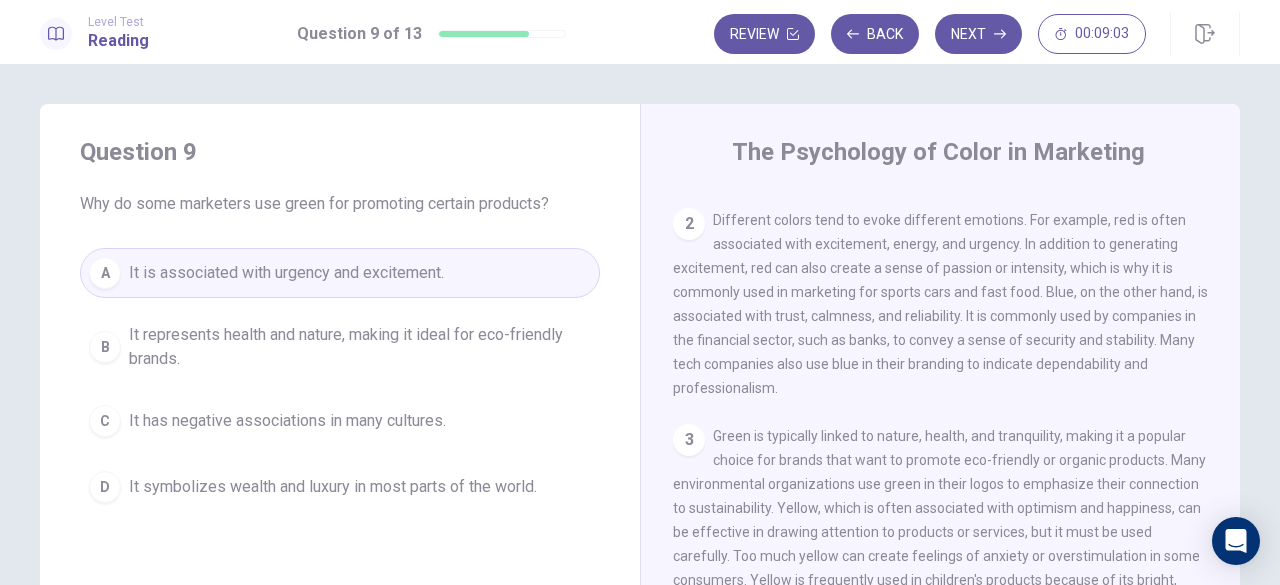 click on "B It represents health and nature, making it ideal for eco-friendly brands." at bounding box center (340, 347) 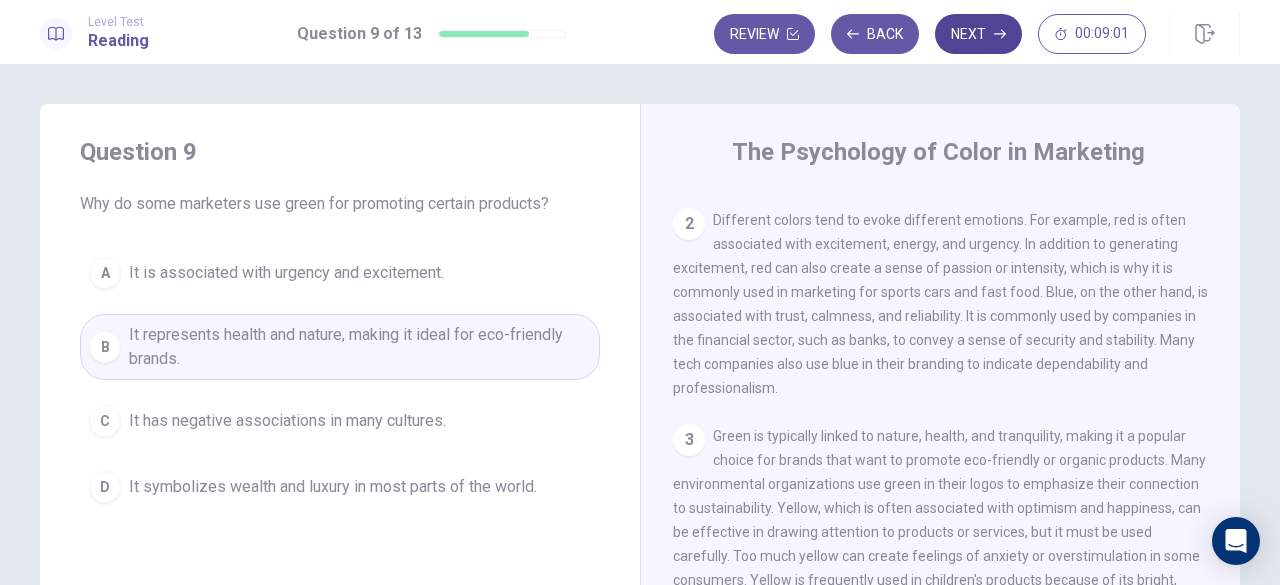 click on "Next" at bounding box center (978, 34) 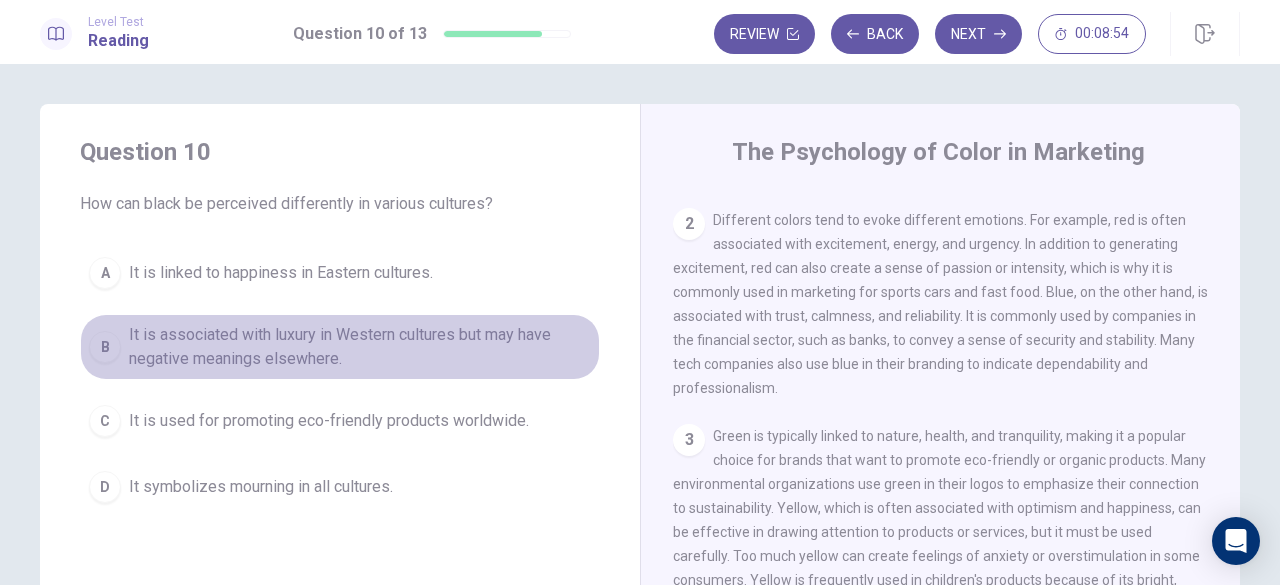 click on "B It is associated with luxury in Western cultures but may have negative meanings elsewhere." at bounding box center (340, 347) 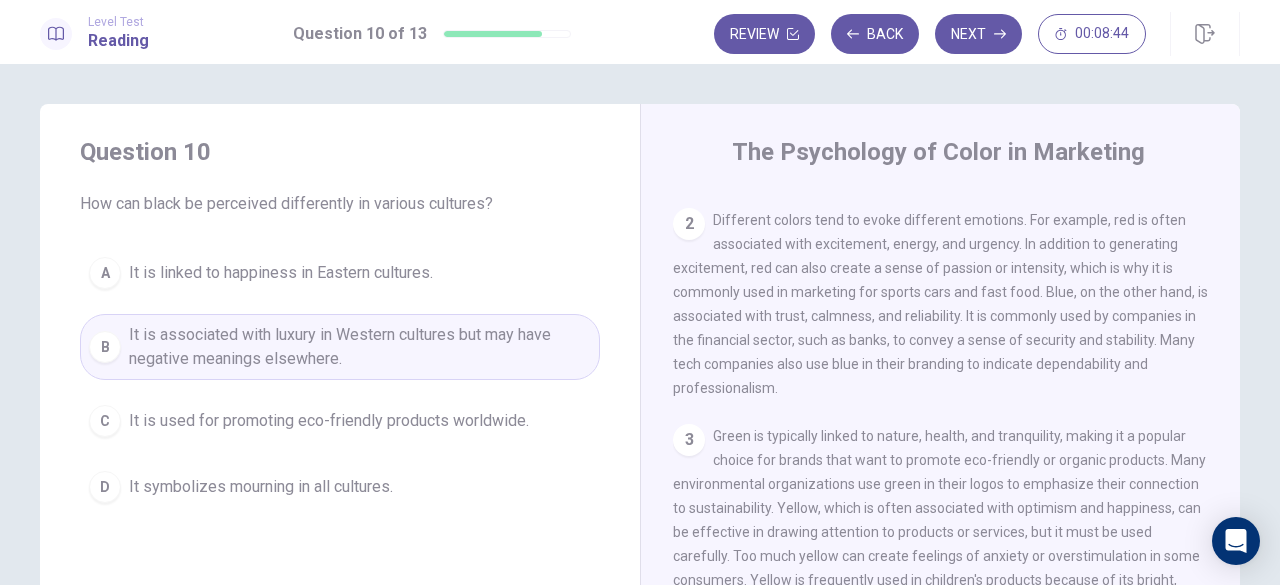 click on "Next" at bounding box center [978, 34] 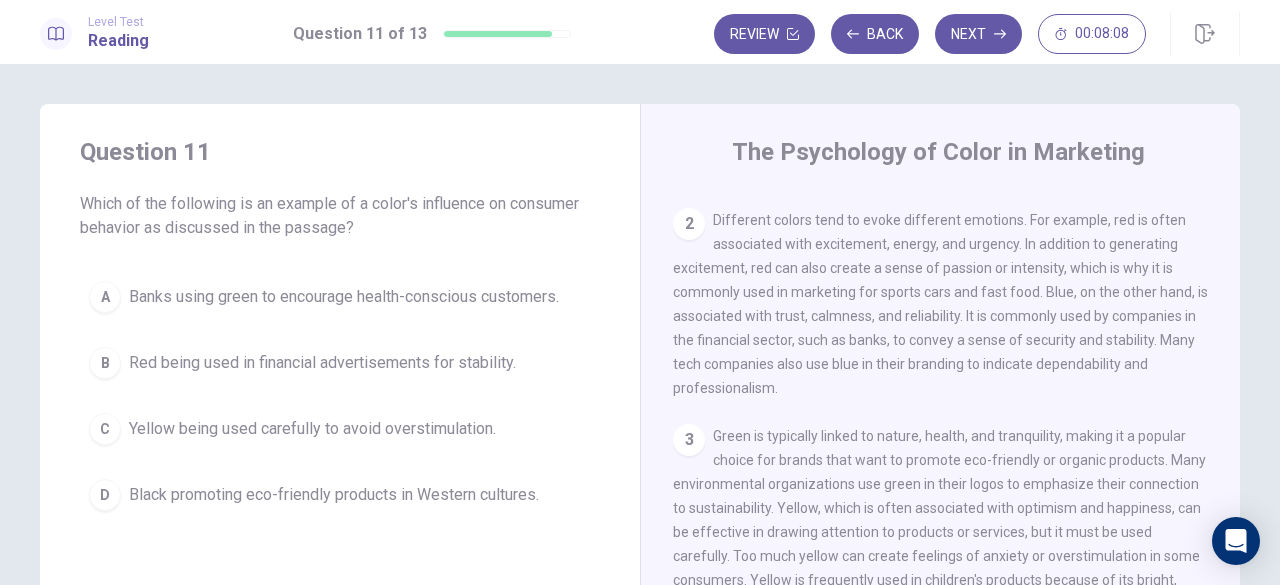 click on "C Yellow being used carefully to avoid overstimulation." at bounding box center [340, 429] 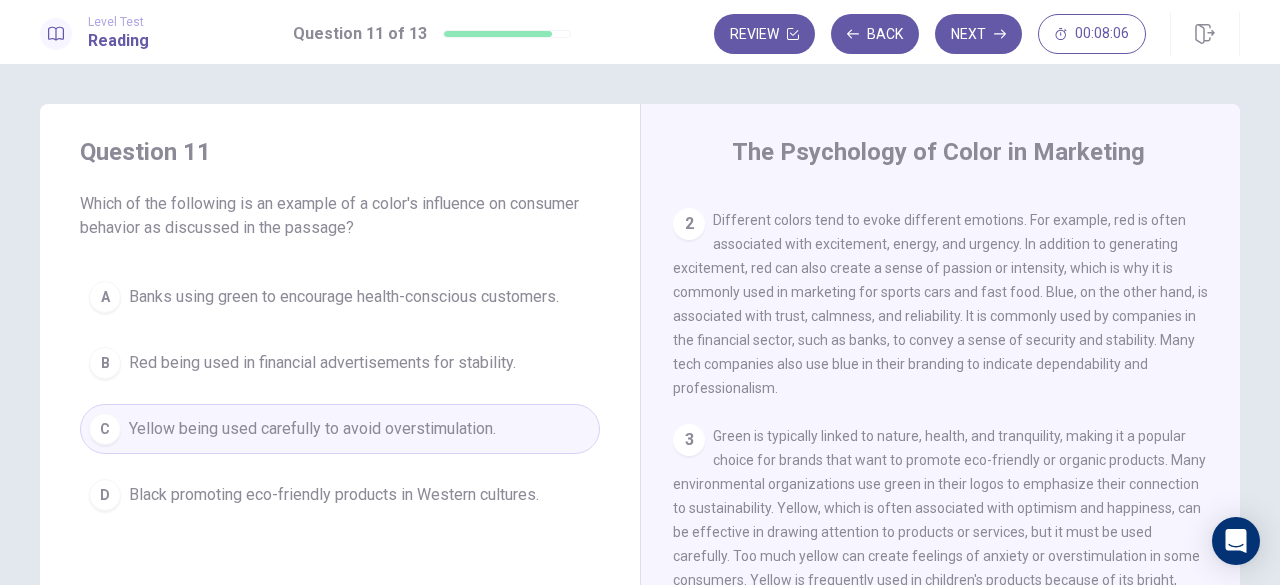 click on "Next" at bounding box center [978, 34] 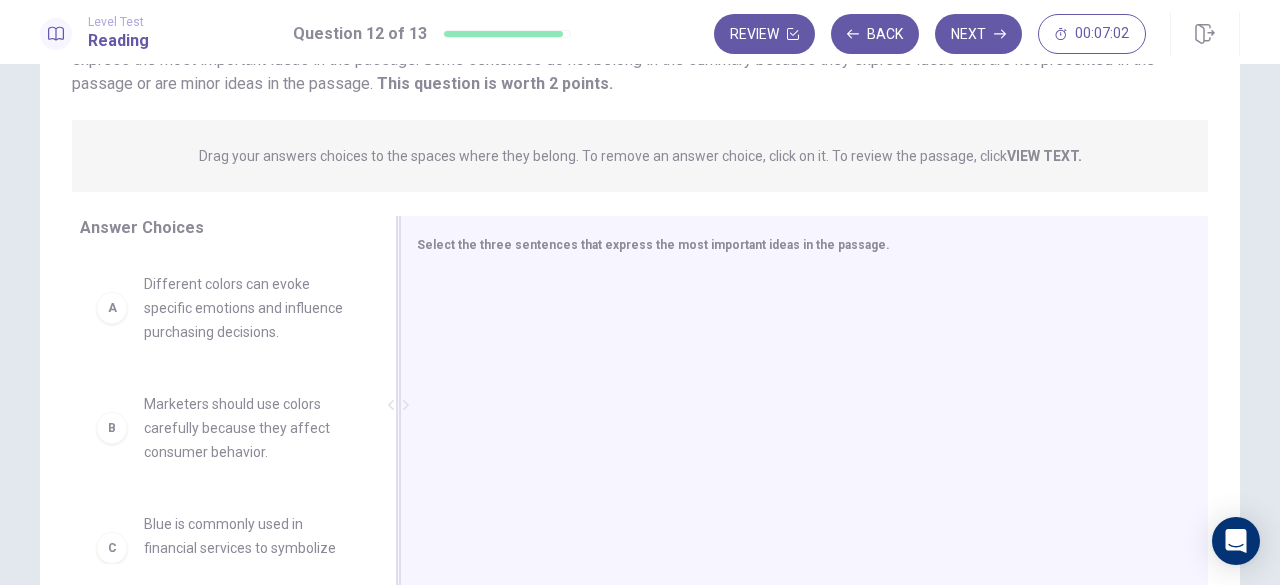 scroll, scrollTop: 300, scrollLeft: 0, axis: vertical 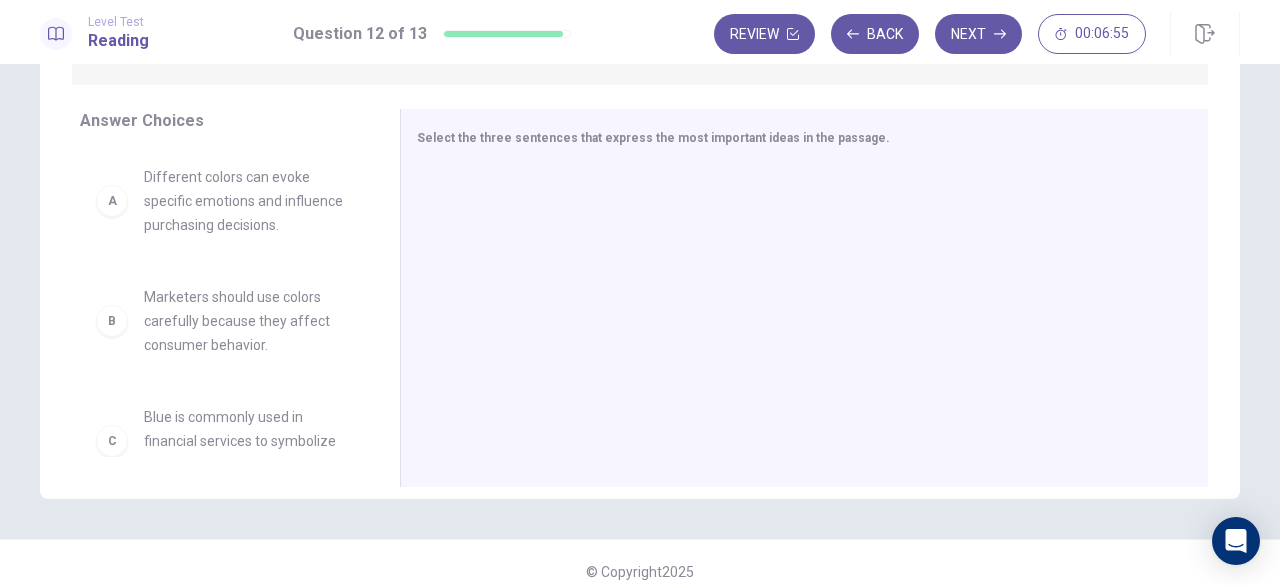 click on "A Different colors can evoke specific emotions and influence purchasing decisions." at bounding box center (224, 201) 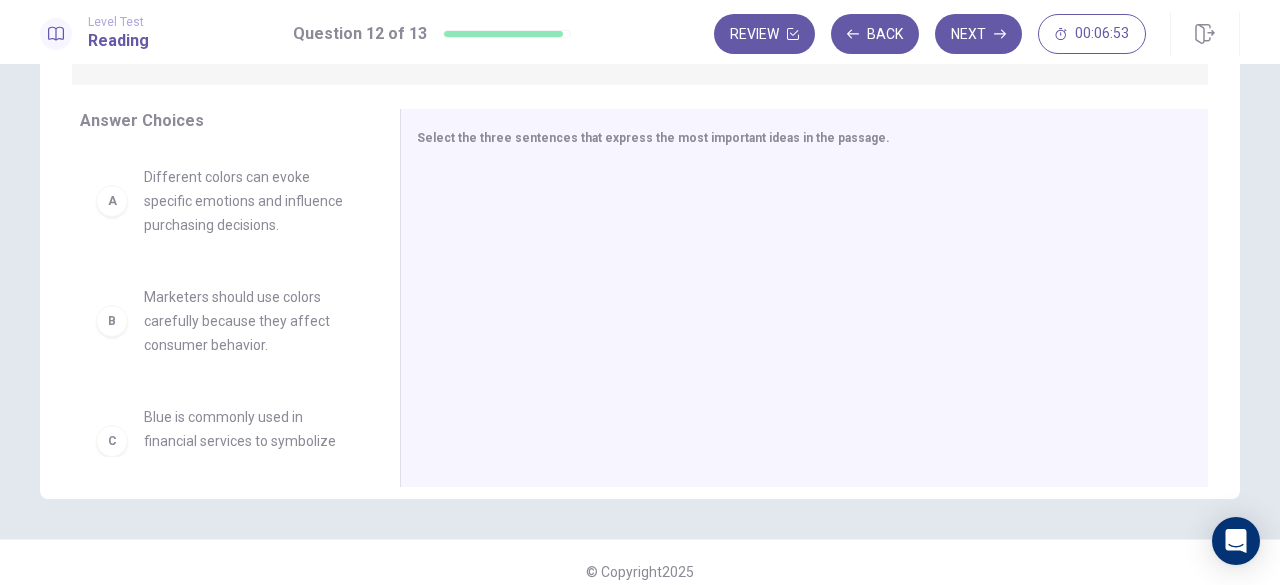 click on "A" at bounding box center [112, 201] 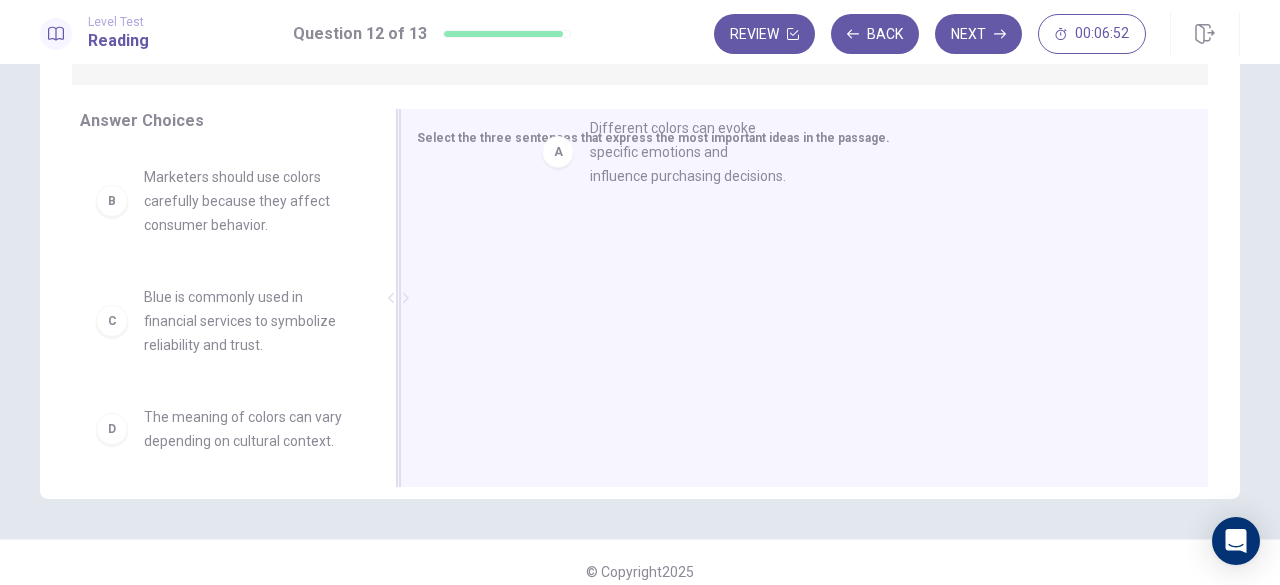 drag, startPoint x: 116, startPoint y: 228, endPoint x: 589, endPoint y: 175, distance: 475.96008 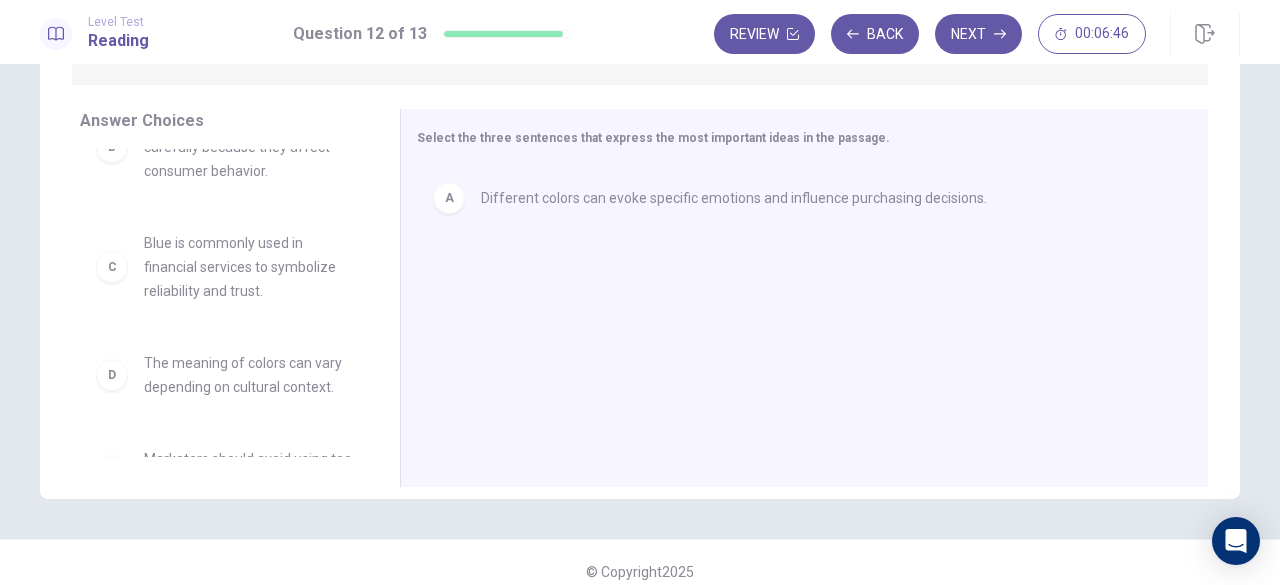 scroll, scrollTop: 100, scrollLeft: 0, axis: vertical 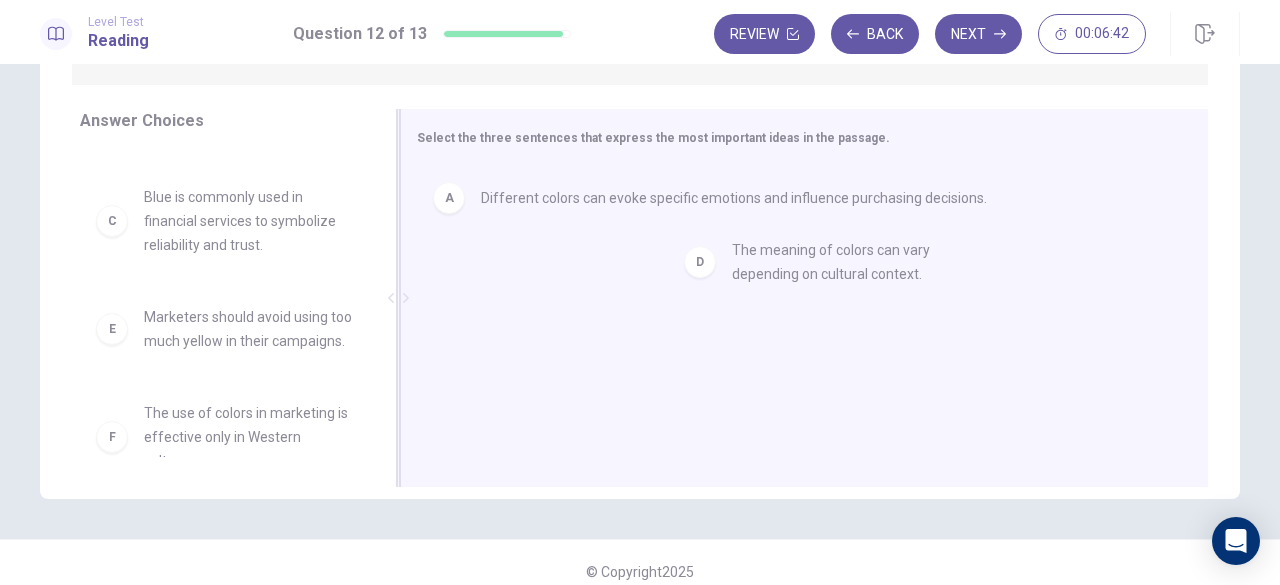 drag, startPoint x: 180, startPoint y: 337, endPoint x: 760, endPoint y: 298, distance: 581.30975 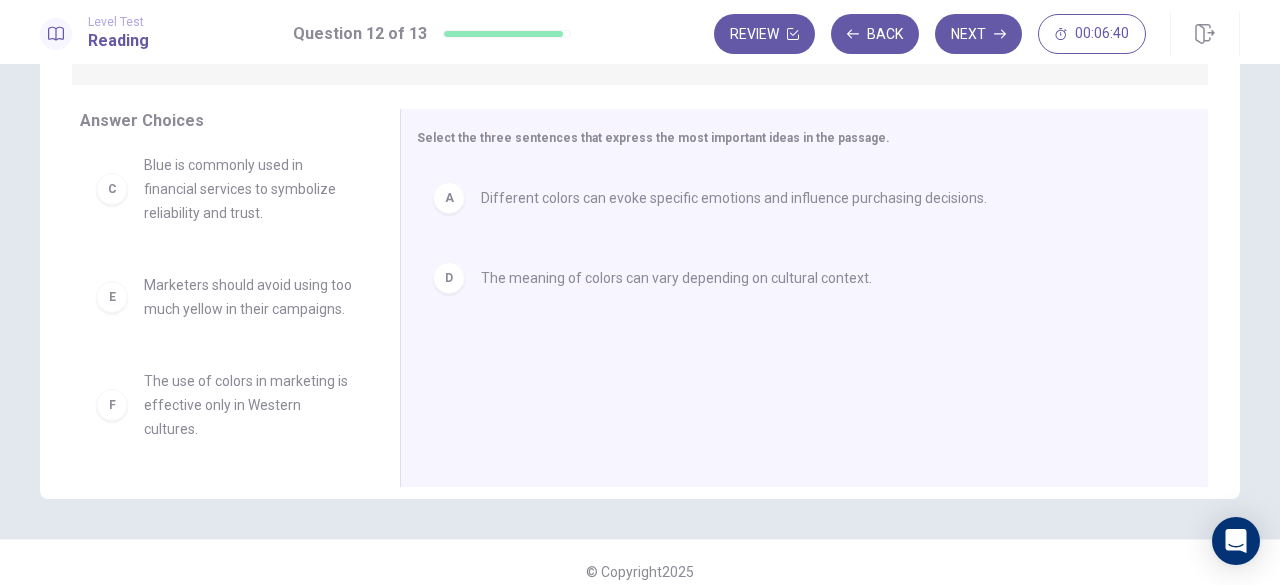 scroll, scrollTop: 156, scrollLeft: 0, axis: vertical 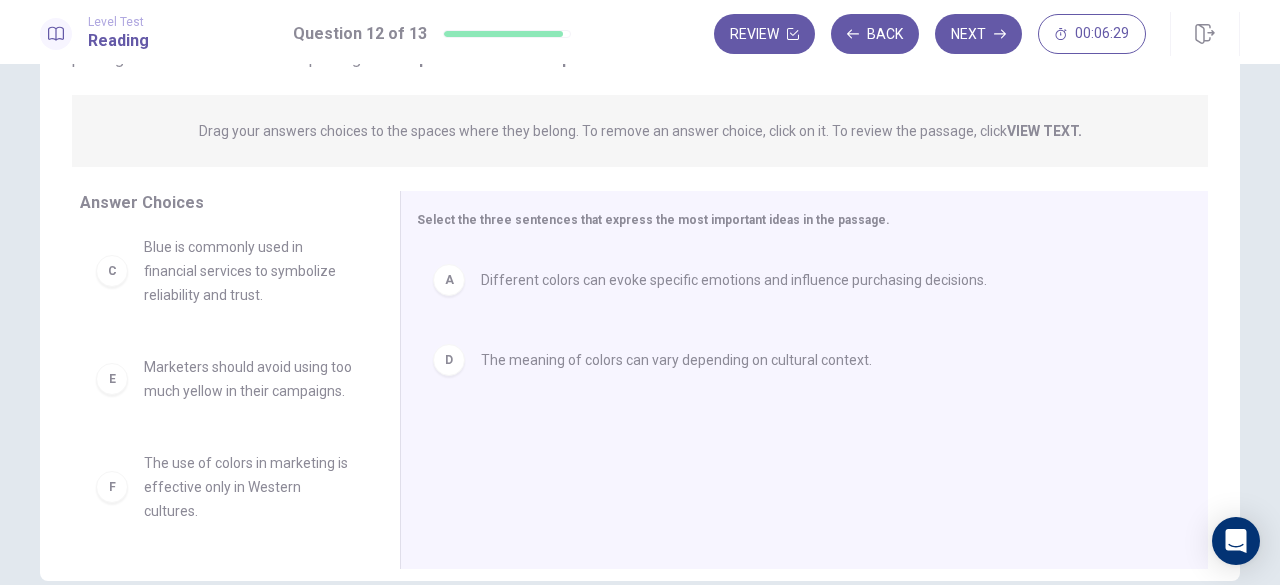 click on "Review Back Next 00:06:29" at bounding box center (977, 34) 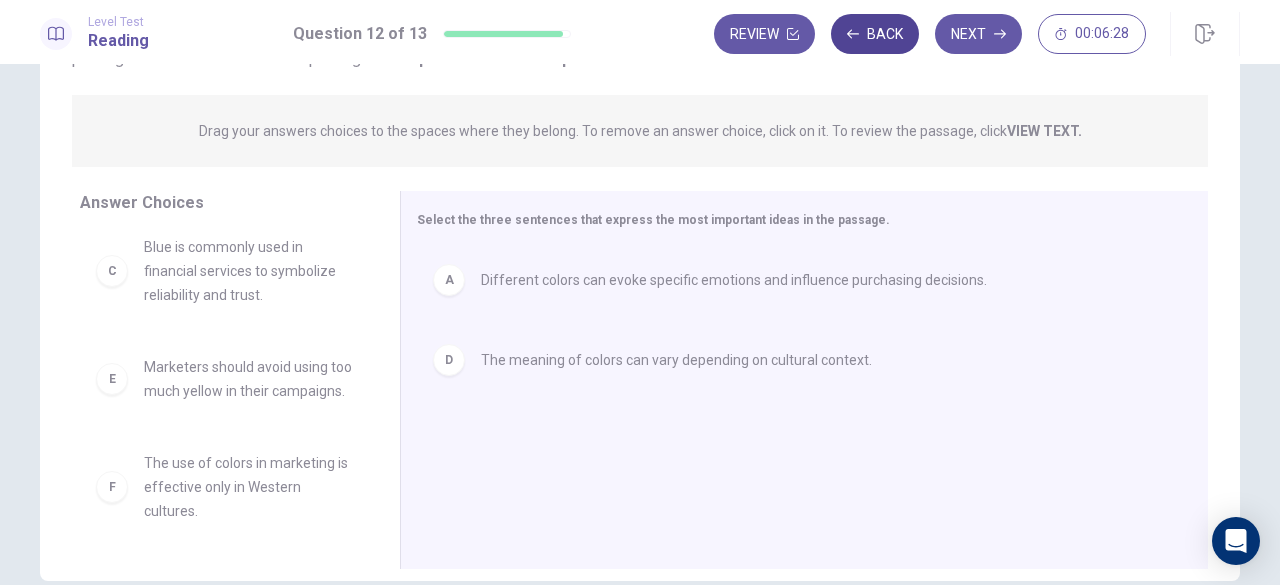 click on "Back" at bounding box center (875, 34) 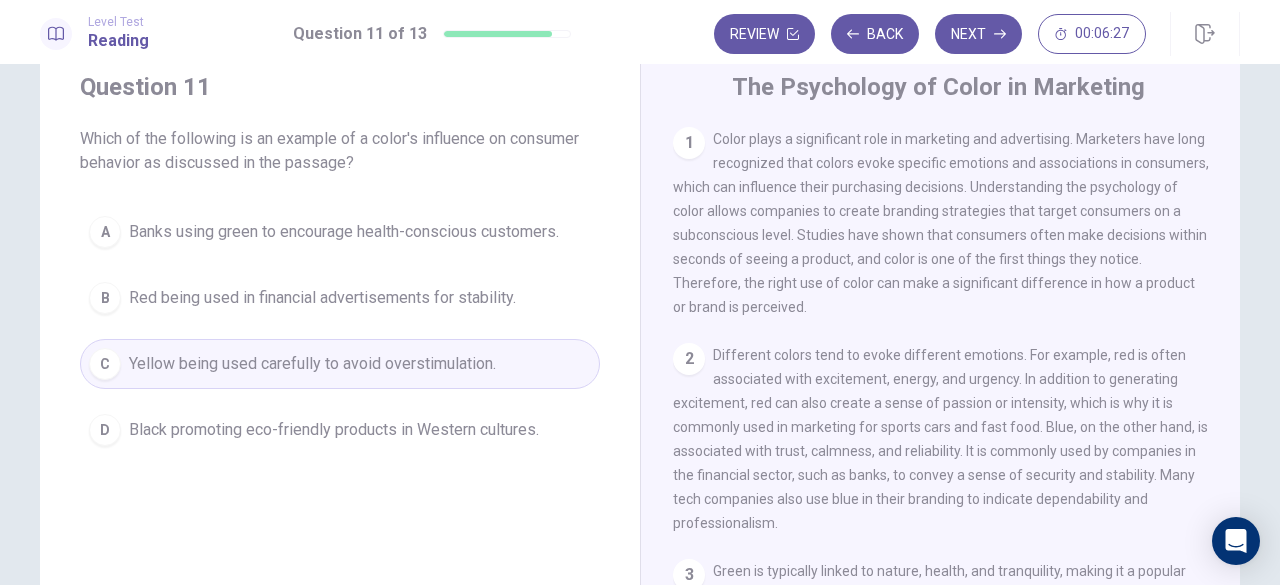scroll, scrollTop: 0, scrollLeft: 0, axis: both 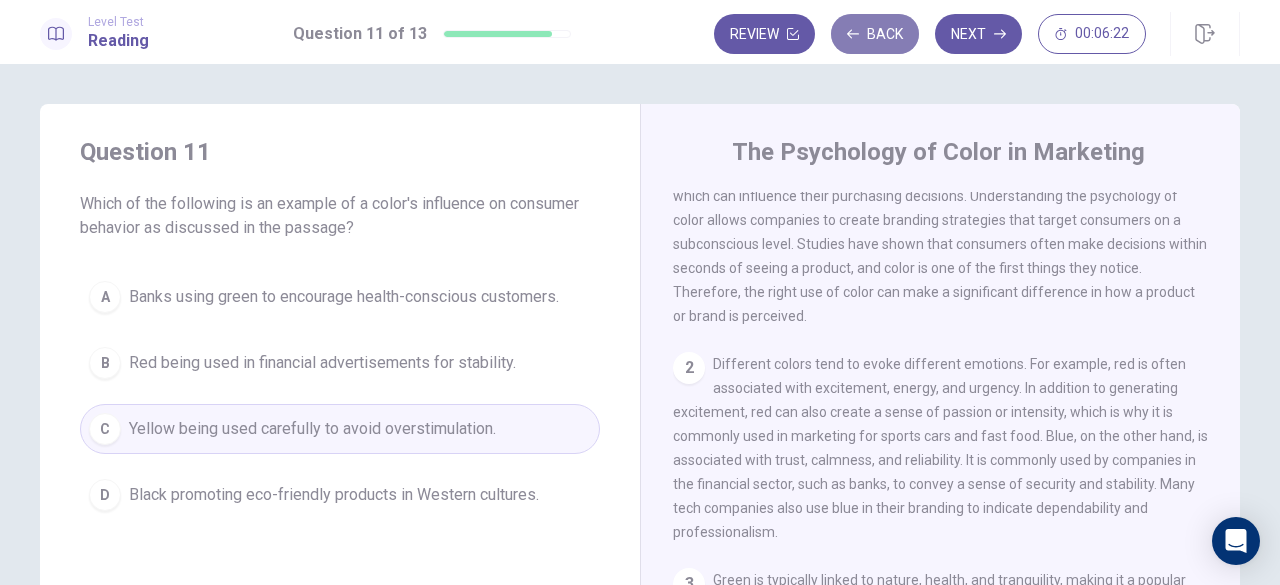 click on "Back" at bounding box center [875, 34] 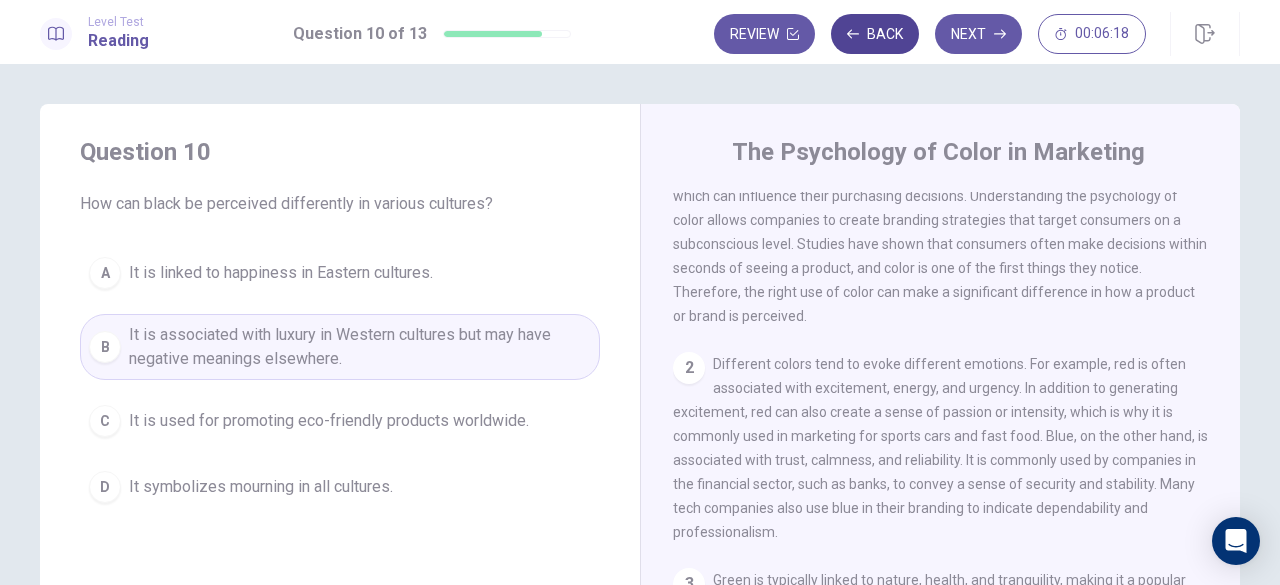 click on "Back" at bounding box center (875, 34) 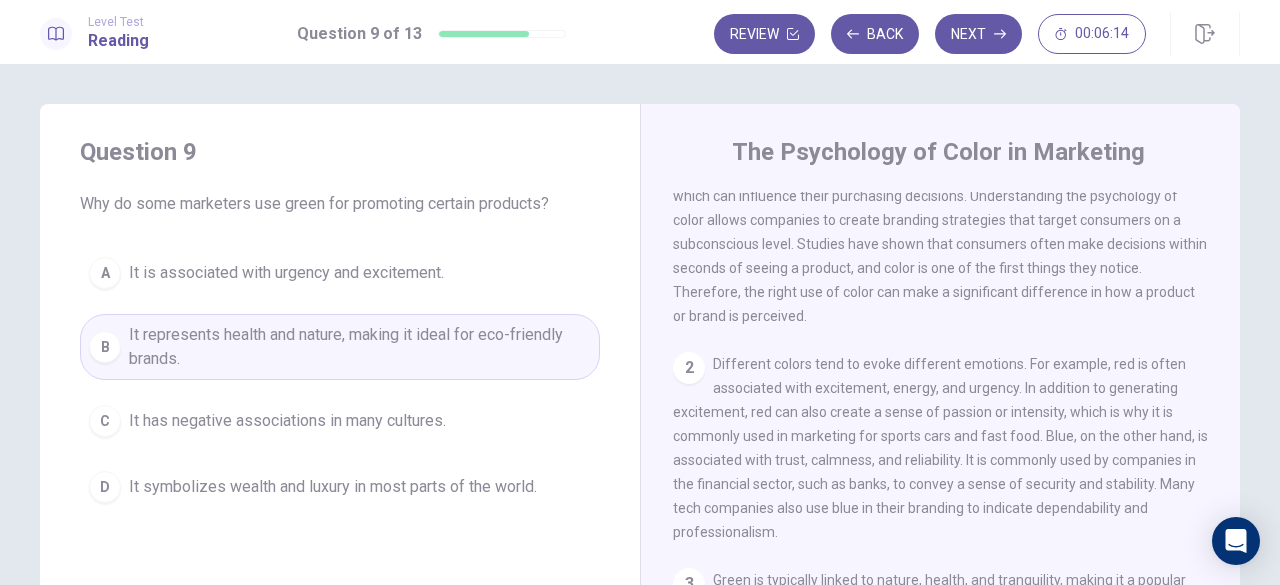 click on "Level Test   Reading Question 9 of 13 Review Back Next 00:06:14" at bounding box center [640, 32] 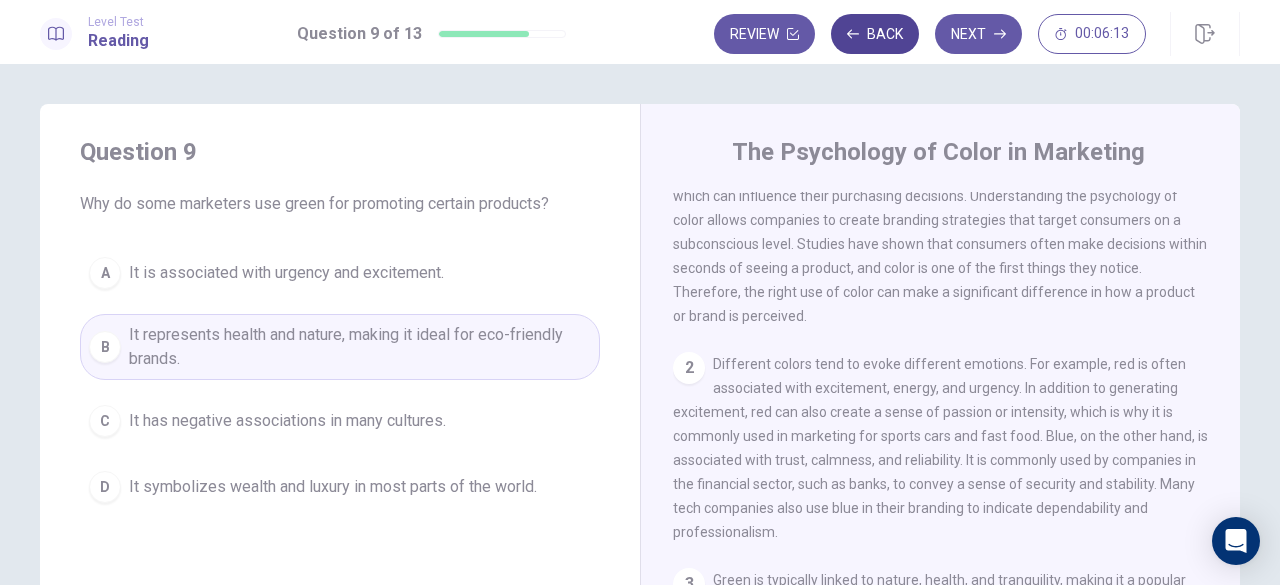 click on "Back" at bounding box center (875, 34) 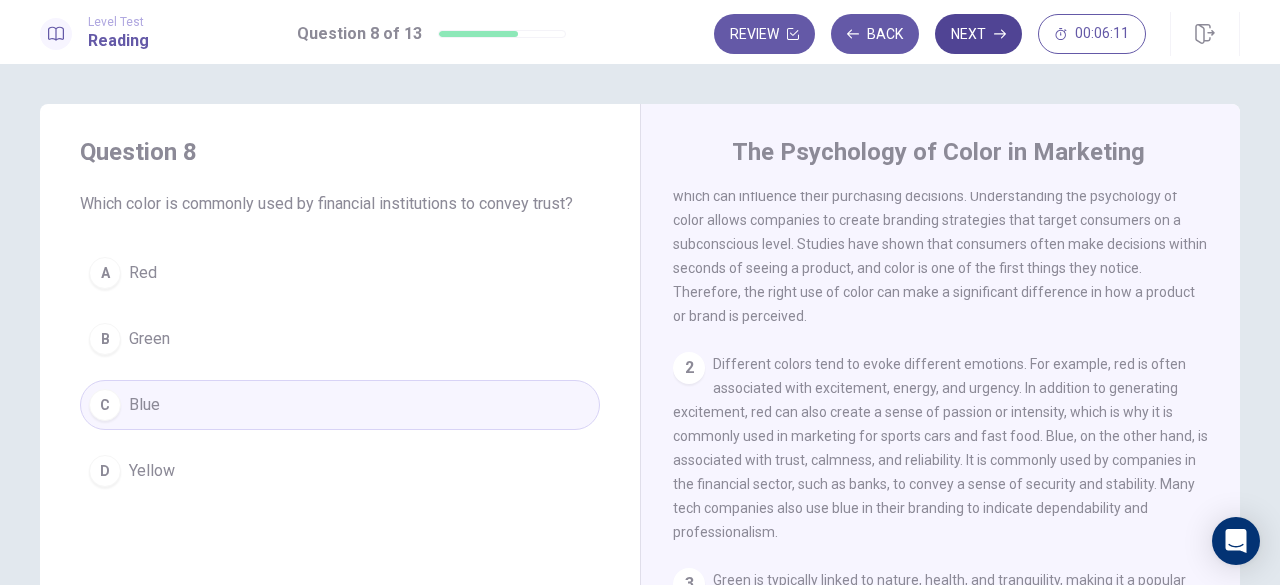 click on "Review Back Next 00:06:11" at bounding box center (977, 34) 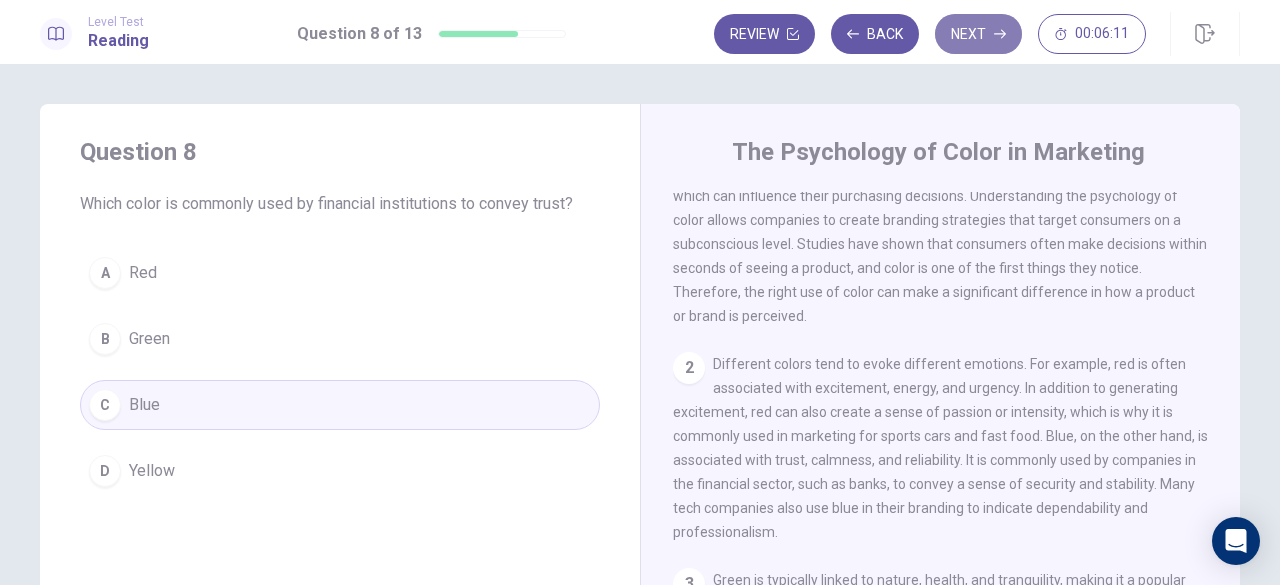 click on "Next" at bounding box center (978, 34) 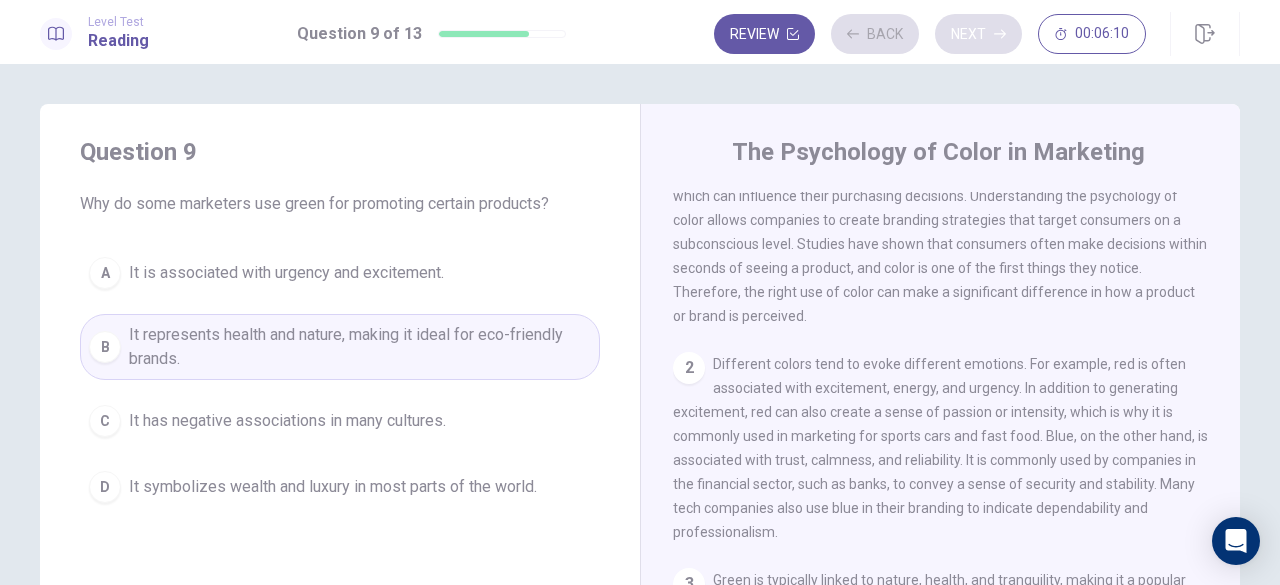 click on "Review Back Next 00:06:10" at bounding box center [930, 34] 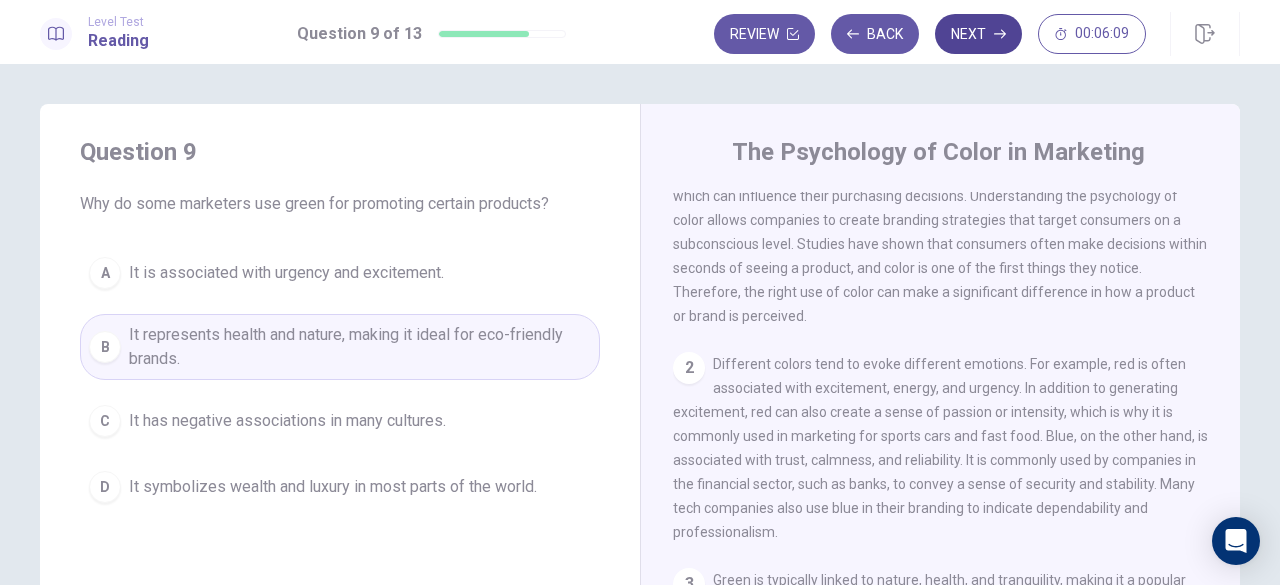 click on "Next" at bounding box center (978, 34) 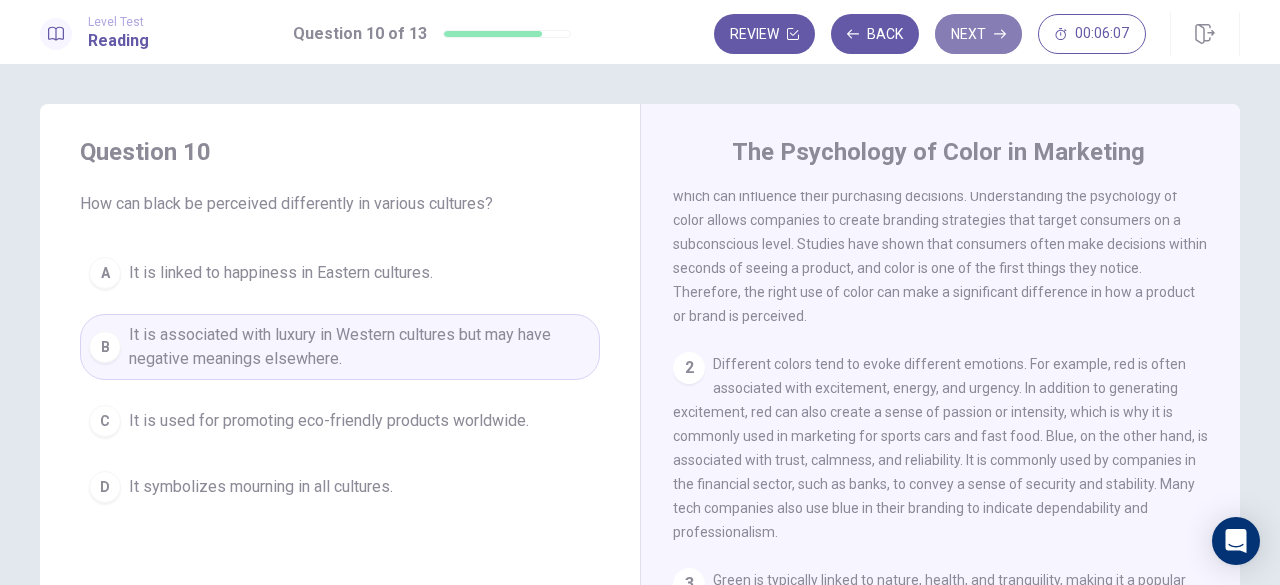 click on "Next" at bounding box center [978, 34] 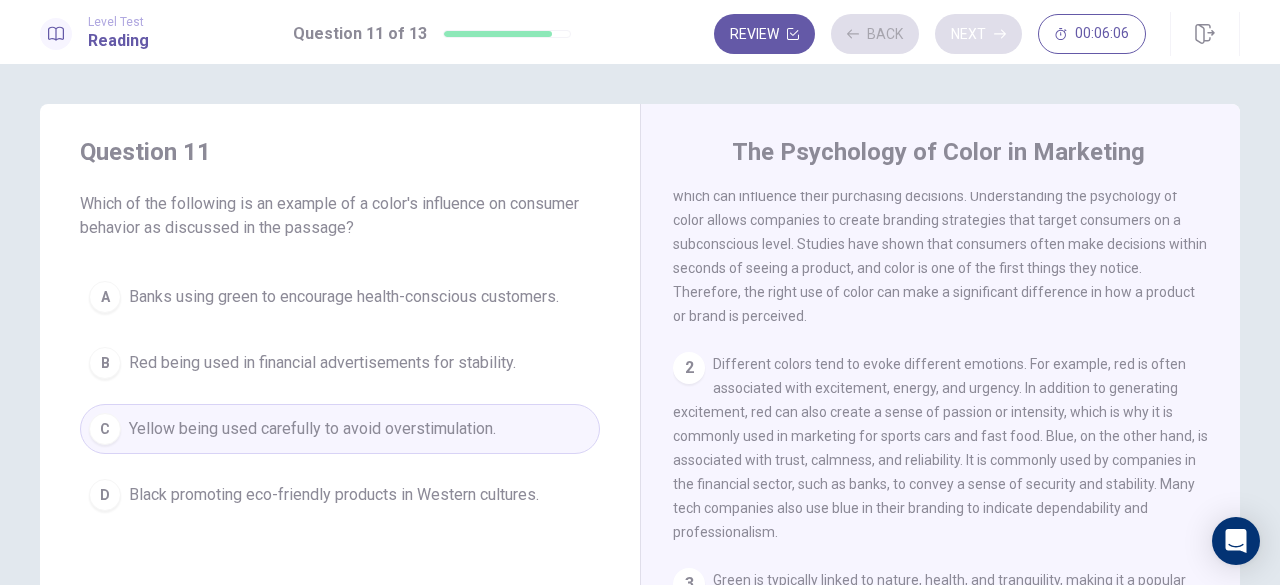 click on "Review Back Next 00:06:06" at bounding box center [930, 34] 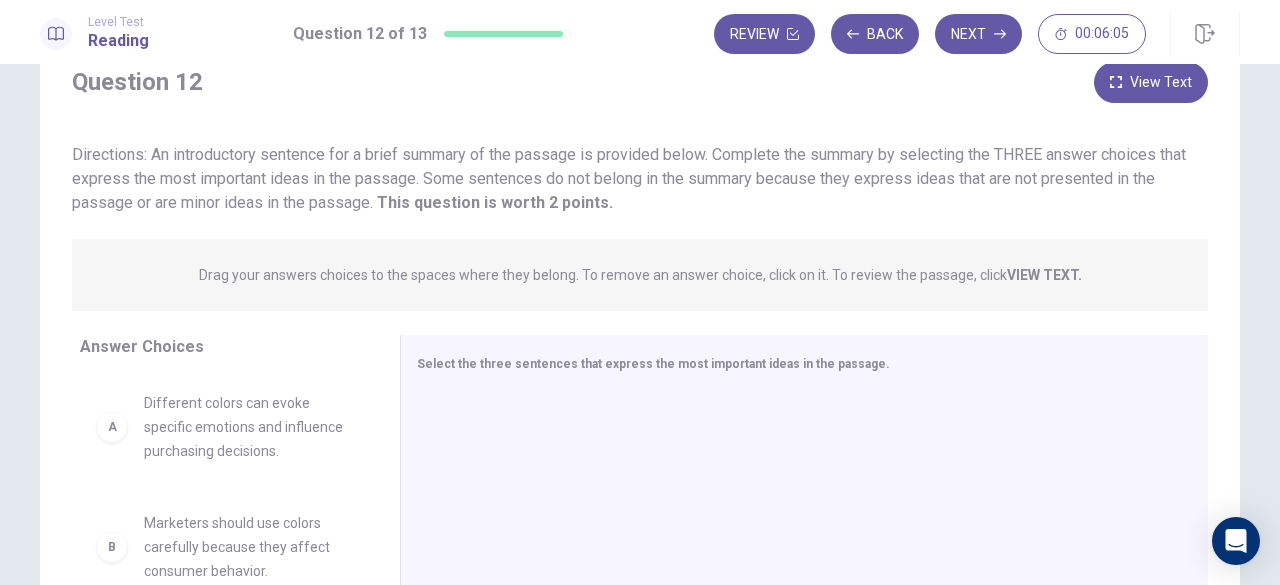 scroll, scrollTop: 318, scrollLeft: 0, axis: vertical 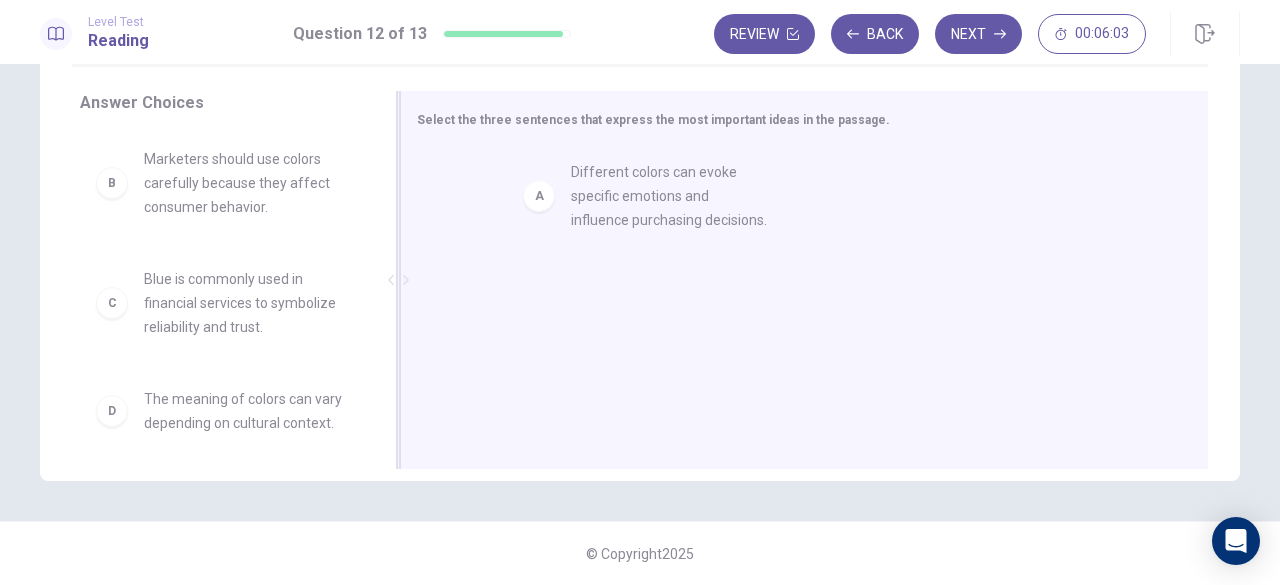 drag, startPoint x: 186, startPoint y: 201, endPoint x: 629, endPoint y: 212, distance: 443.13654 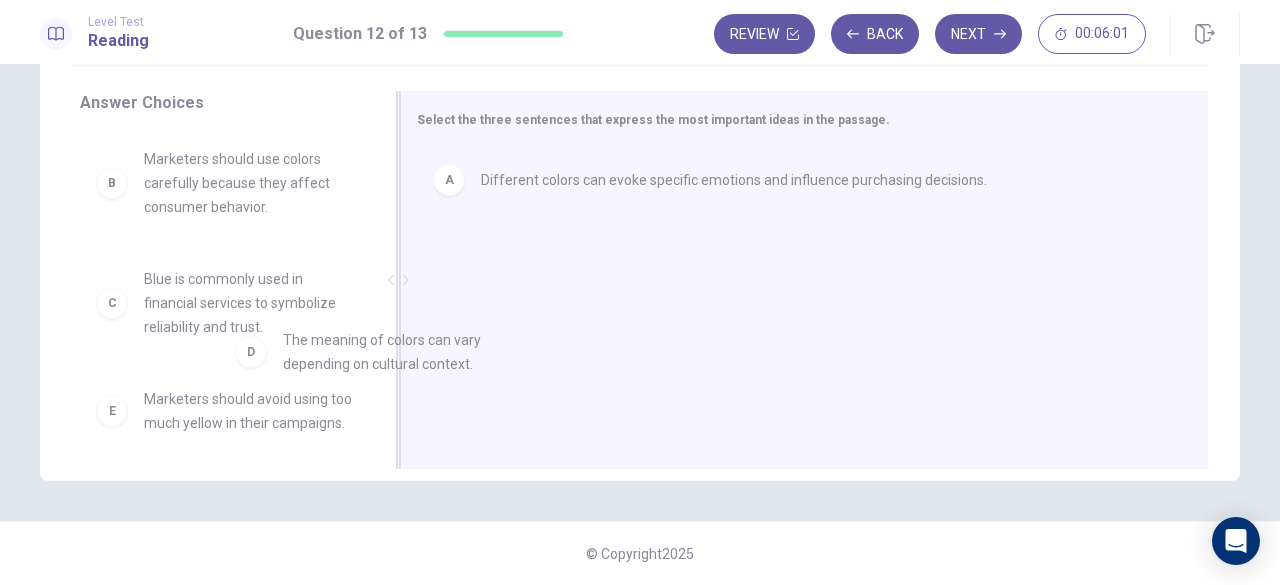 scroll, scrollTop: 6, scrollLeft: 0, axis: vertical 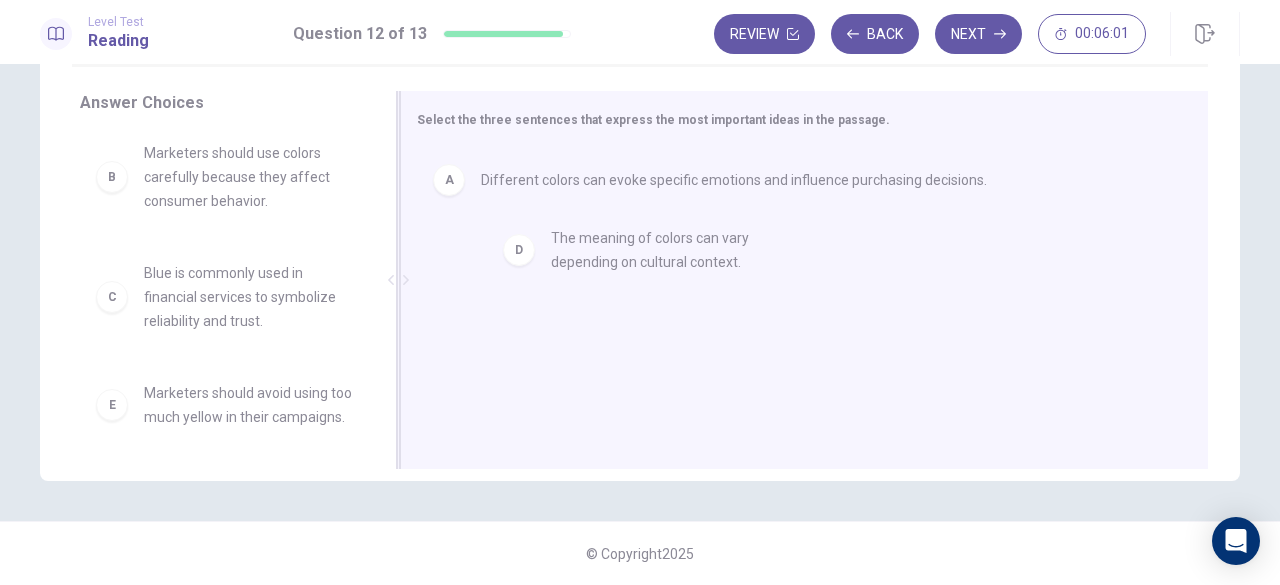 drag, startPoint x: 206, startPoint y: 424, endPoint x: 635, endPoint y: 261, distance: 458.92264 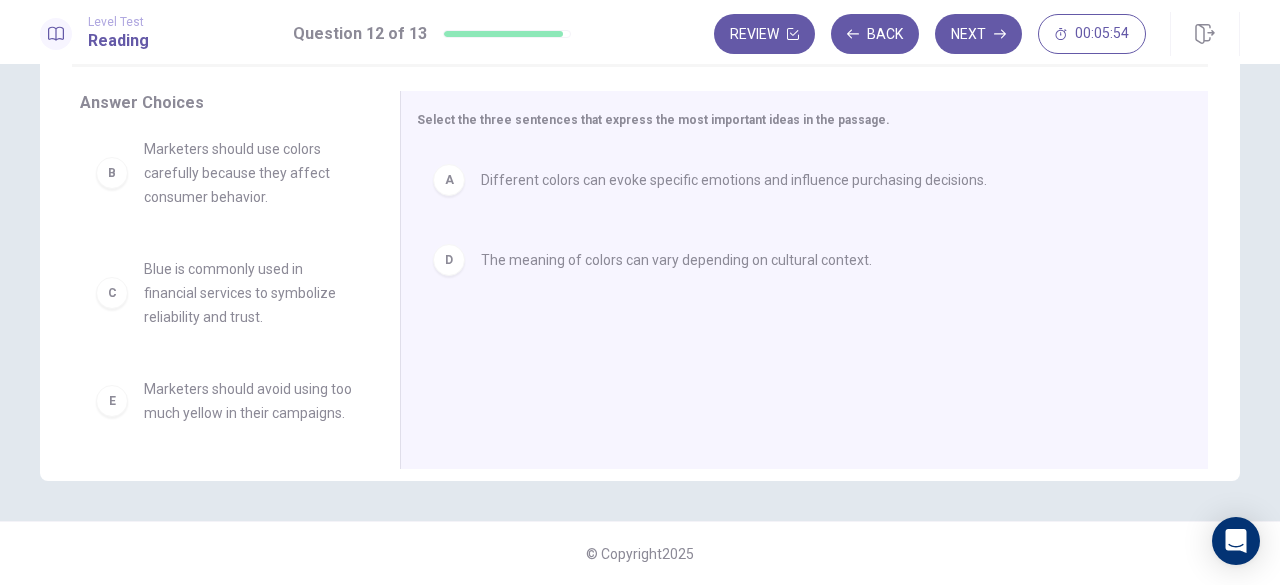 scroll, scrollTop: 0, scrollLeft: 0, axis: both 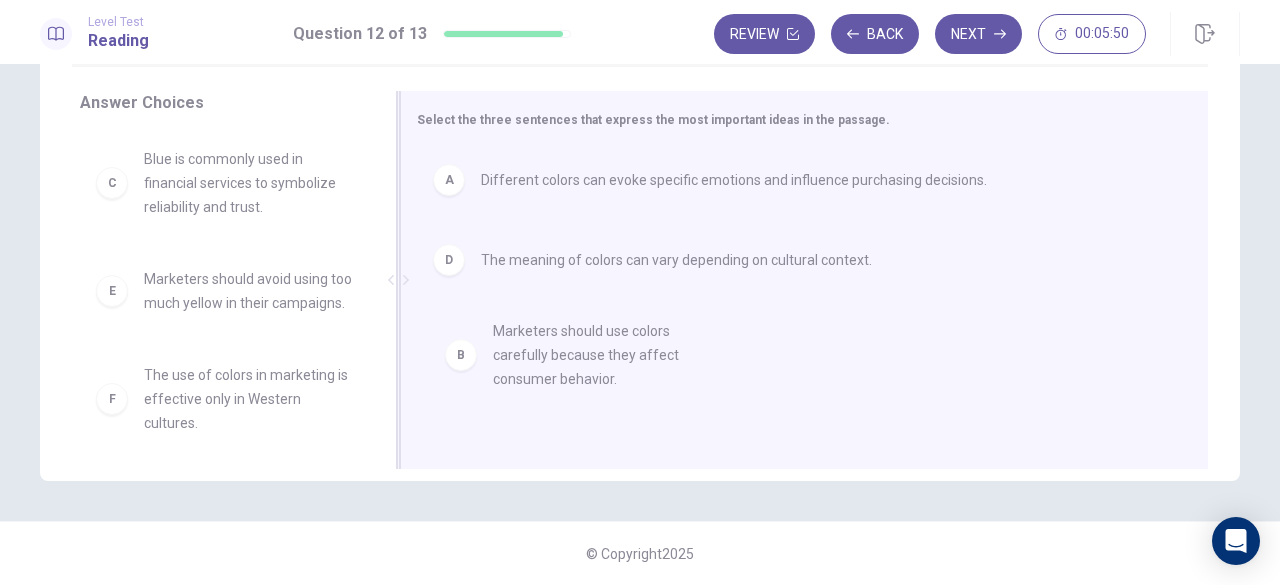 drag, startPoint x: 268, startPoint y: 205, endPoint x: 625, endPoint y: 384, distance: 399.362 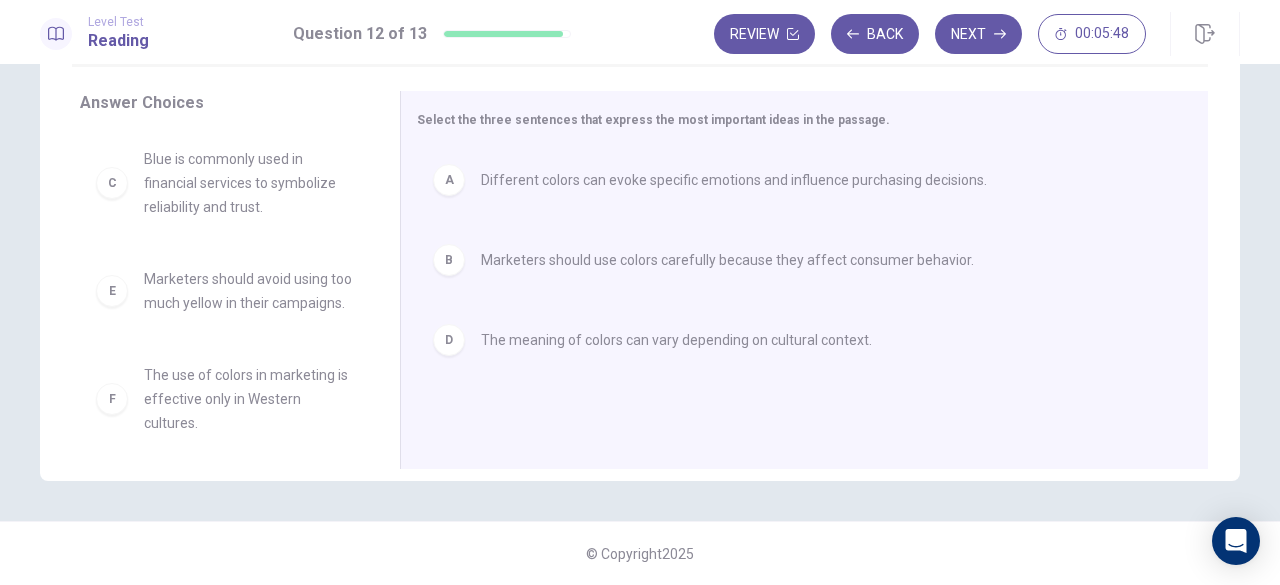 scroll, scrollTop: 0, scrollLeft: 0, axis: both 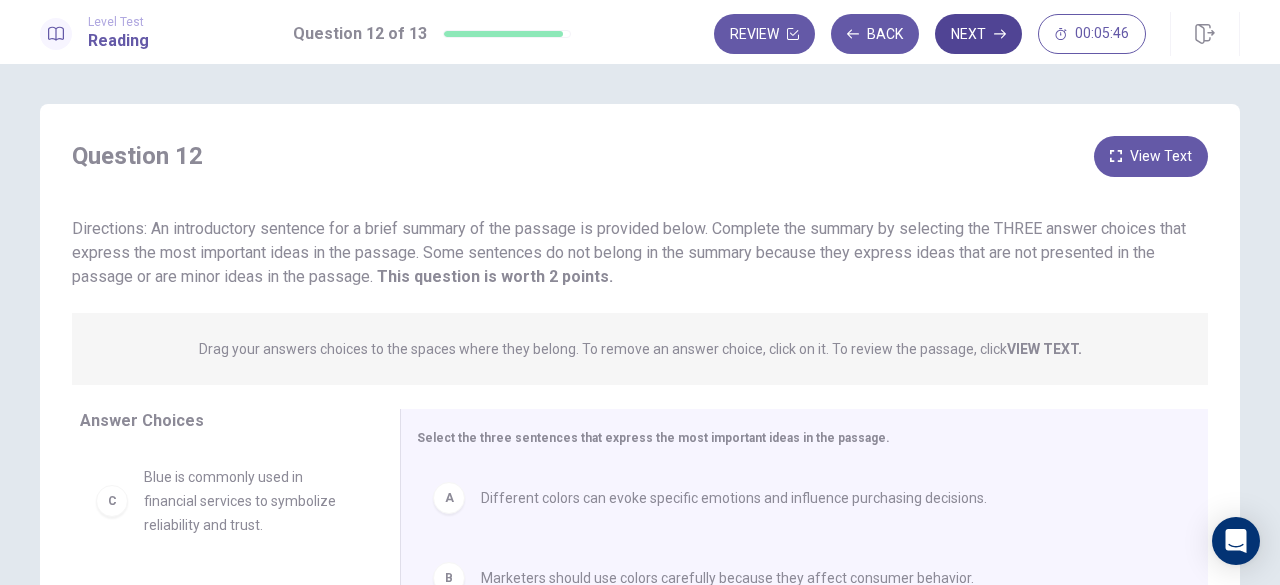 click on "Next" at bounding box center [978, 34] 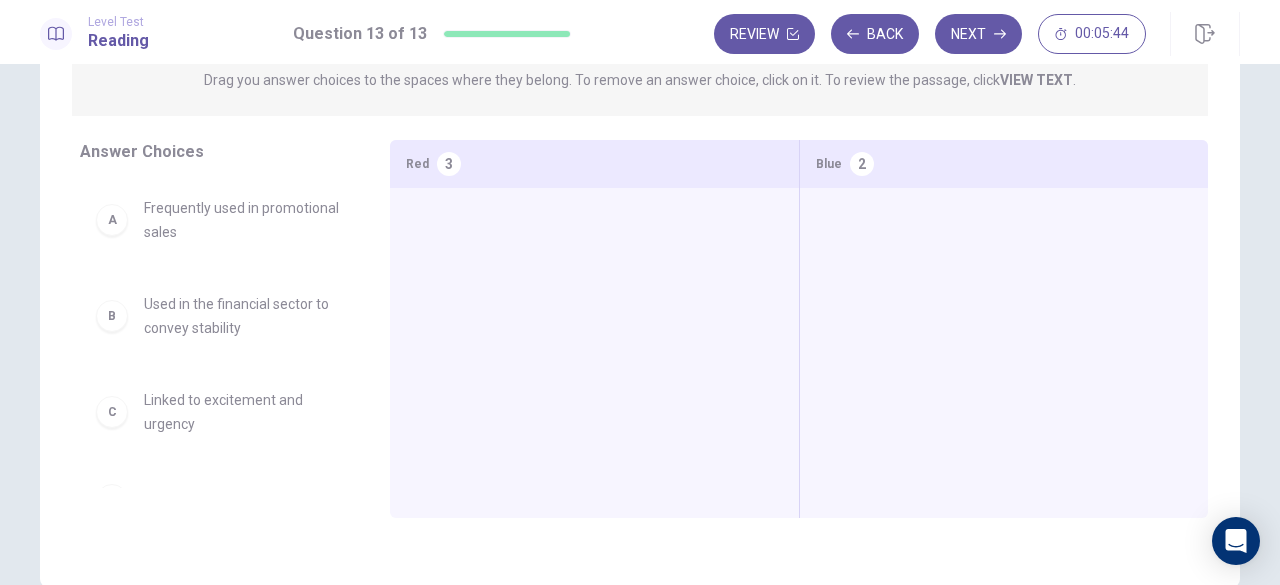 scroll, scrollTop: 100, scrollLeft: 0, axis: vertical 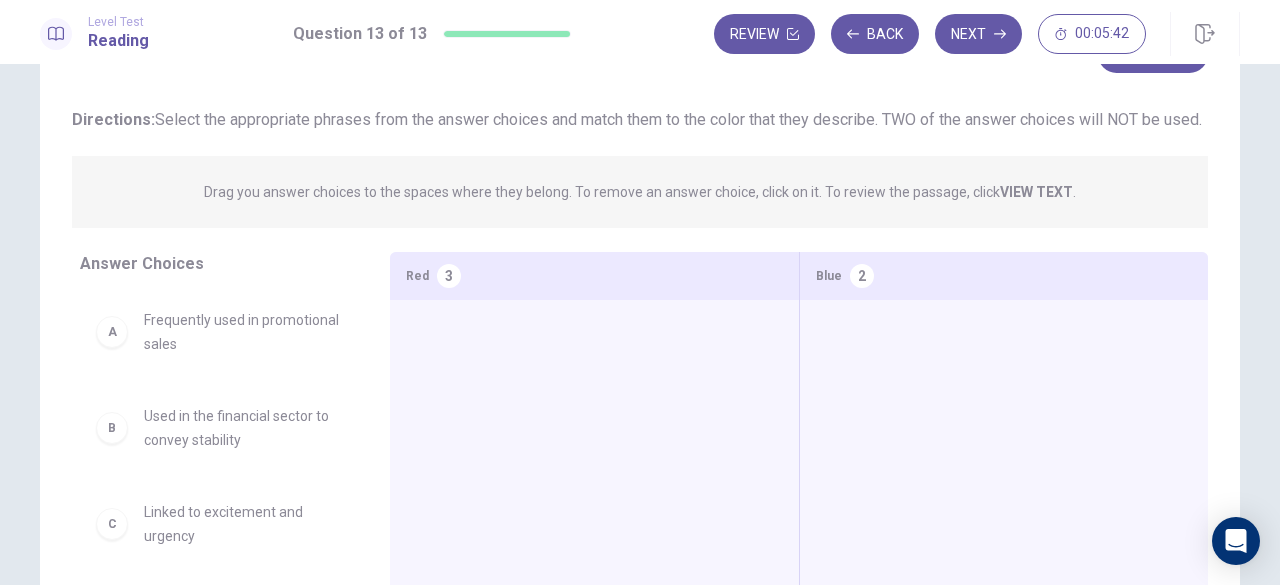 click at bounding box center [594, 434] 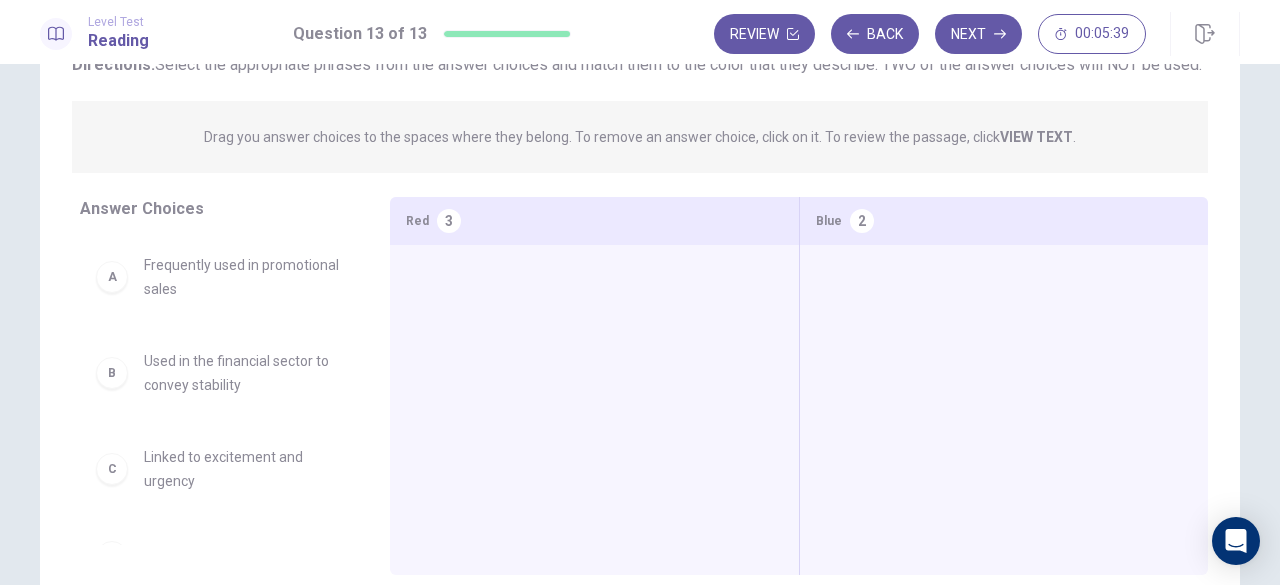 scroll, scrollTop: 200, scrollLeft: 0, axis: vertical 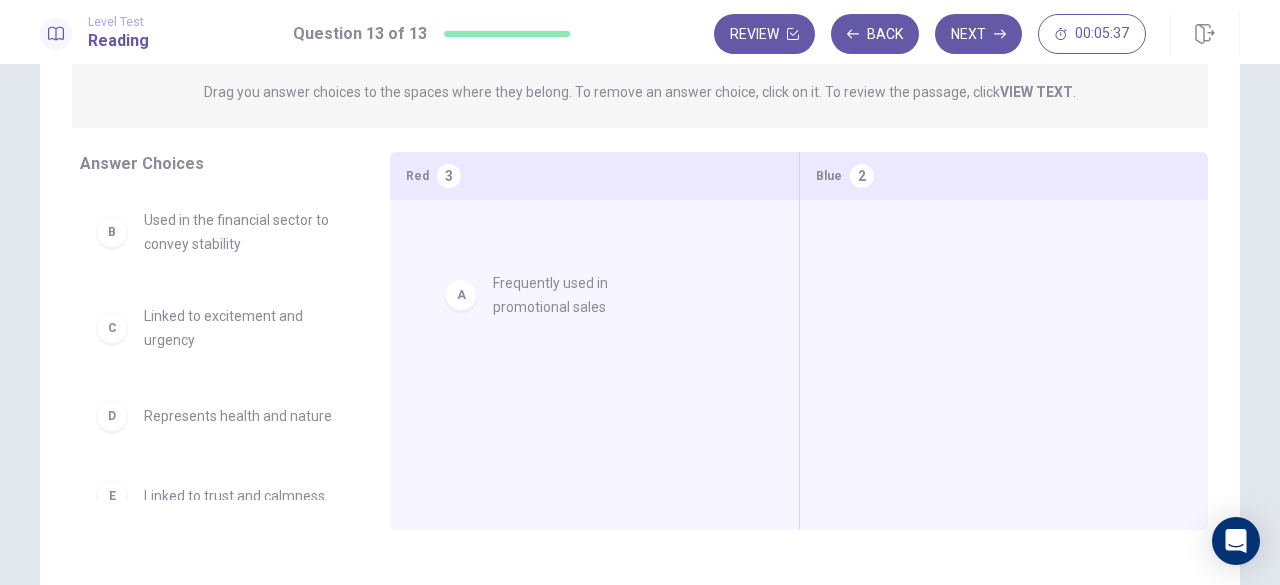 drag, startPoint x: 164, startPoint y: 257, endPoint x: 532, endPoint y: 303, distance: 370.86386 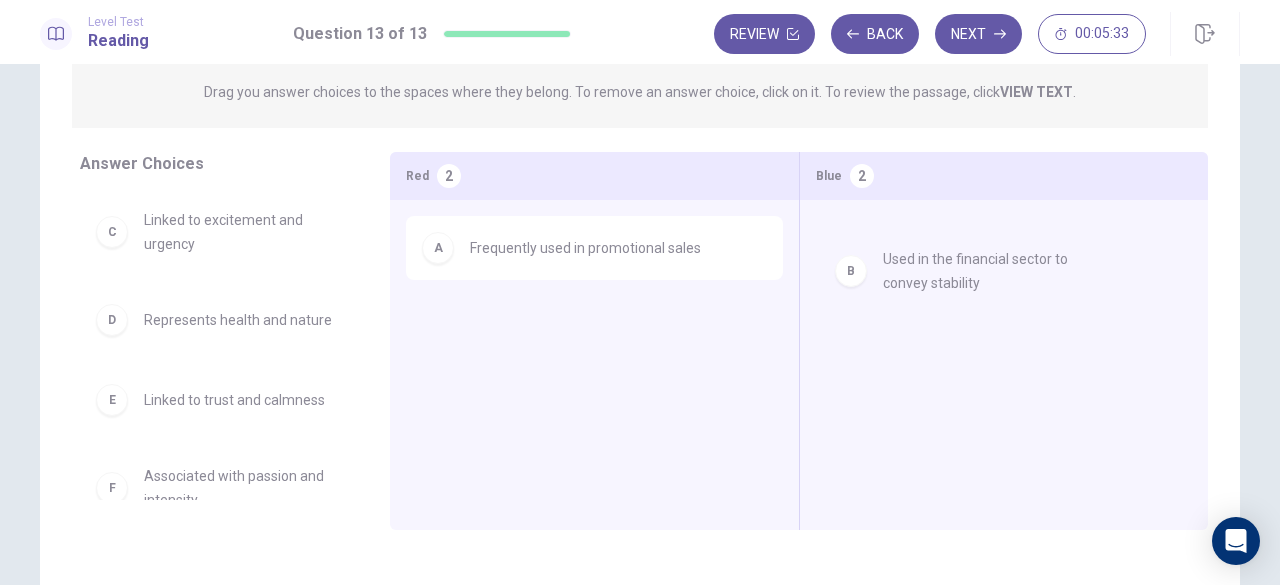 drag, startPoint x: 138, startPoint y: 266, endPoint x: 901, endPoint y: 282, distance: 763.1677 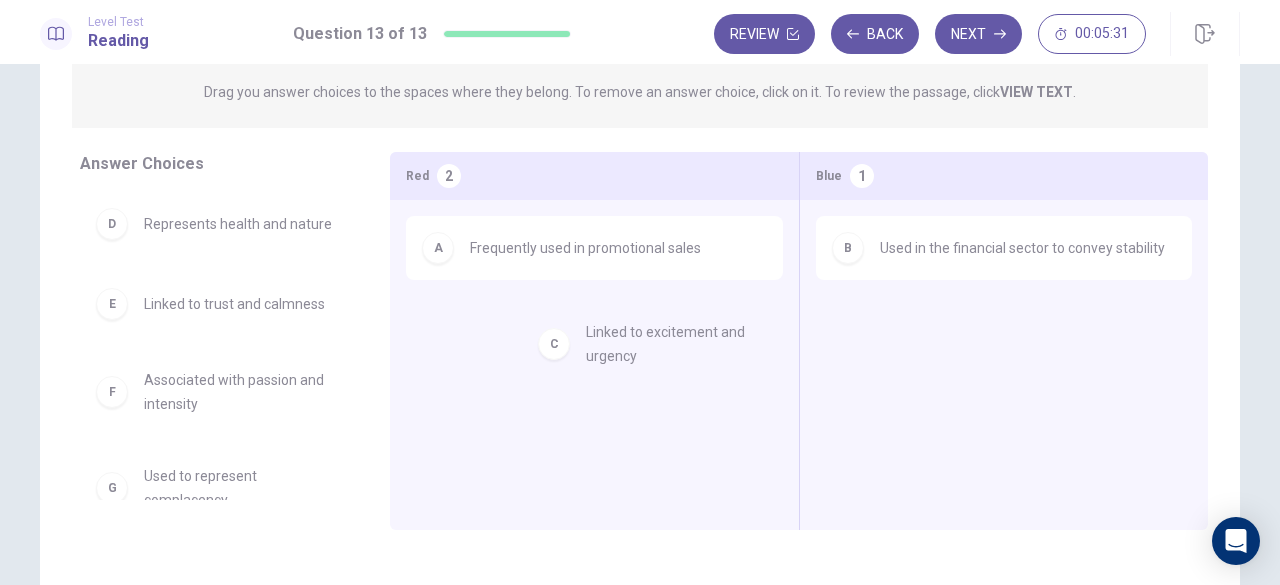 drag, startPoint x: 192, startPoint y: 281, endPoint x: 634, endPoint y: 397, distance: 456.96826 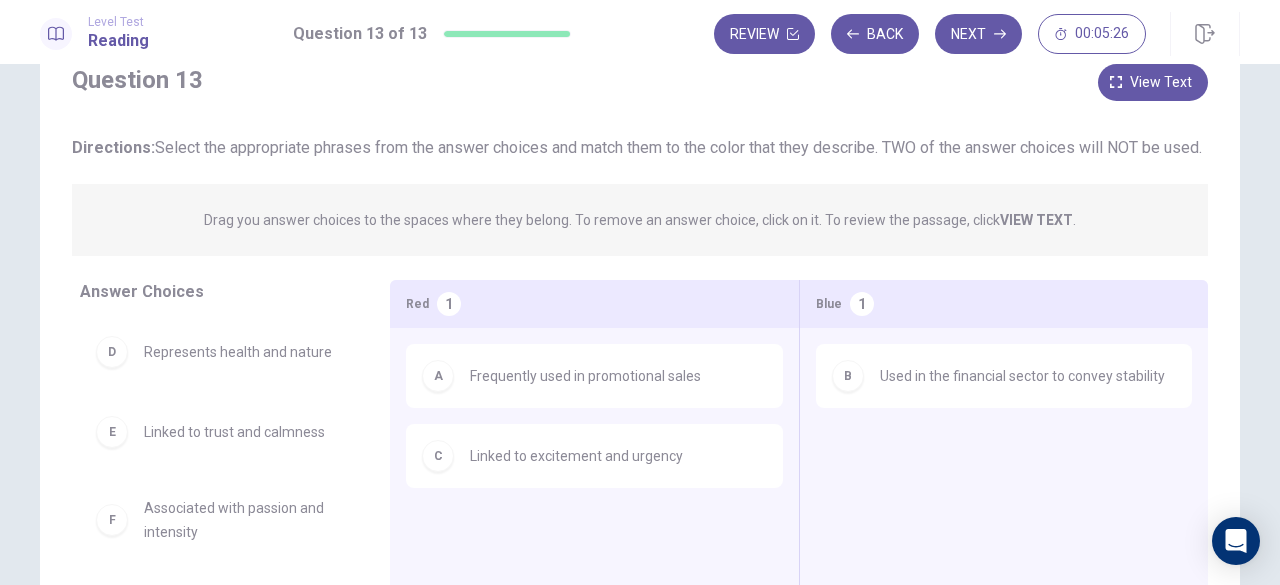 scroll, scrollTop: 118, scrollLeft: 0, axis: vertical 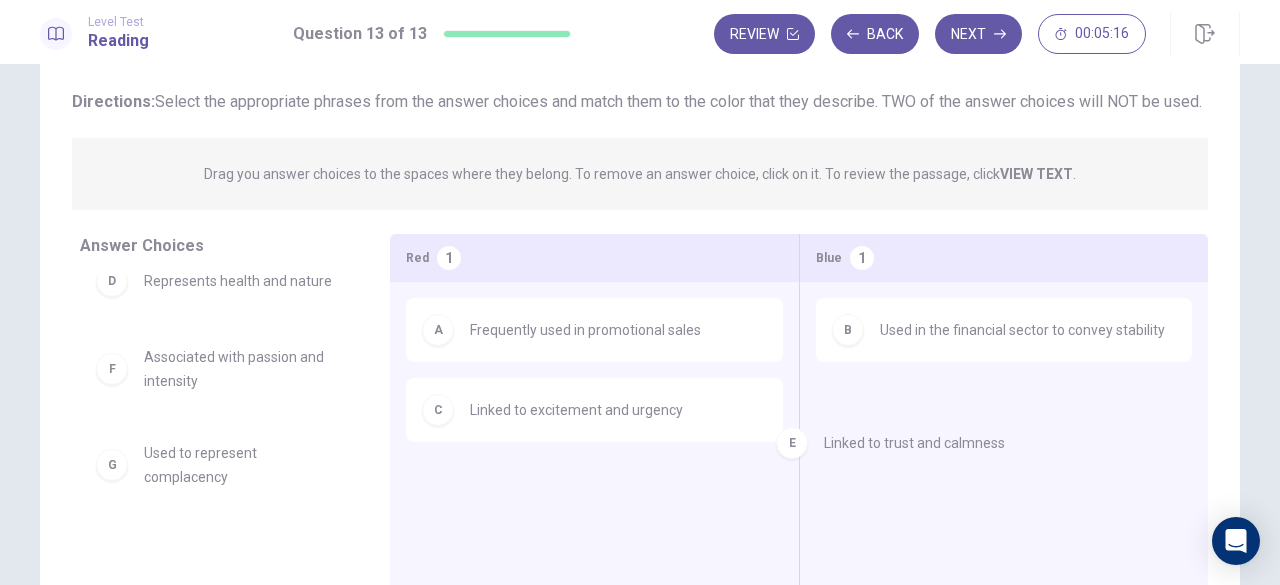 drag, startPoint x: 306, startPoint y: 385, endPoint x: 1006, endPoint y: 440, distance: 702.1574 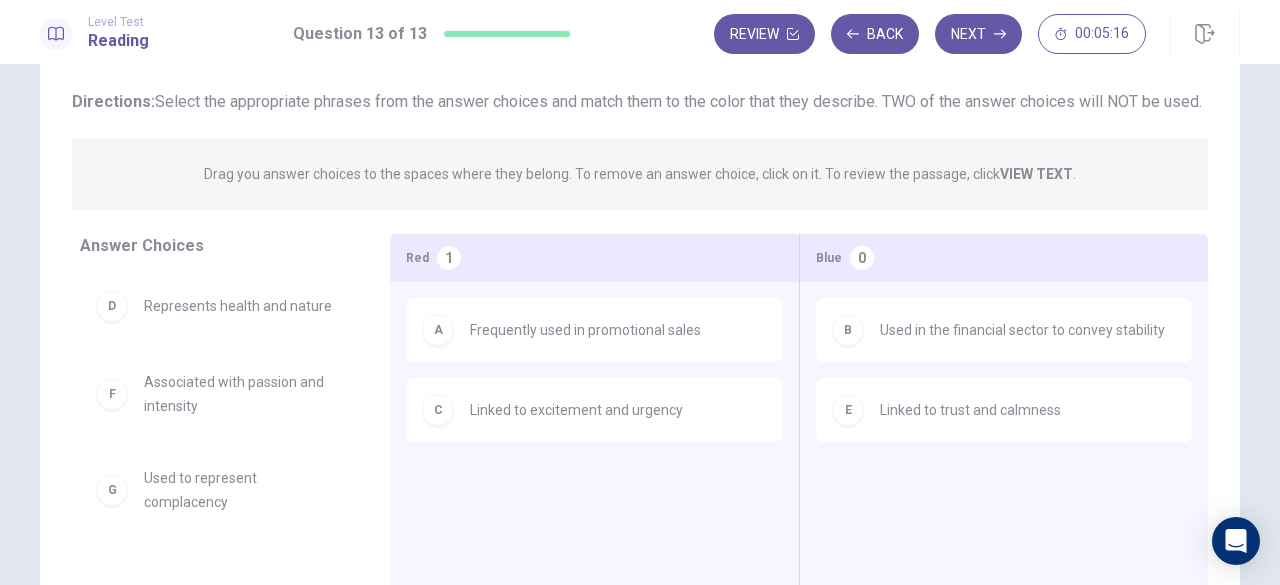 scroll, scrollTop: 0, scrollLeft: 0, axis: both 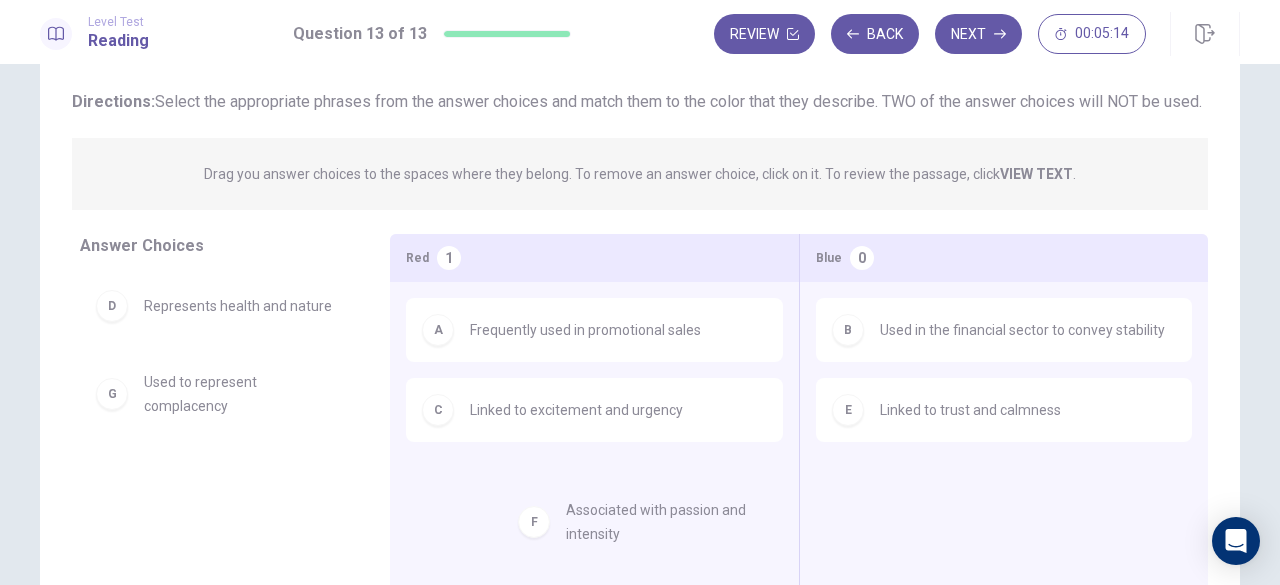 drag, startPoint x: 218, startPoint y: 406, endPoint x: 661, endPoint y: 516, distance: 456.45264 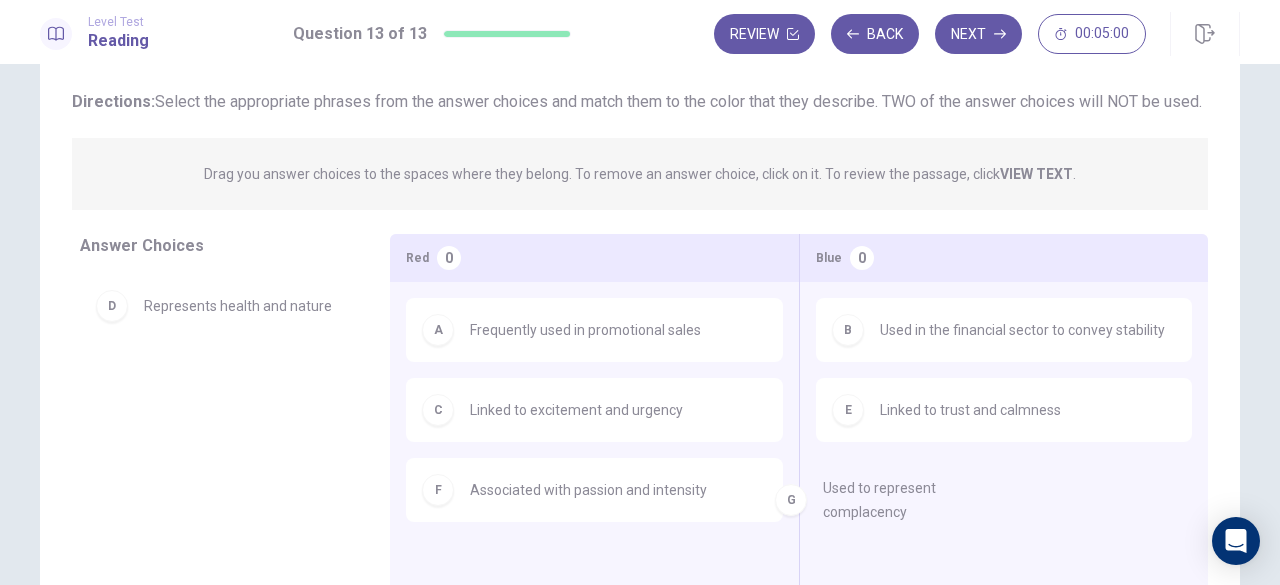 drag, startPoint x: 272, startPoint y: 423, endPoint x: 670, endPoint y: 404, distance: 398.45325 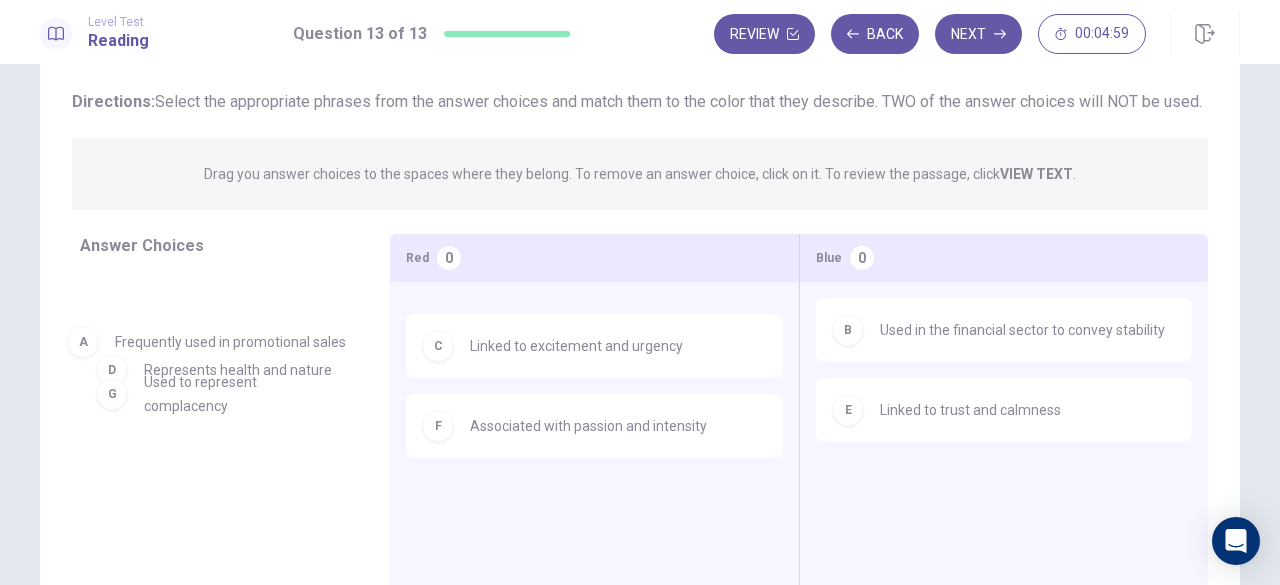 drag, startPoint x: 566, startPoint y: 380, endPoint x: 230, endPoint y: 366, distance: 336.29153 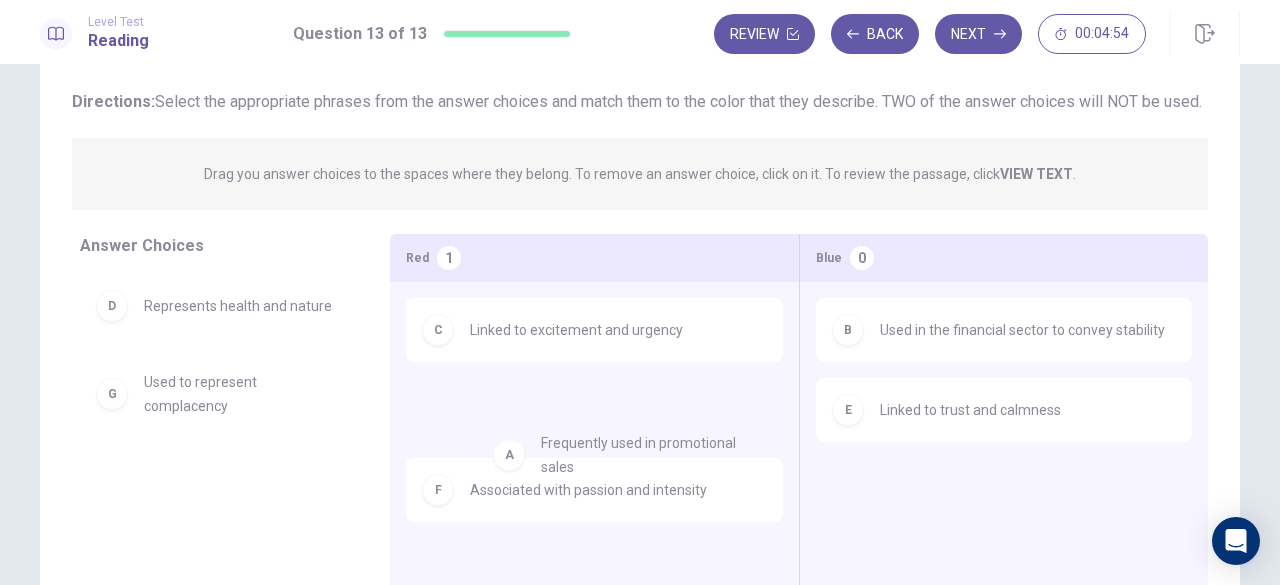 drag, startPoint x: 206, startPoint y: 347, endPoint x: 635, endPoint y: 464, distance: 444.66843 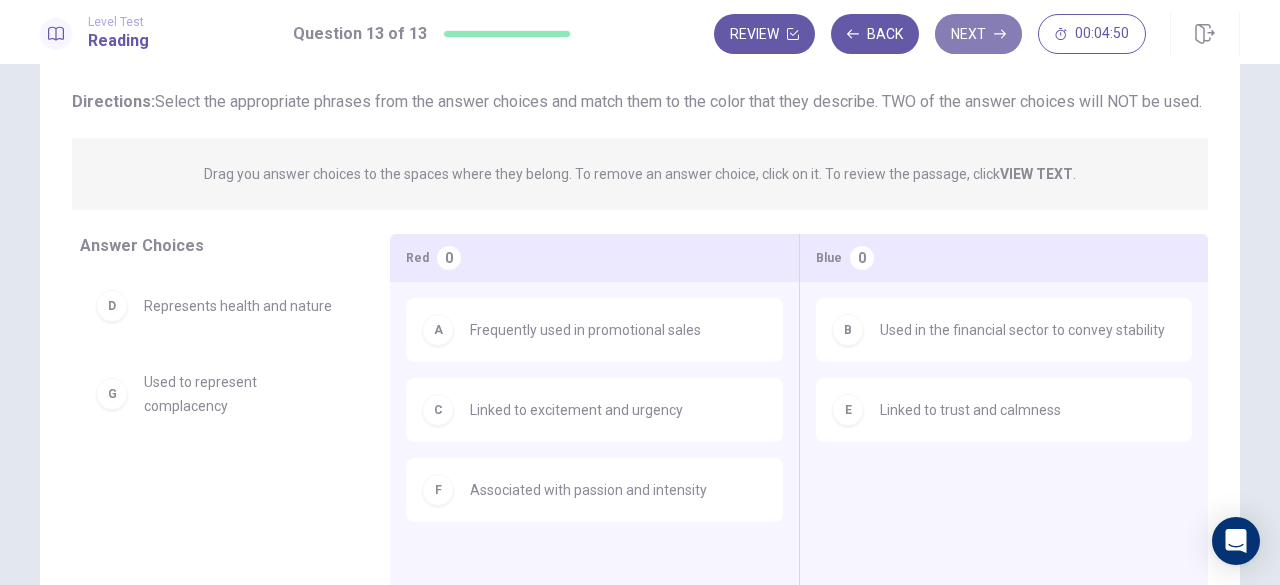 click on "Next" at bounding box center [978, 34] 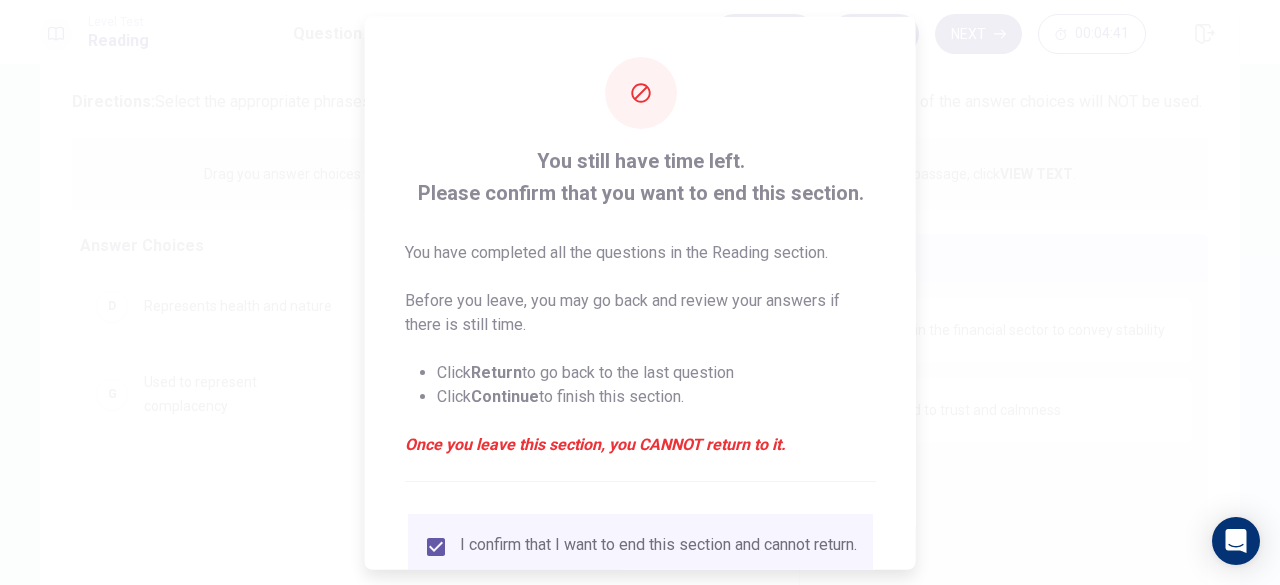 scroll, scrollTop: 100, scrollLeft: 0, axis: vertical 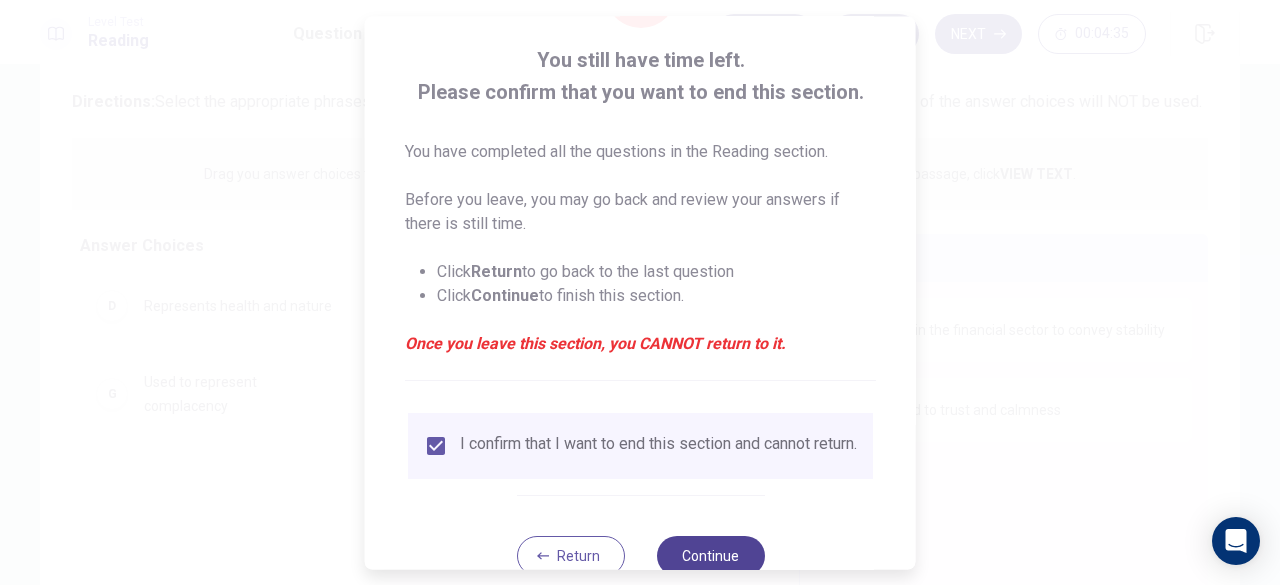 click on "Continue" at bounding box center [710, 556] 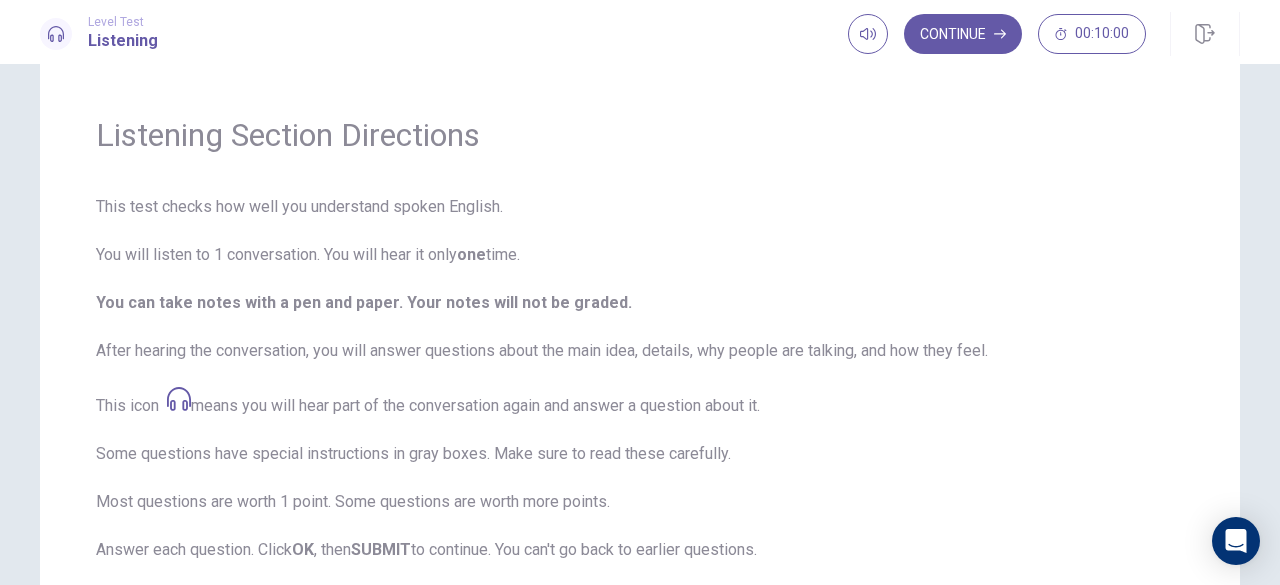 scroll, scrollTop: 0, scrollLeft: 0, axis: both 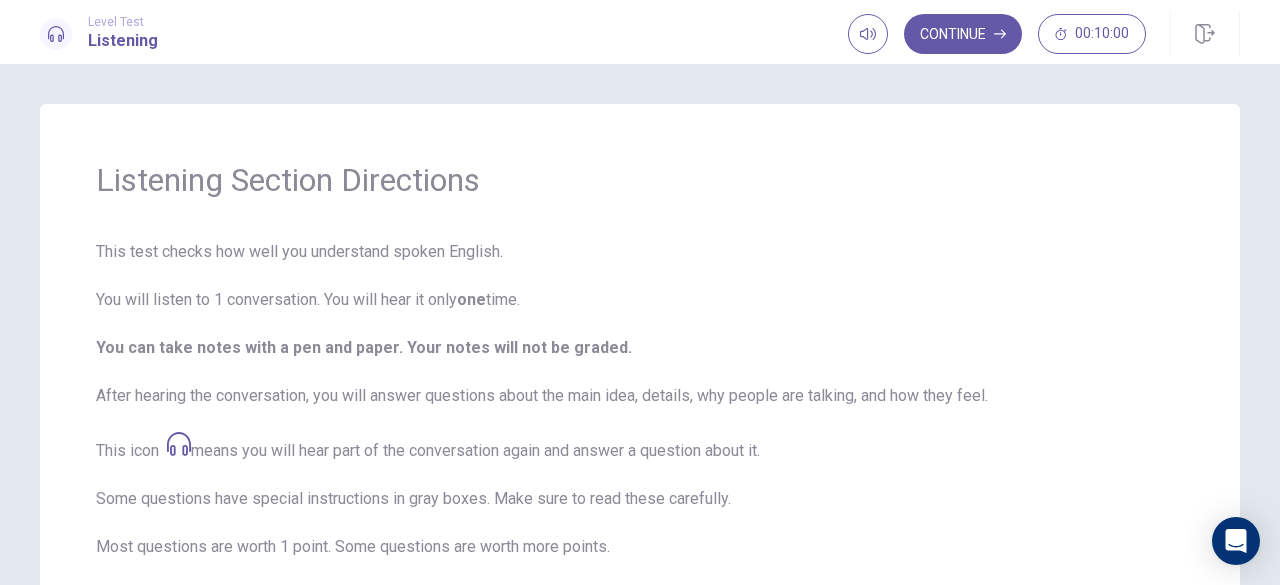 drag, startPoint x: 996, startPoint y: 27, endPoint x: 986, endPoint y: 36, distance: 13.453624 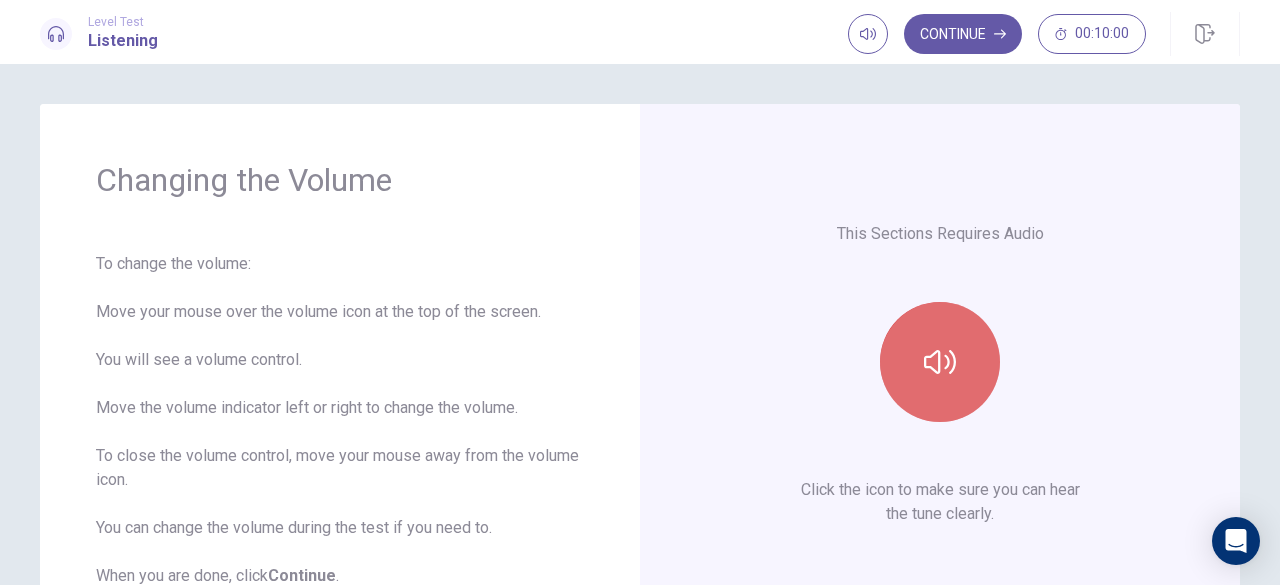click at bounding box center (940, 362) 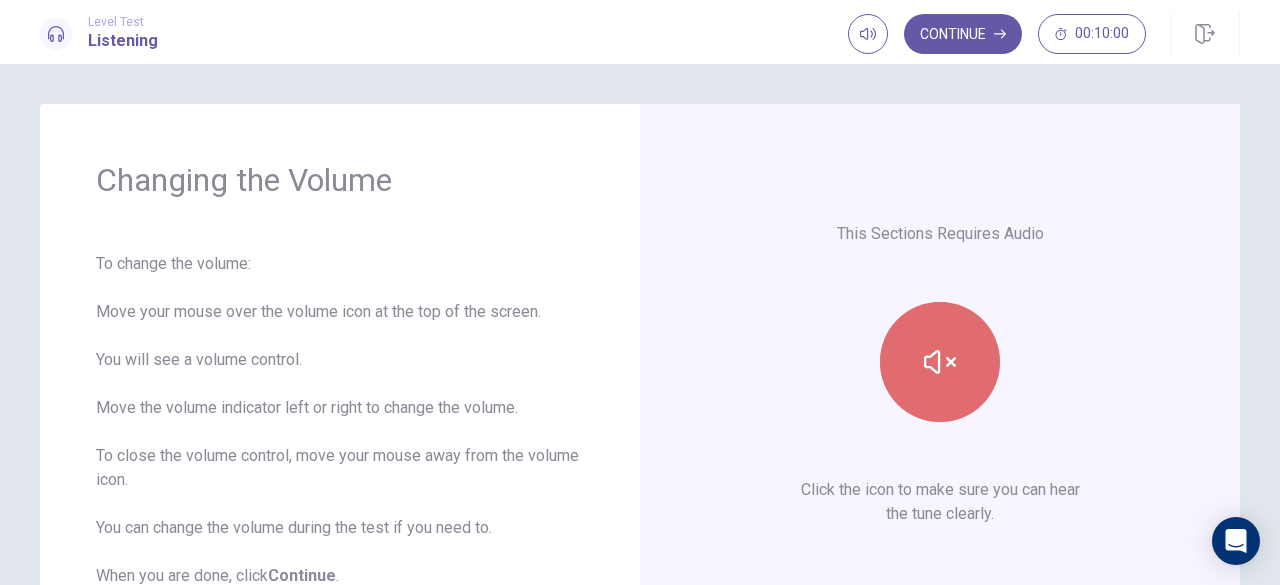 click at bounding box center [940, 362] 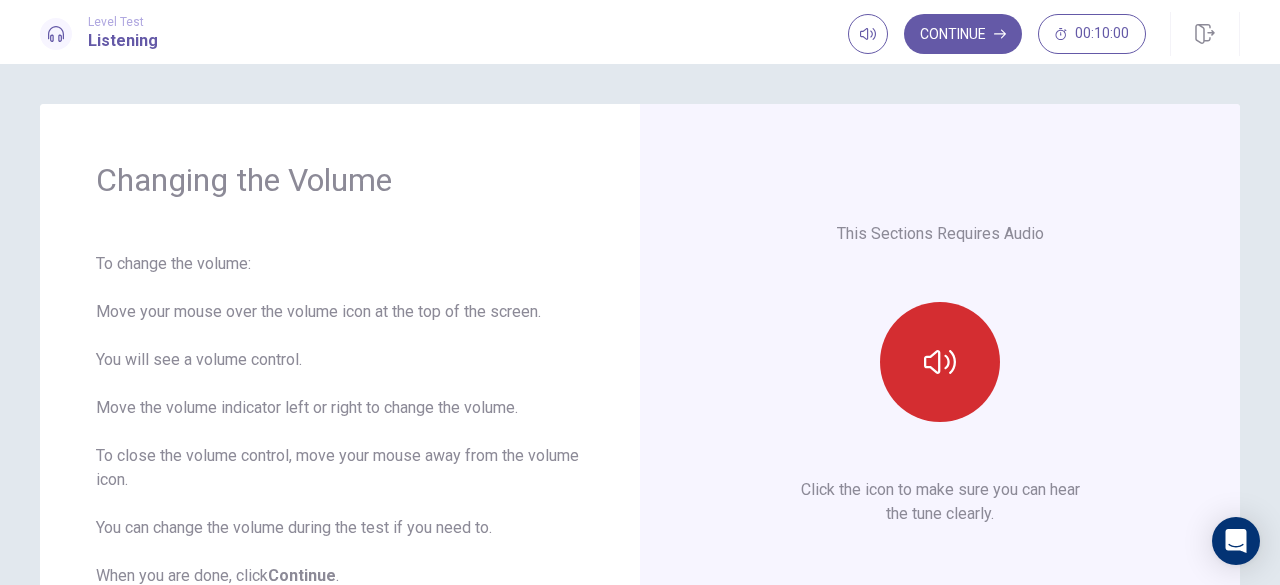 click at bounding box center (940, 362) 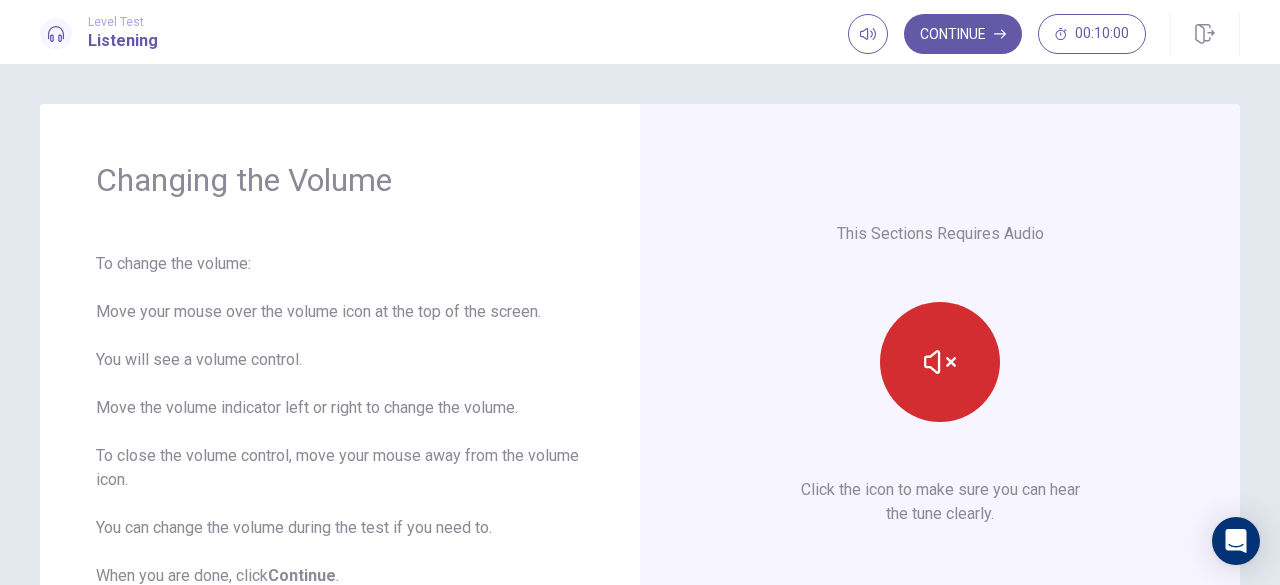 click at bounding box center (940, 362) 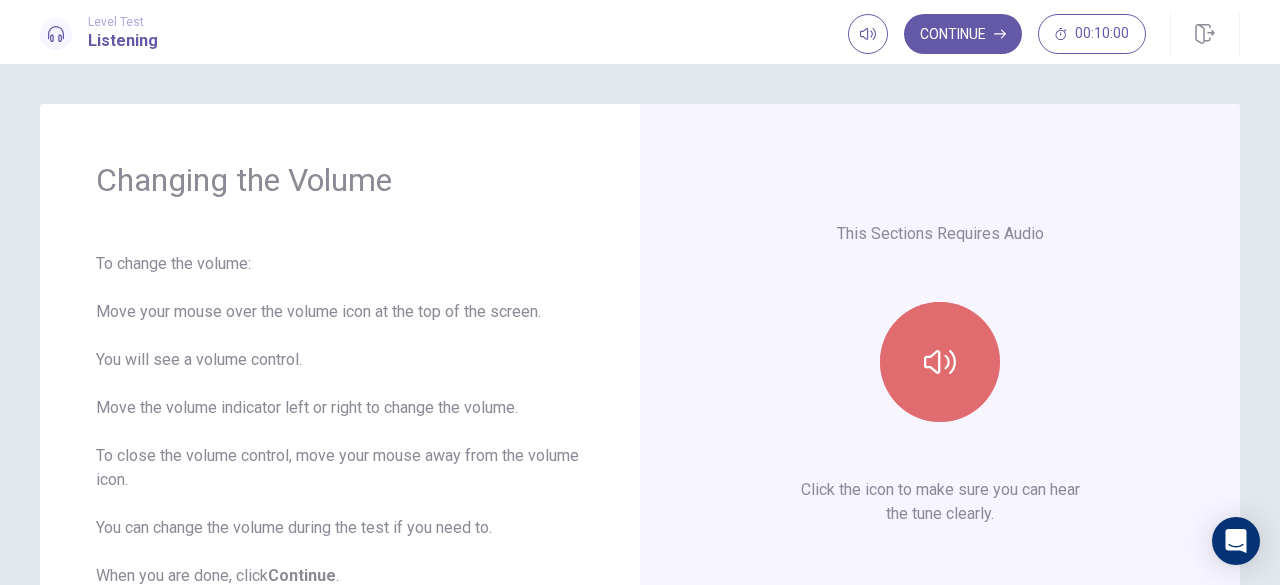 click at bounding box center (940, 362) 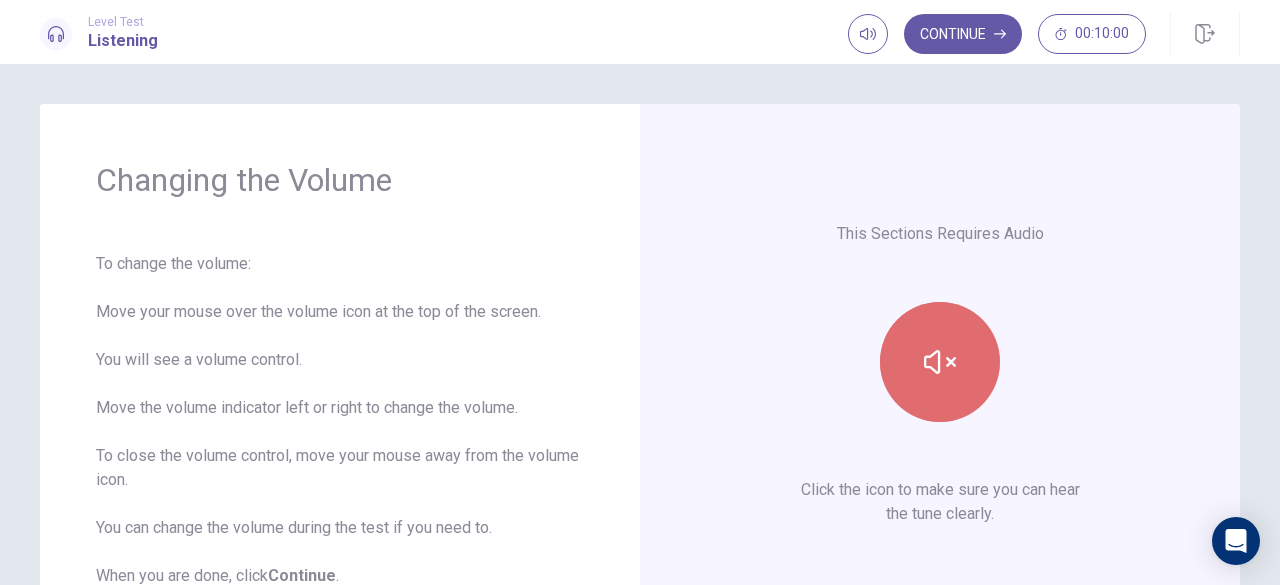 click at bounding box center (940, 362) 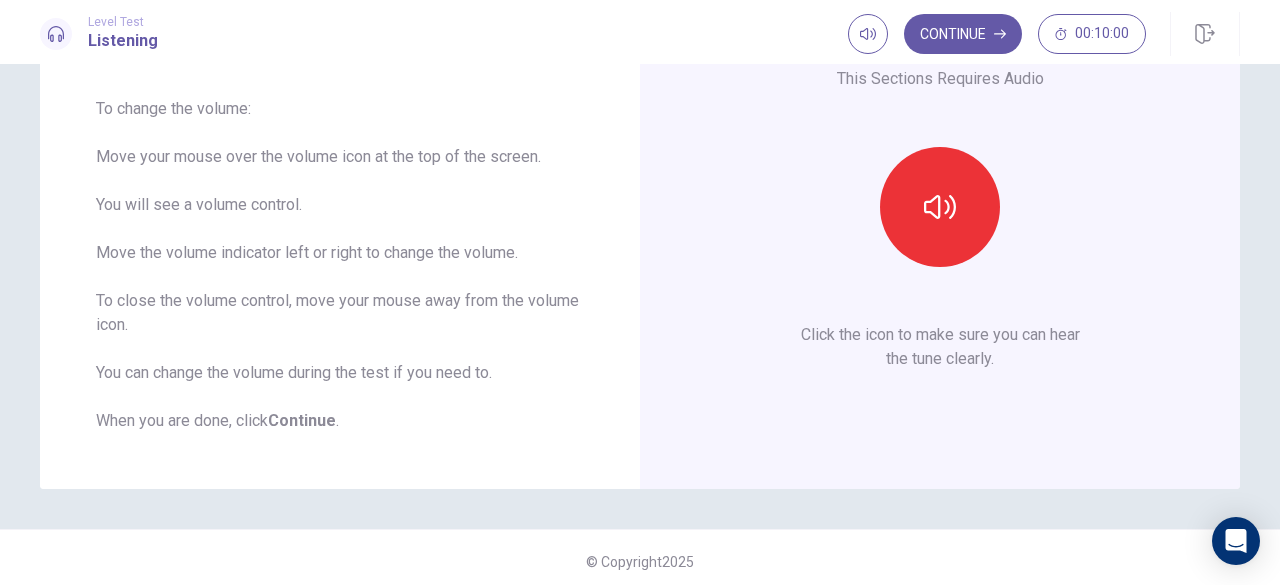 scroll, scrollTop: 162, scrollLeft: 0, axis: vertical 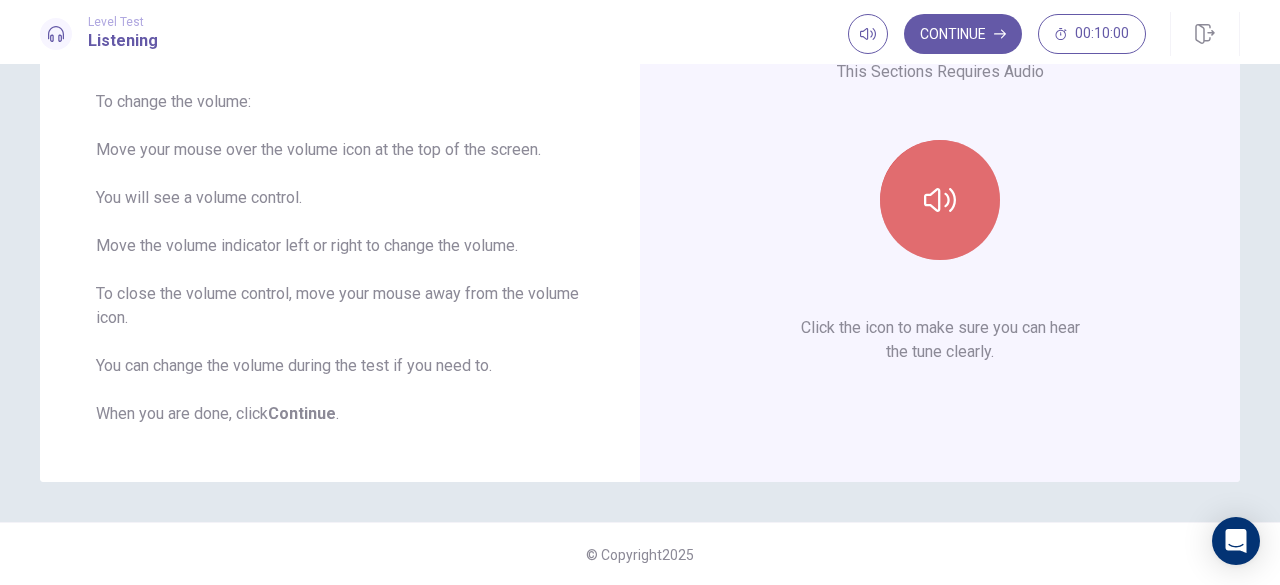 click at bounding box center [940, 200] 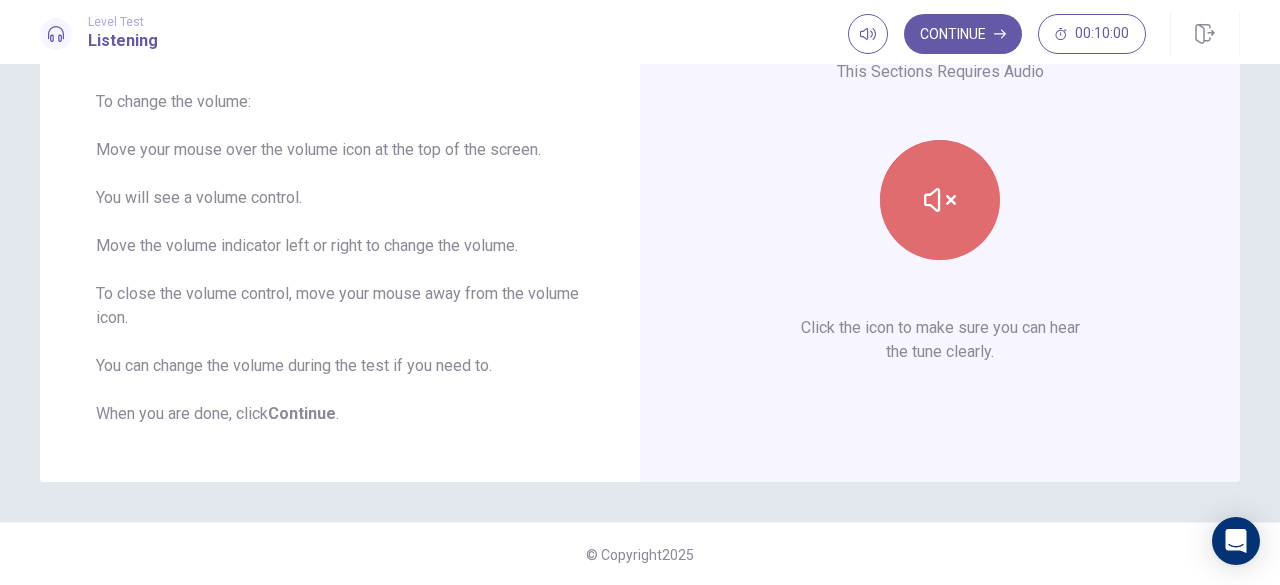 drag, startPoint x: 980, startPoint y: 181, endPoint x: 930, endPoint y: 165, distance: 52.49762 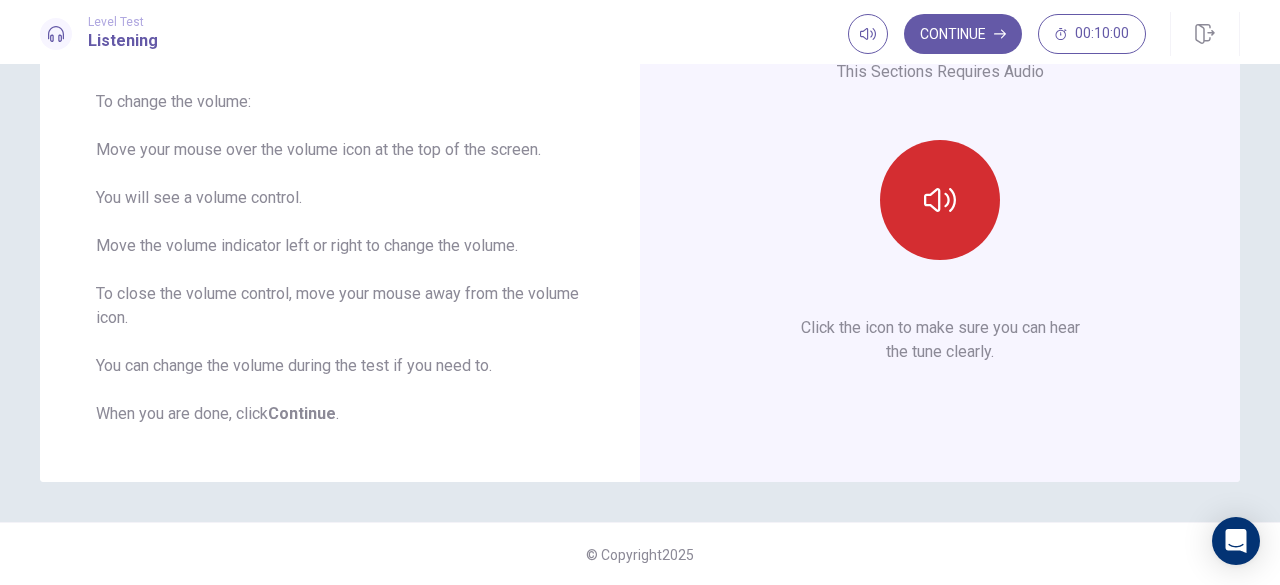 click at bounding box center (940, 200) 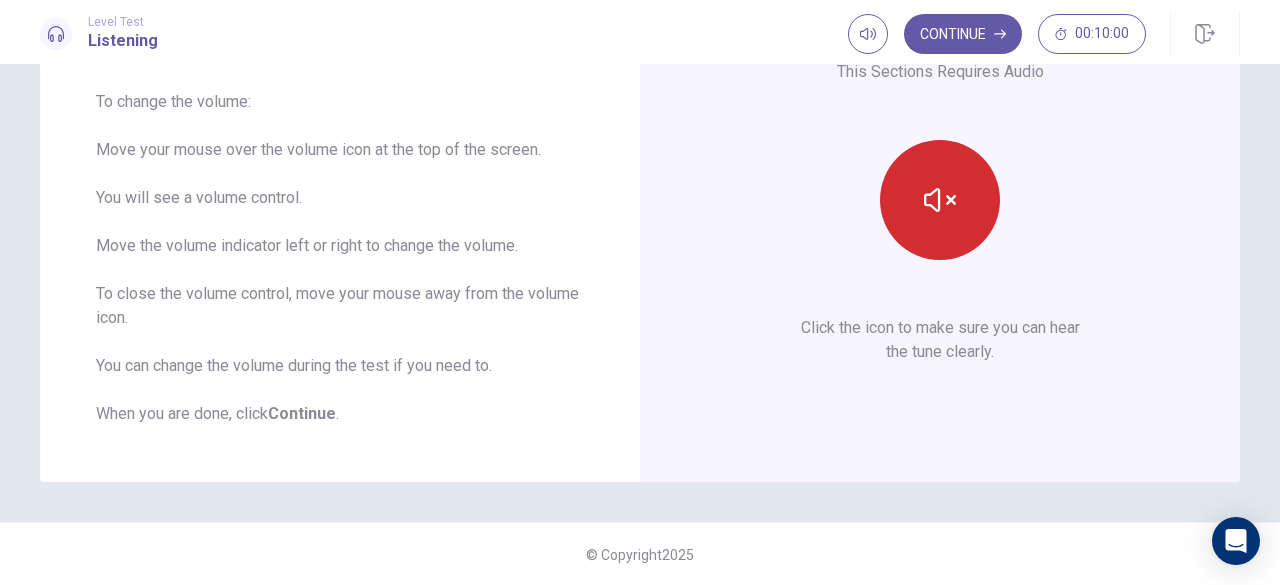 click at bounding box center (940, 200) 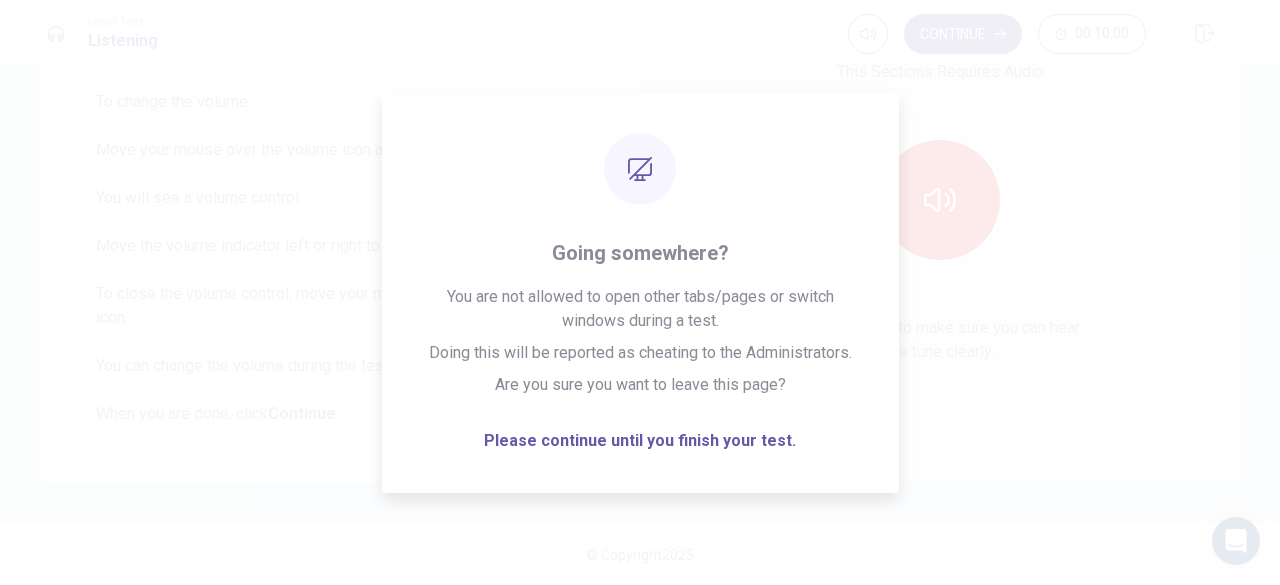 click on "© Copyright  2025" at bounding box center [640, 554] 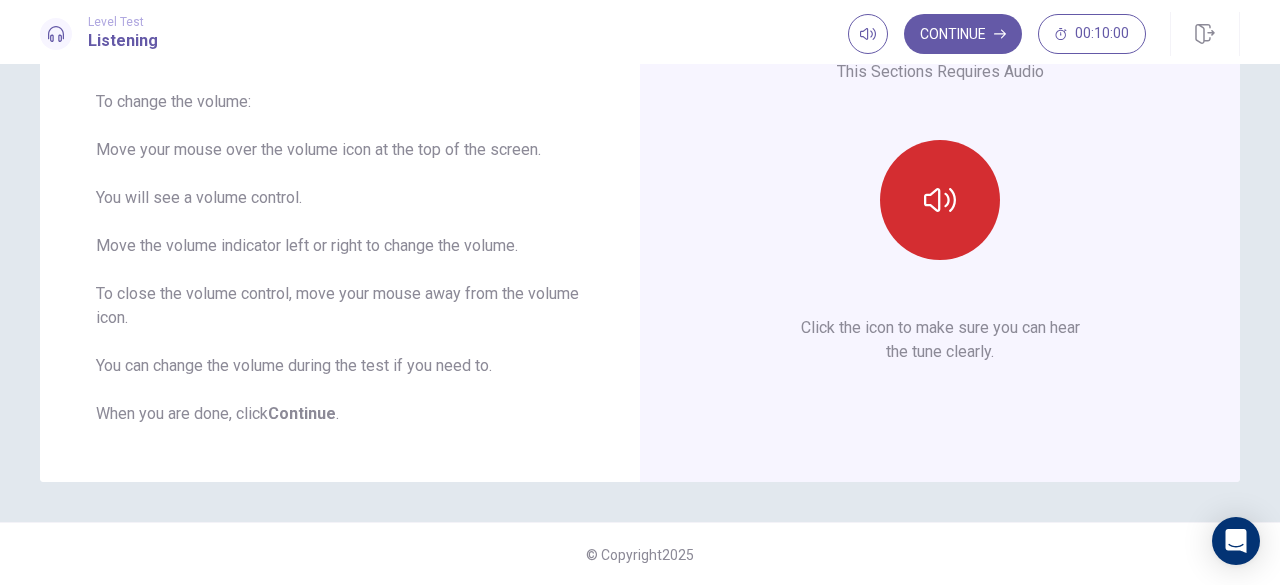click at bounding box center [940, 200] 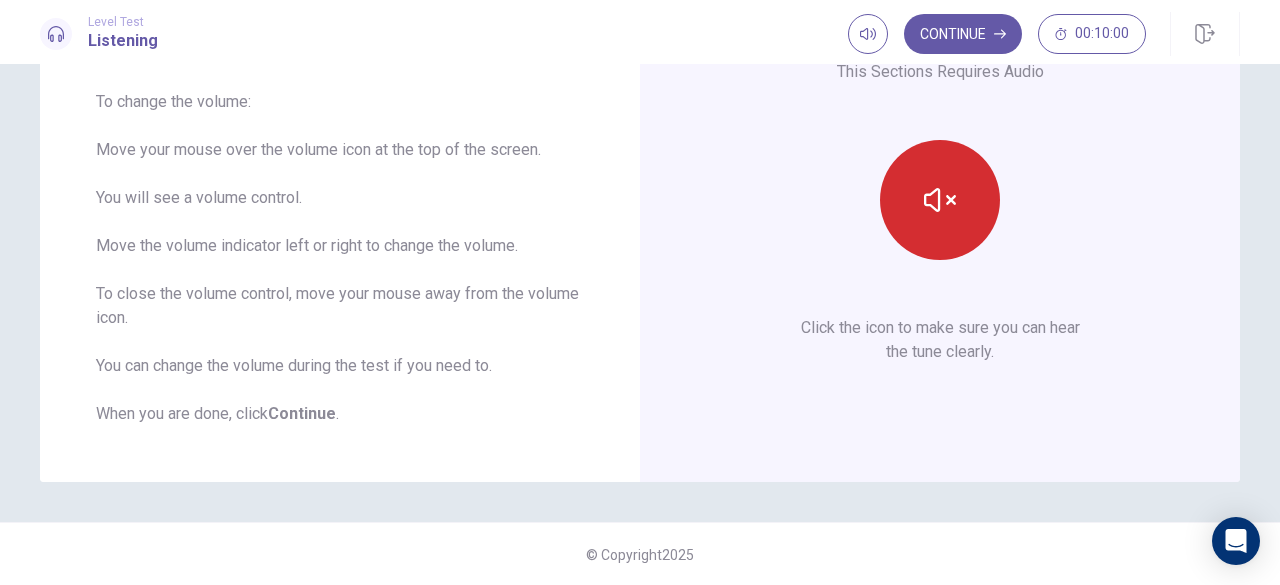 click at bounding box center [940, 200] 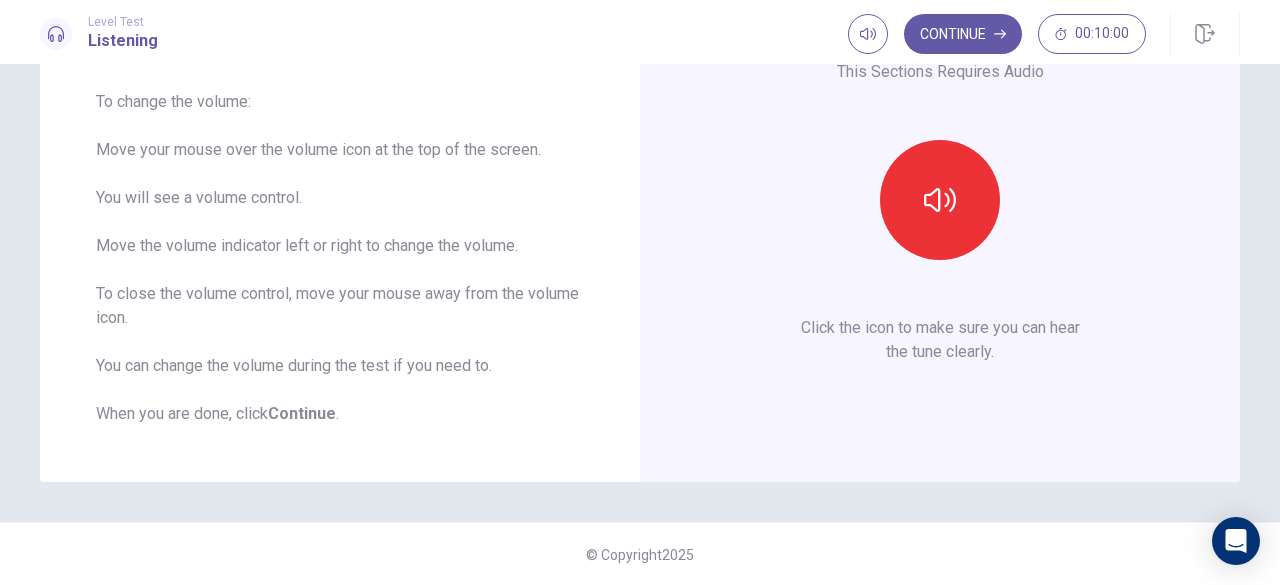 click on "Click the icon to make sure you can hear   the tune clearly." at bounding box center (940, 340) 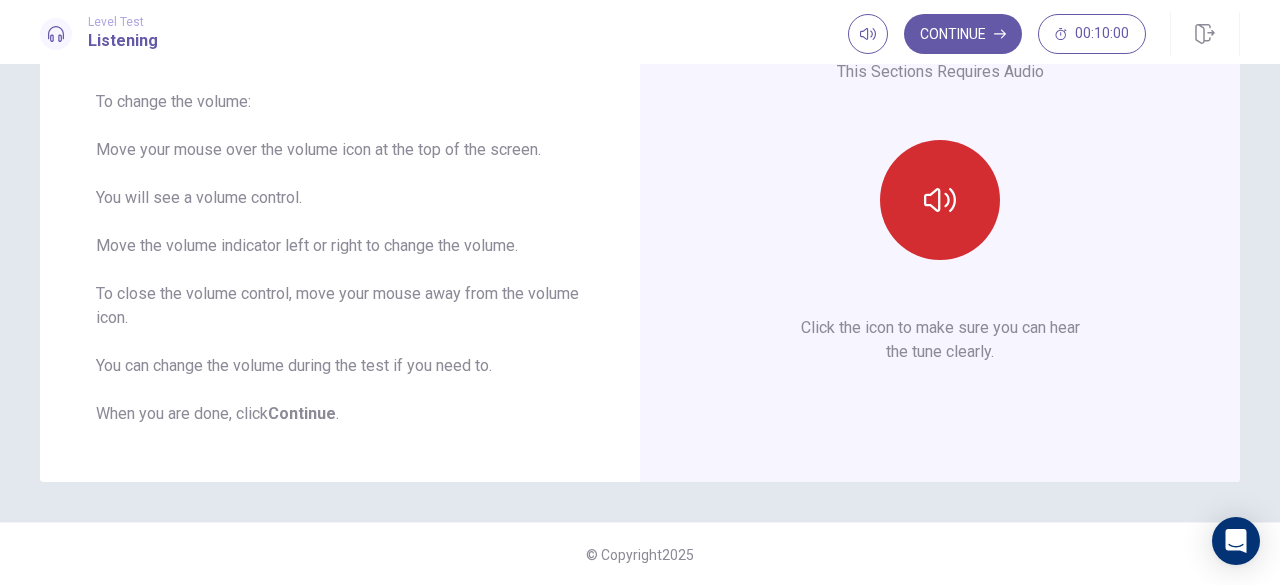 click 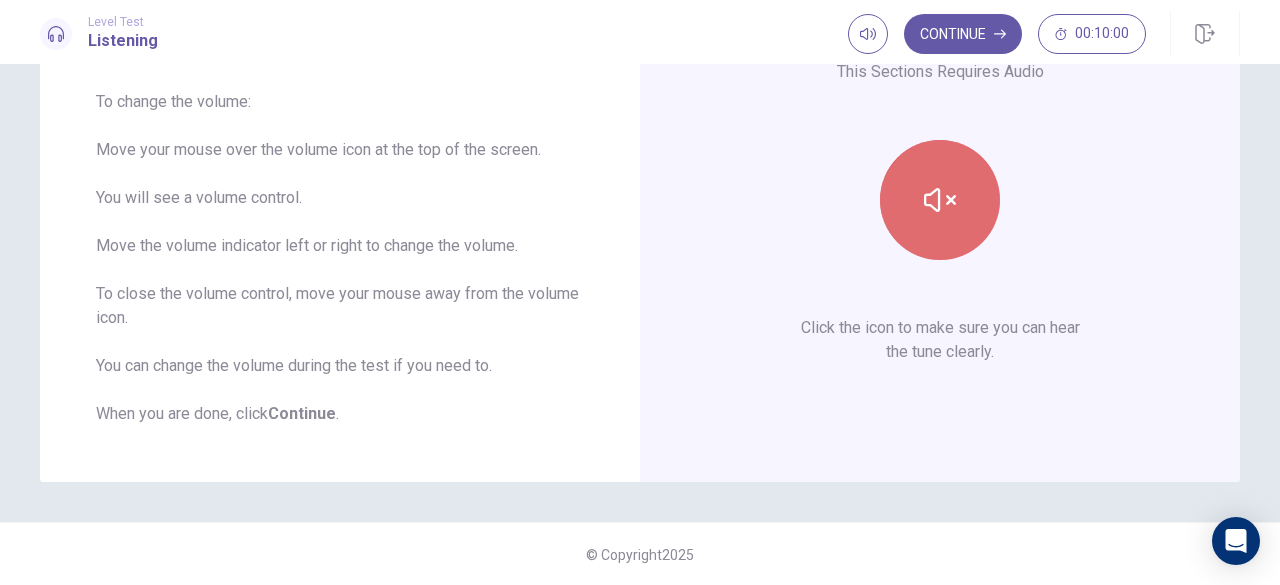 click 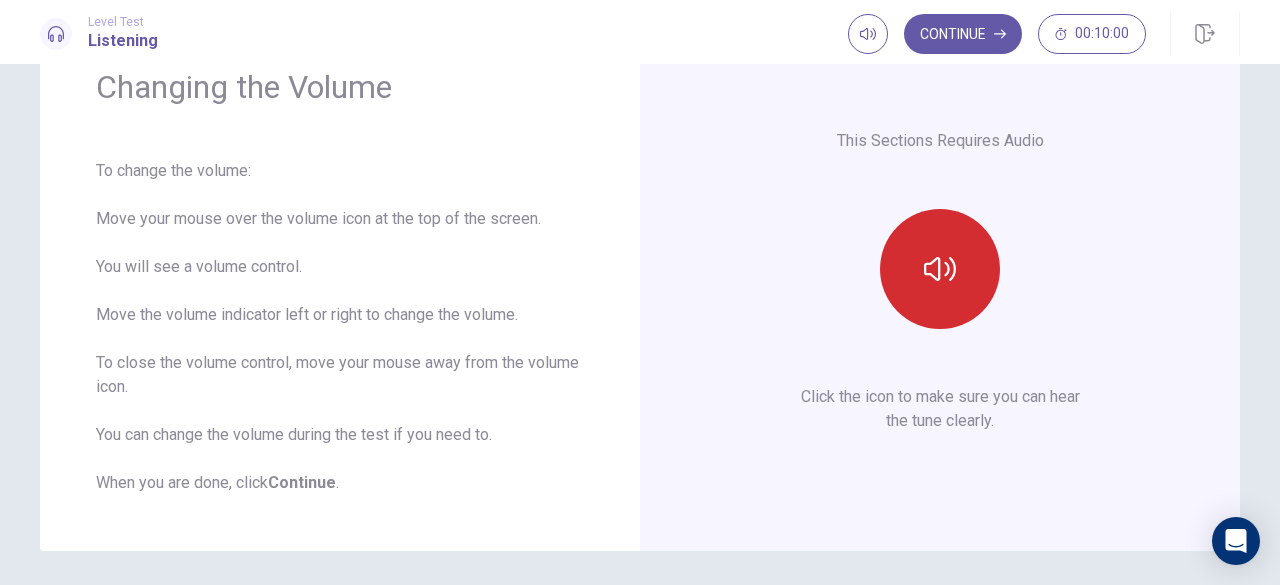 scroll, scrollTop: 0, scrollLeft: 0, axis: both 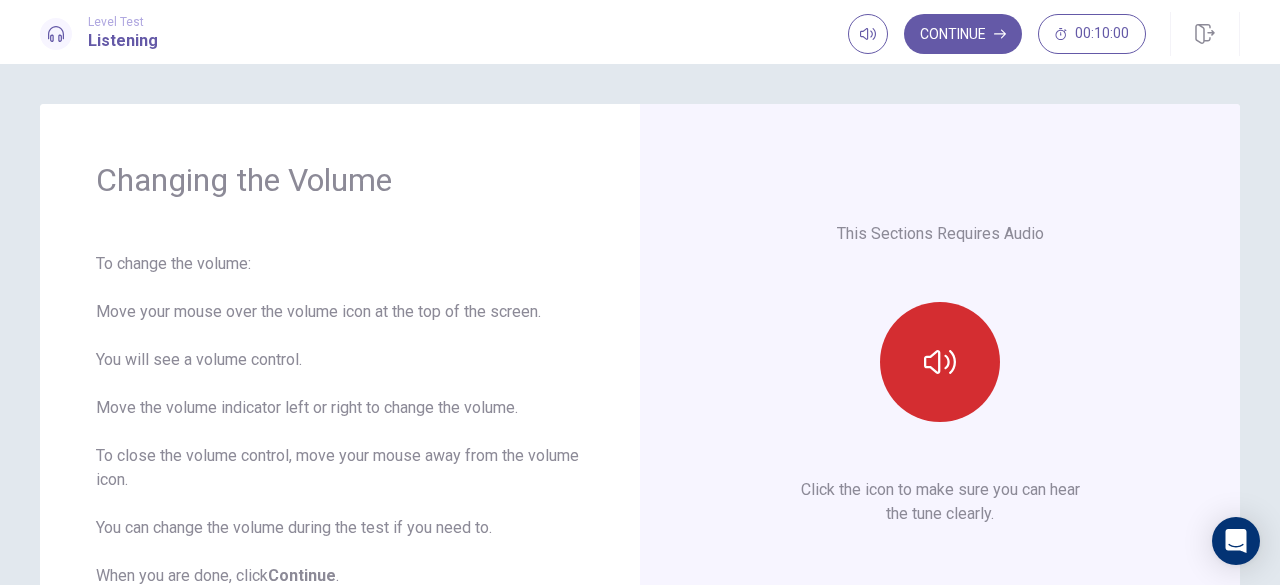 click 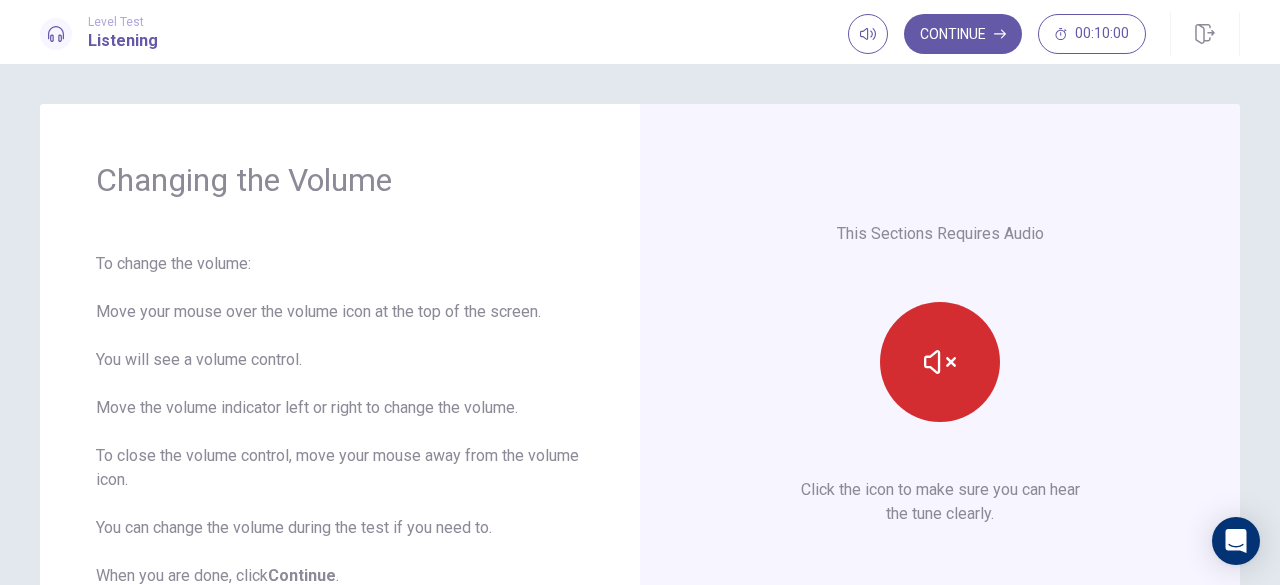 click 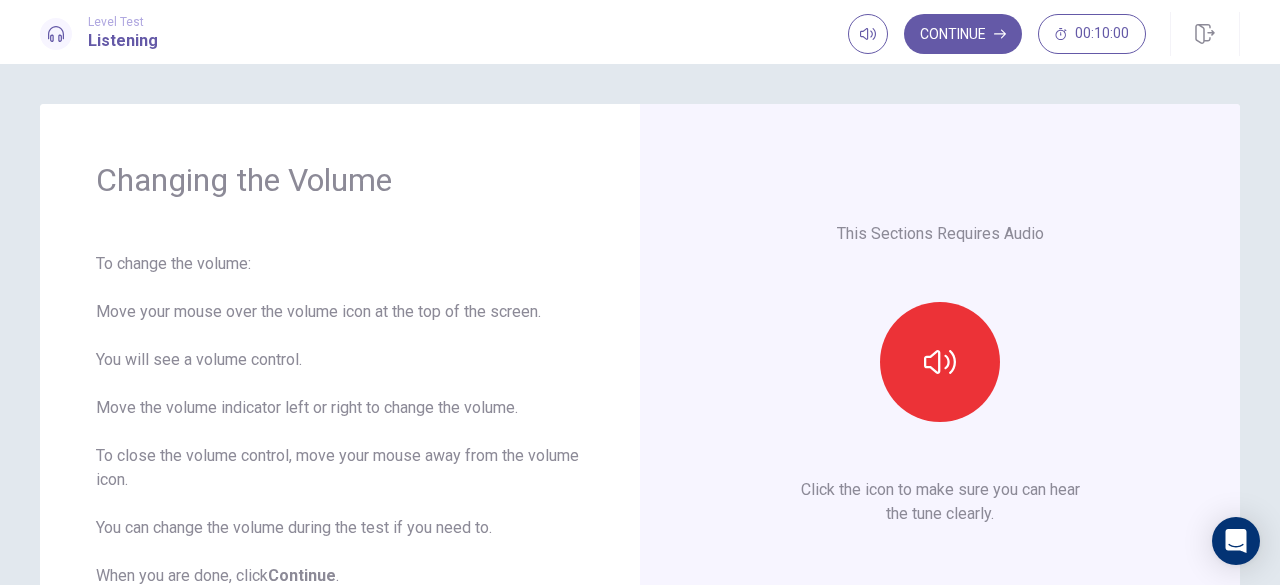 click on "Continue" at bounding box center [963, 34] 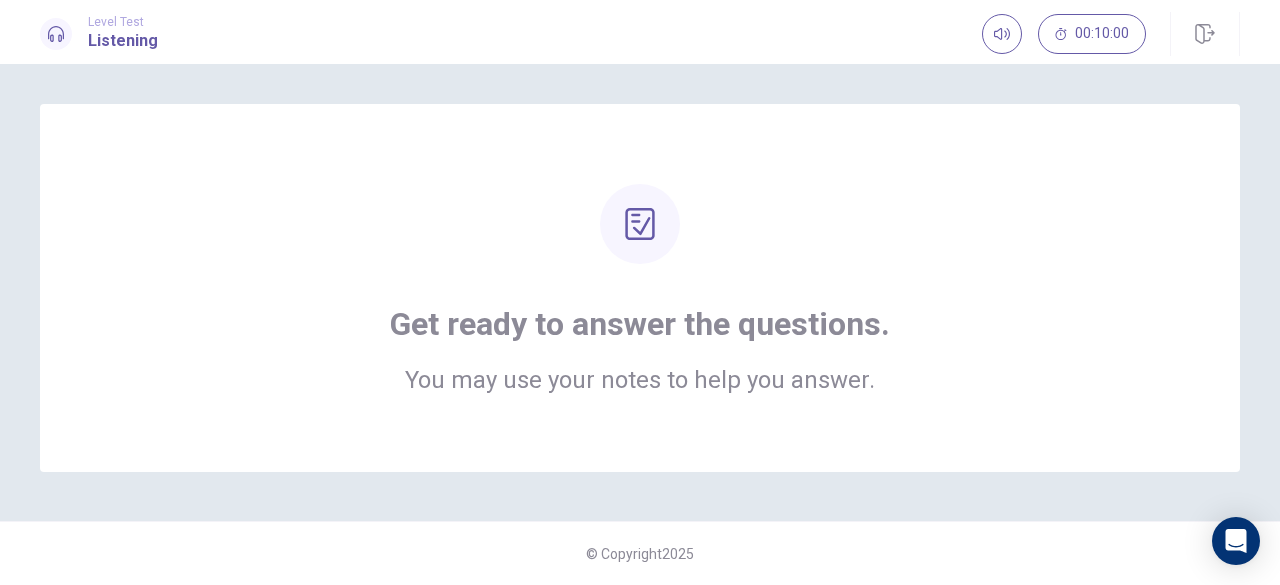 click on "Get ready to answer the questions. You may use your notes to help you answer." at bounding box center (640, 288) 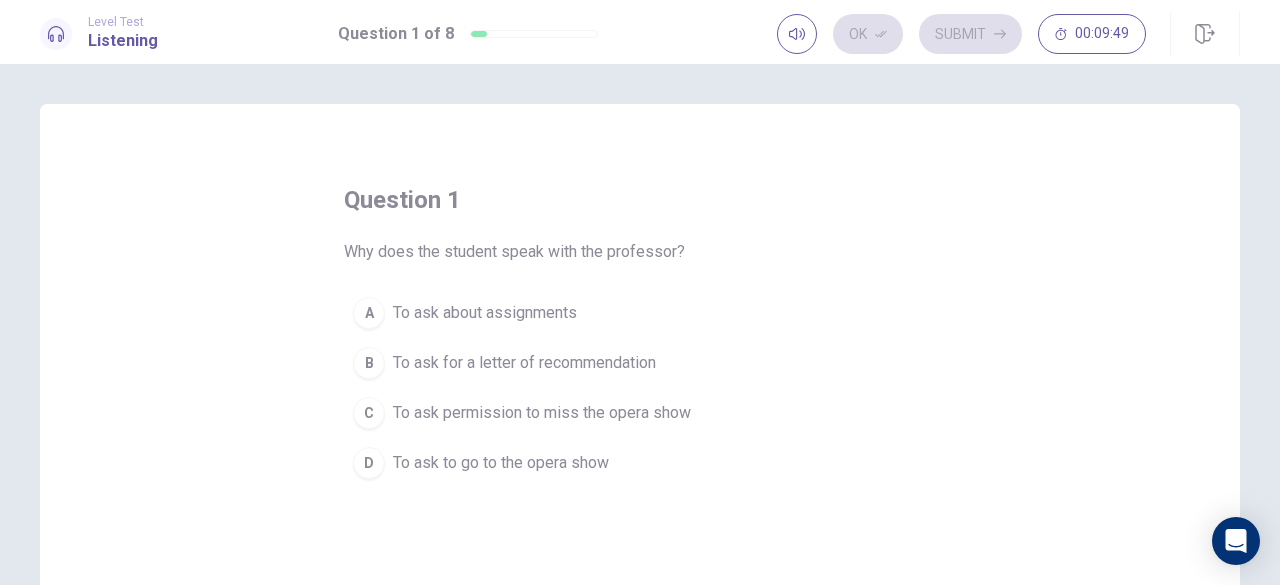 click on "To ask to go to the opera show" at bounding box center (501, 463) 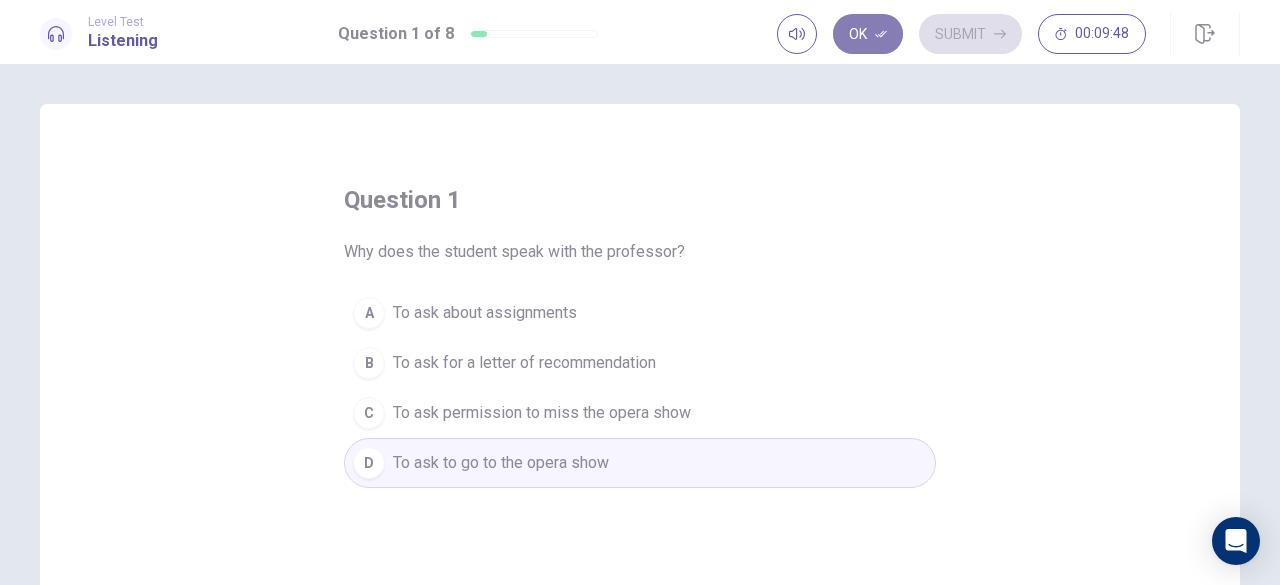 click on "Ok" at bounding box center [868, 34] 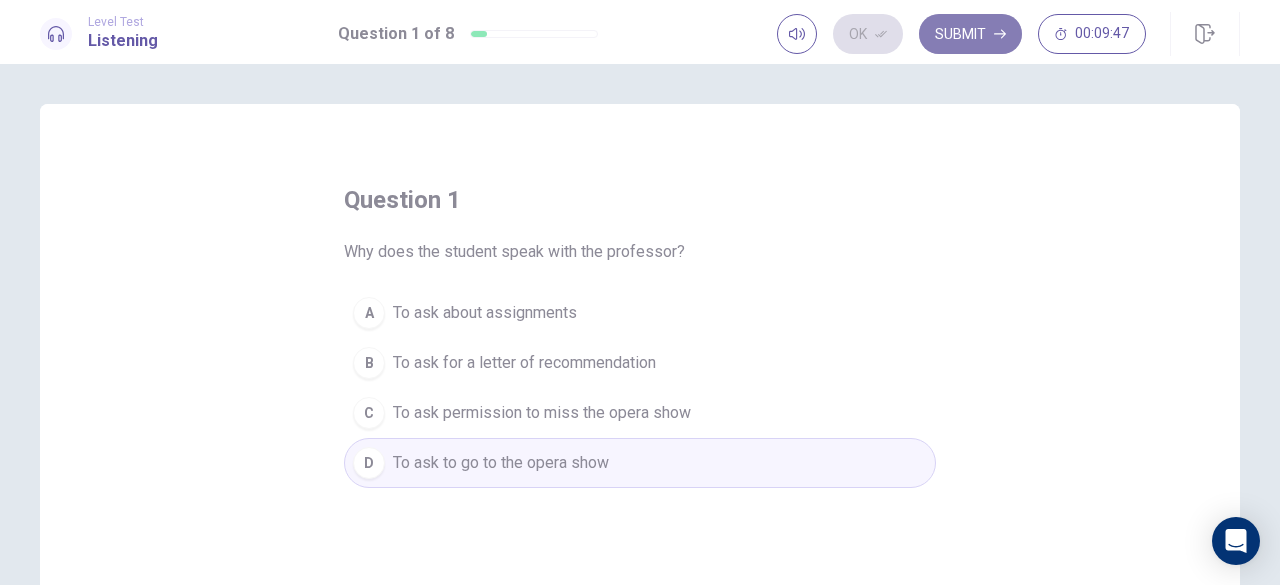 click on "Submit" at bounding box center (970, 34) 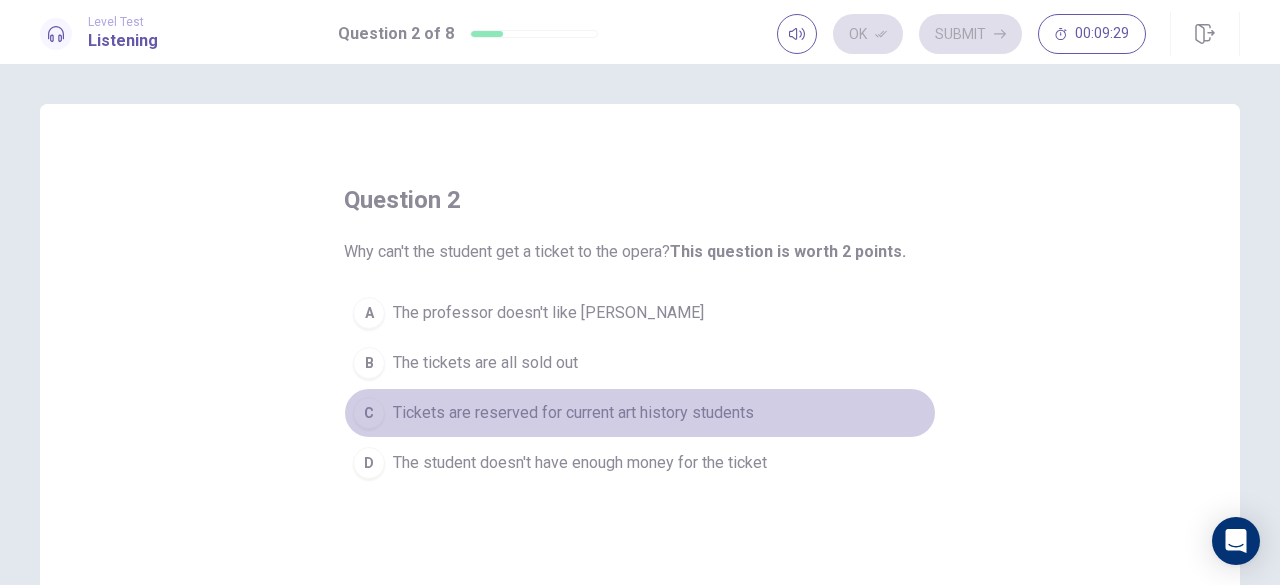 click on "Tickets are reserved for current art history students" at bounding box center (573, 413) 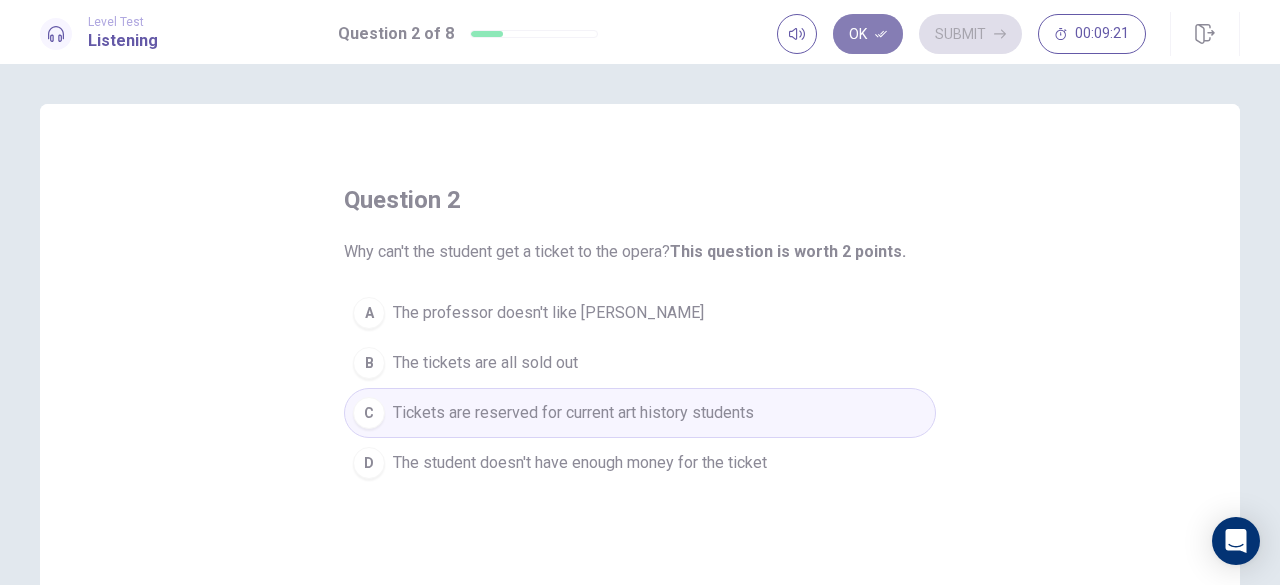 click on "Ok" at bounding box center [868, 34] 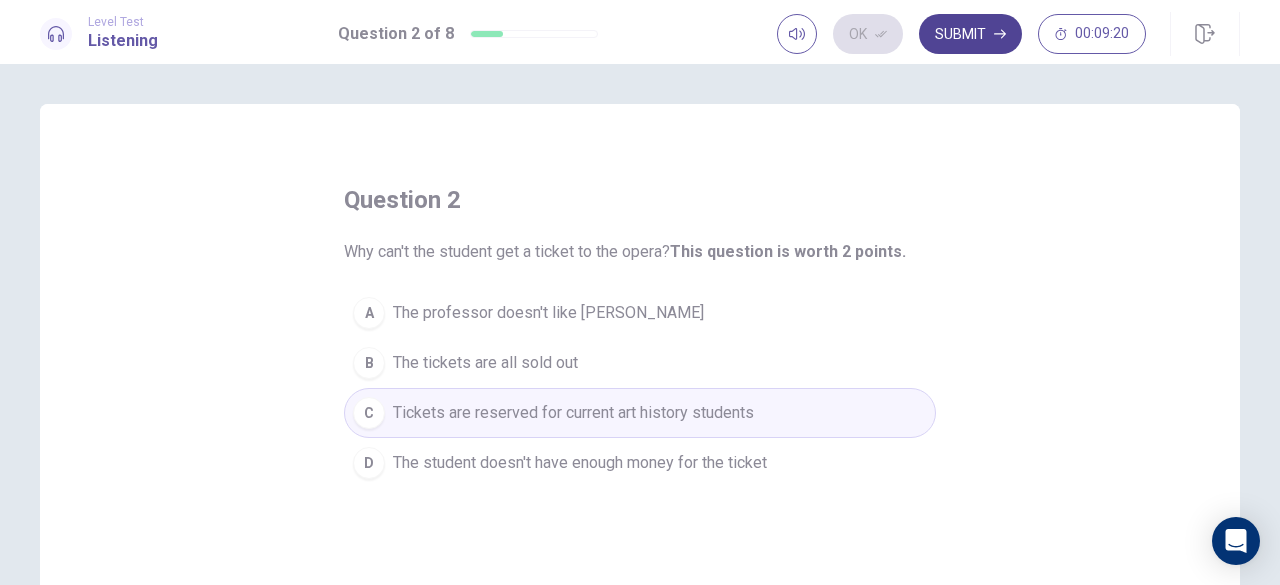 click on "Submit" at bounding box center (970, 34) 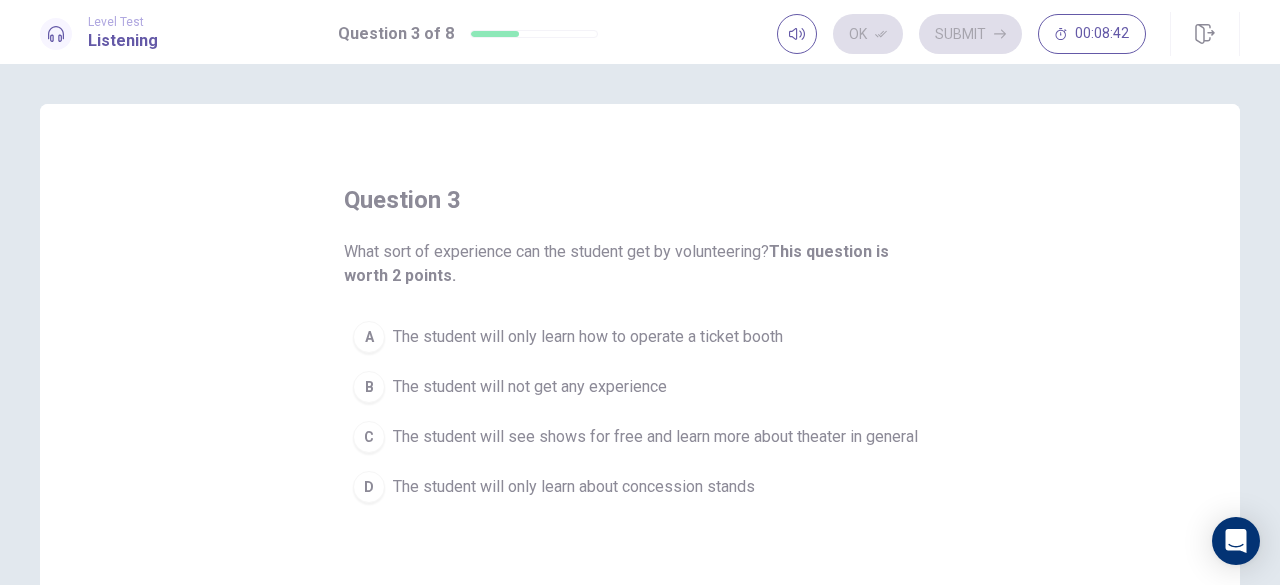 click on "The student will only learn how to operate a ticket booth" at bounding box center (588, 337) 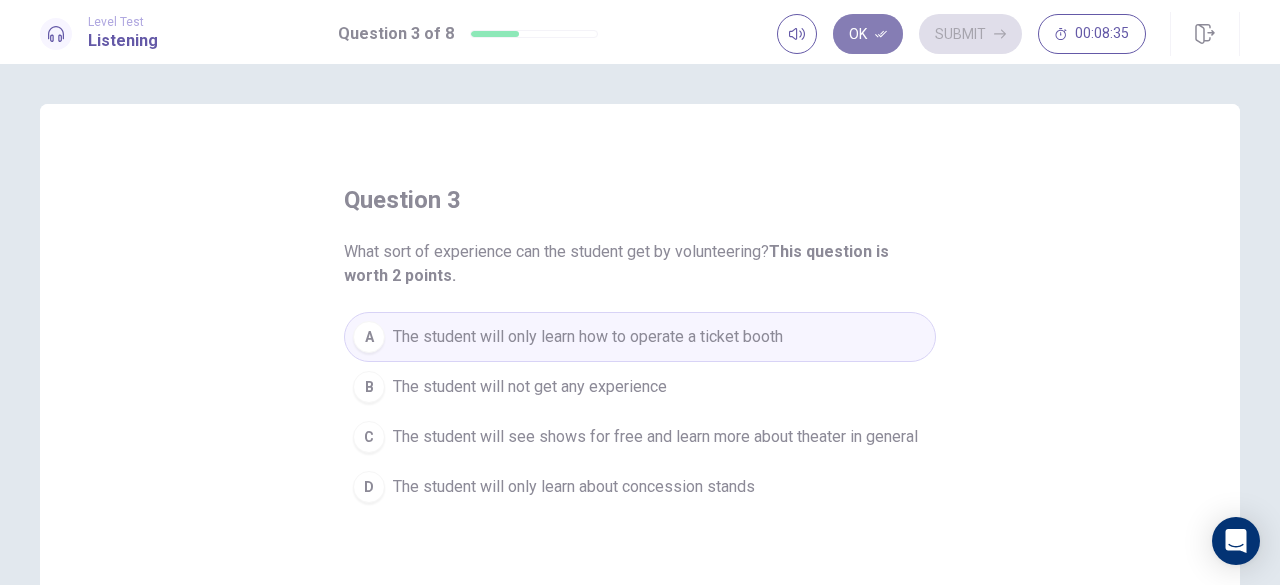 click on "Ok" at bounding box center (868, 34) 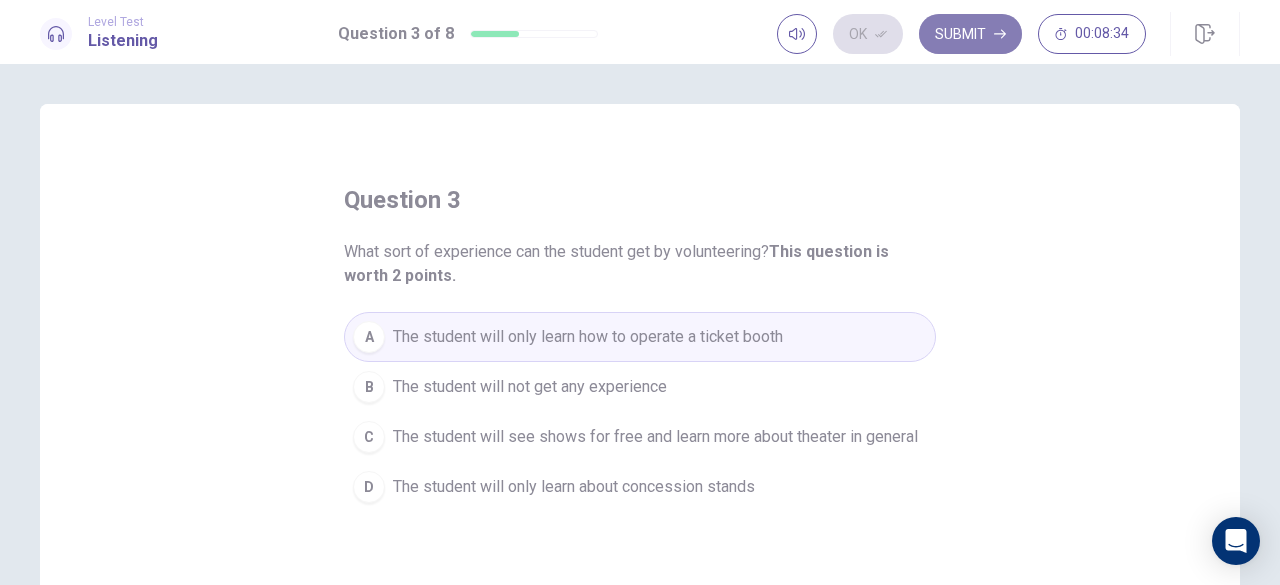 click on "Submit" at bounding box center [970, 34] 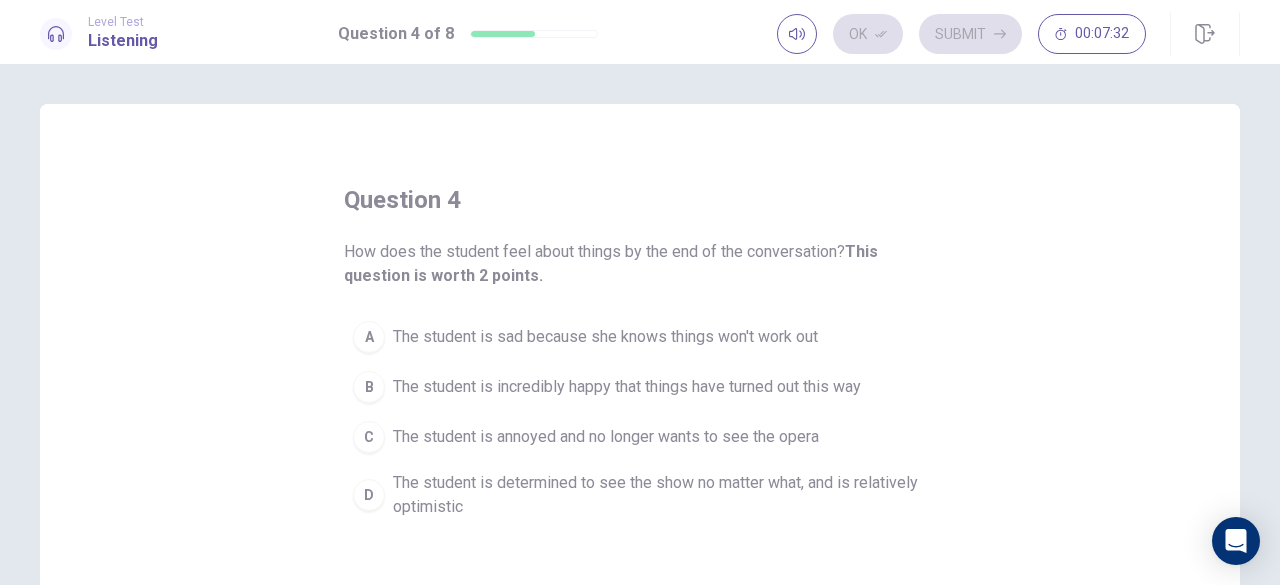 click on "The student is determined to see the show no matter what, and is relatively optimistic" at bounding box center (660, 495) 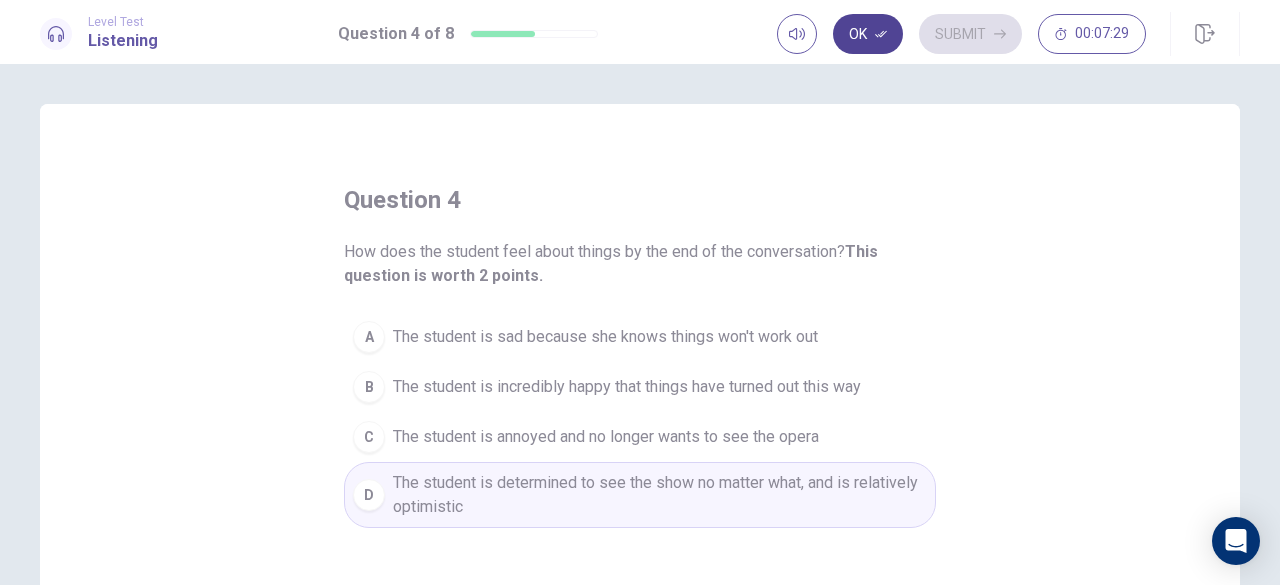click 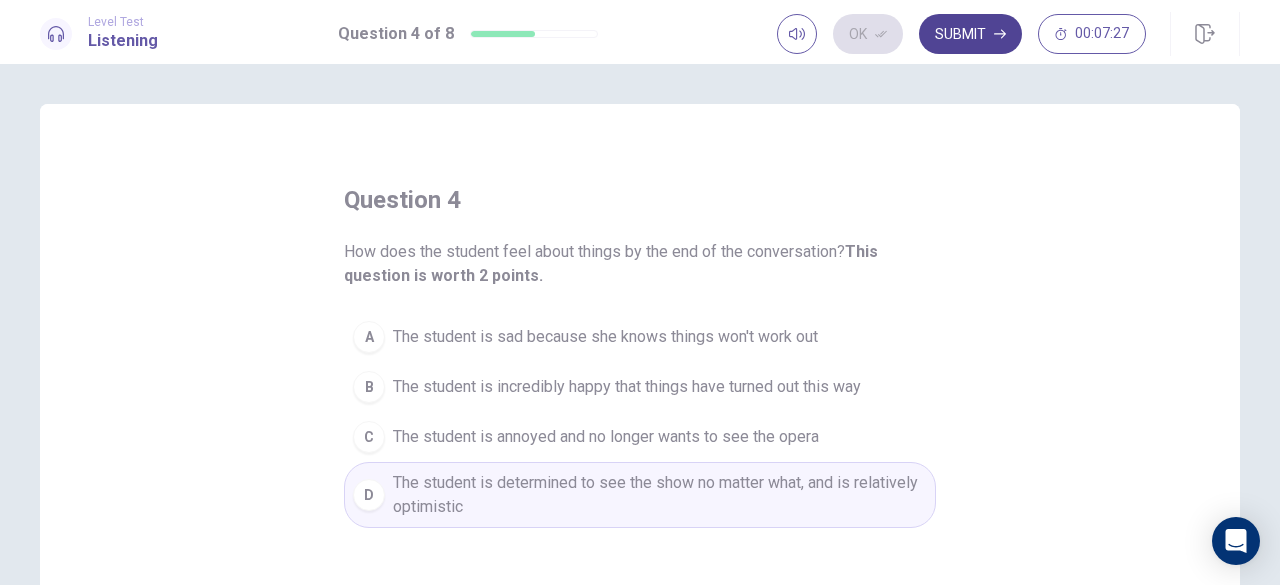 click on "Submit" at bounding box center [970, 34] 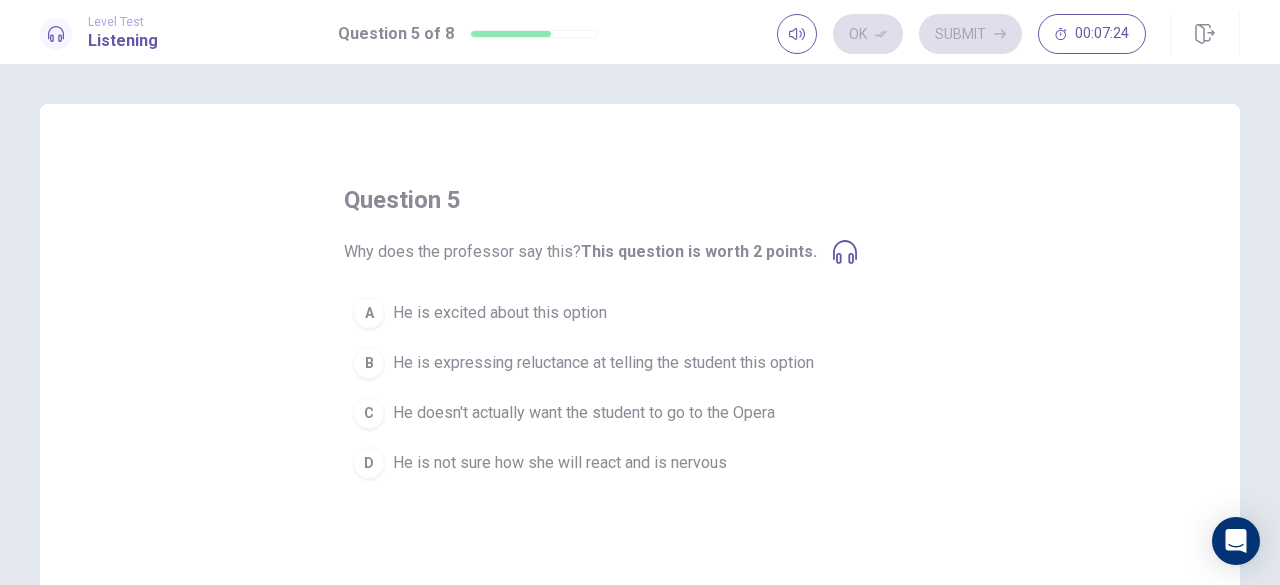 click 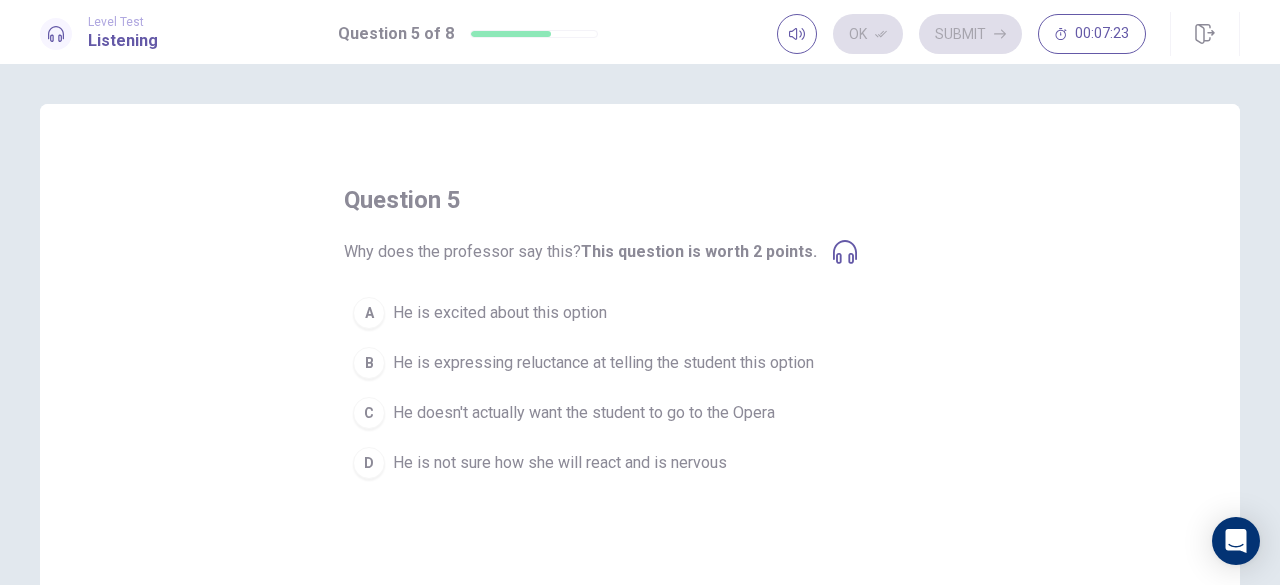 click on "Why does the professor say this?  This question is worth 2 points." at bounding box center (600, 252) 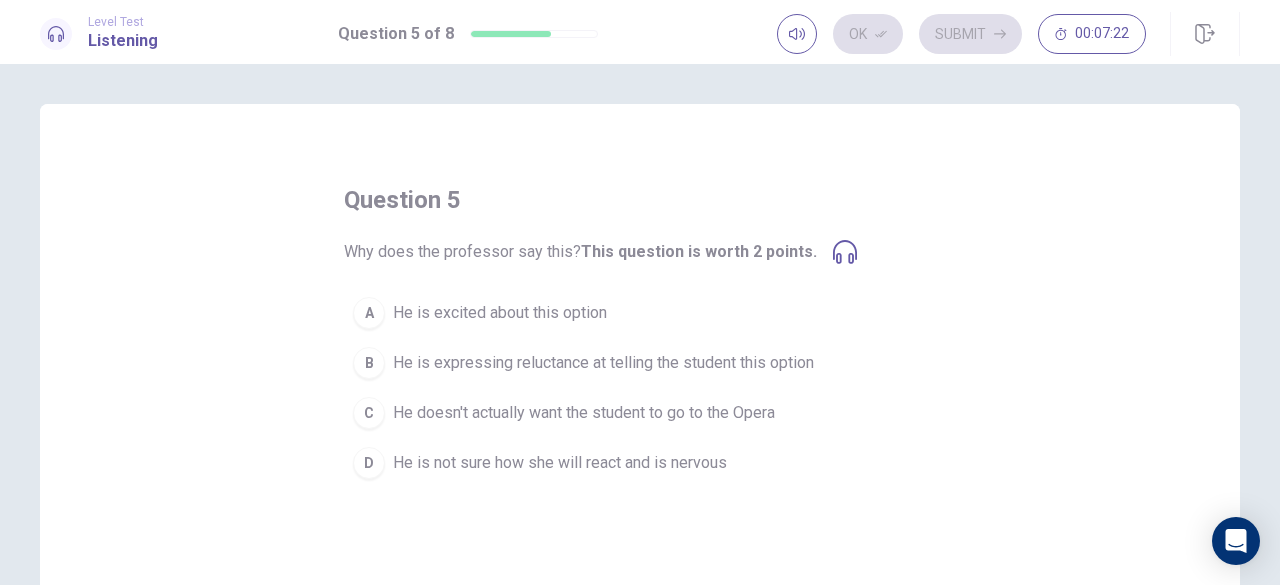 click on "Why does the professor say this?  This question is worth 2 points." at bounding box center [600, 252] 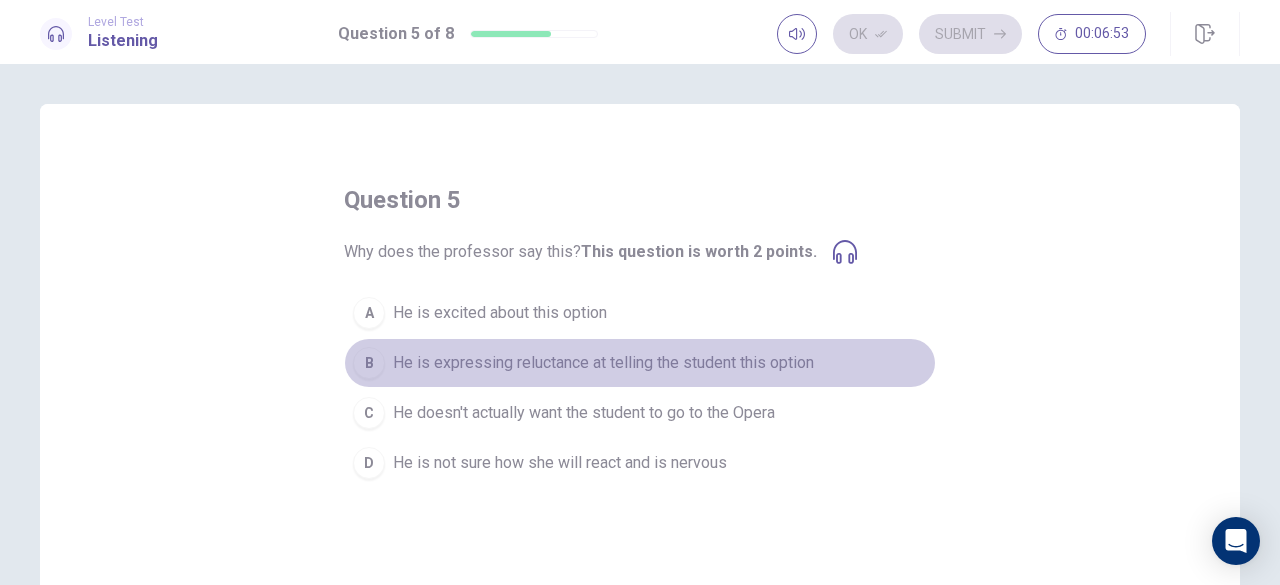 click on "B" at bounding box center (369, 363) 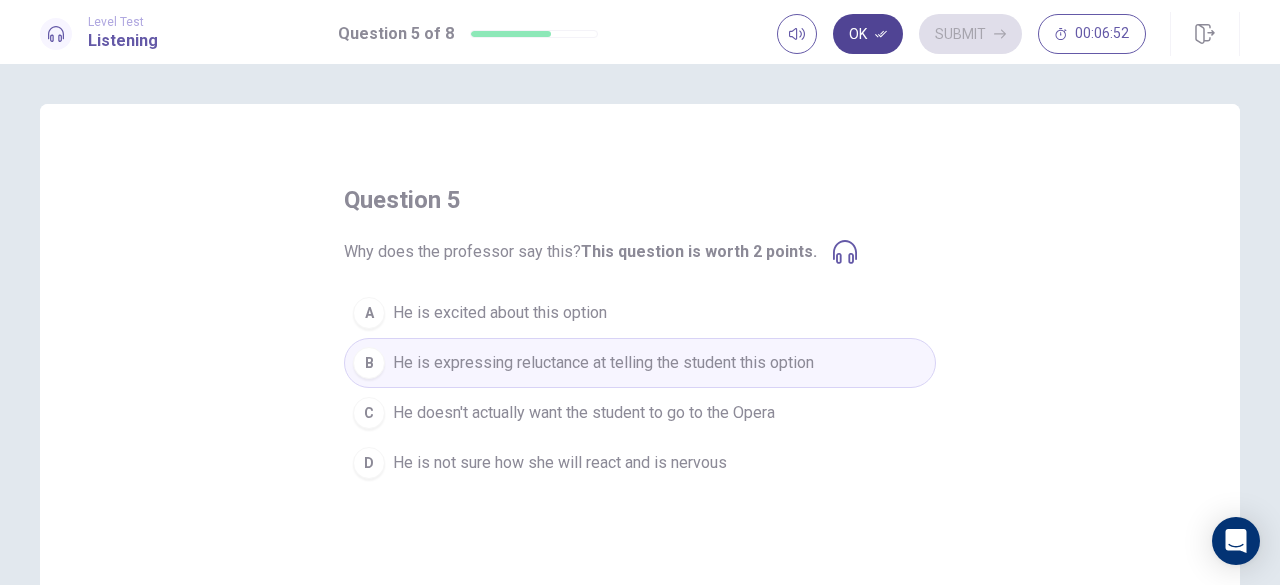 click on "Ok Submit 00:06:52" at bounding box center [1008, 34] 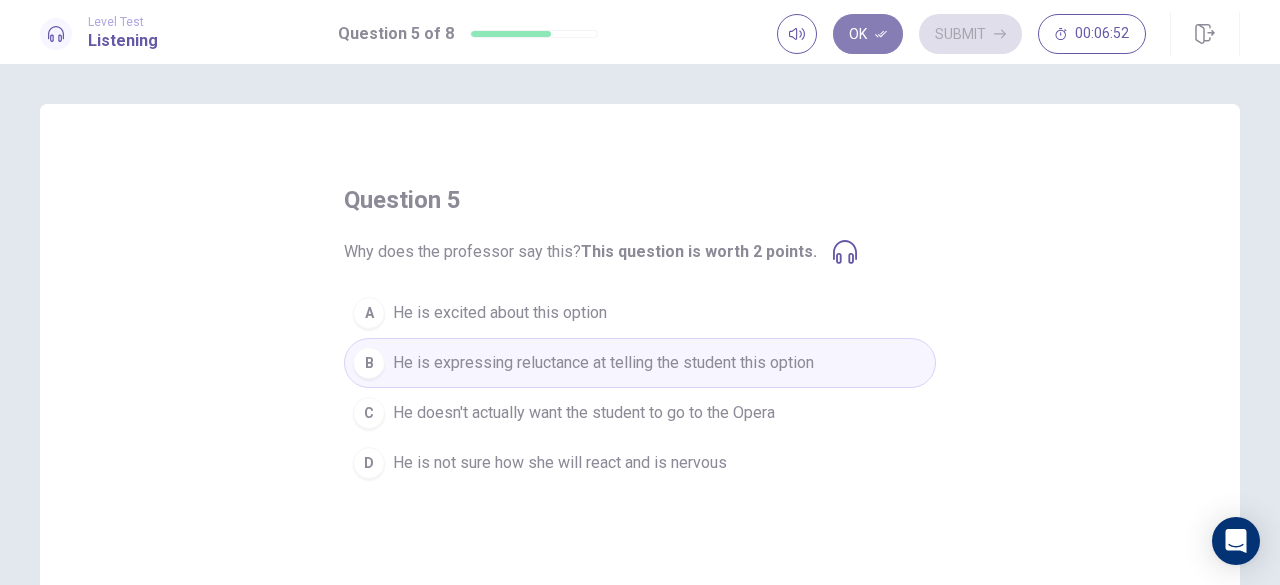 click on "Ok" at bounding box center (868, 34) 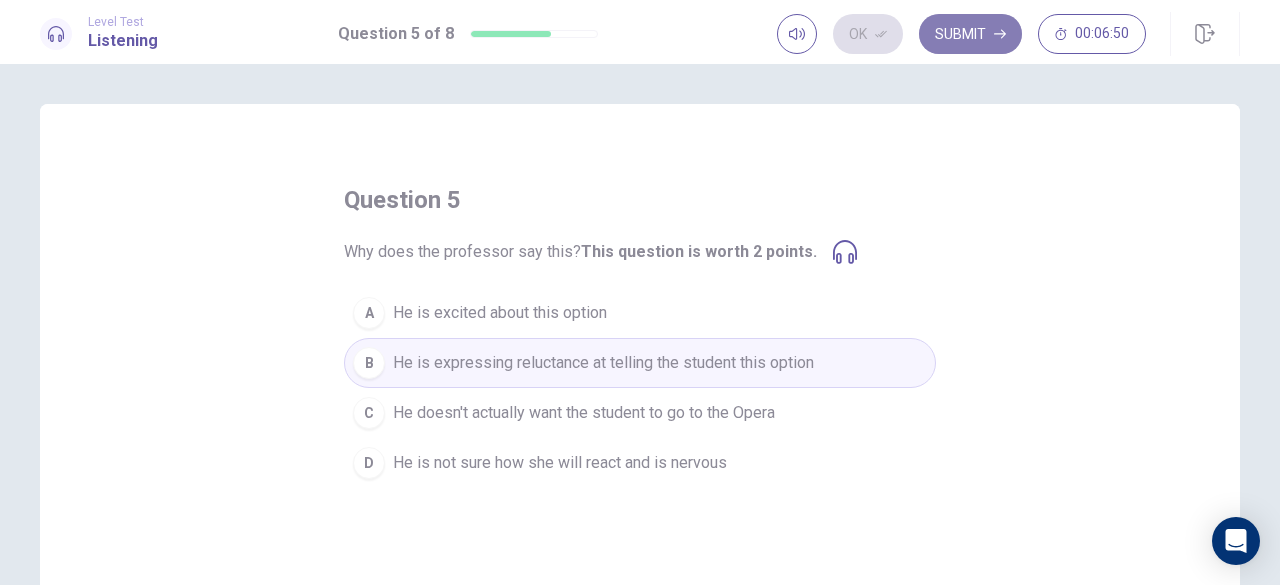 click on "Submit" at bounding box center [970, 34] 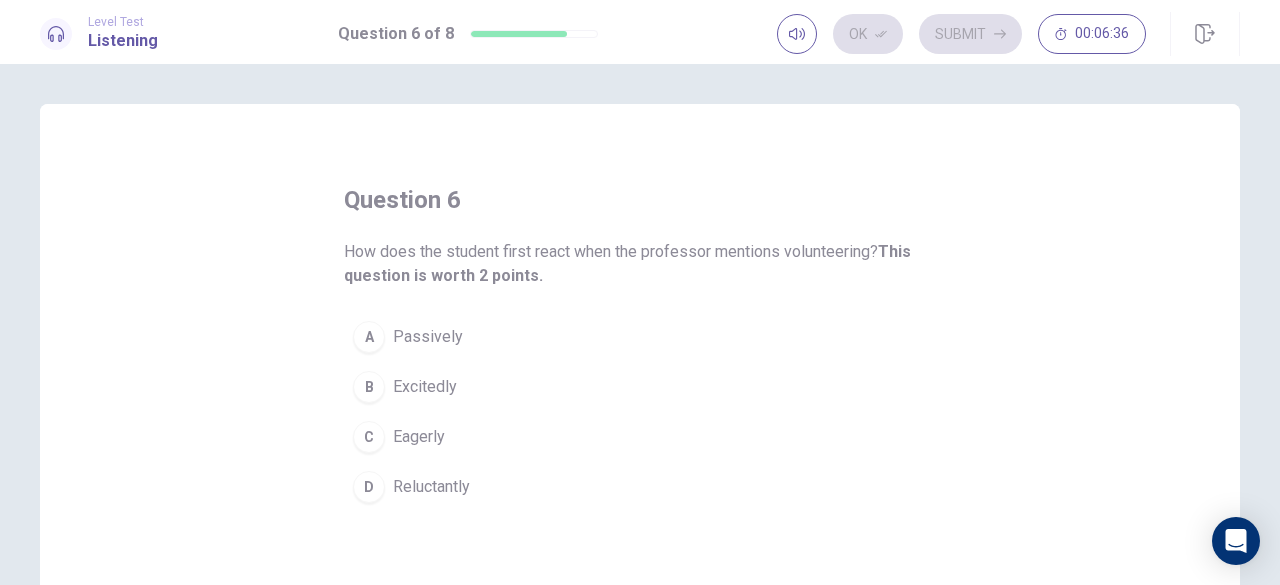 click on "B" at bounding box center [369, 387] 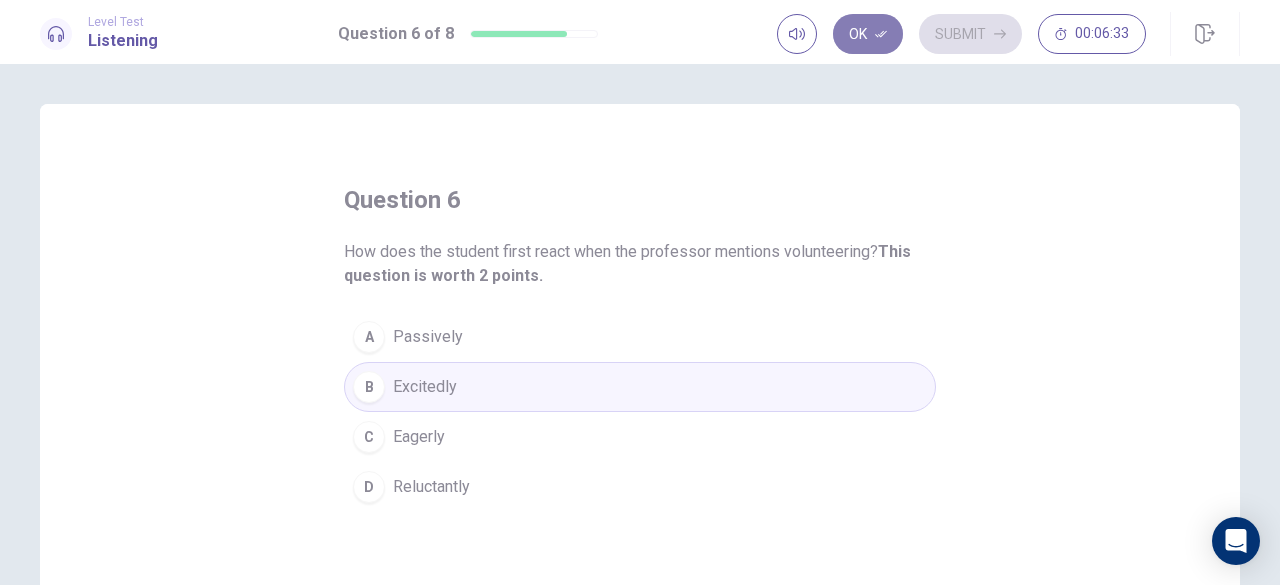 click on "Ok" at bounding box center [868, 34] 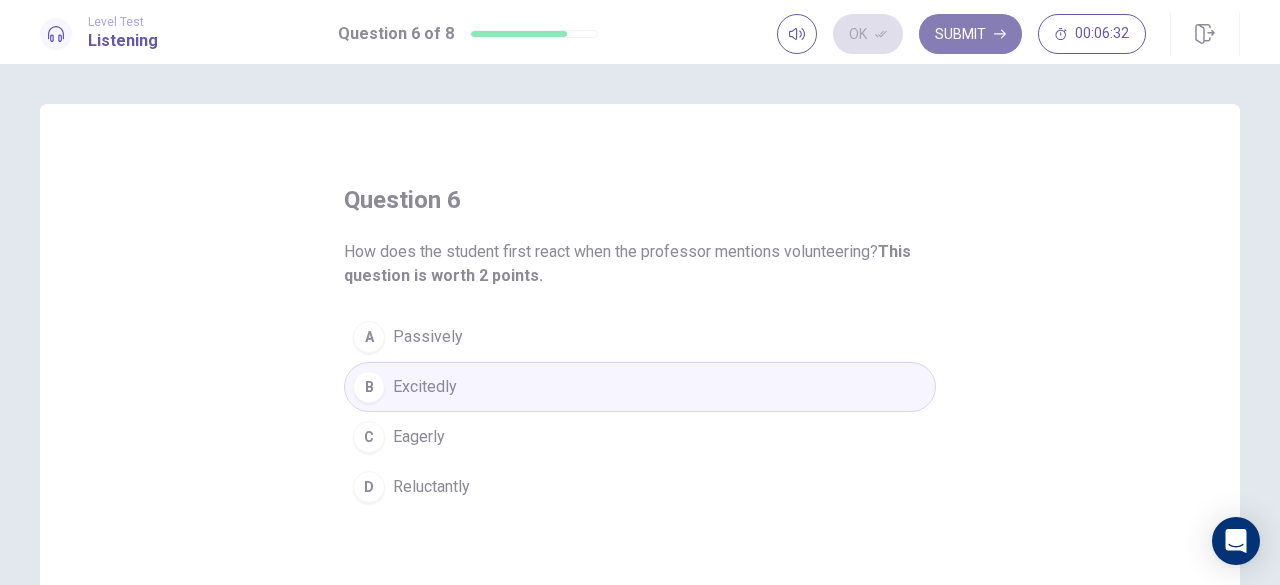 click on "Submit" at bounding box center [970, 34] 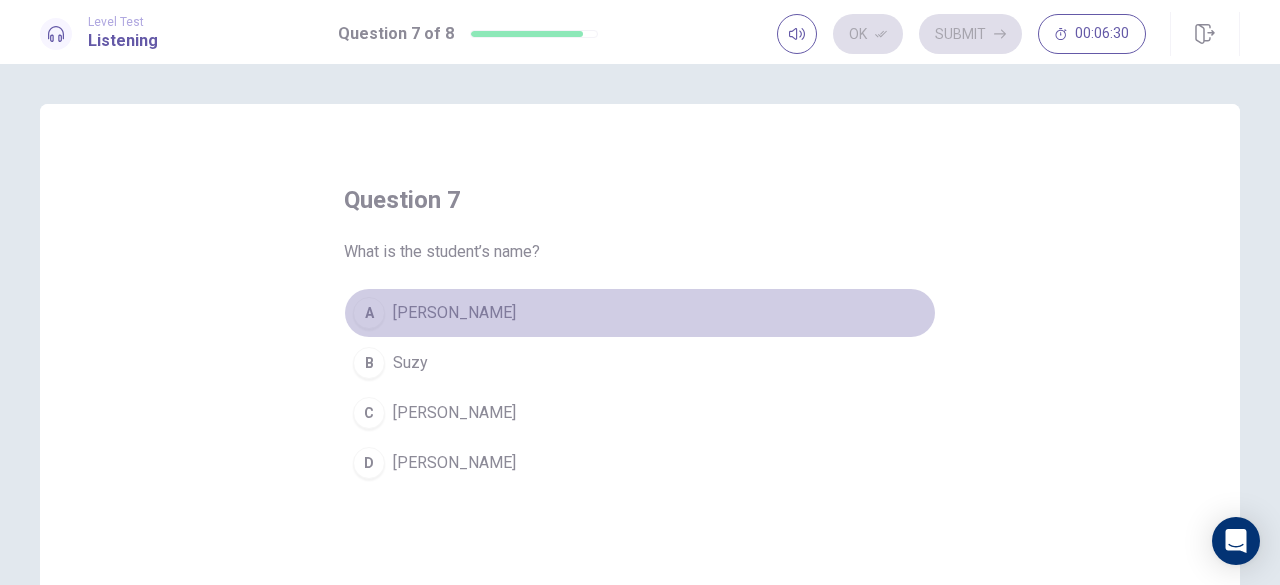 click on "A [PERSON_NAME]" at bounding box center (640, 313) 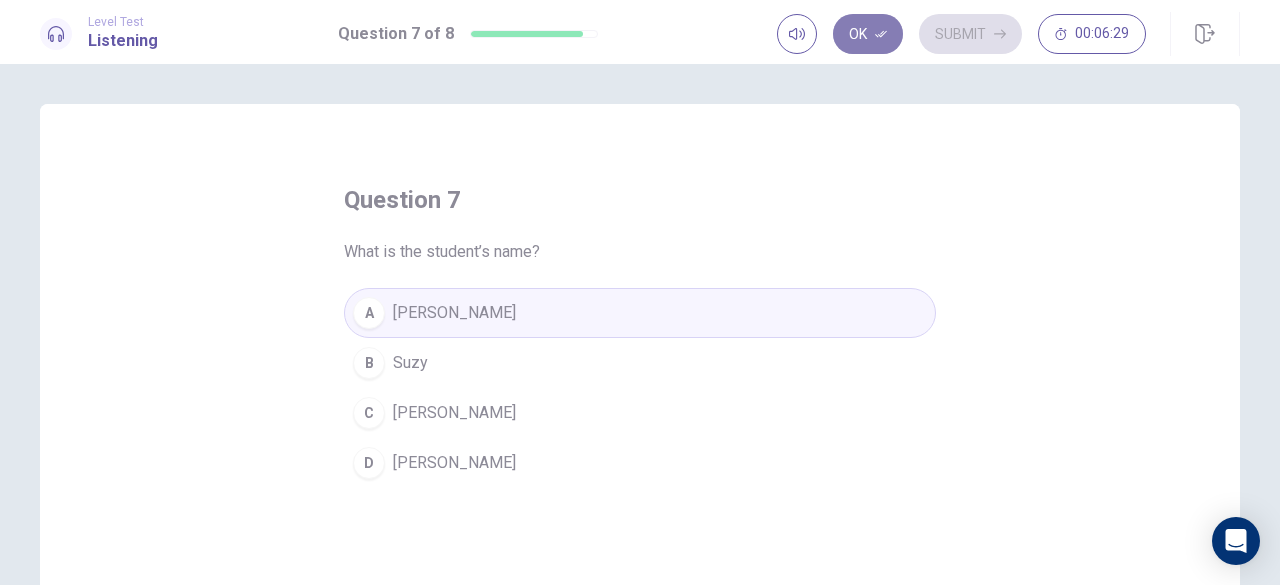 click on "Ok" at bounding box center [868, 34] 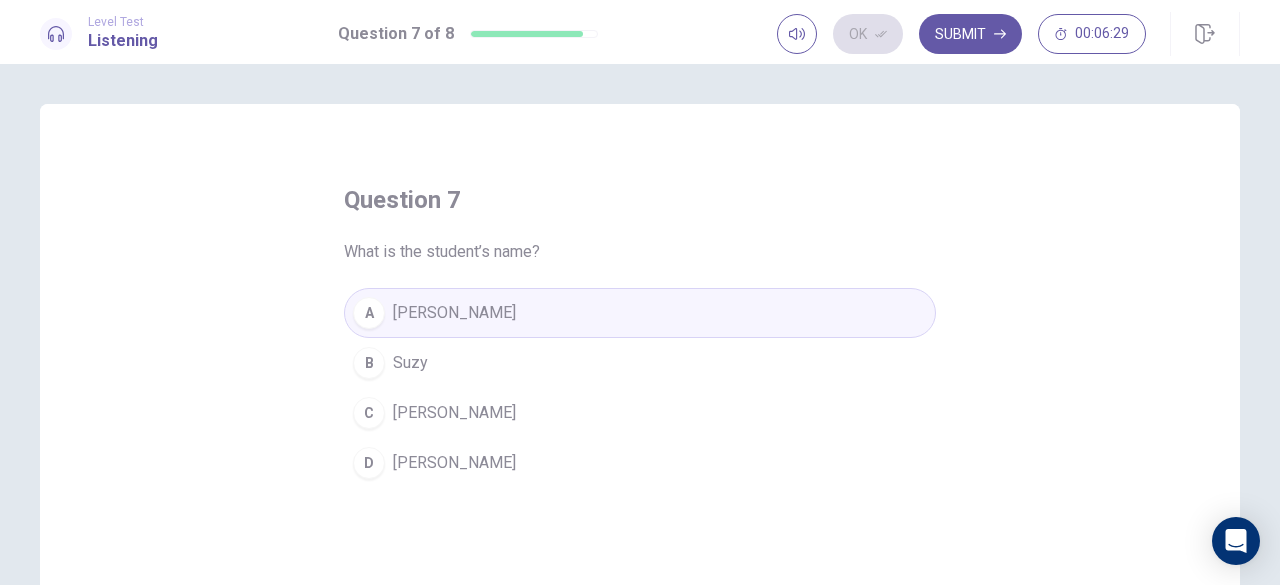 click on "Ok Submit 00:06:29" at bounding box center (961, 34) 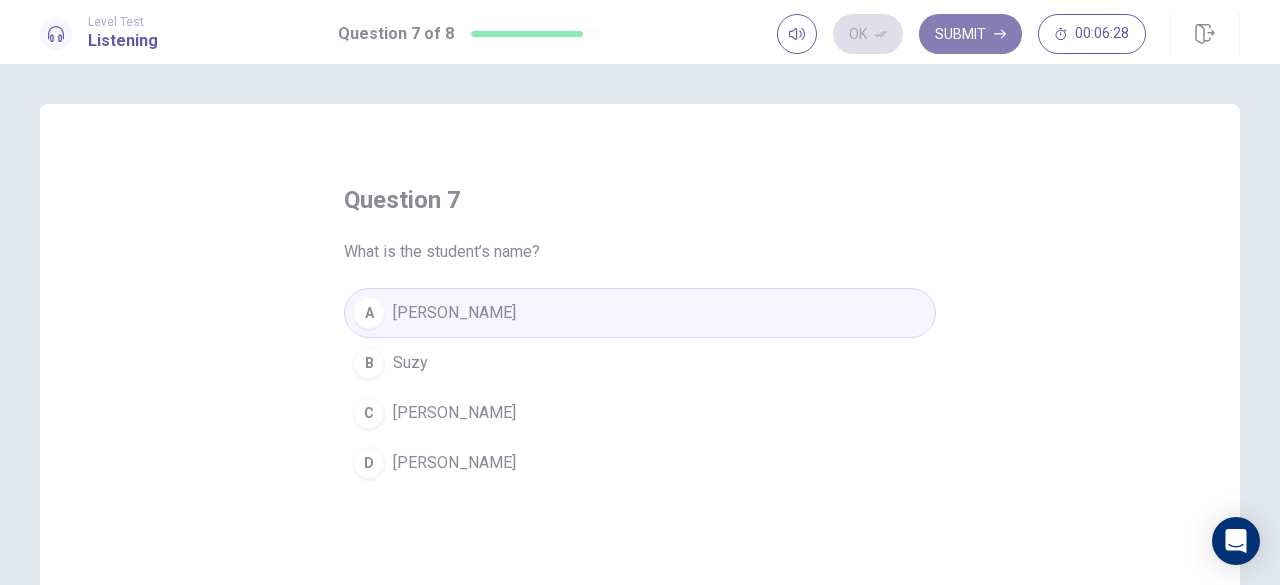 click on "Submit" at bounding box center [970, 34] 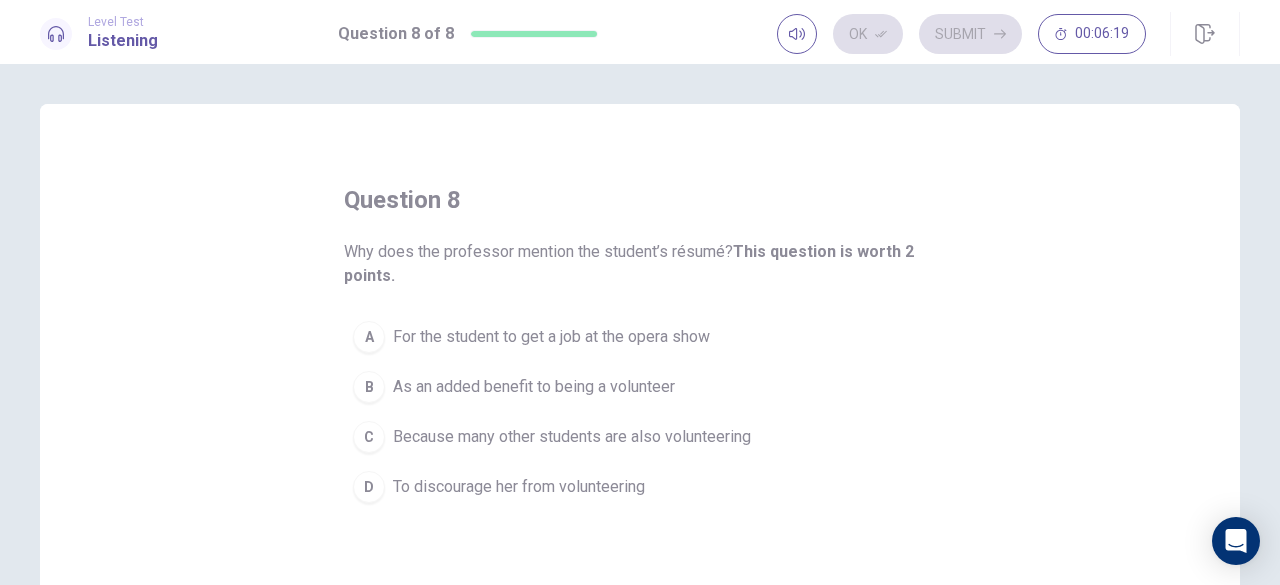 click on "For the student to get a job at the opera show" at bounding box center (551, 337) 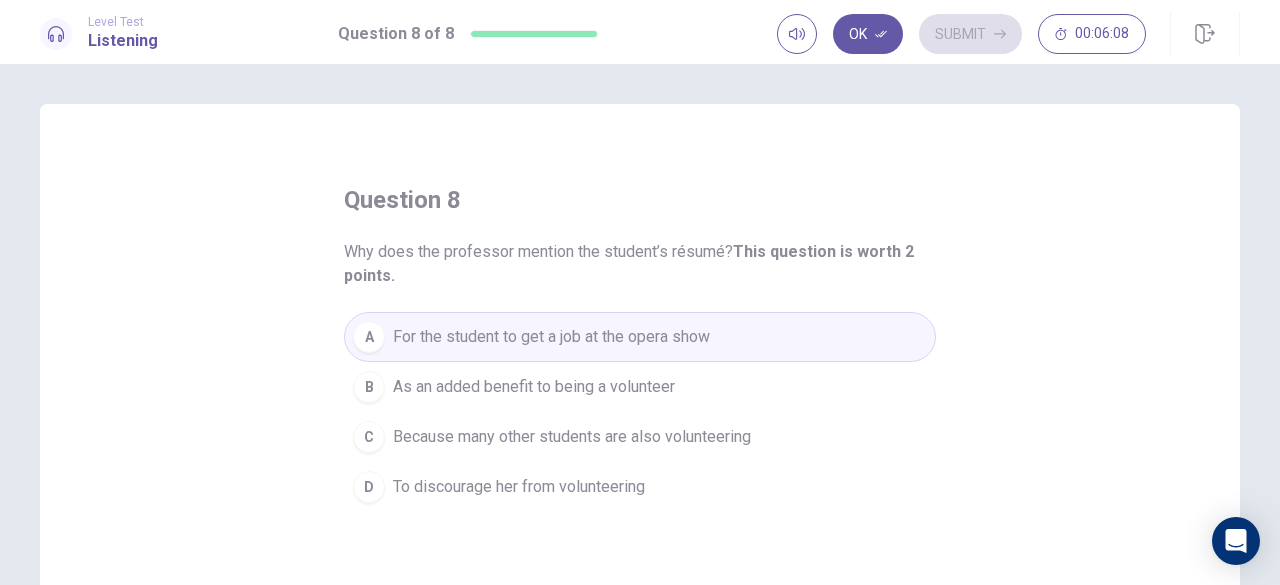 click on "Because many other students are also volunteering" at bounding box center [572, 437] 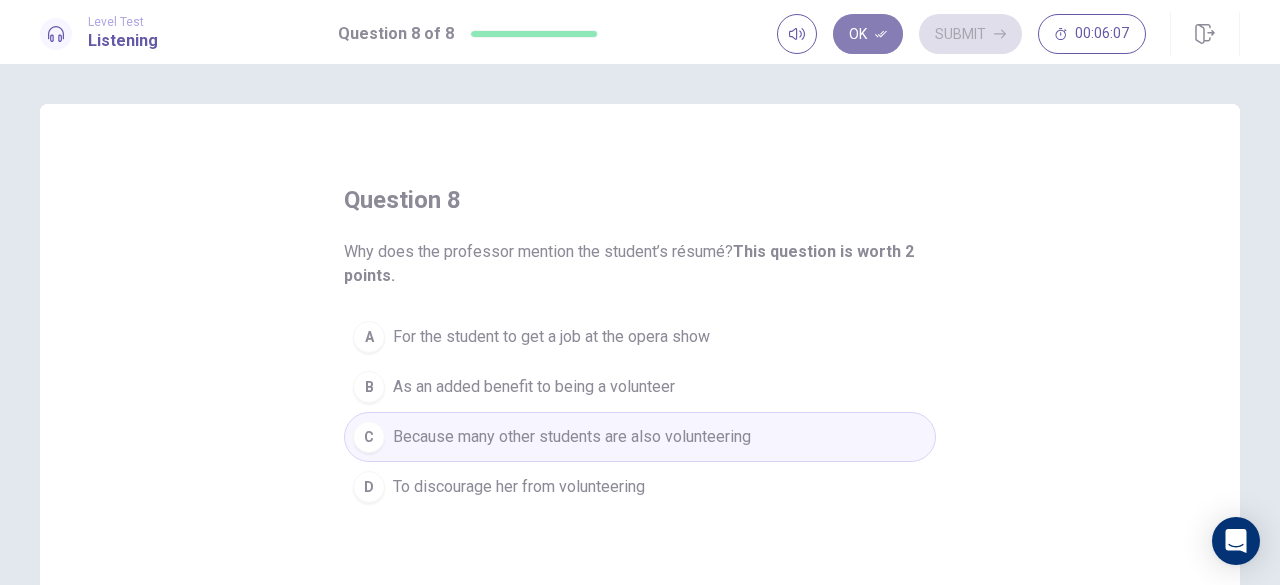 click on "Ok" at bounding box center (868, 34) 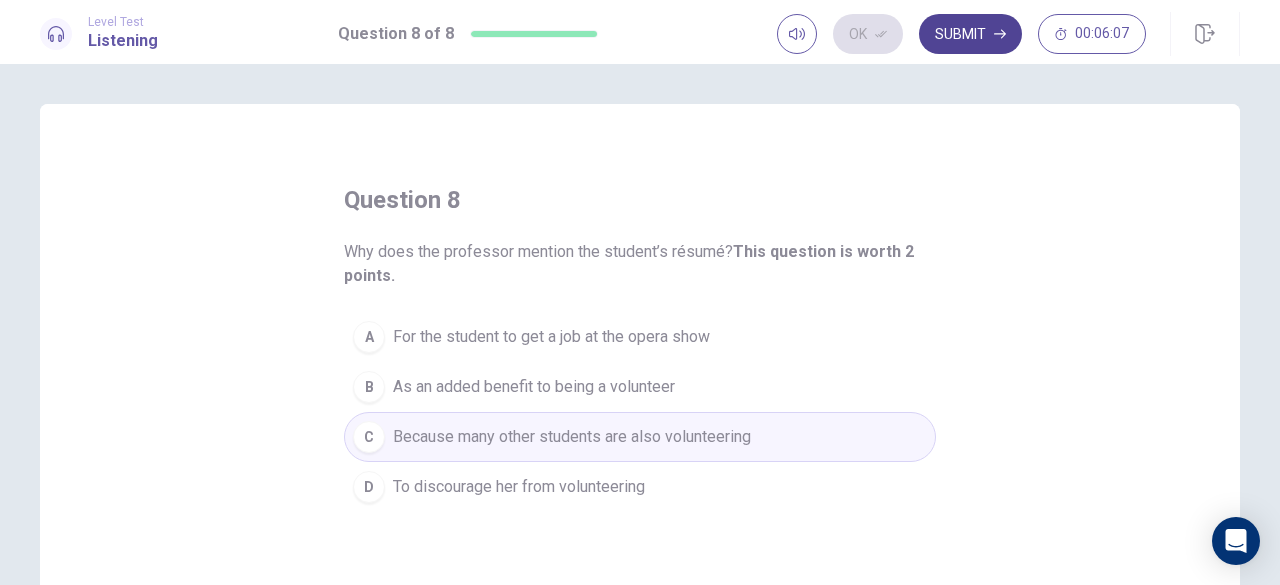 click on "Submit" at bounding box center [970, 34] 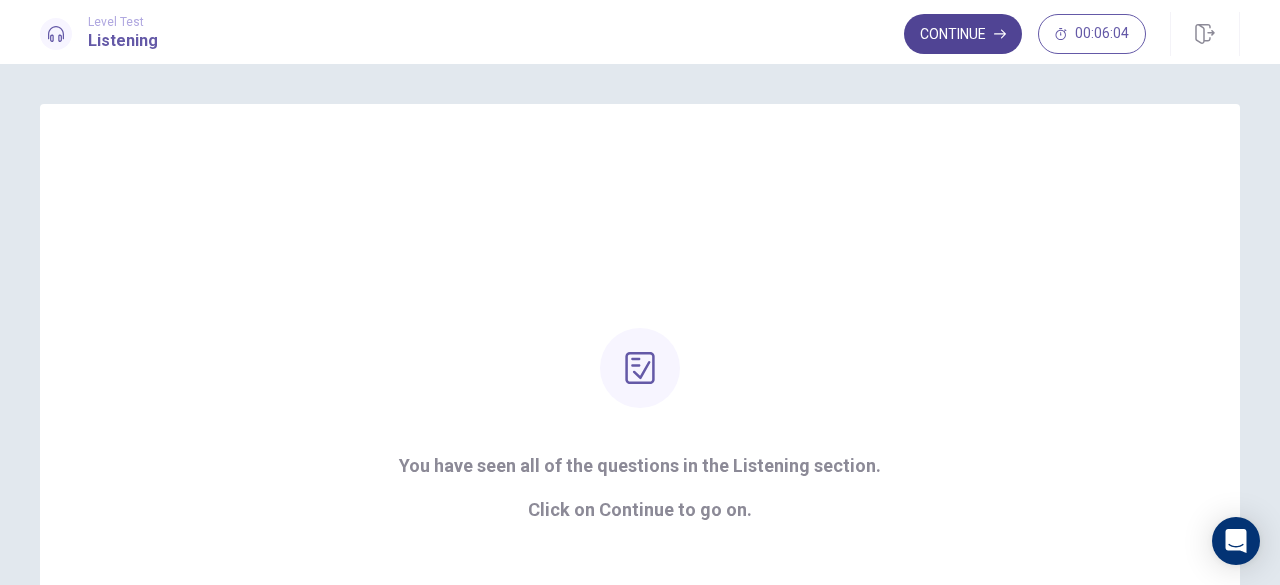 click on "Continue" at bounding box center (963, 34) 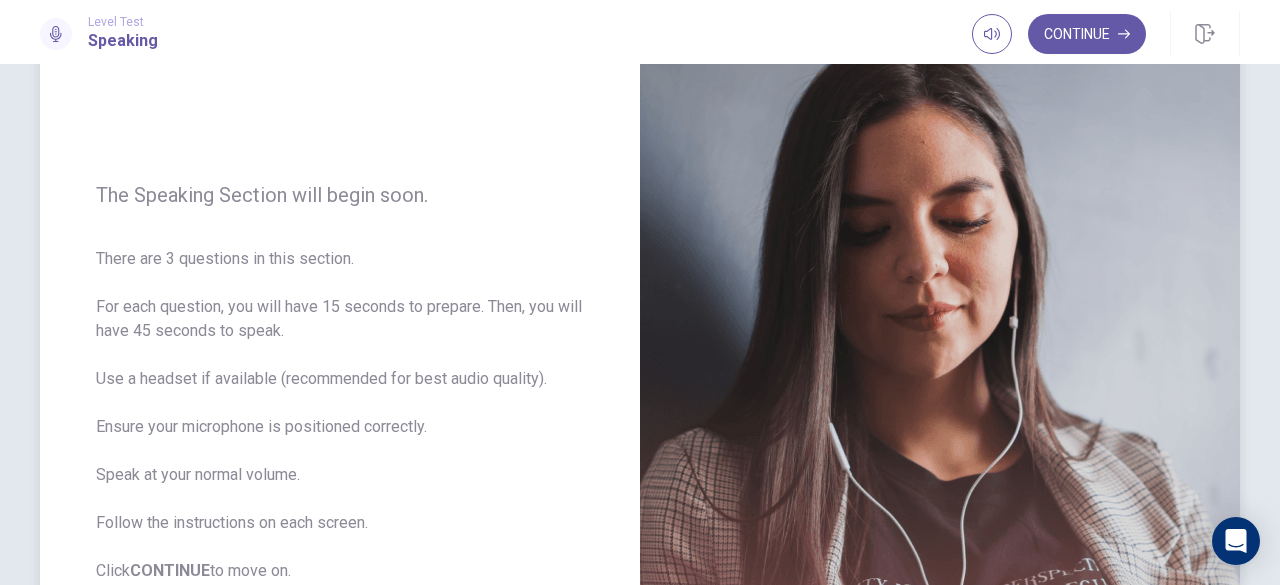 scroll, scrollTop: 300, scrollLeft: 0, axis: vertical 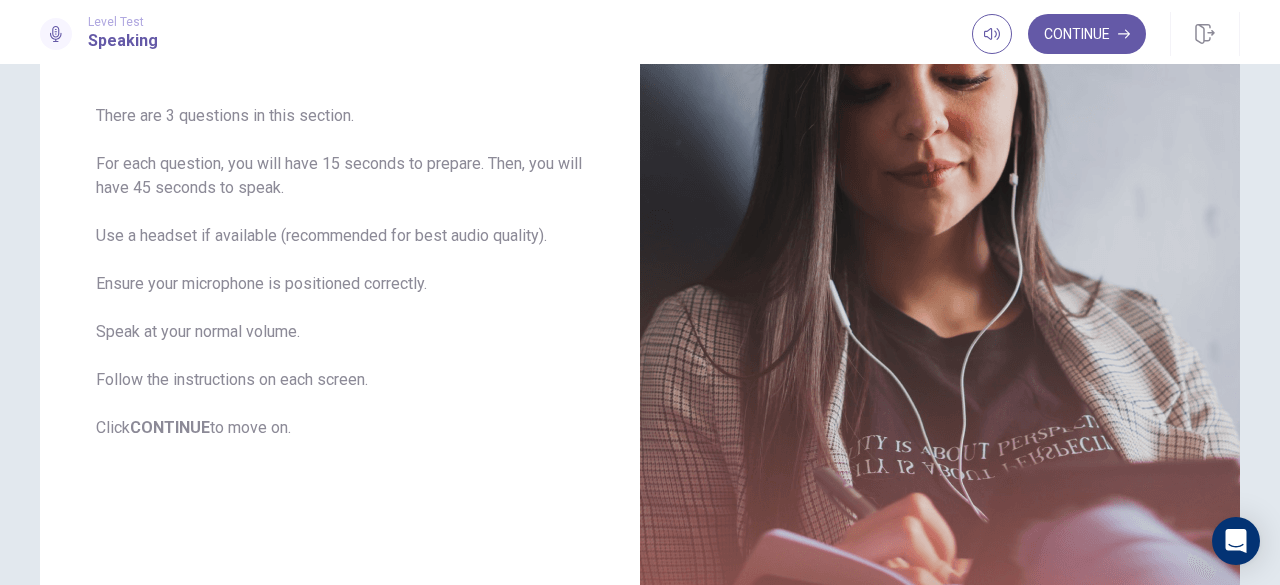click on "Continue" at bounding box center (1087, 34) 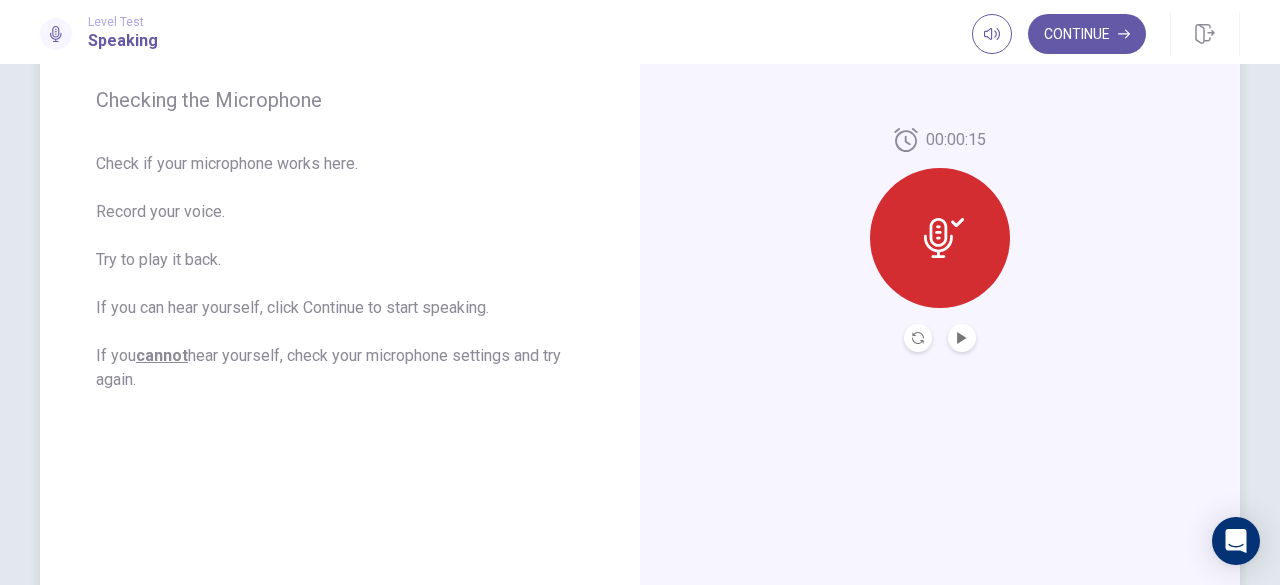 click on "00:00:15" at bounding box center (940, 240) 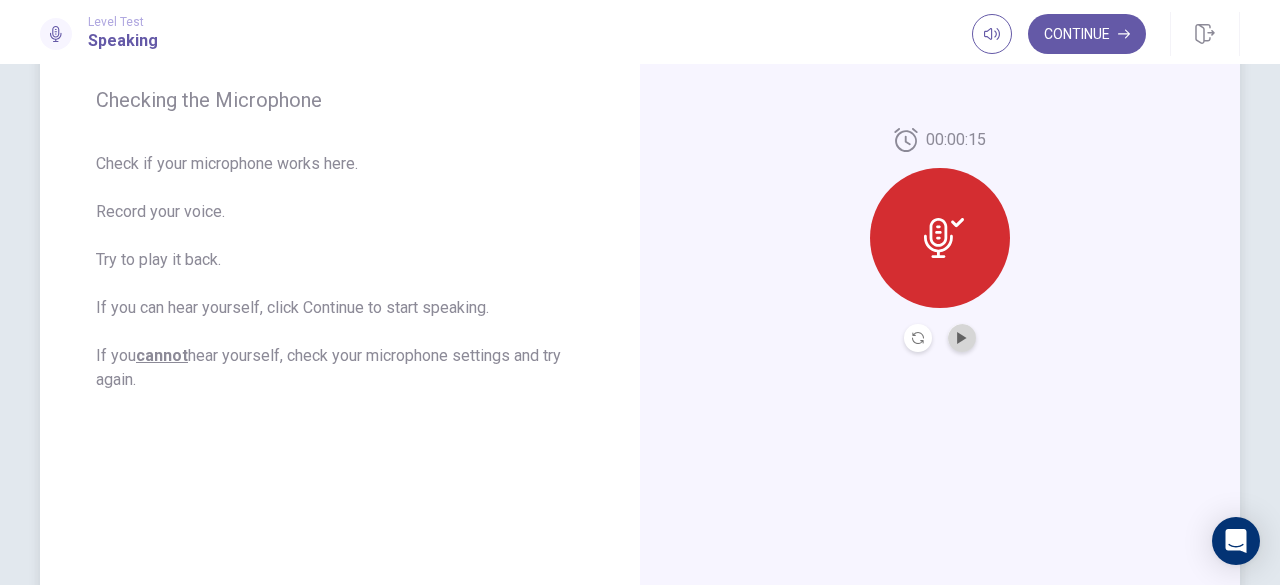 click at bounding box center [962, 338] 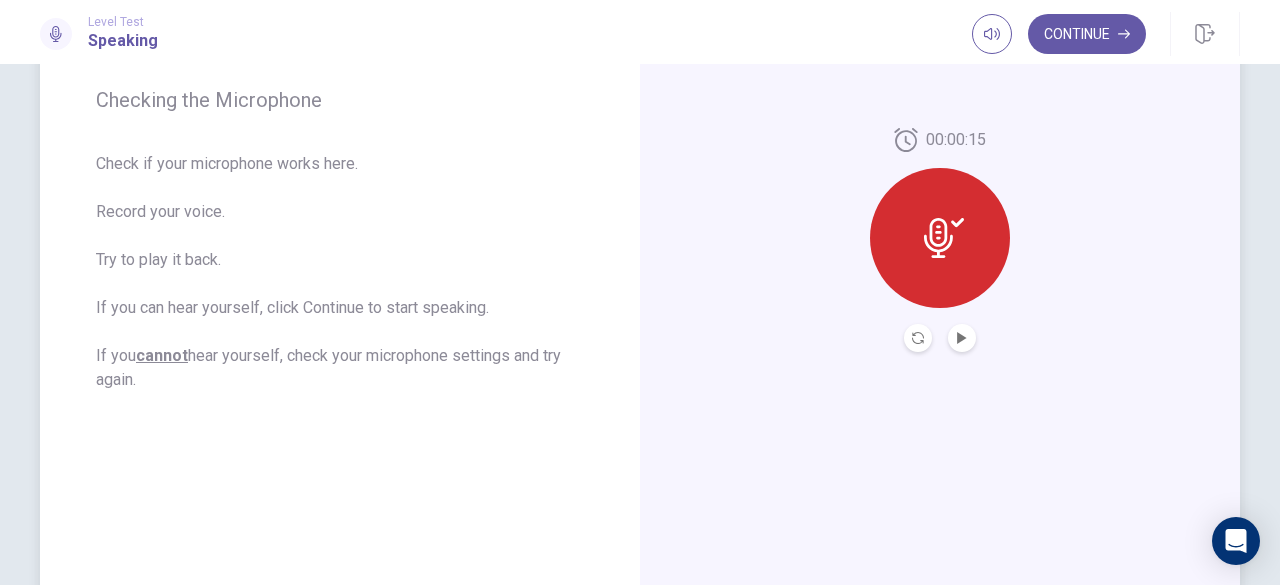 click at bounding box center (918, 338) 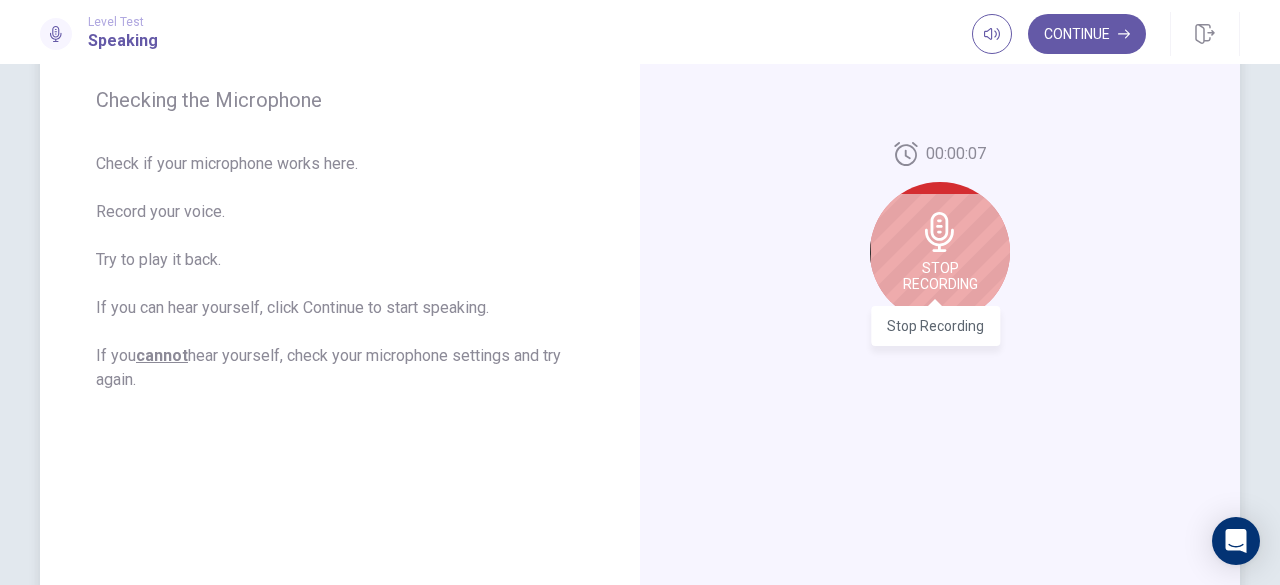 click on "Stop   Recording" at bounding box center (940, 276) 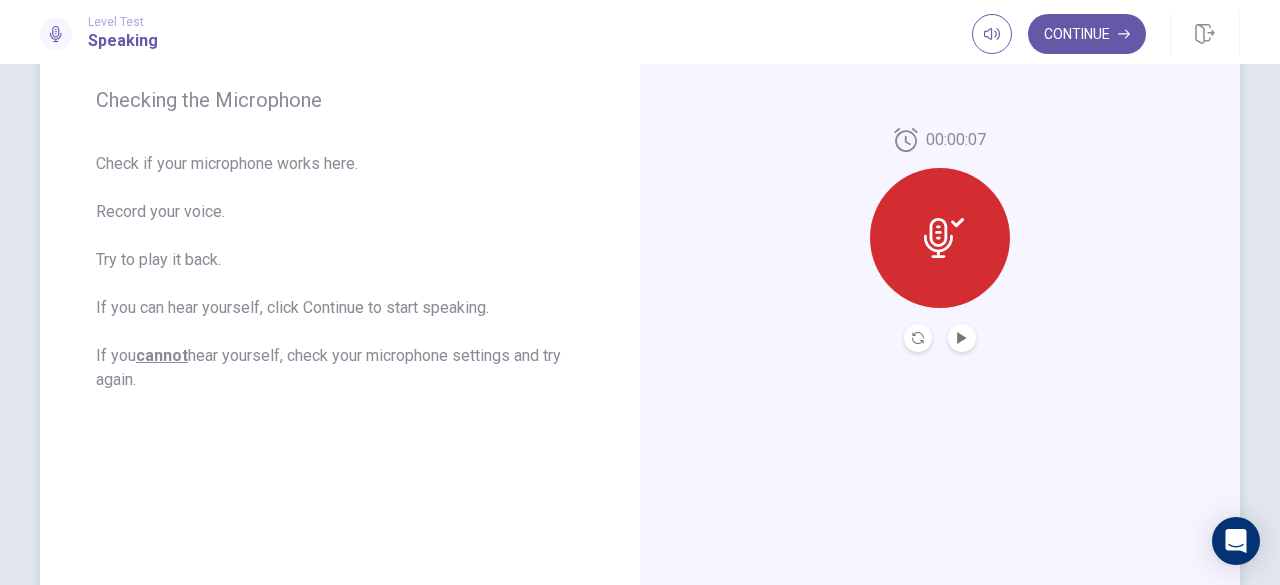 click on "00:00:07" at bounding box center [940, 240] 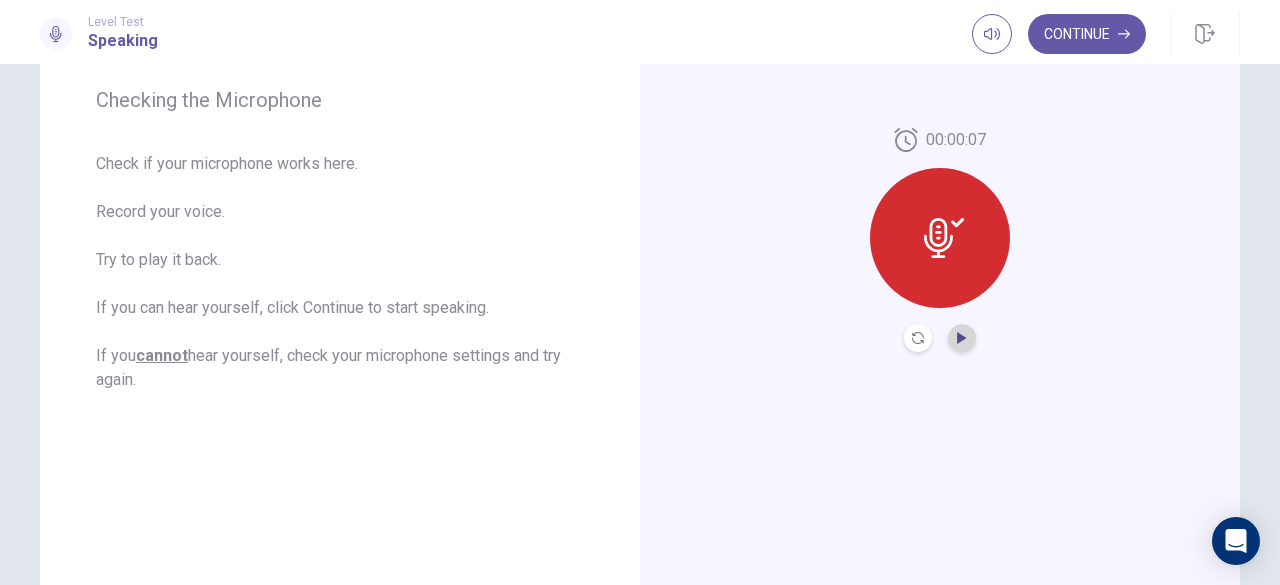 click 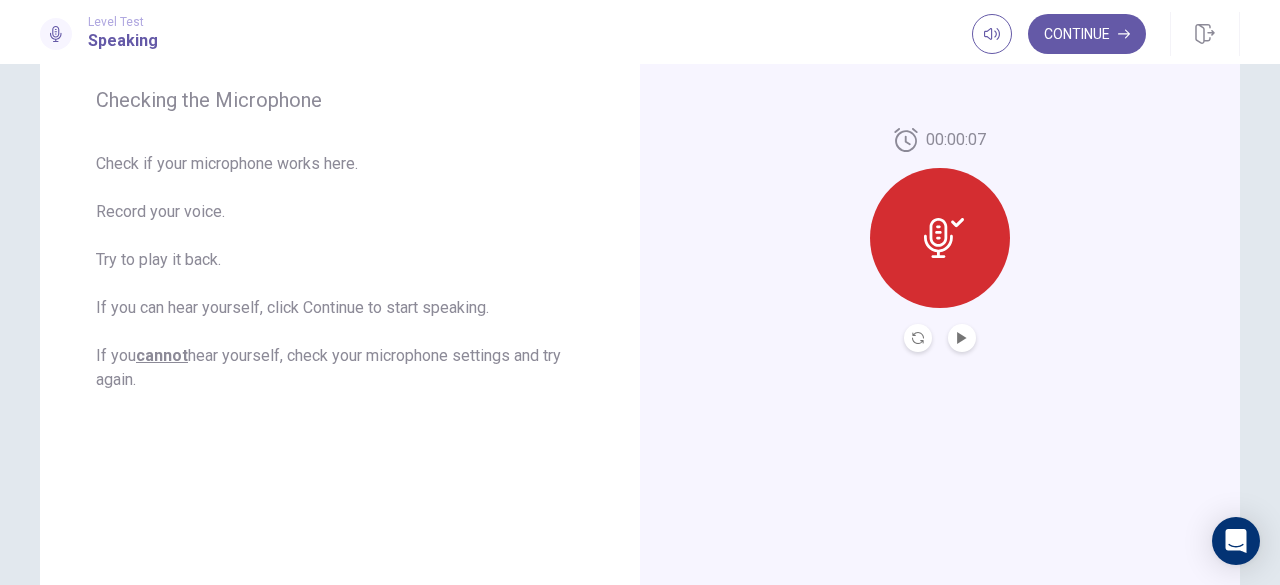 click on "00:00:07" at bounding box center (940, 240) 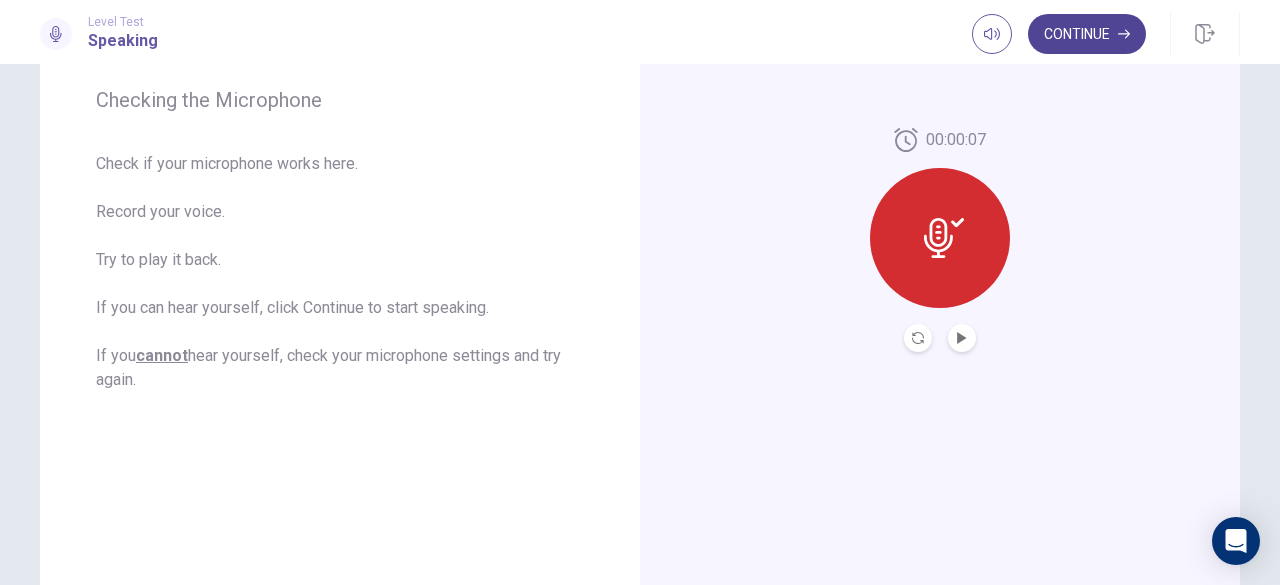 click on "Continue" at bounding box center (1087, 34) 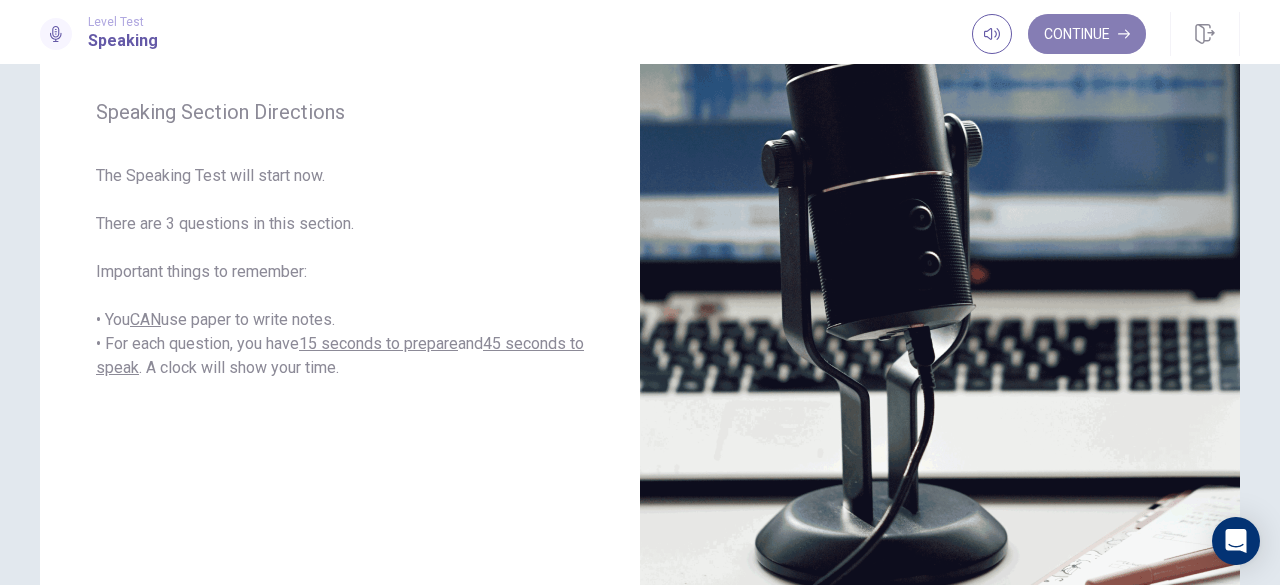 click on "Continue" at bounding box center [1087, 34] 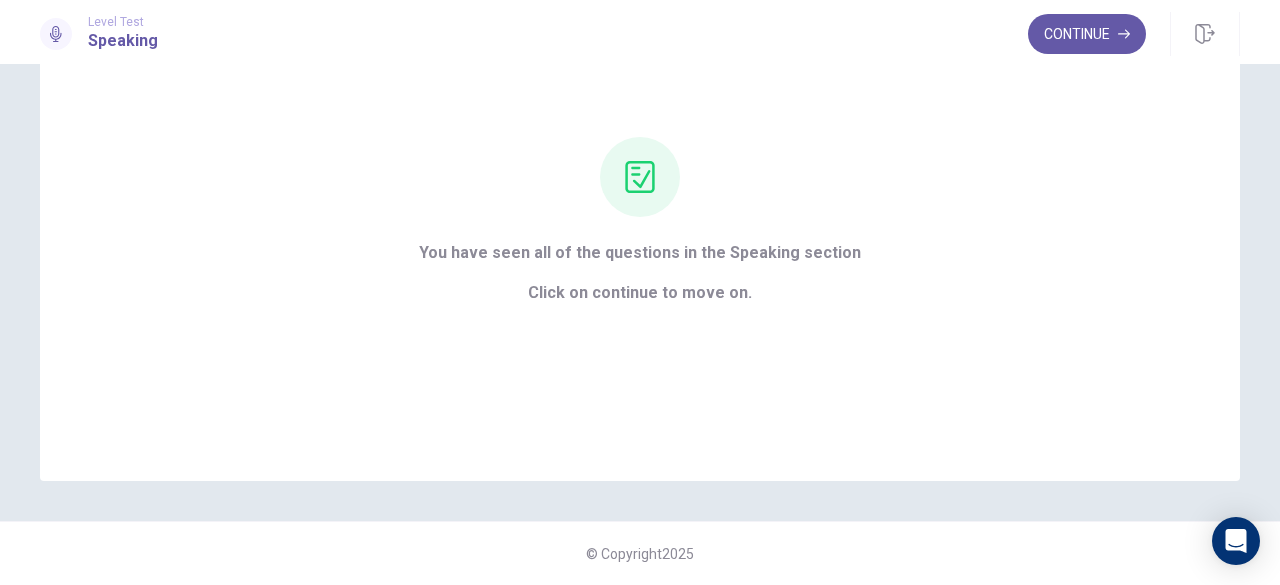 scroll, scrollTop: 142, scrollLeft: 0, axis: vertical 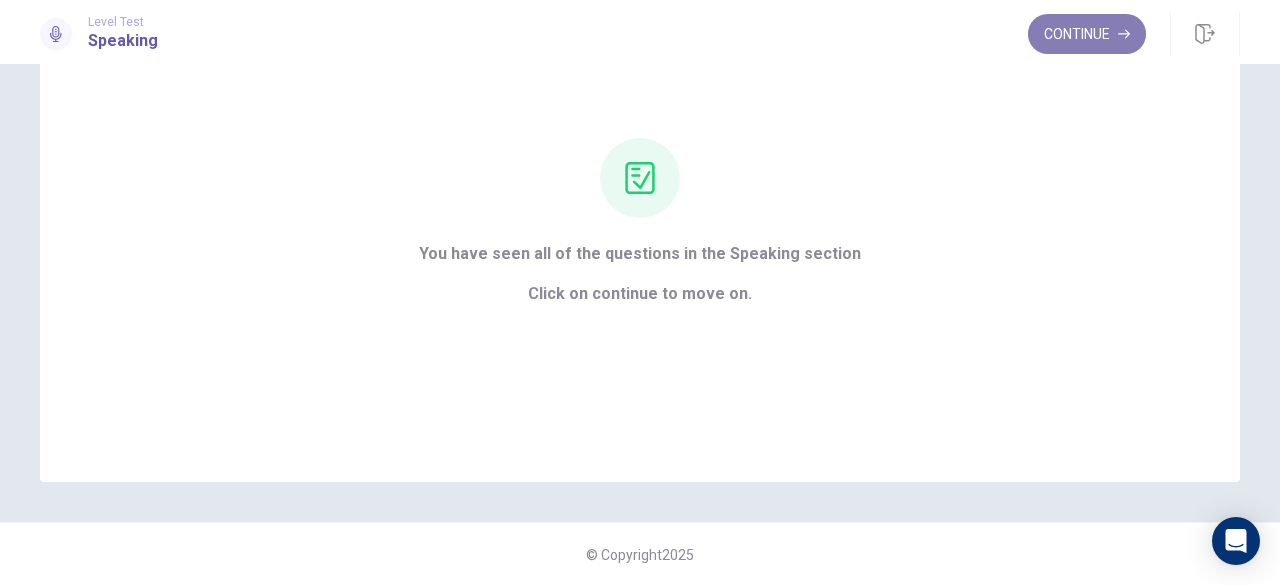 click on "Continue" at bounding box center [1087, 34] 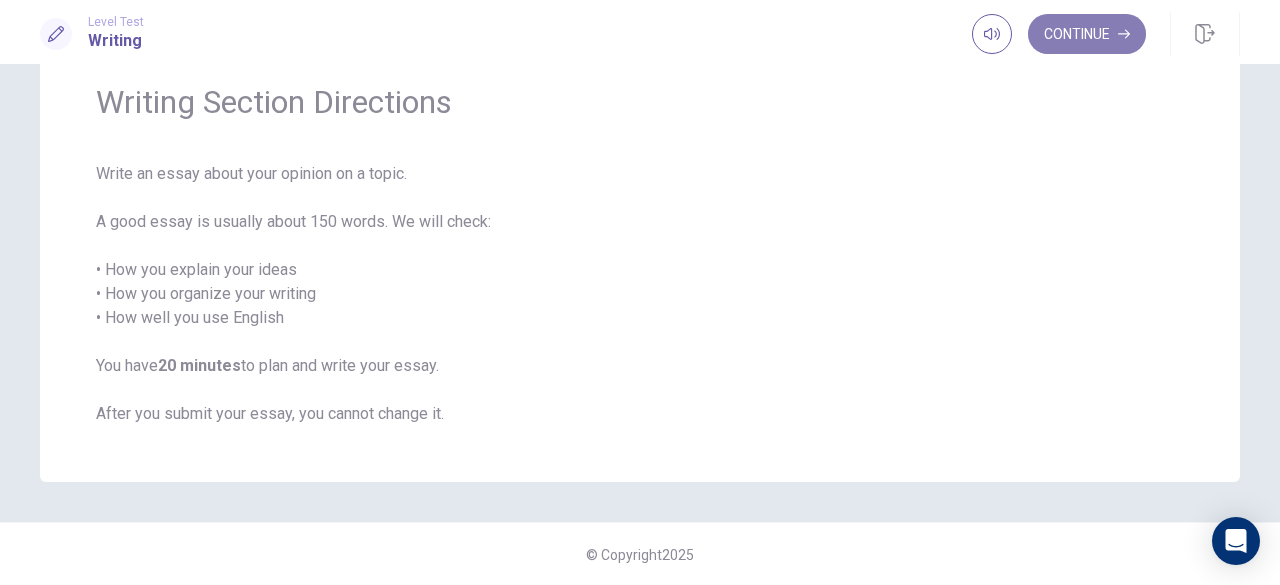 click on "Continue" at bounding box center [1087, 34] 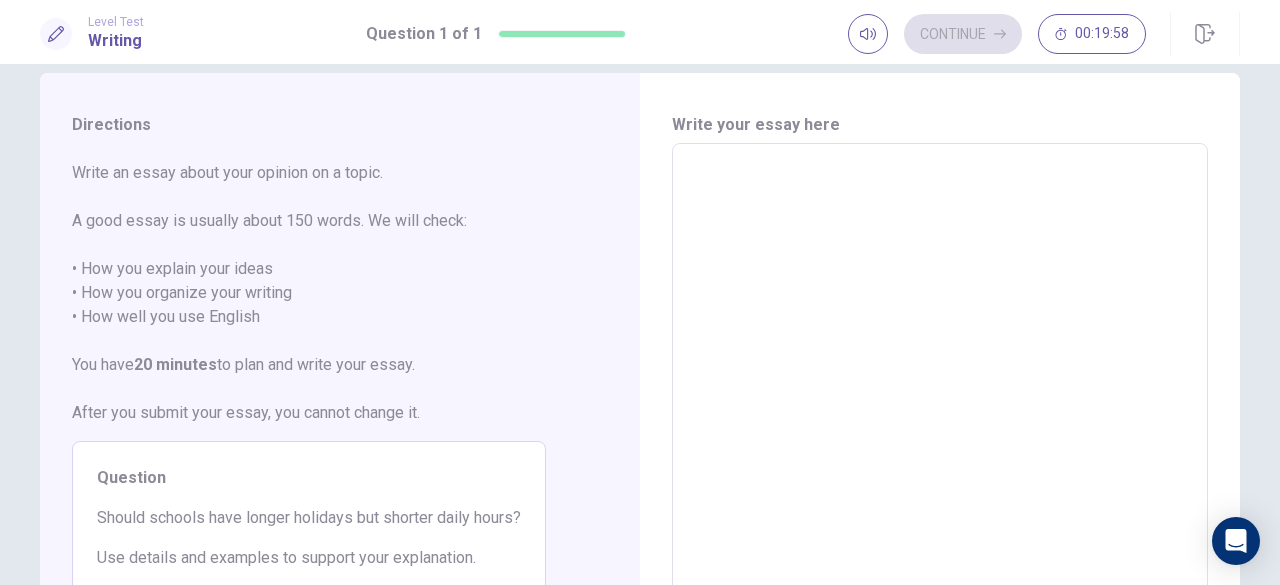 scroll, scrollTop: 0, scrollLeft: 0, axis: both 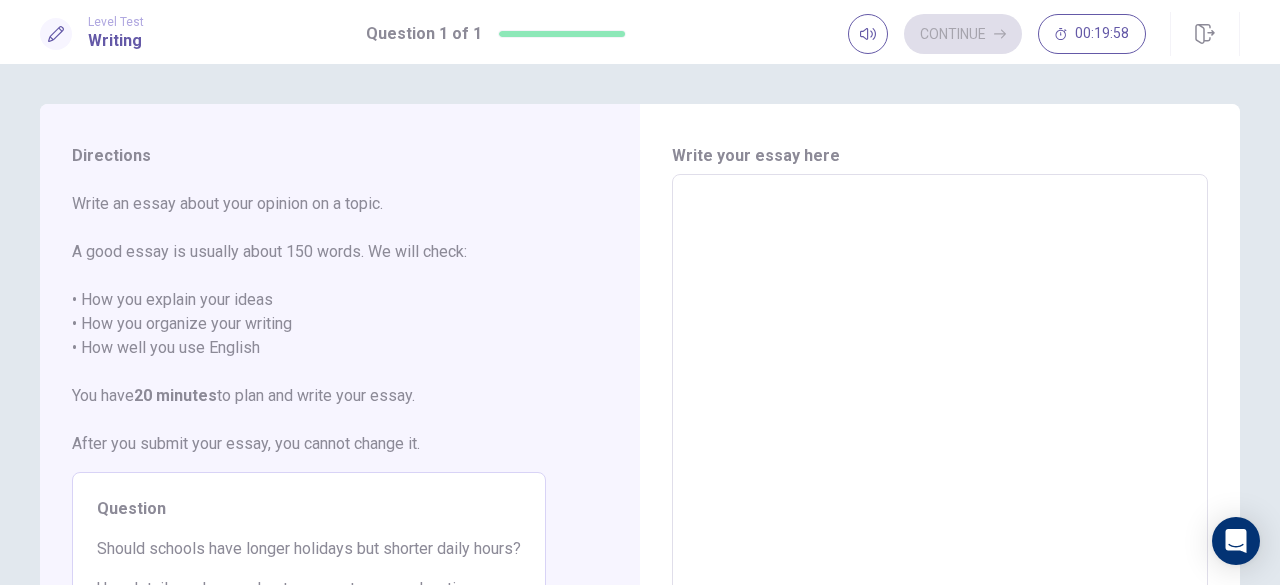 click at bounding box center [940, 451] 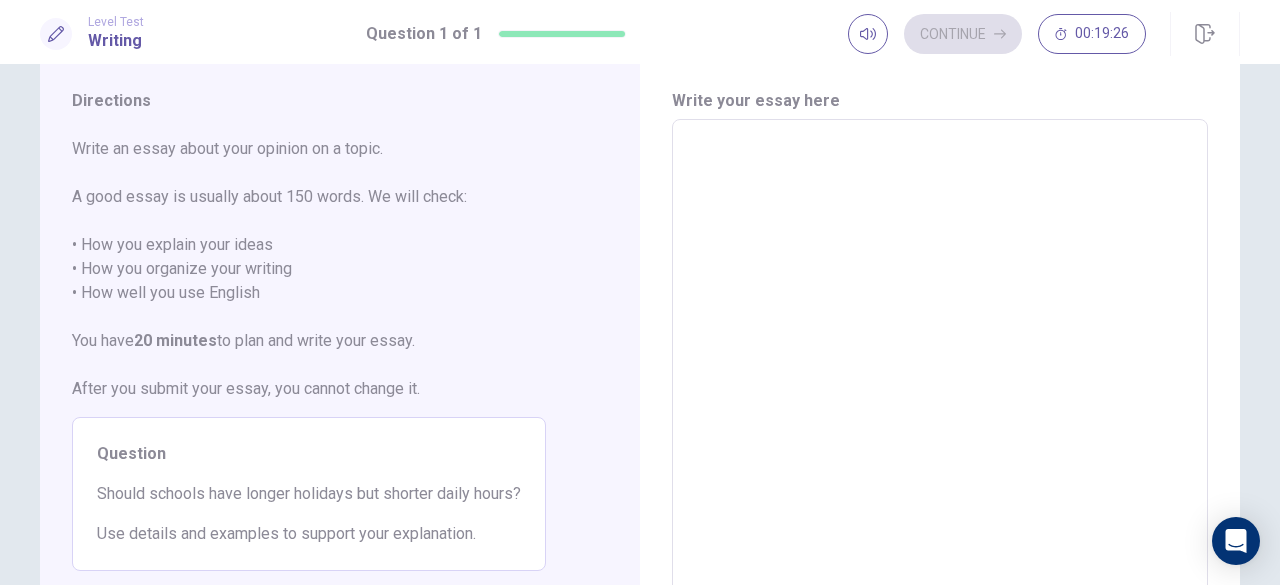 scroll, scrollTop: 100, scrollLeft: 0, axis: vertical 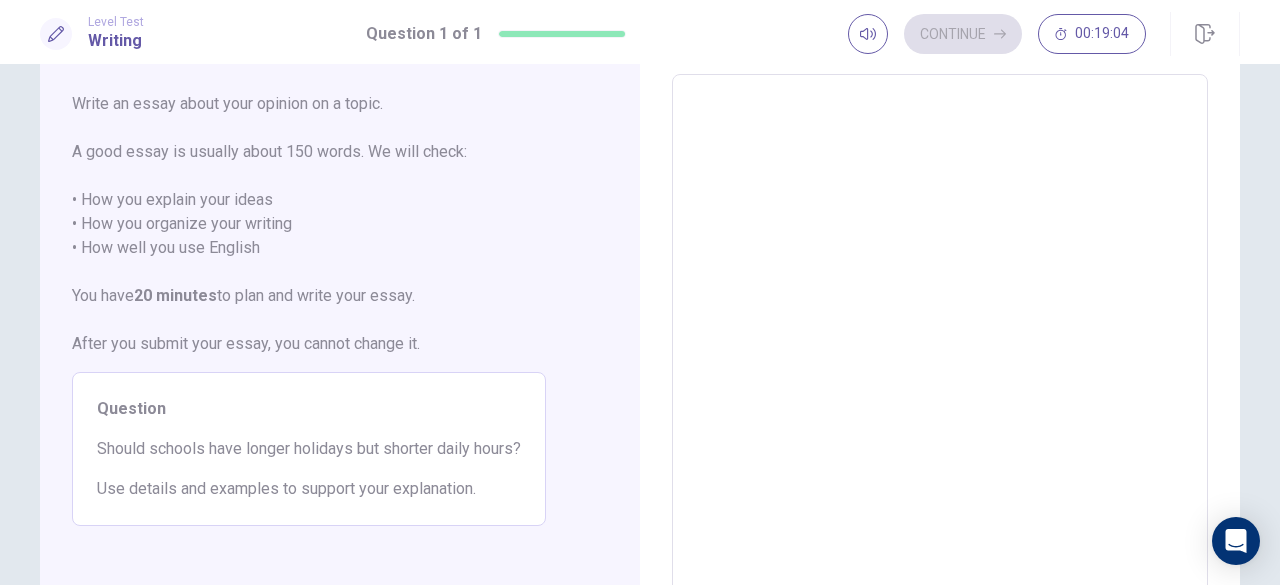 click on "Question Should schools have longer holidays but shorter daily hours? Use details and examples to support your explanation." at bounding box center [309, 449] 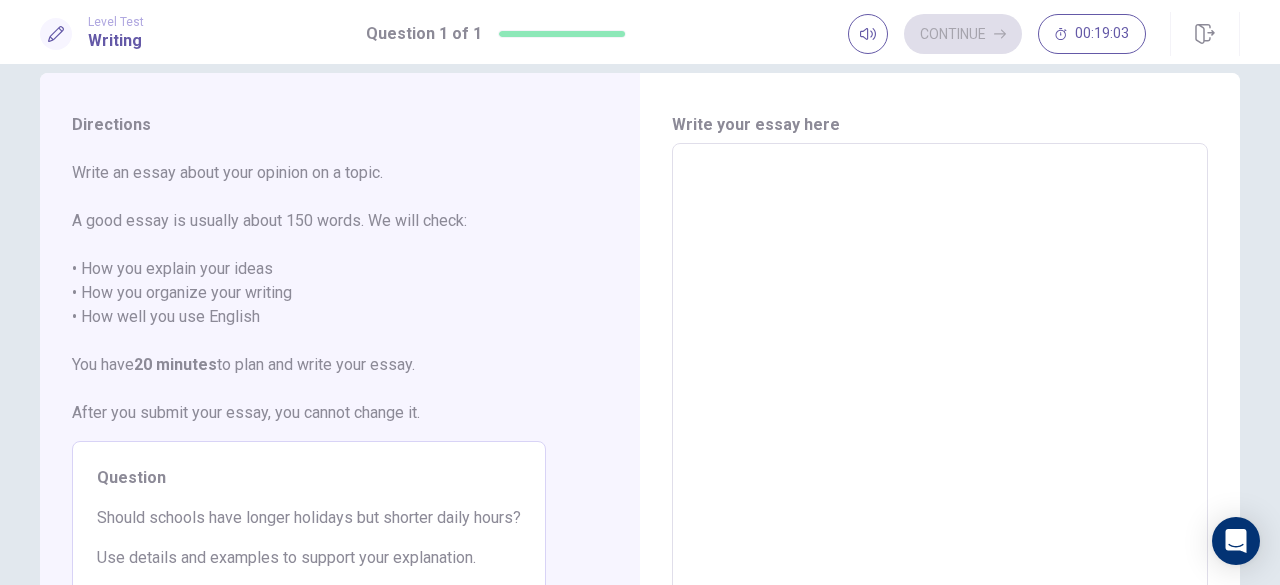 scroll, scrollTop: 0, scrollLeft: 0, axis: both 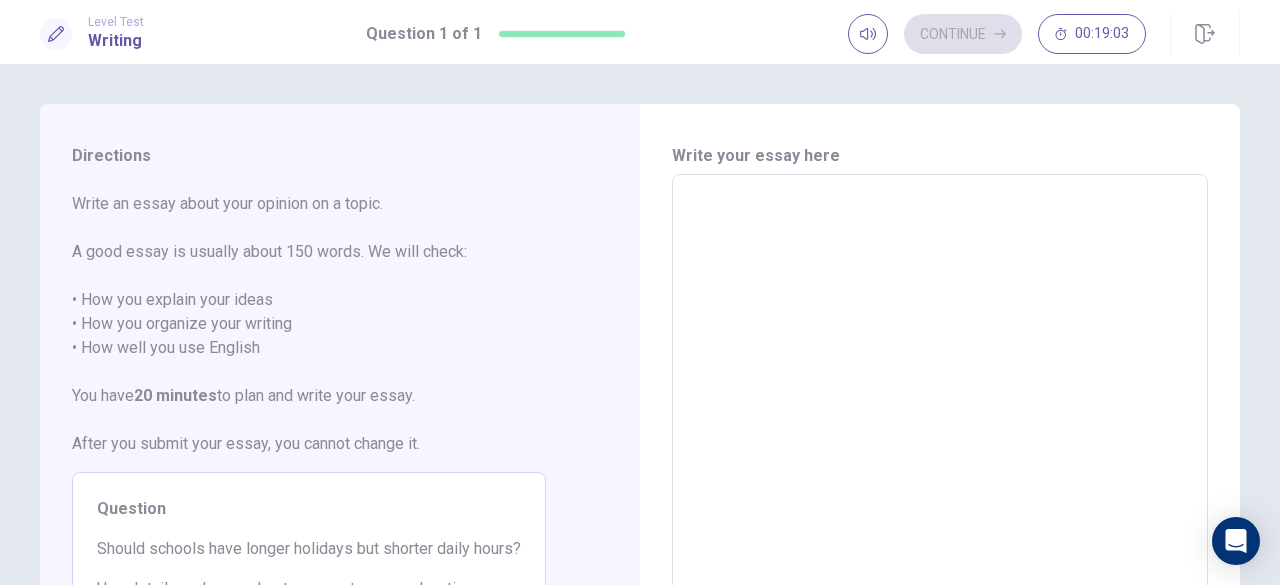 click at bounding box center [940, 451] 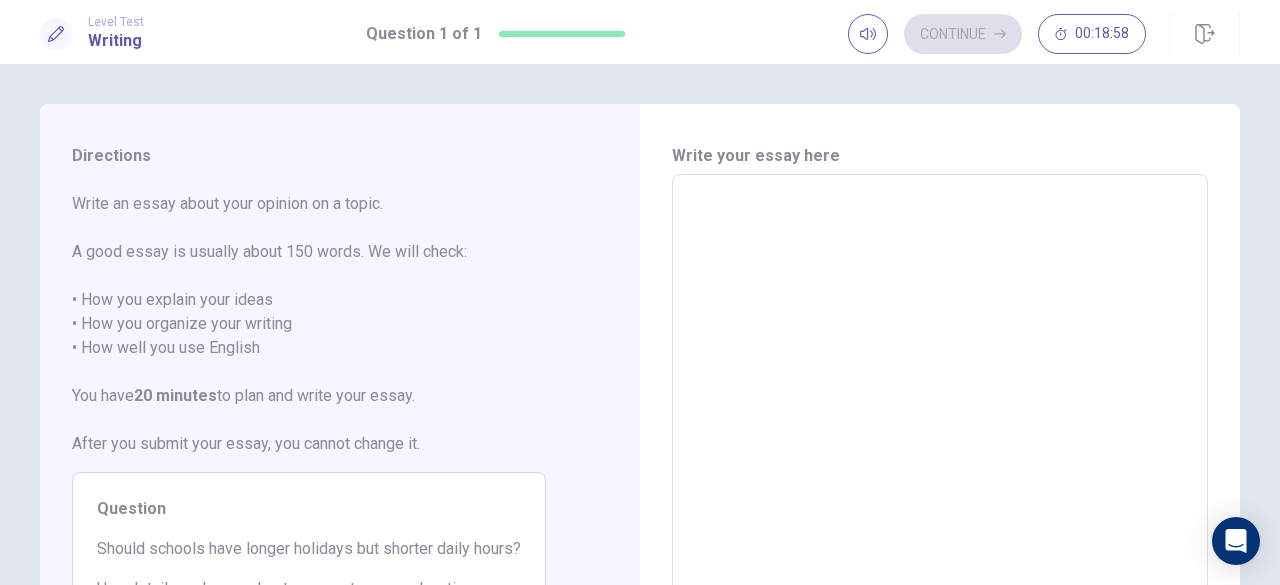 type on "*" 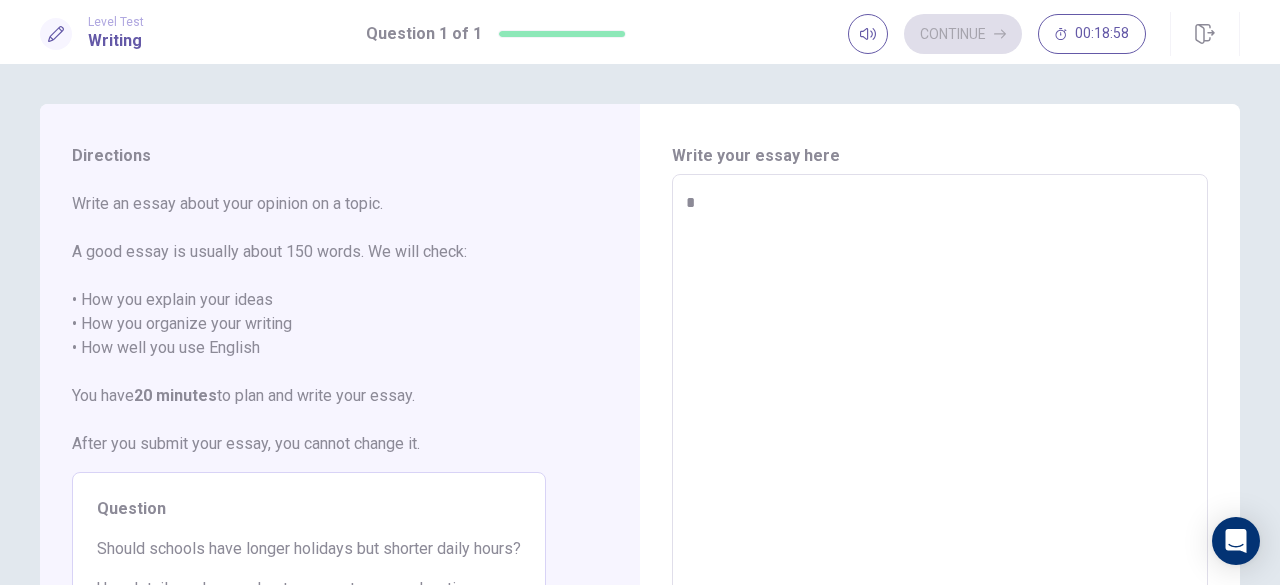 type on "*" 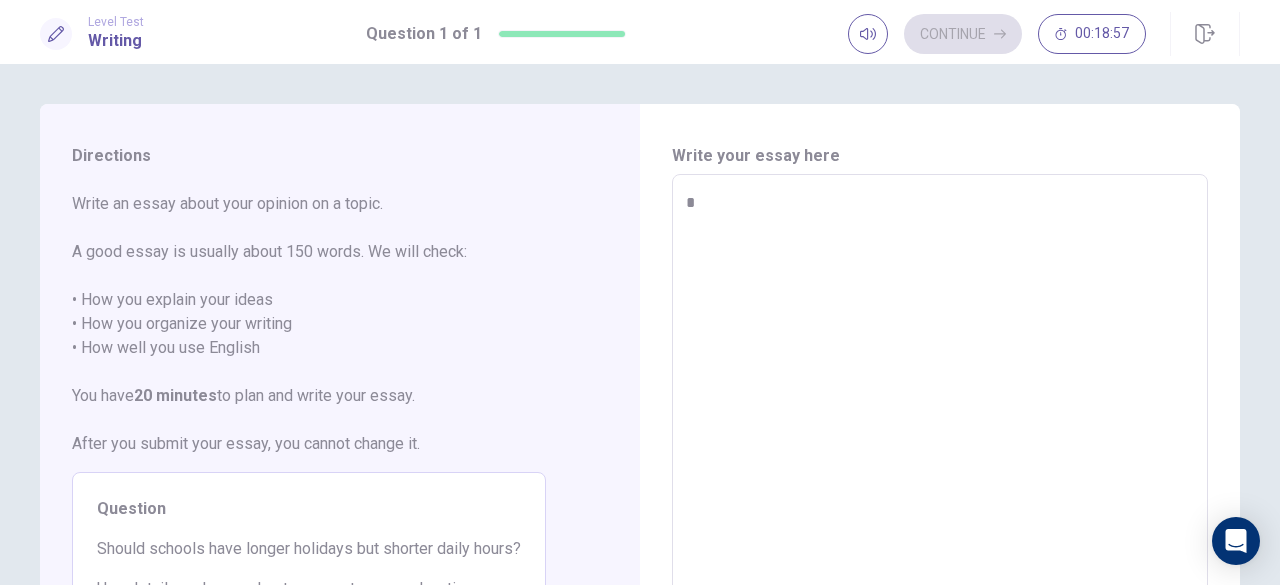type on "*" 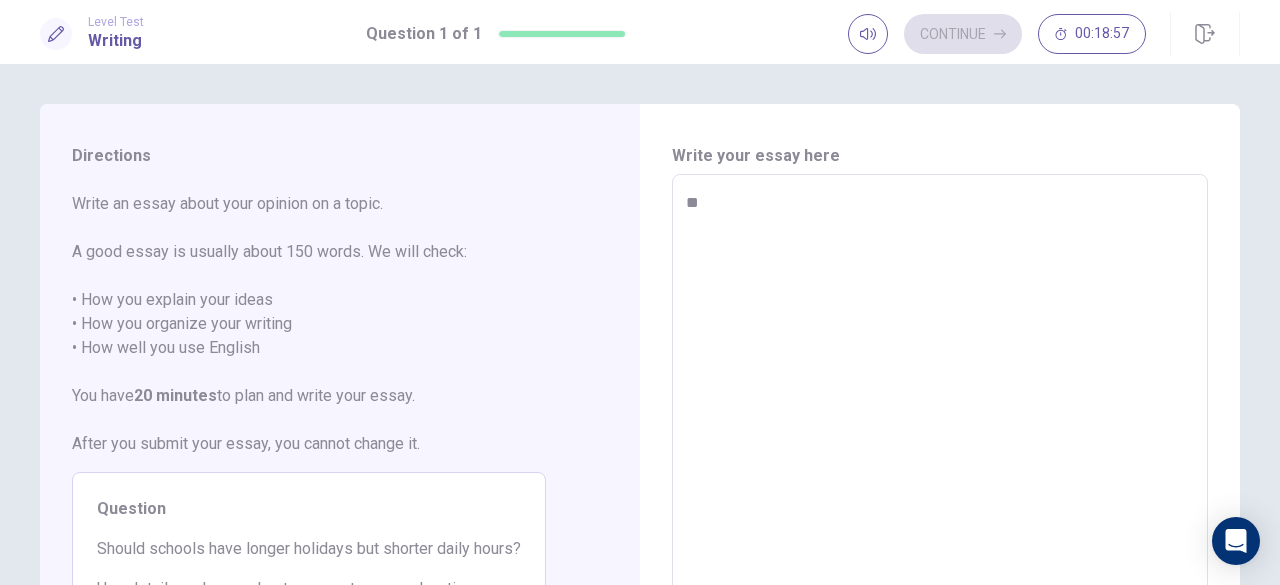 type on "*" 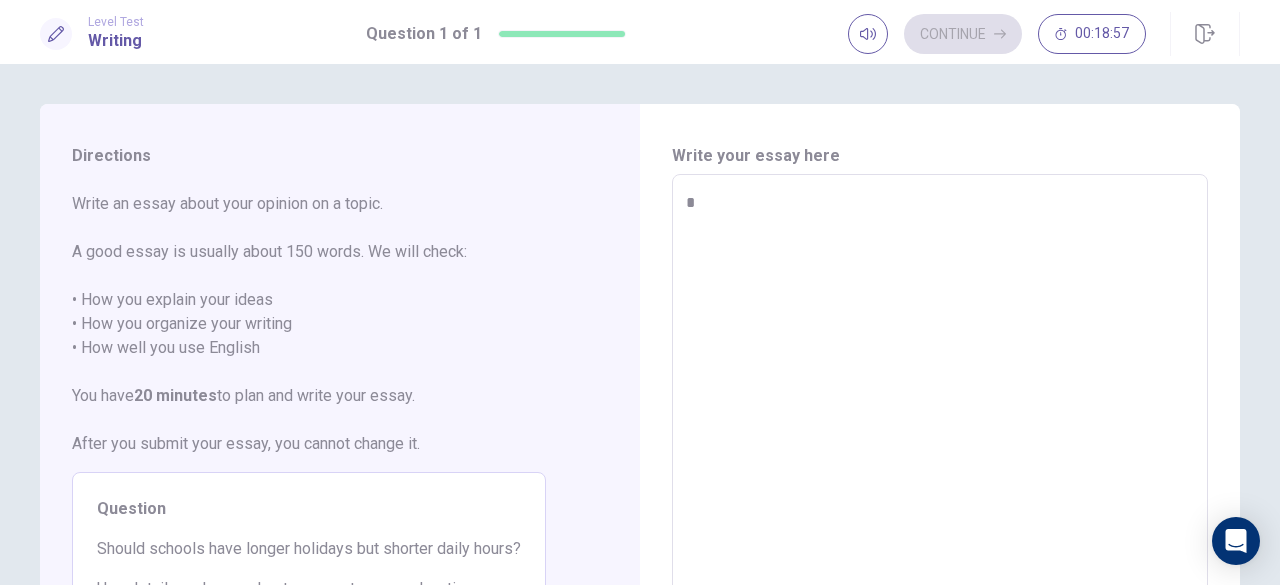 type on "*" 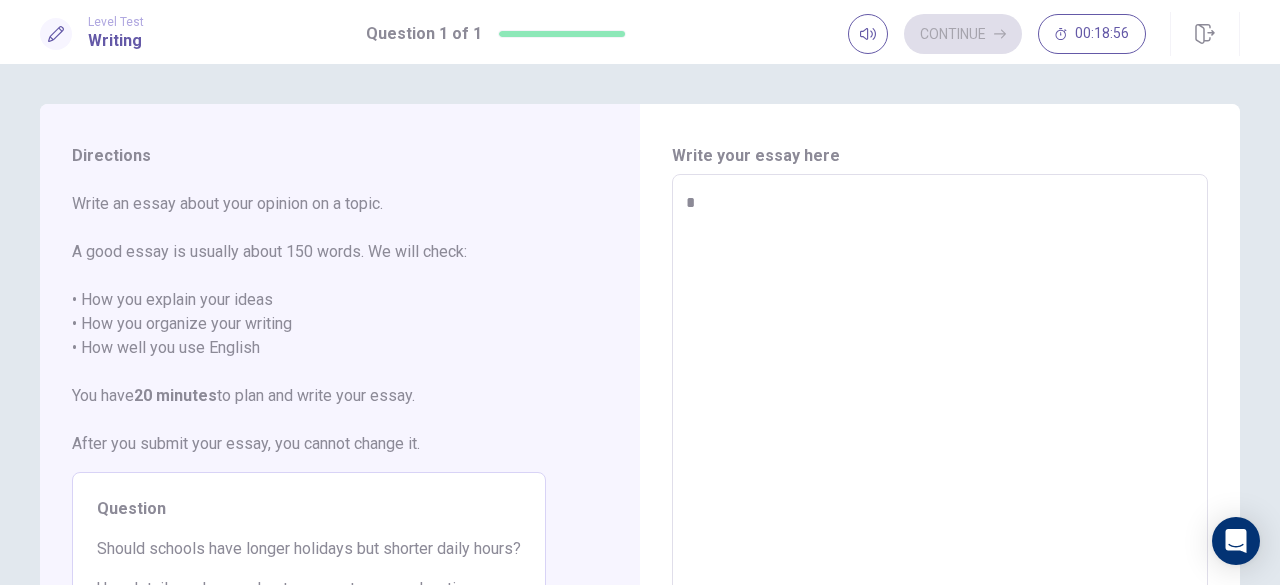 type on "**" 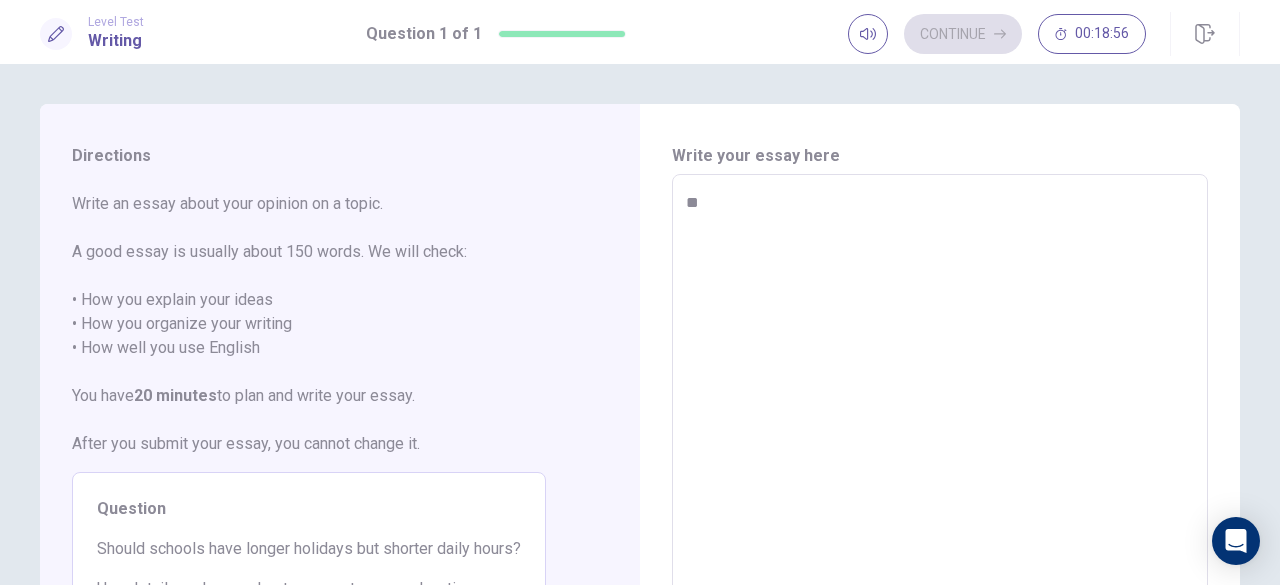 type on "*" 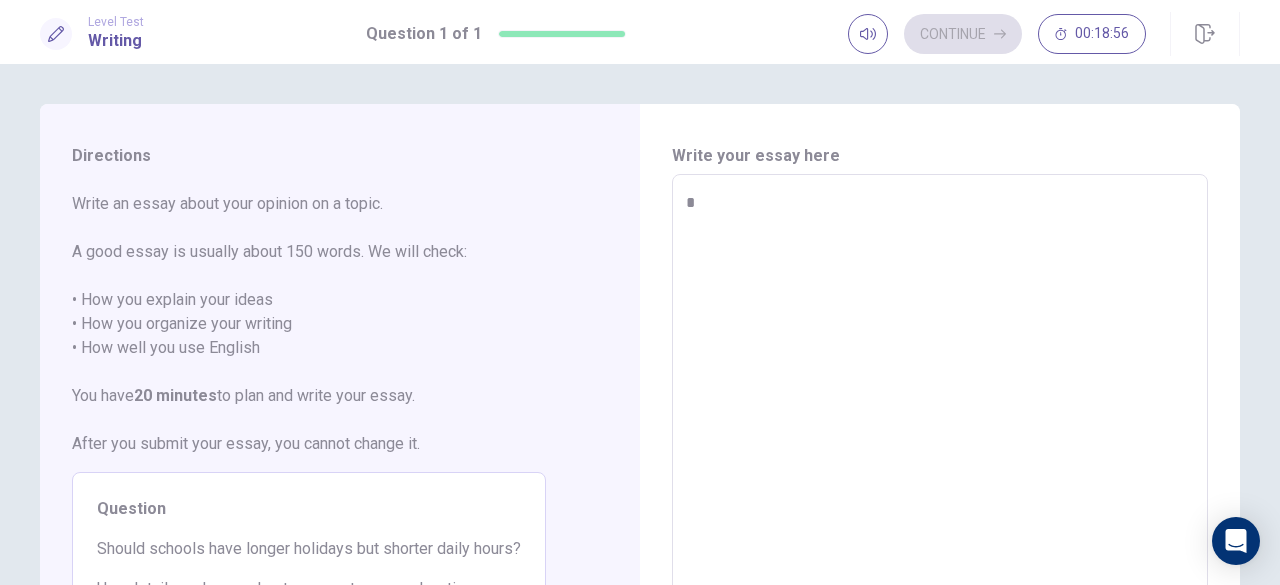type on "*" 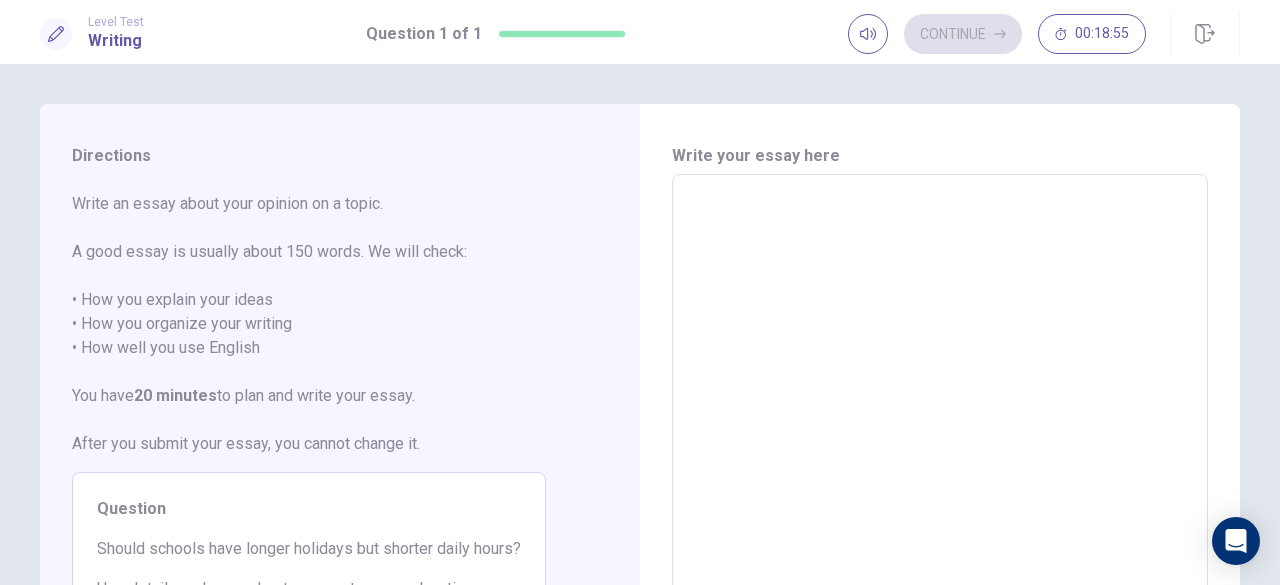 type on "*" 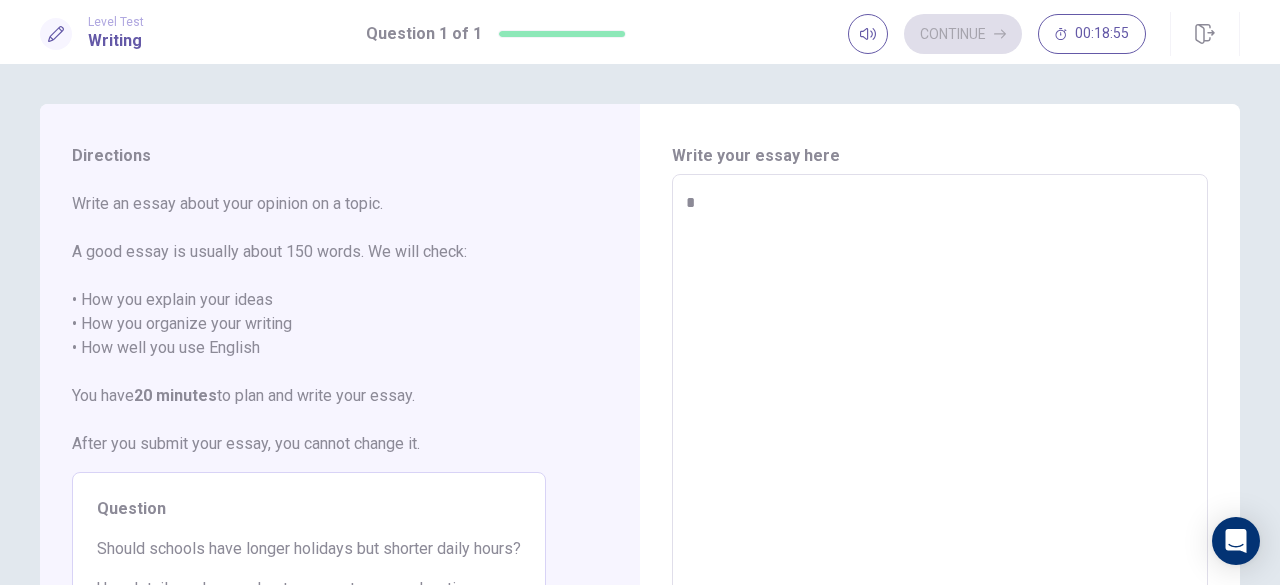 type on "*" 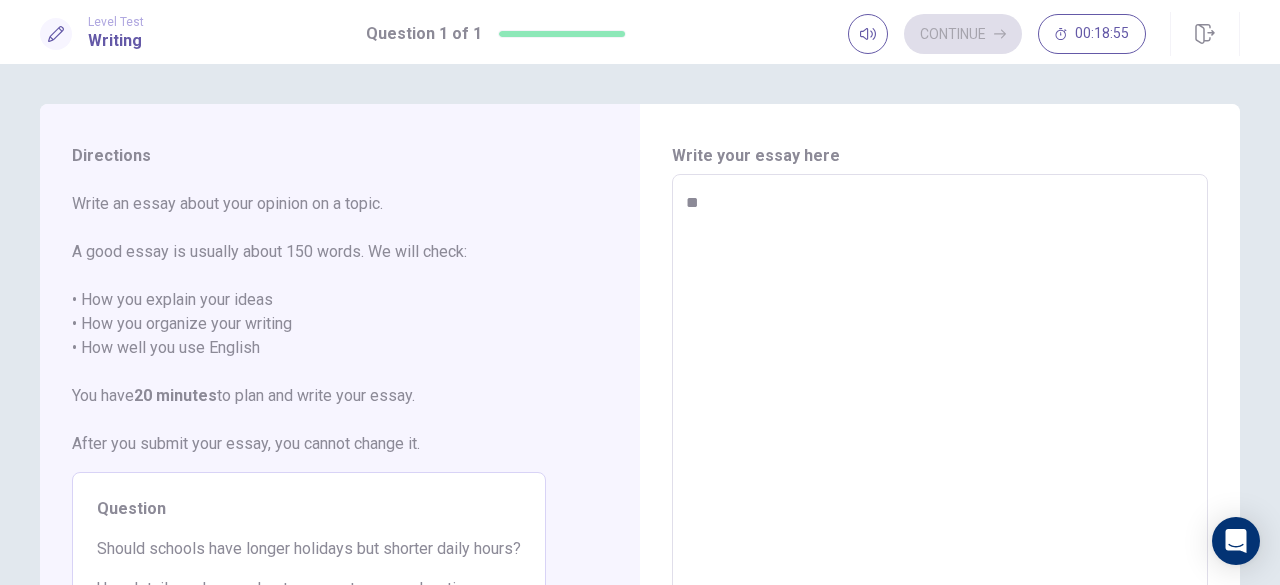 type on "*" 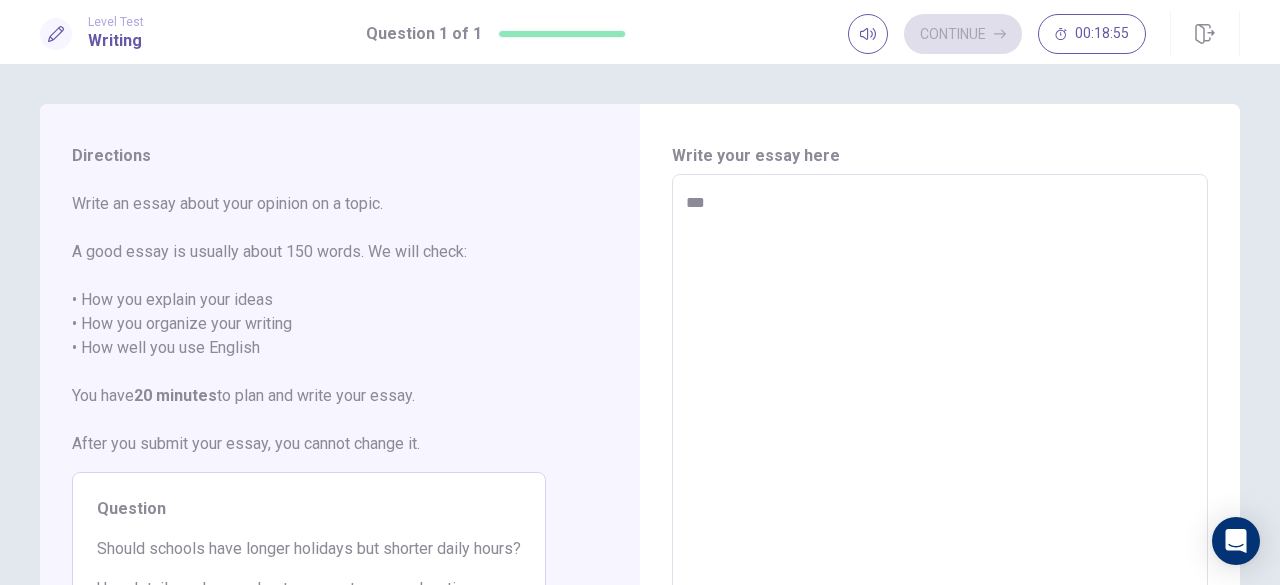 type on "*" 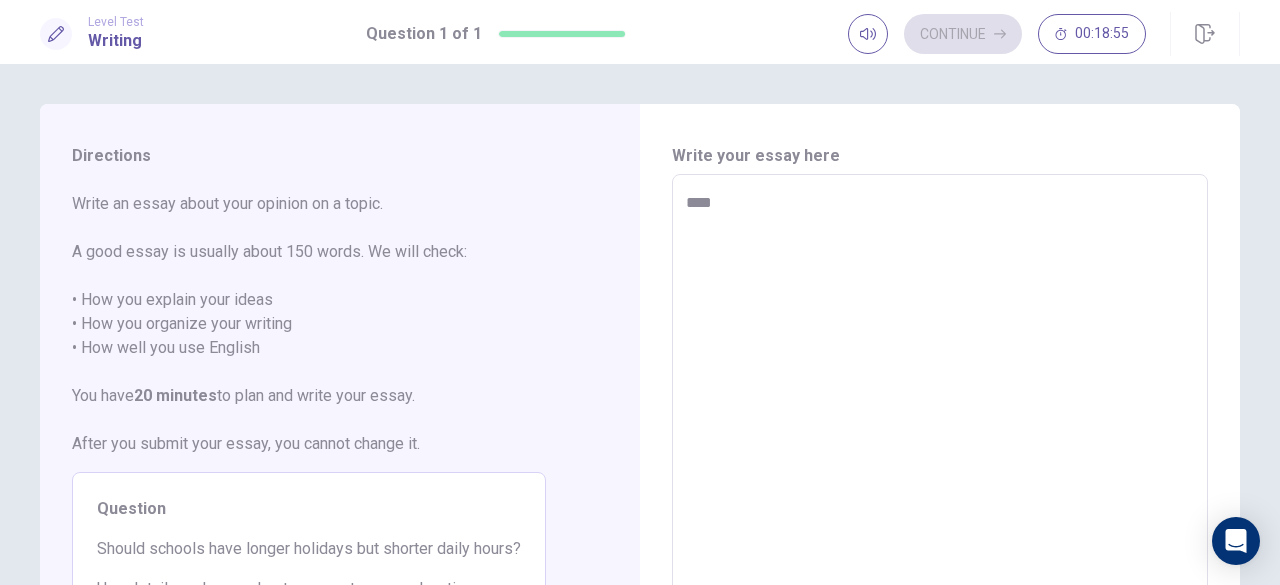 type on "*" 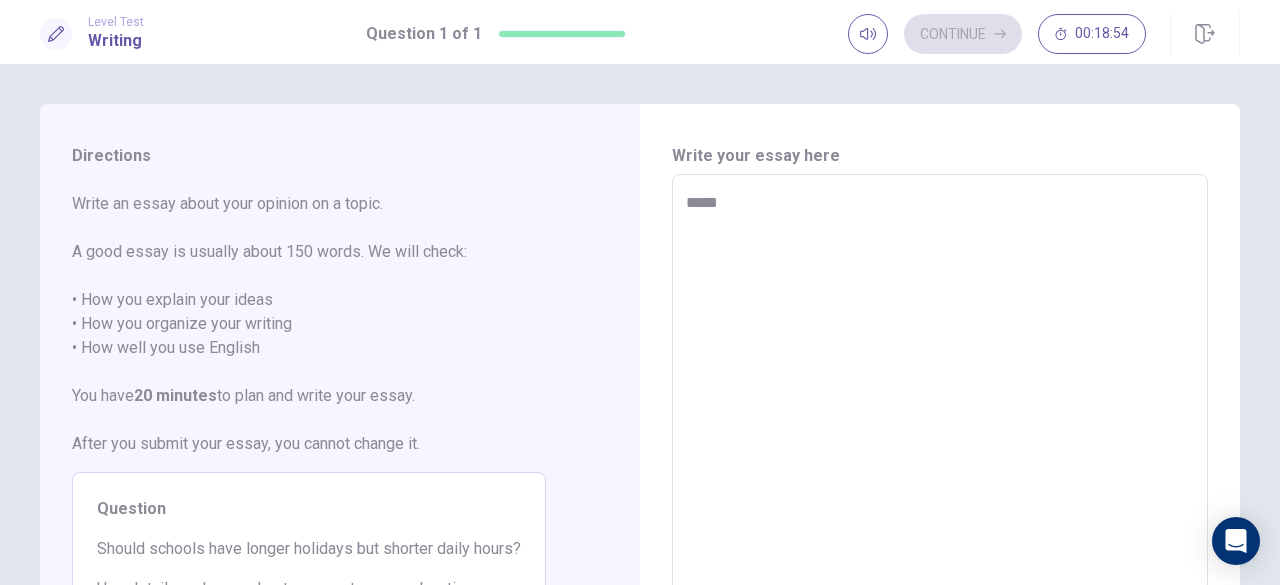 type on "*" 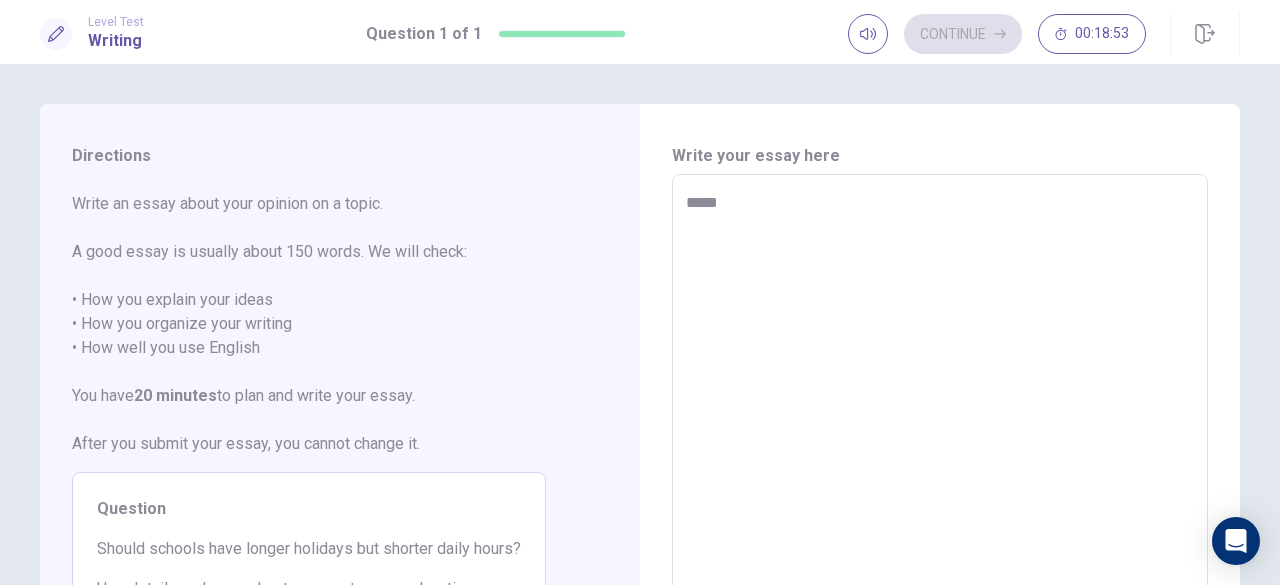 type on "******" 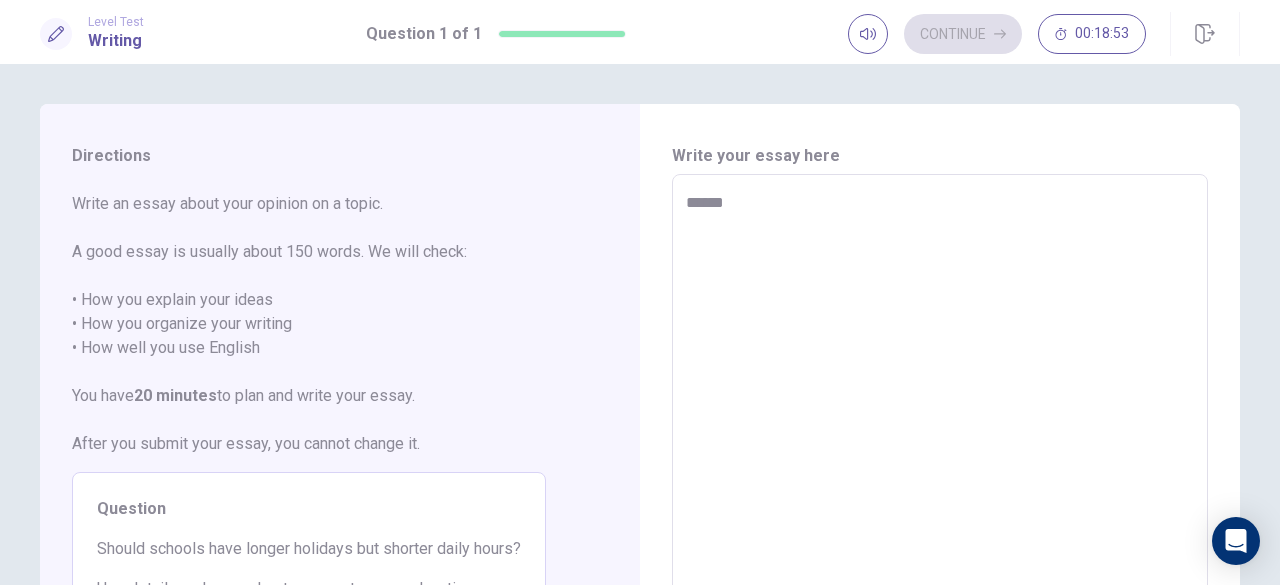 type on "*" 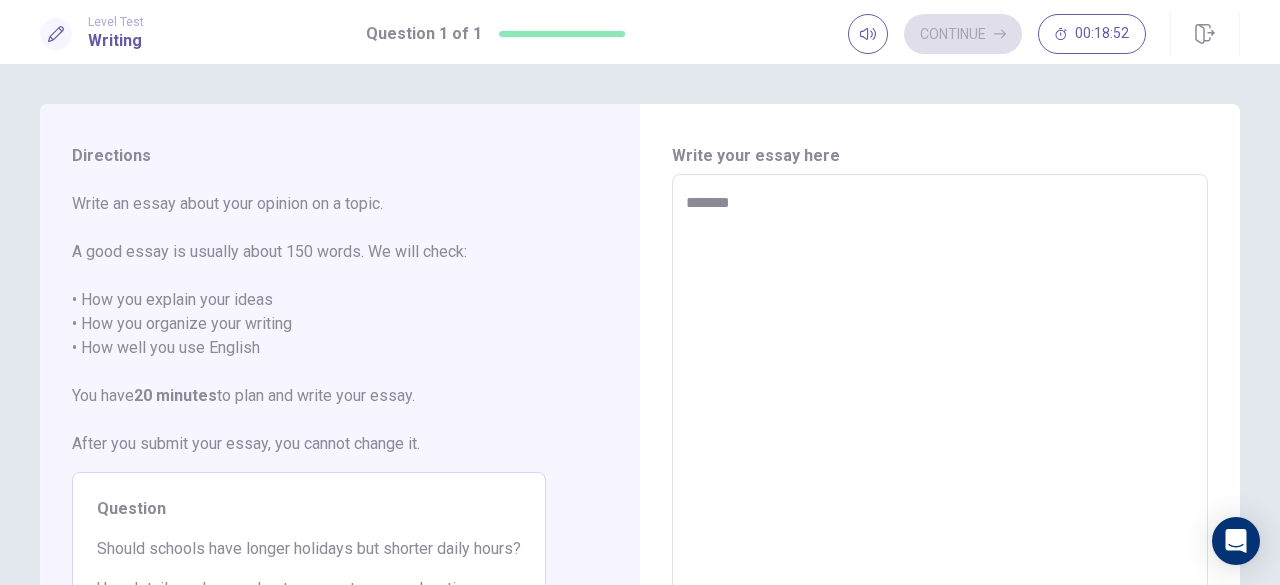 type on "*" 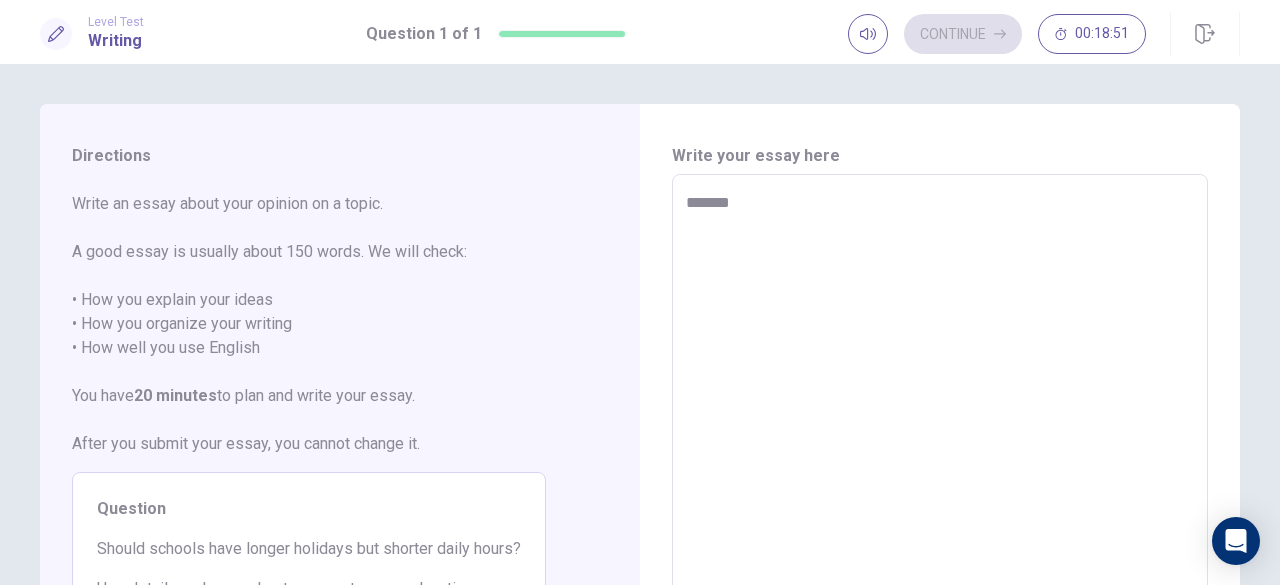 type on "*******" 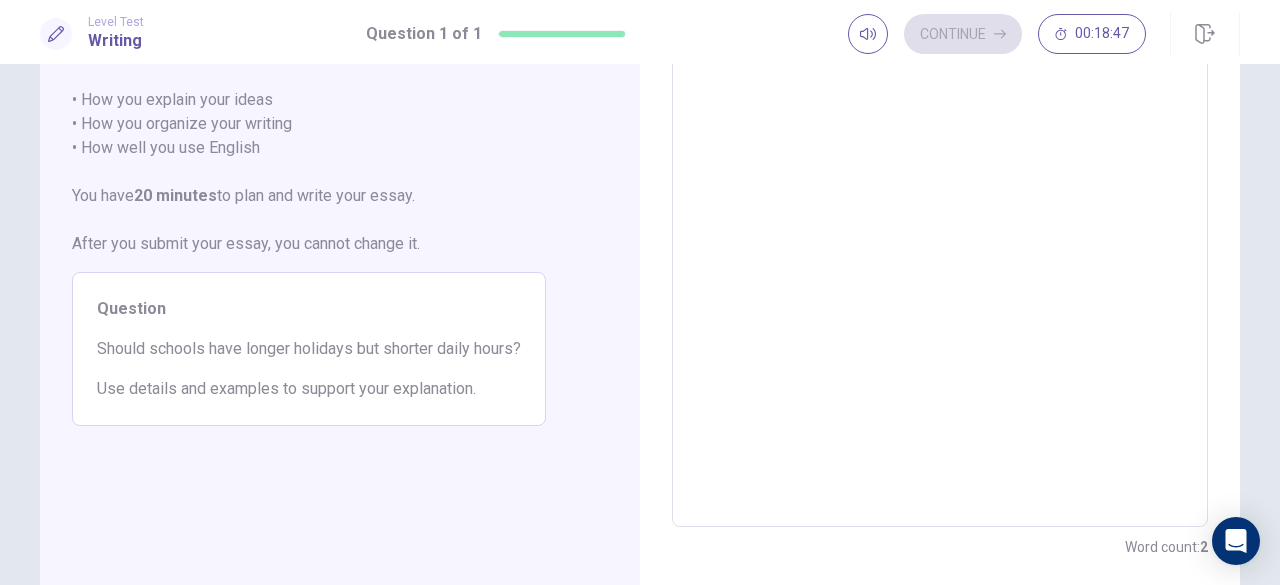 scroll, scrollTop: 100, scrollLeft: 0, axis: vertical 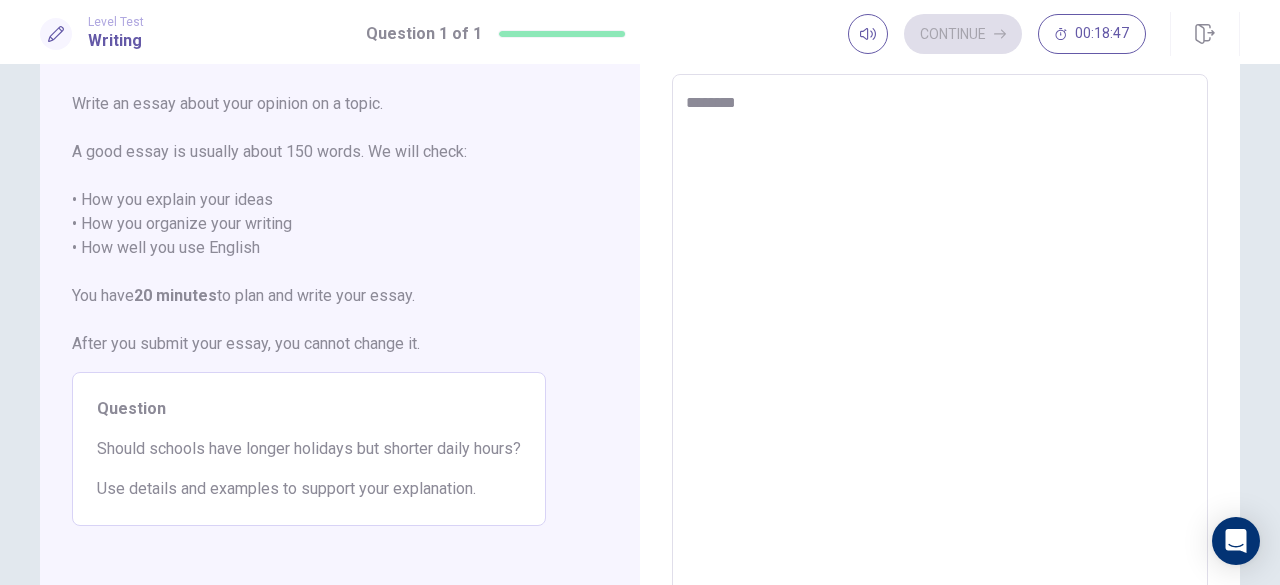 click on "*******" at bounding box center (940, 351) 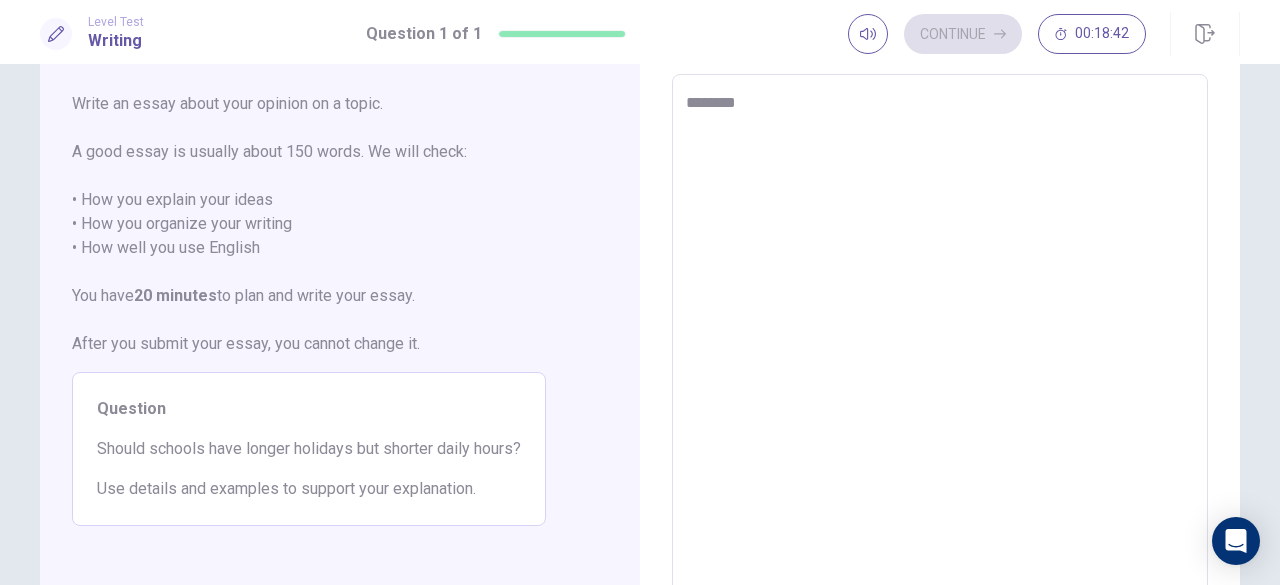 type on "*" 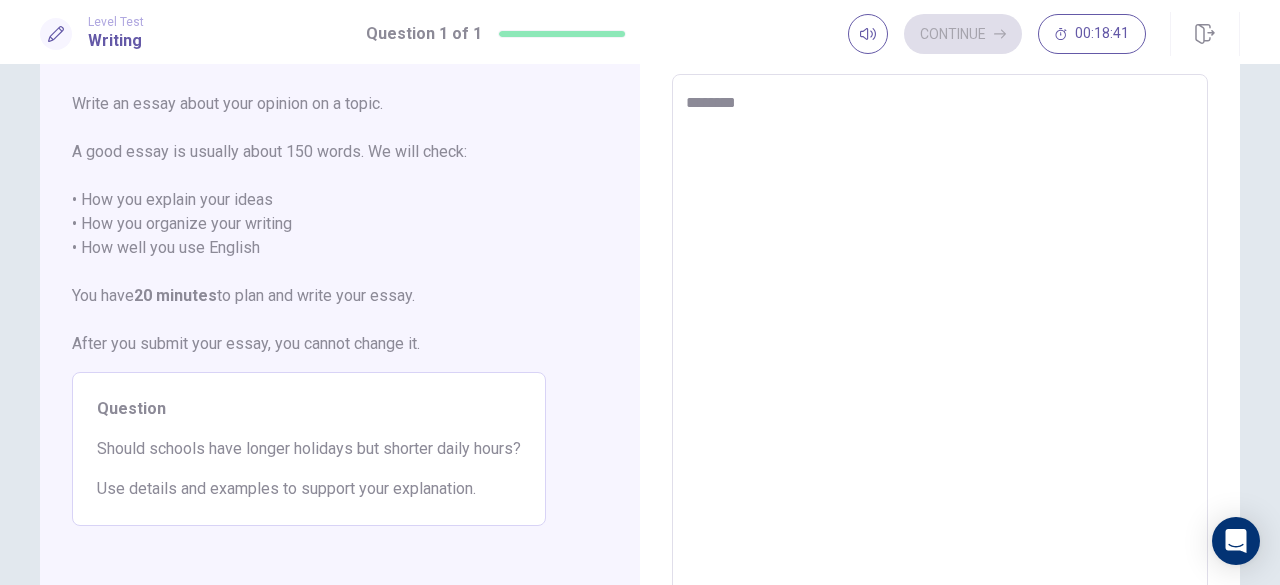 type on "*********" 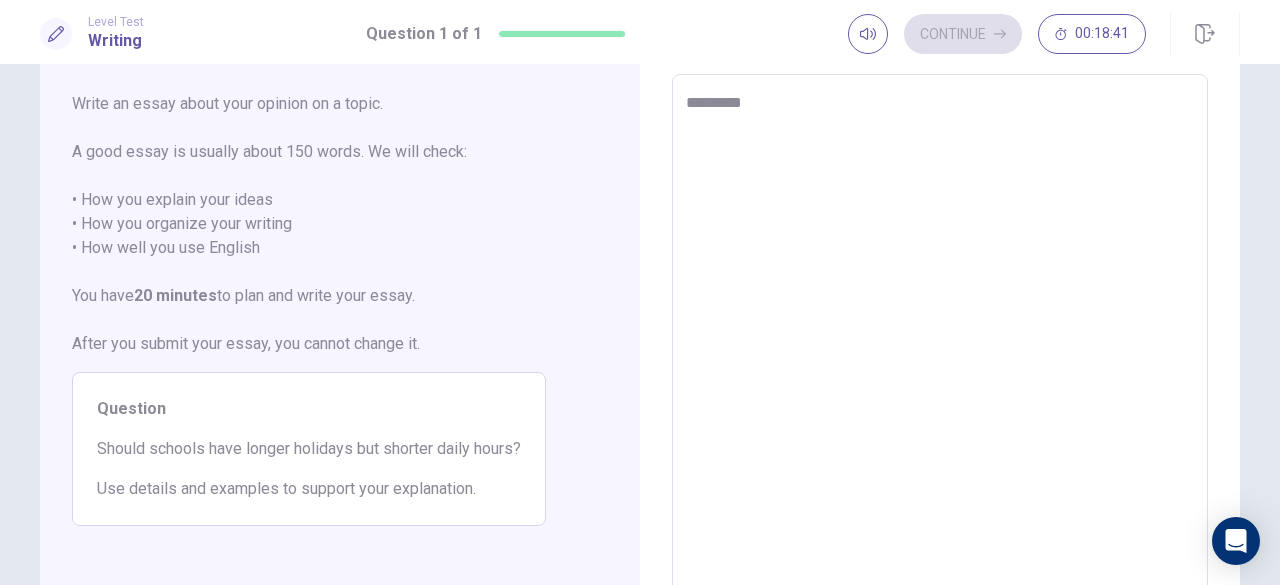 type on "*" 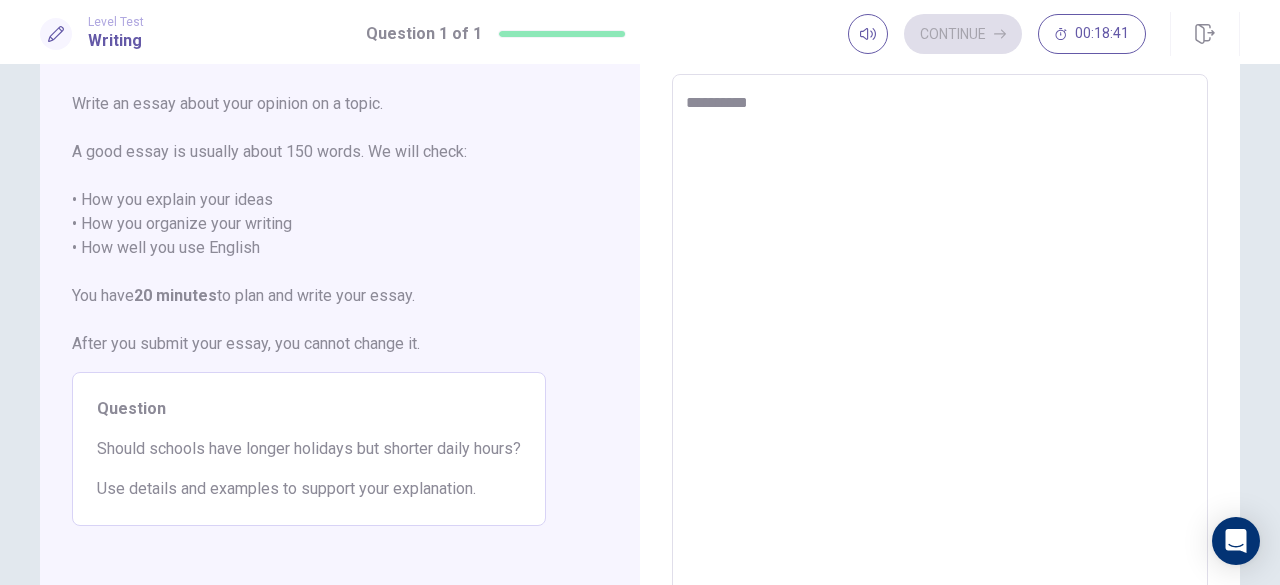 type on "*" 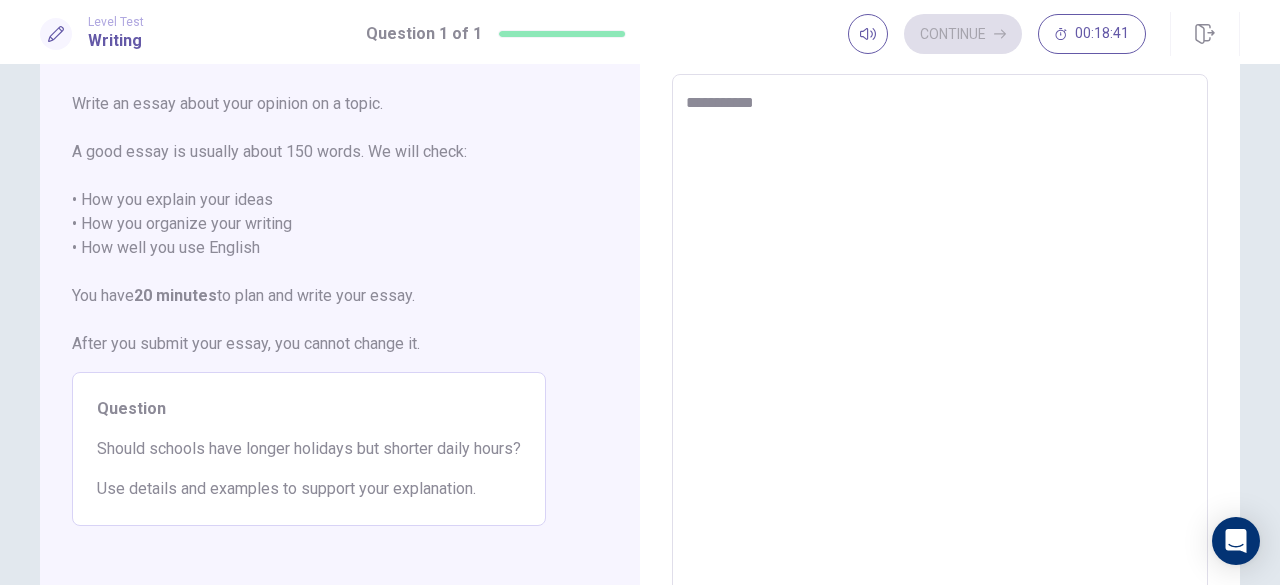 type on "*" 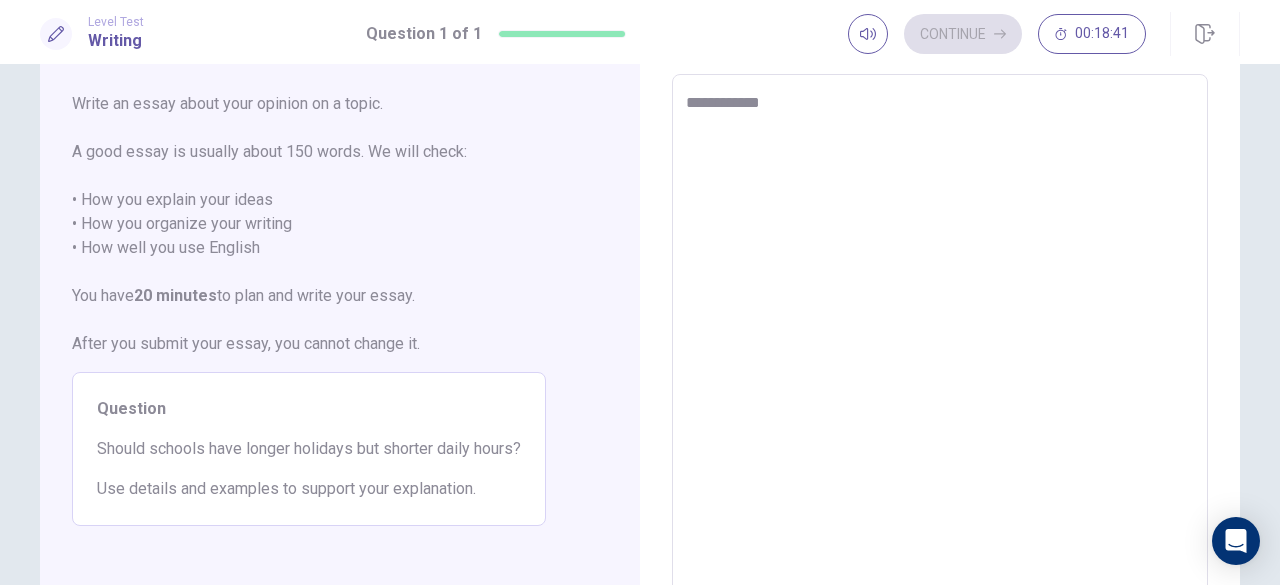 type on "*" 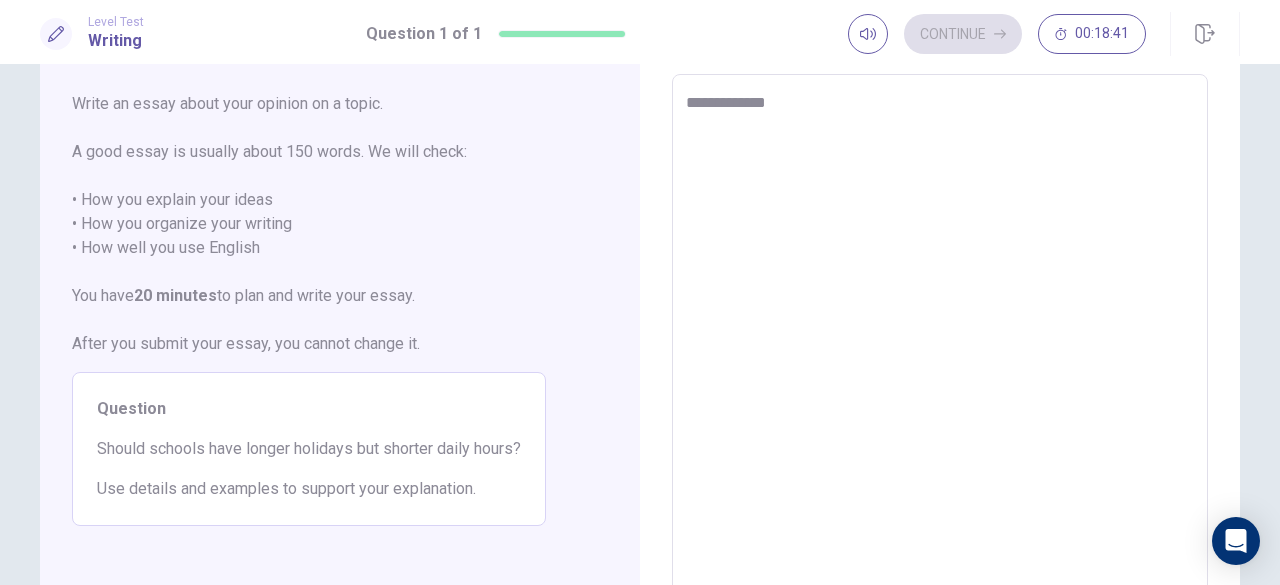 type on "*" 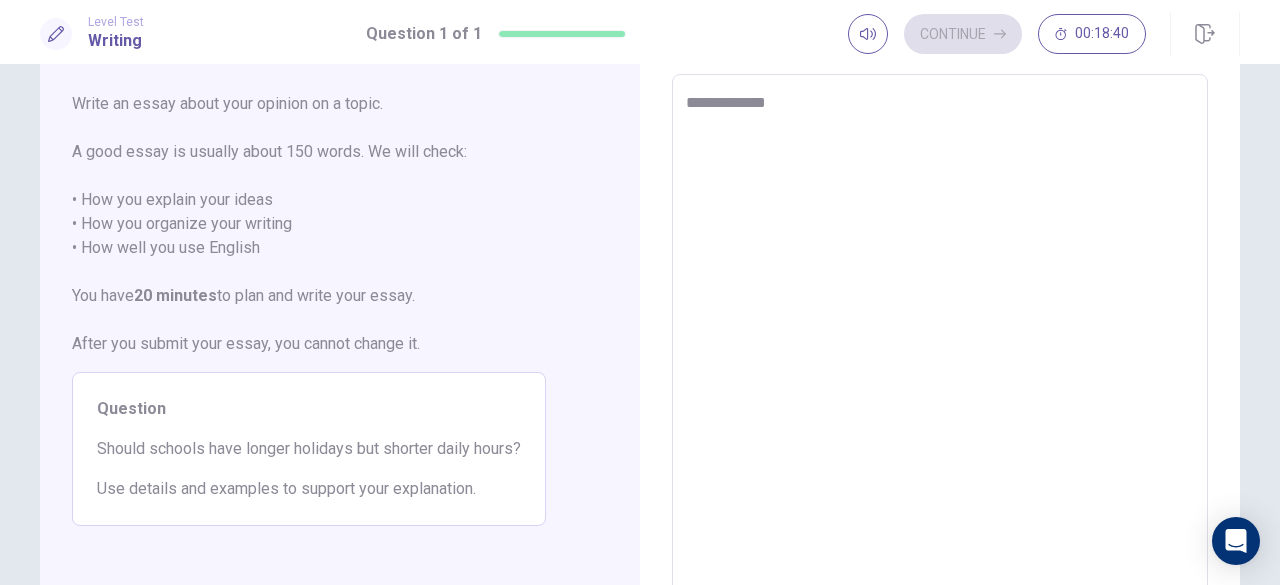type on "**********" 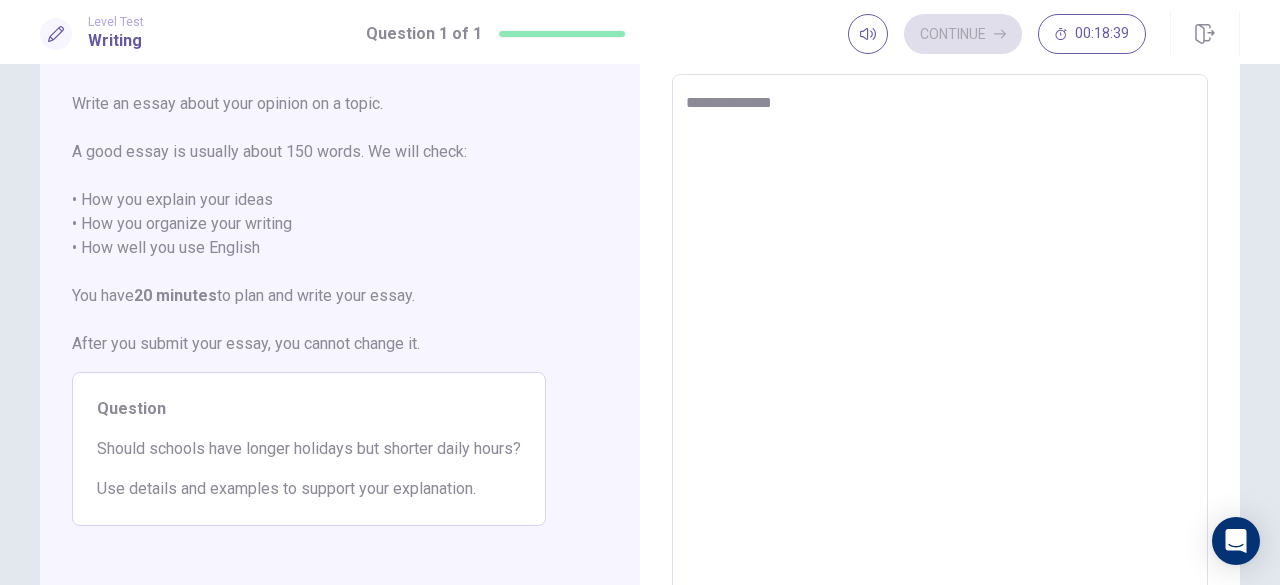 type on "*" 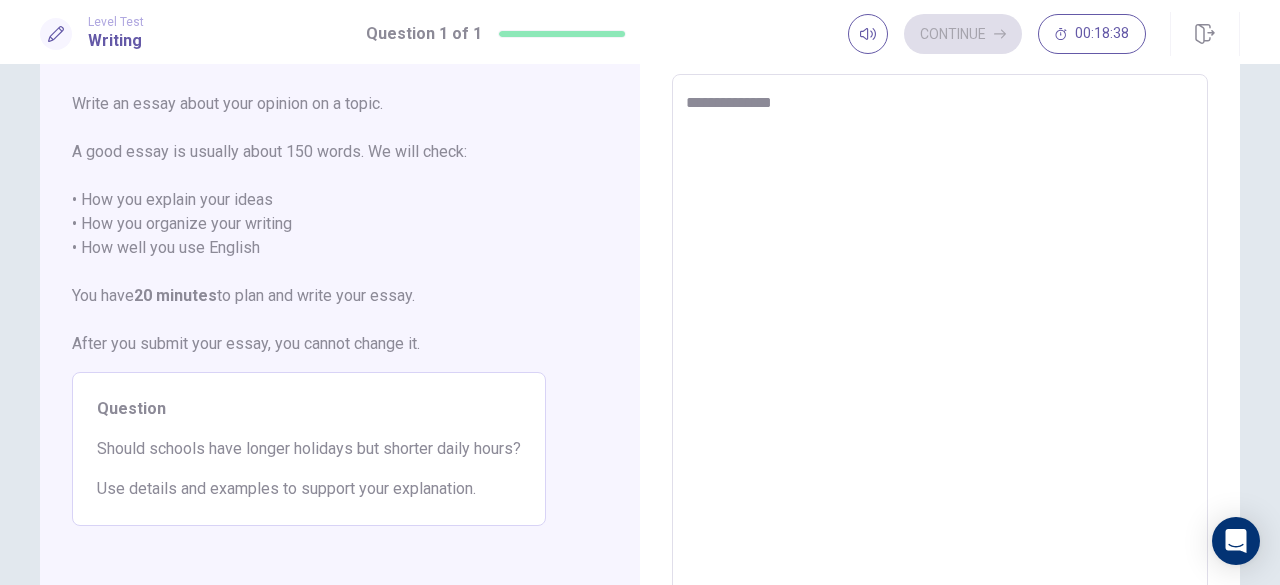 type on "**********" 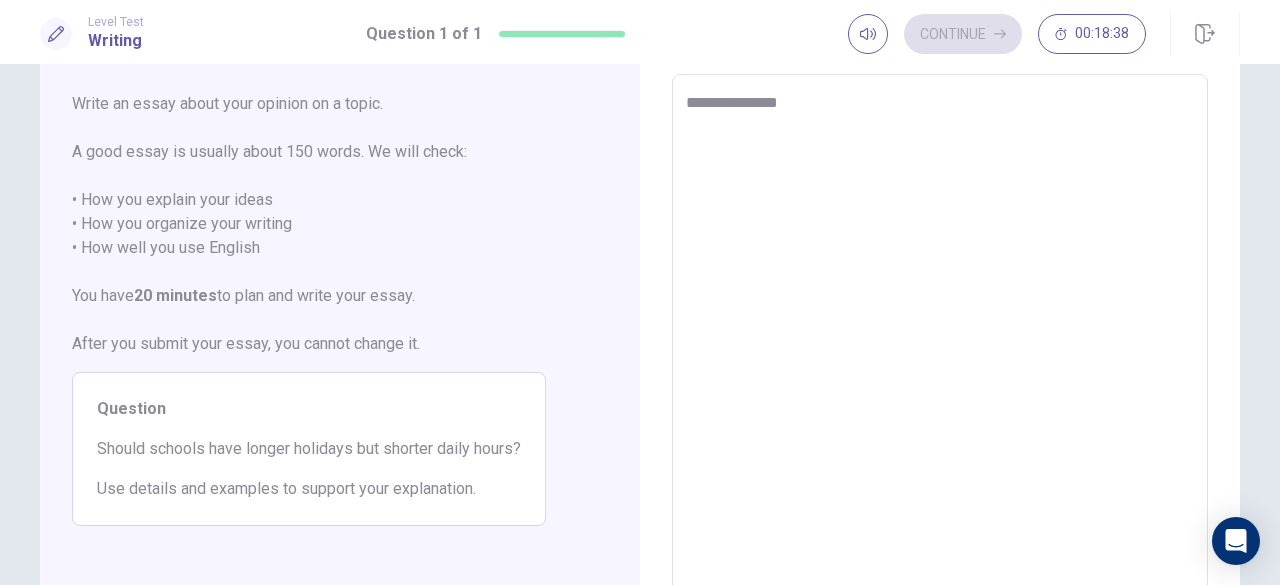 type on "*" 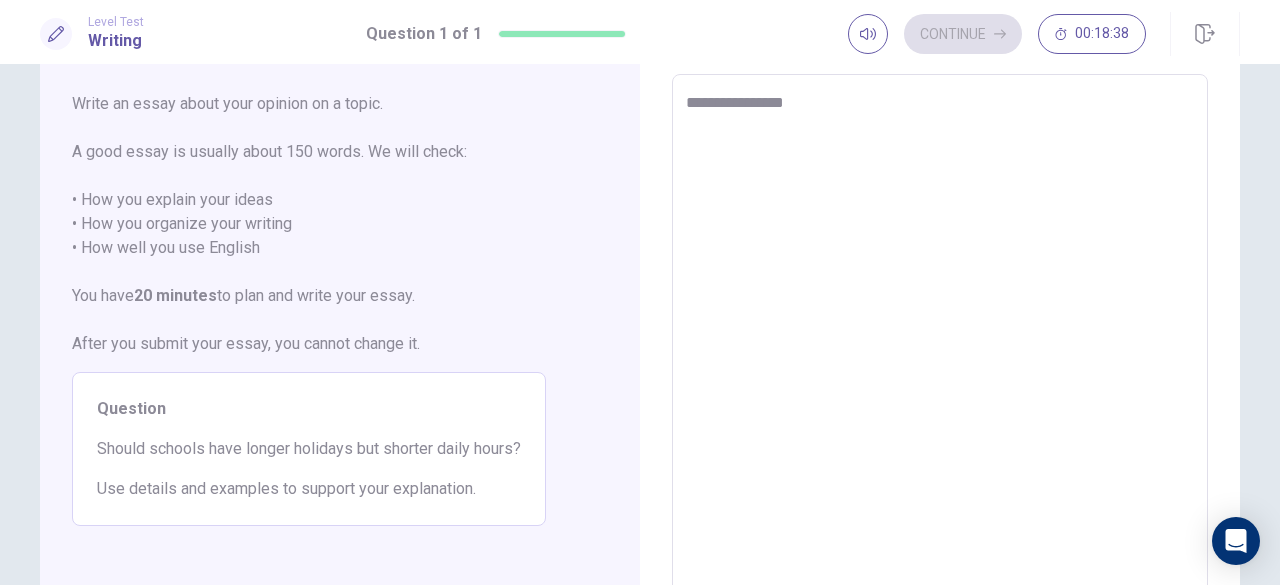 type on "*" 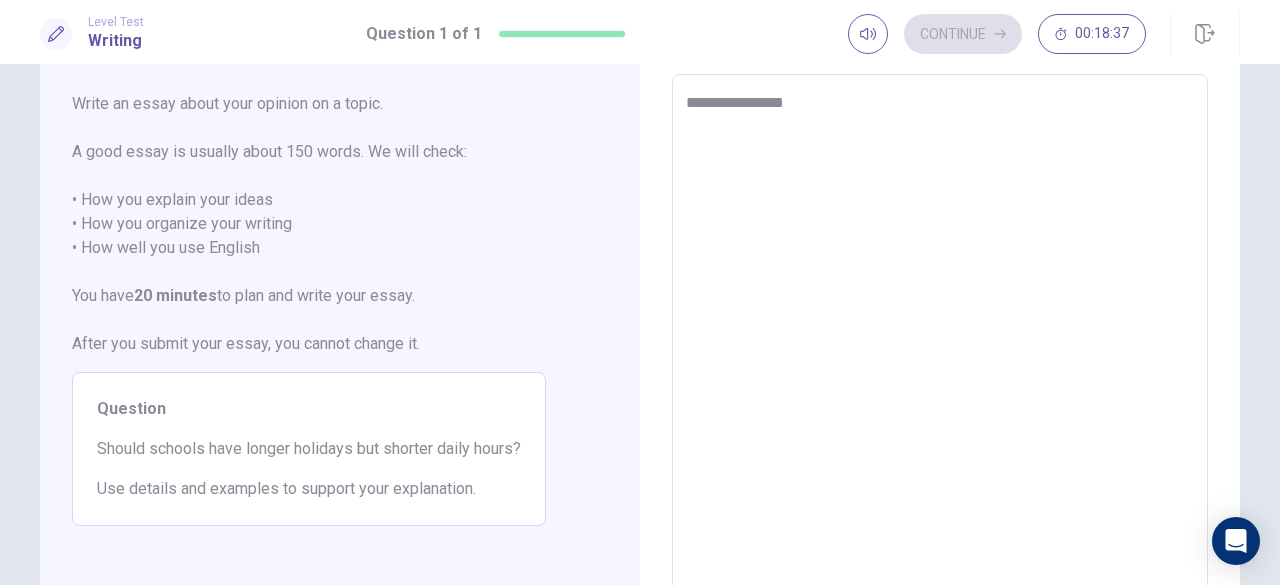 type on "**********" 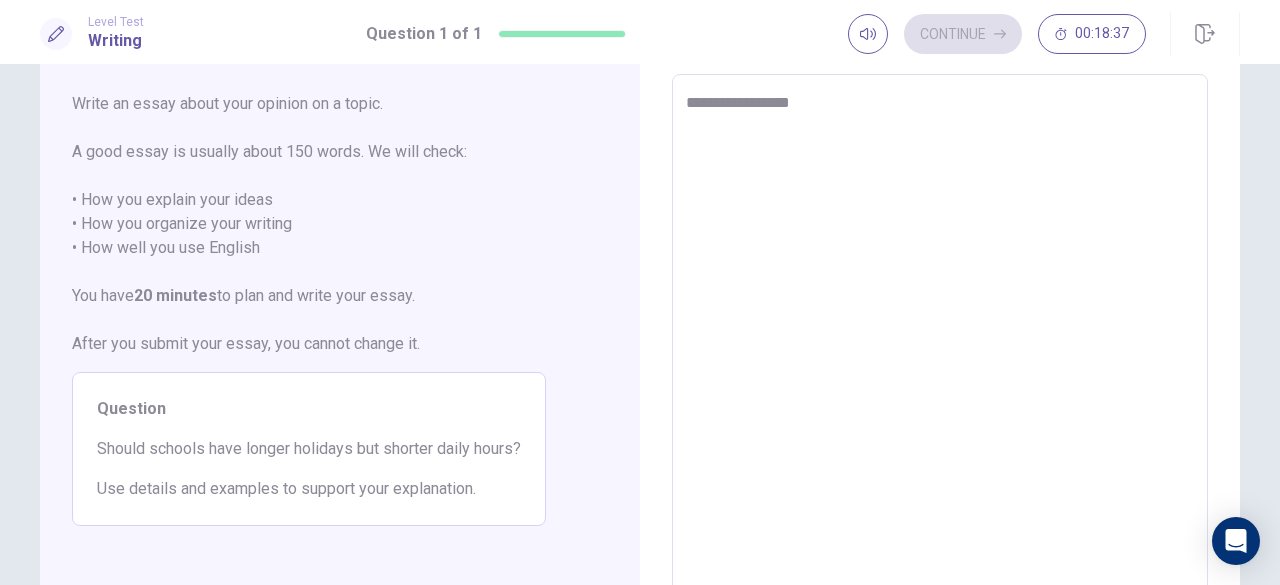 type on "*" 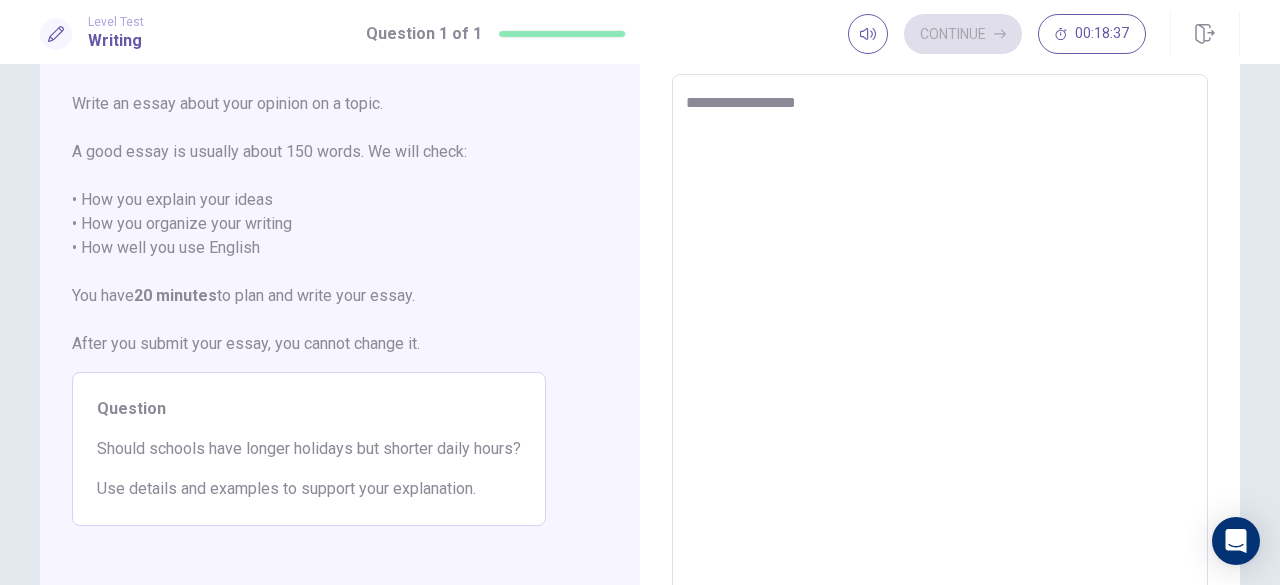 type on "*" 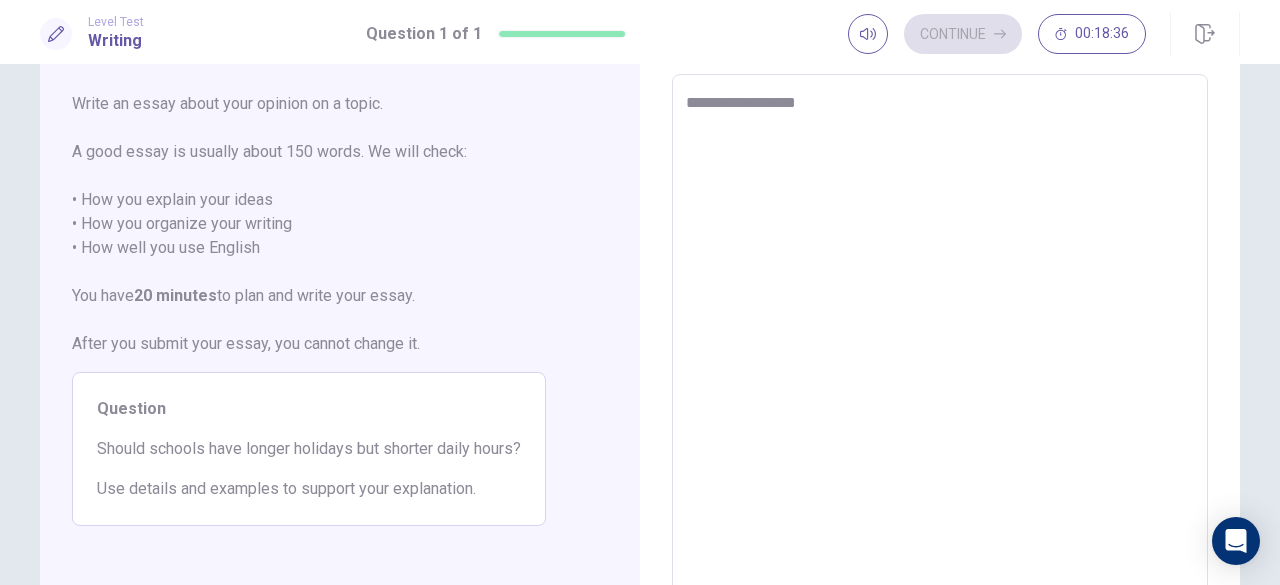 type on "**********" 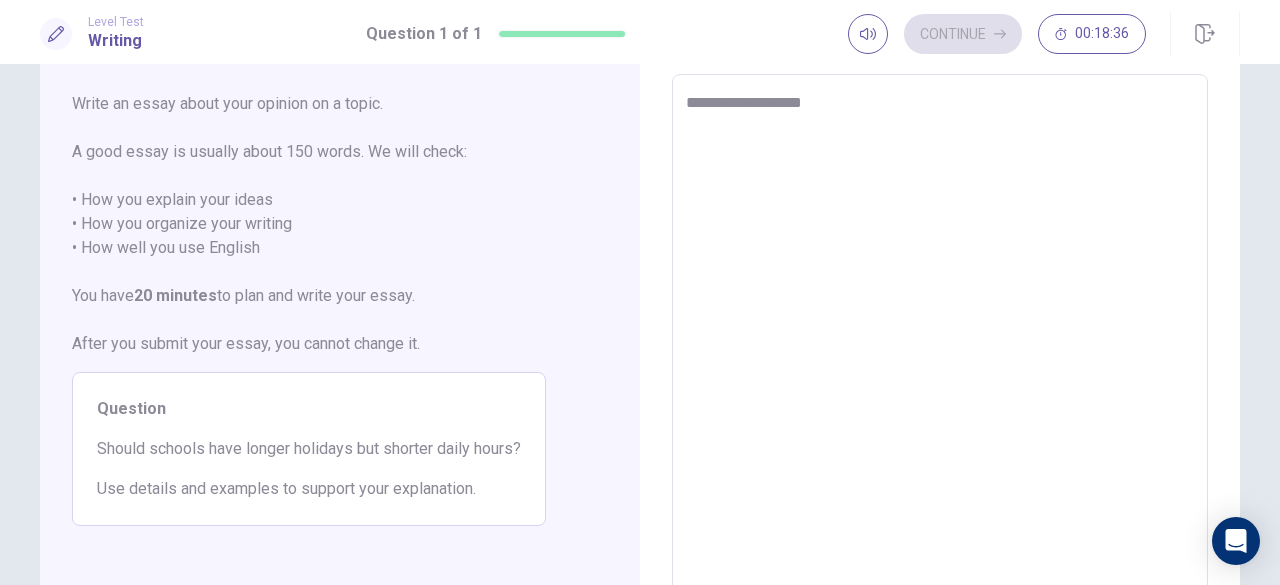 type on "*" 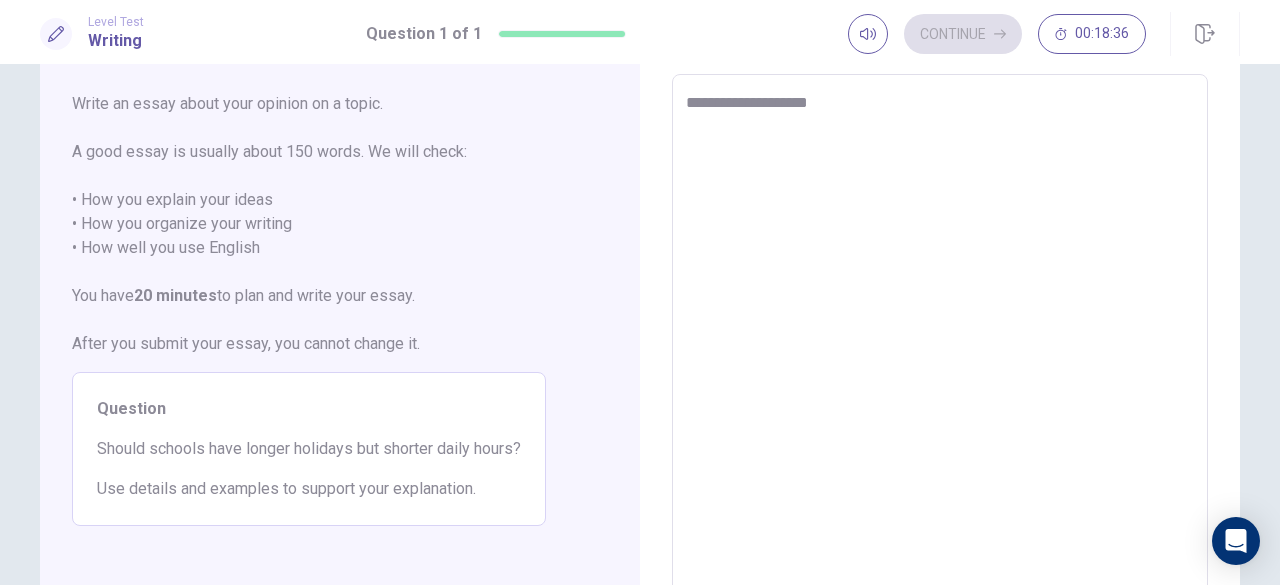 type on "*" 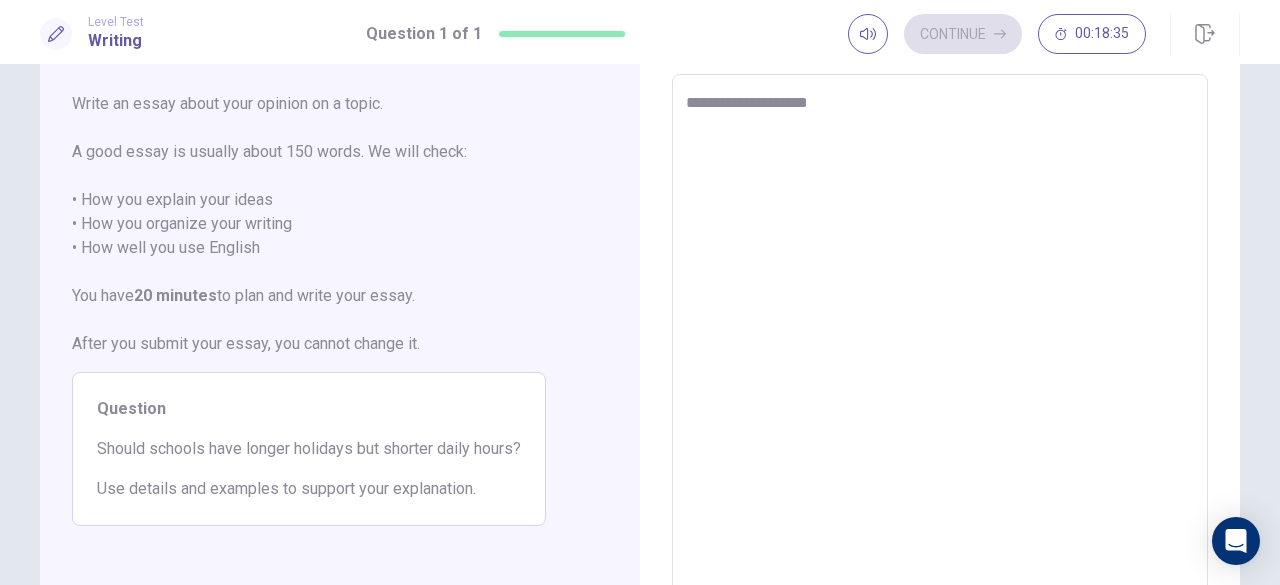 type on "**********" 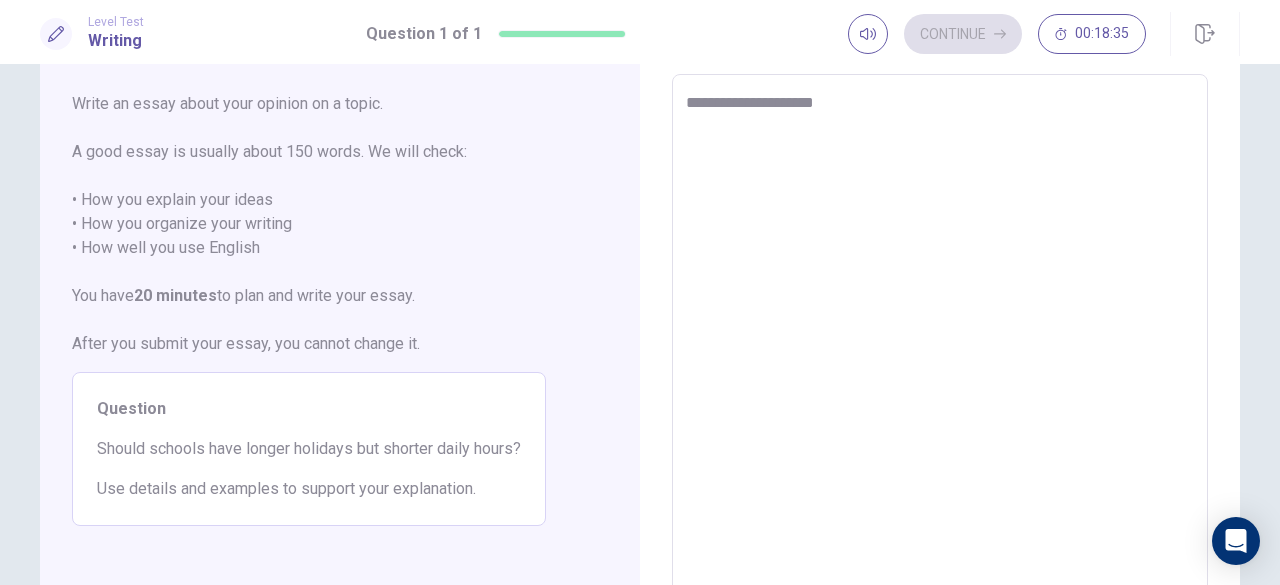 type on "*" 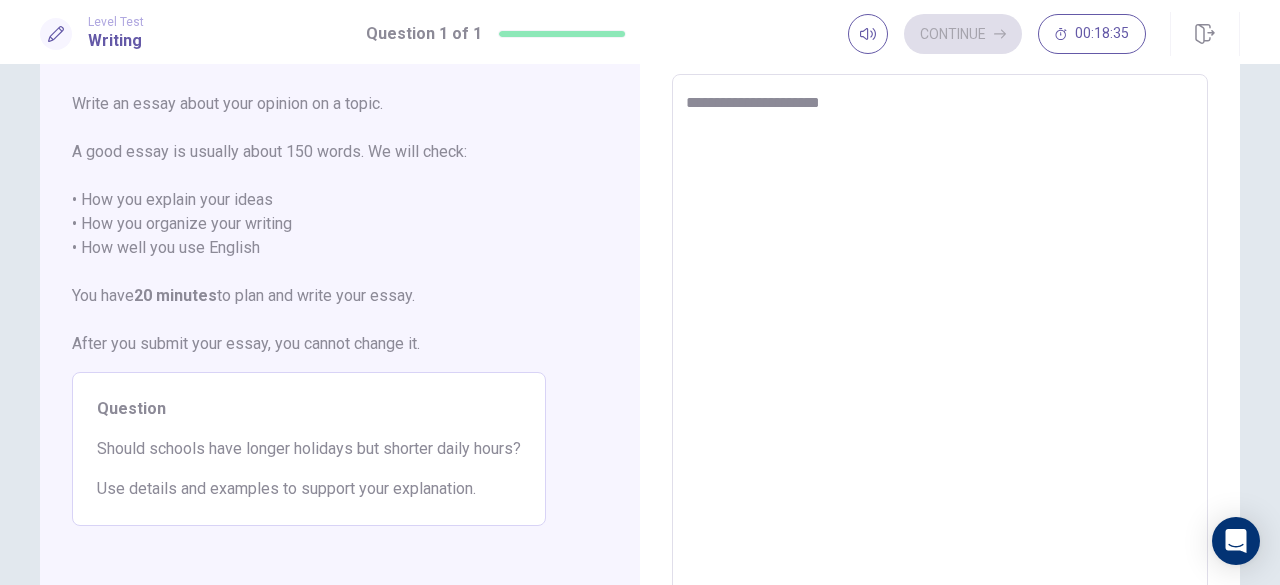 type on "*" 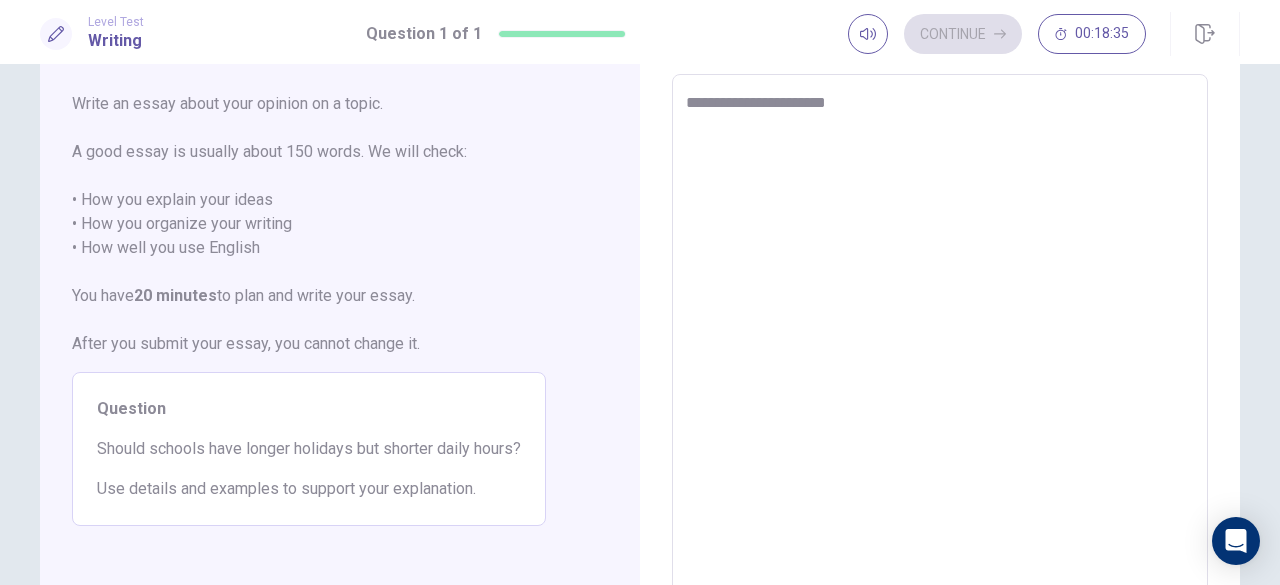 type on "*" 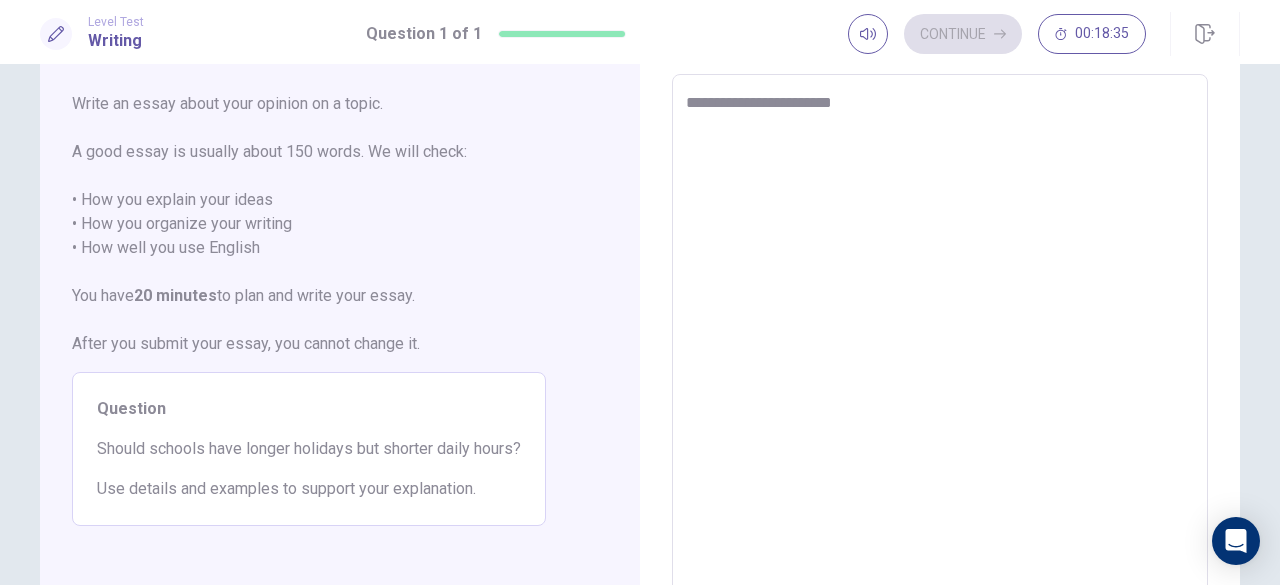 type on "*" 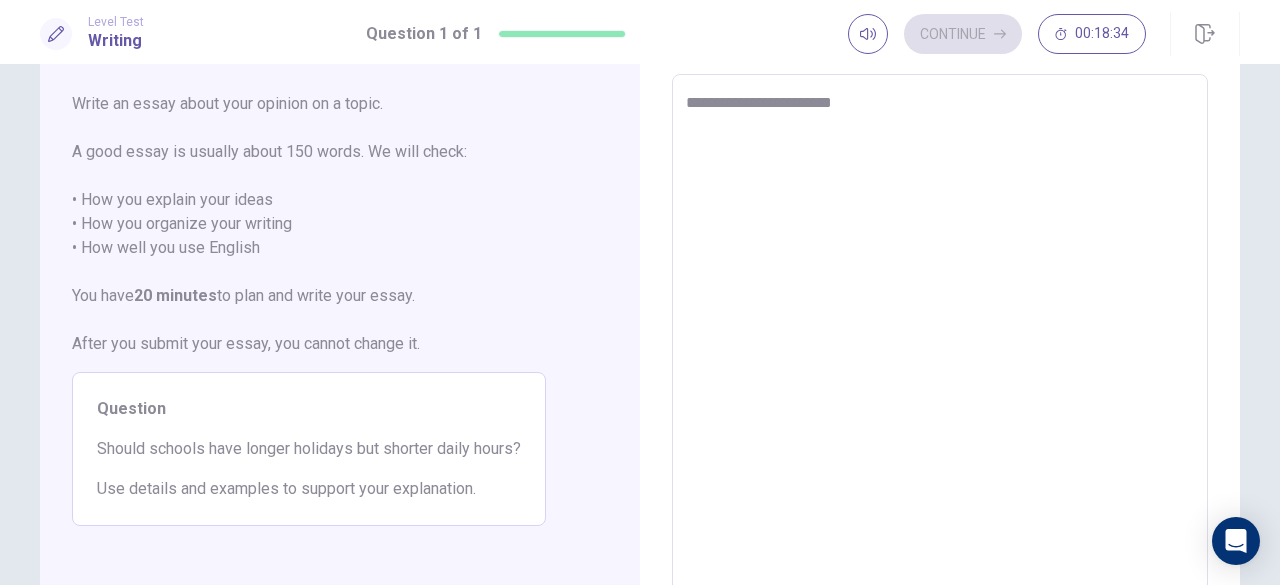 type on "**********" 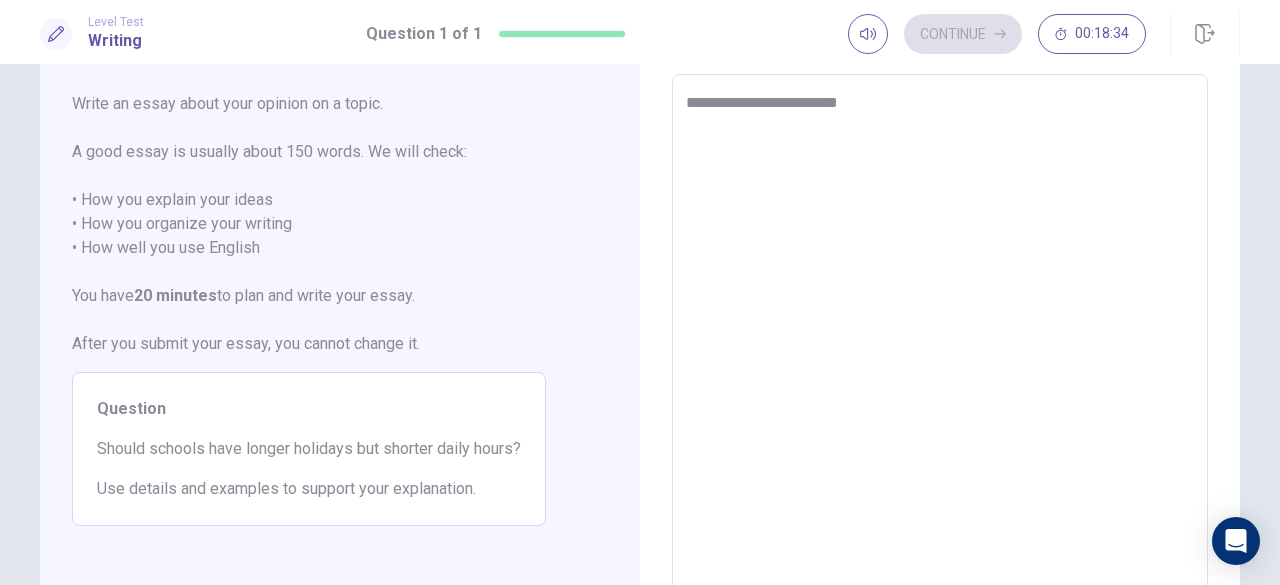 type on "*" 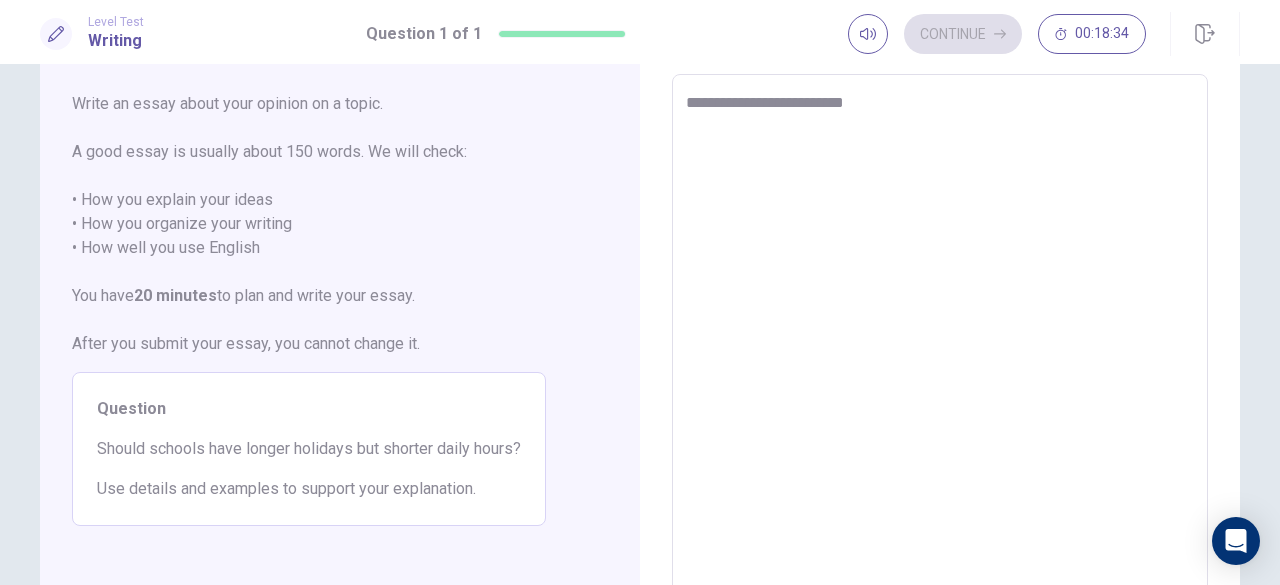 type on "**********" 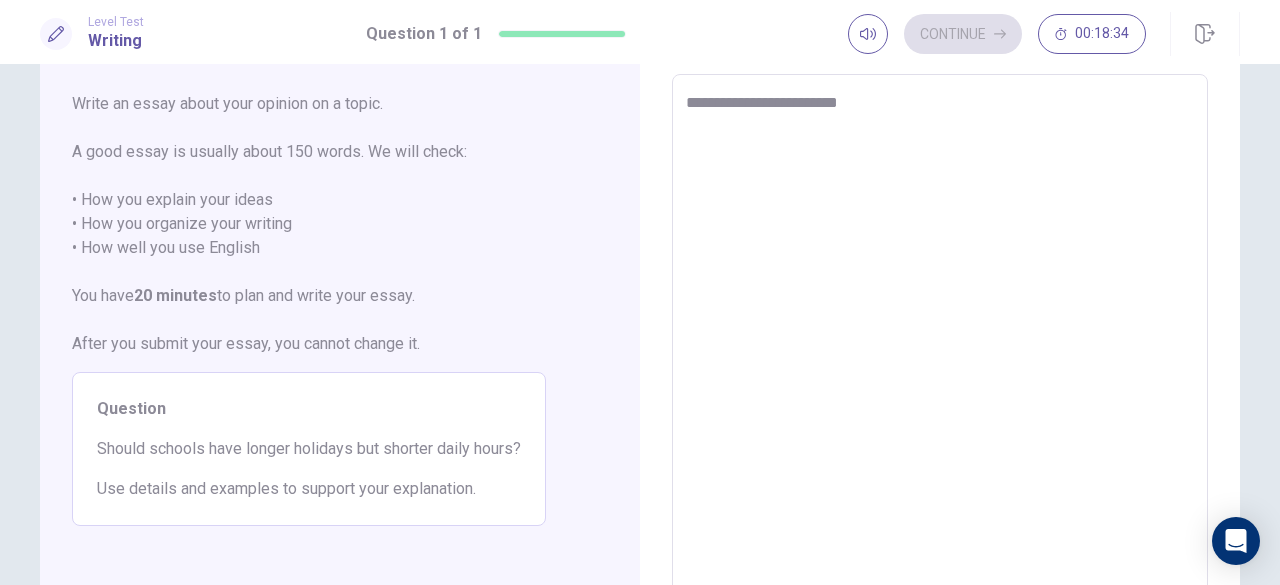 type on "*" 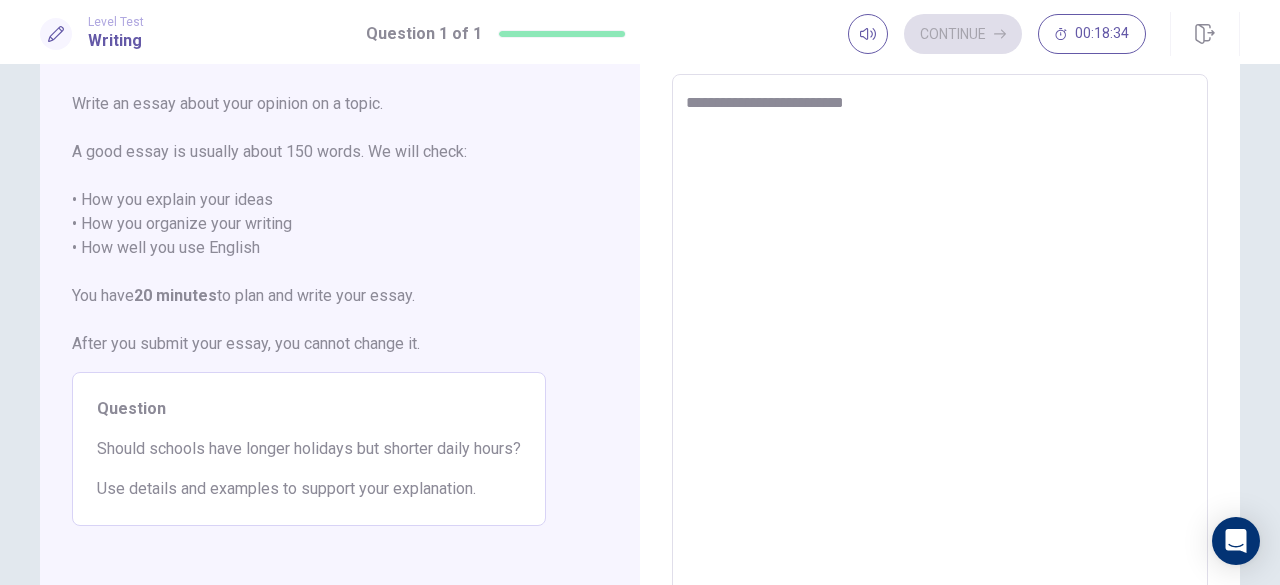 type on "*" 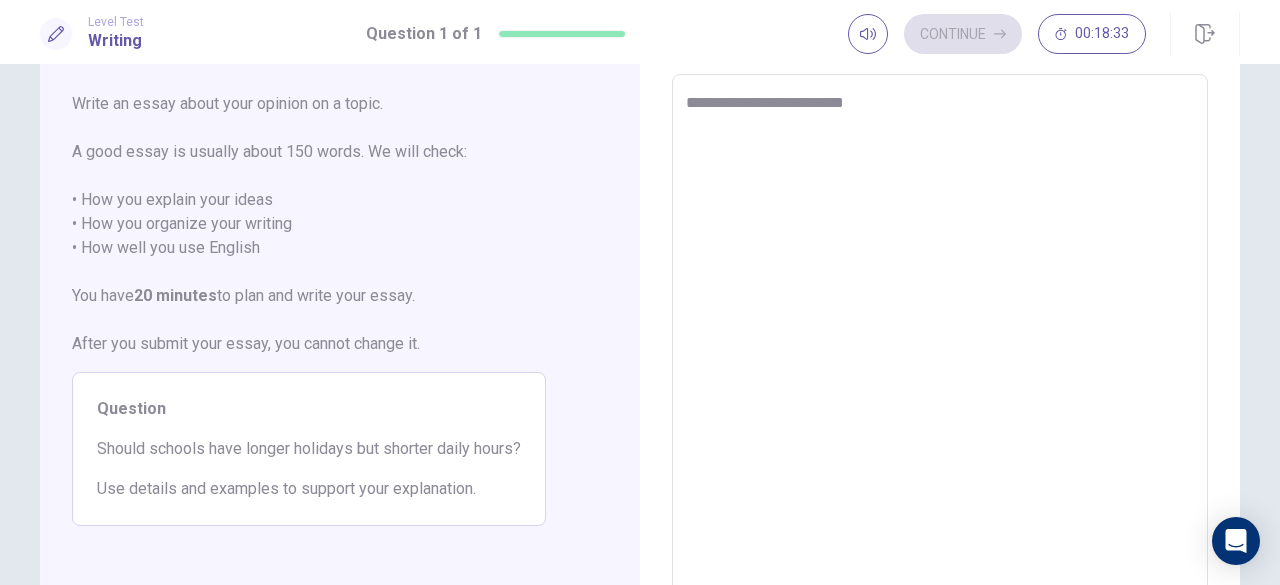 type on "**********" 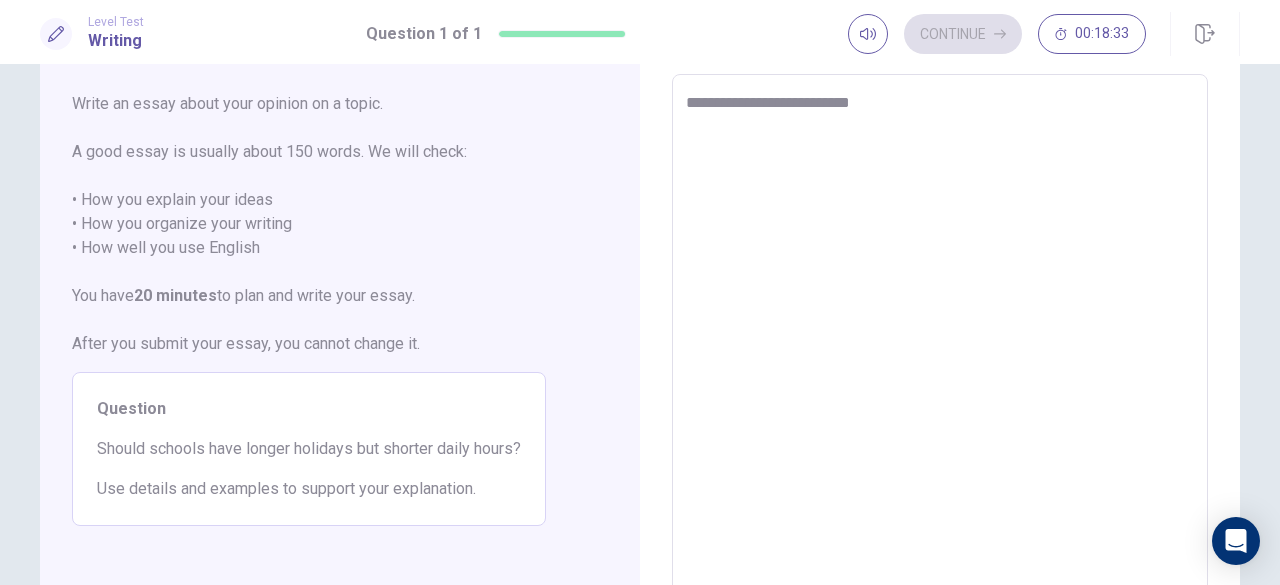 type on "*" 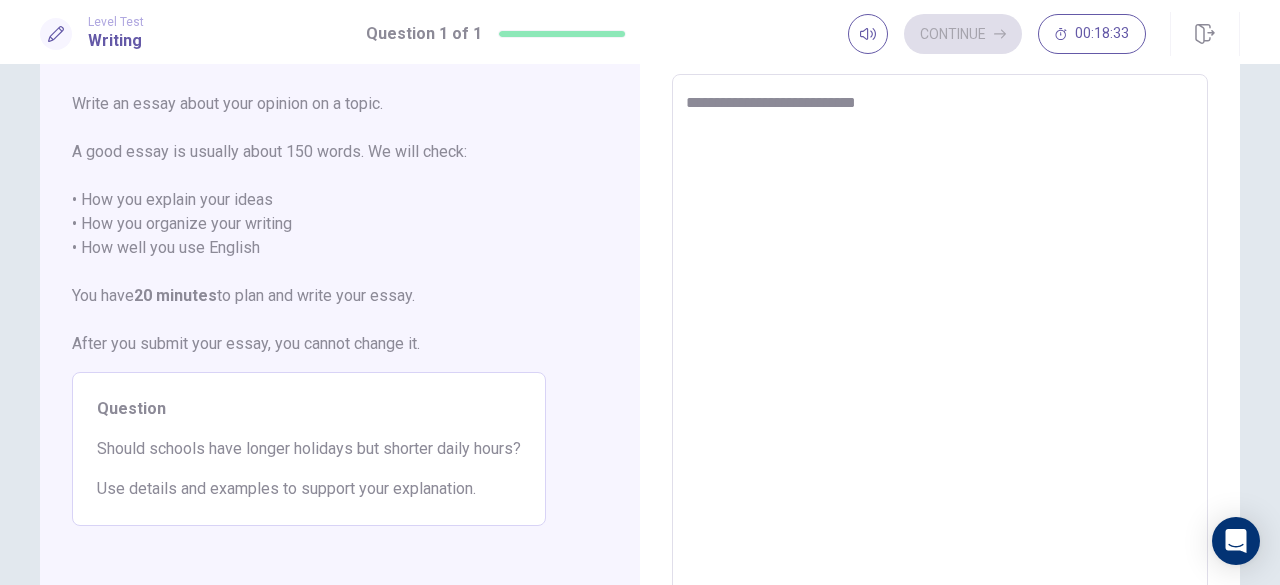 type on "*" 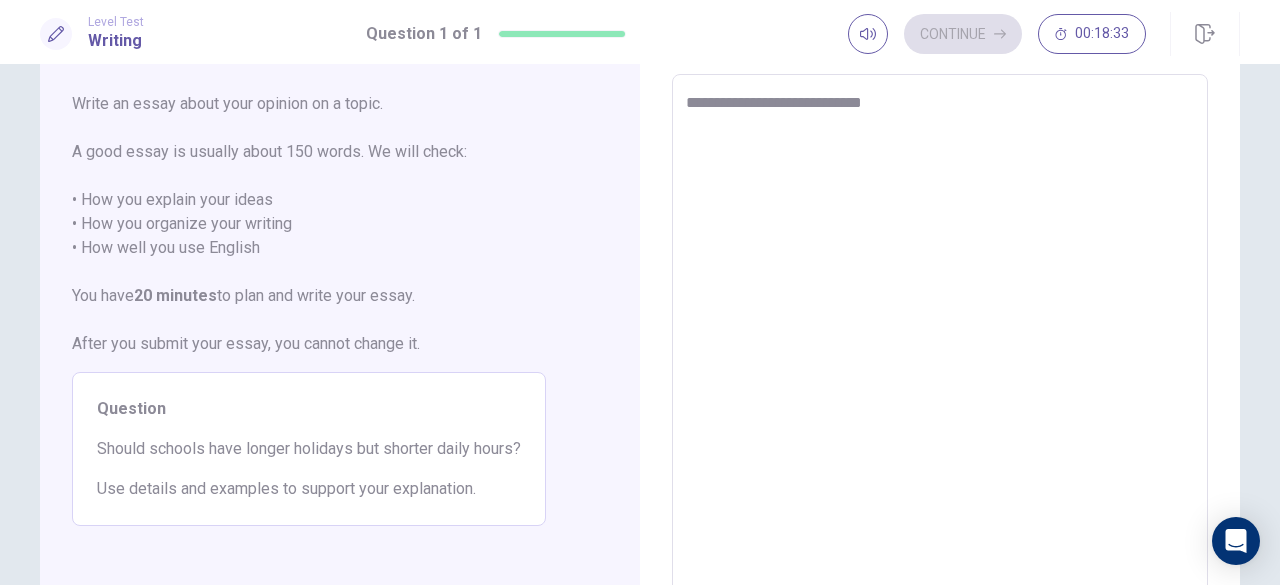 type on "*" 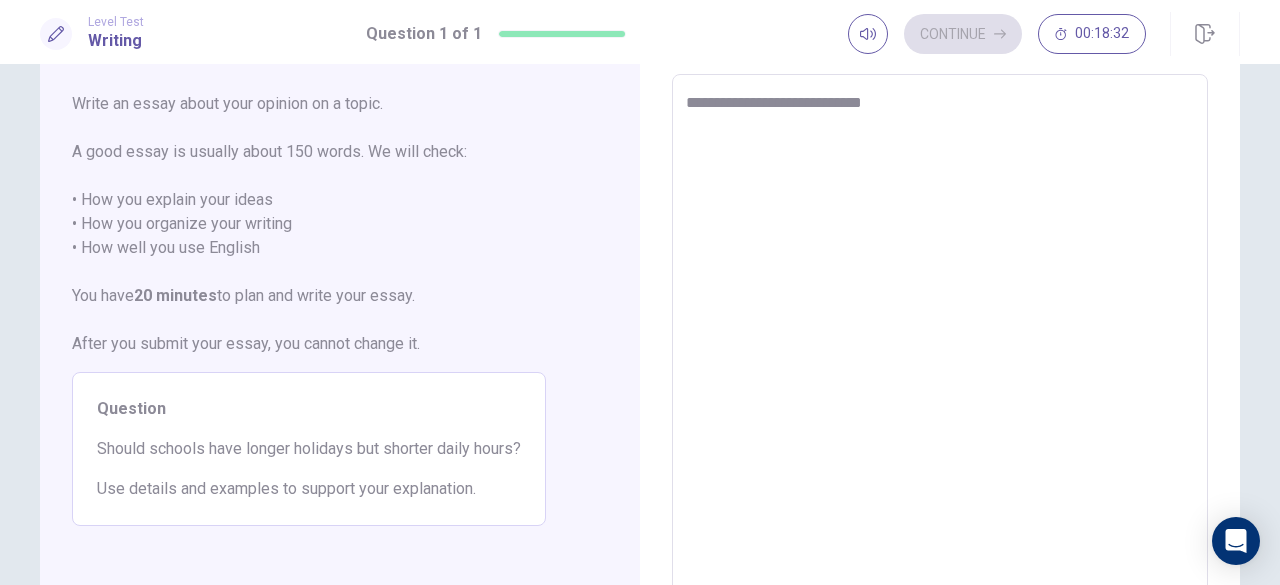 type on "**********" 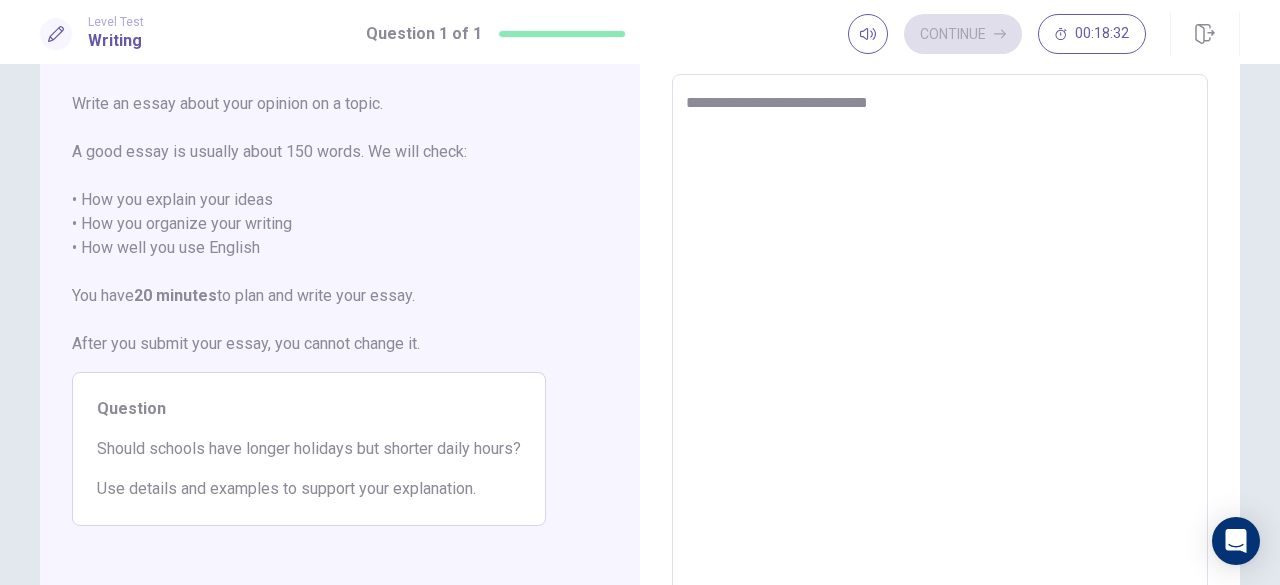 type on "*" 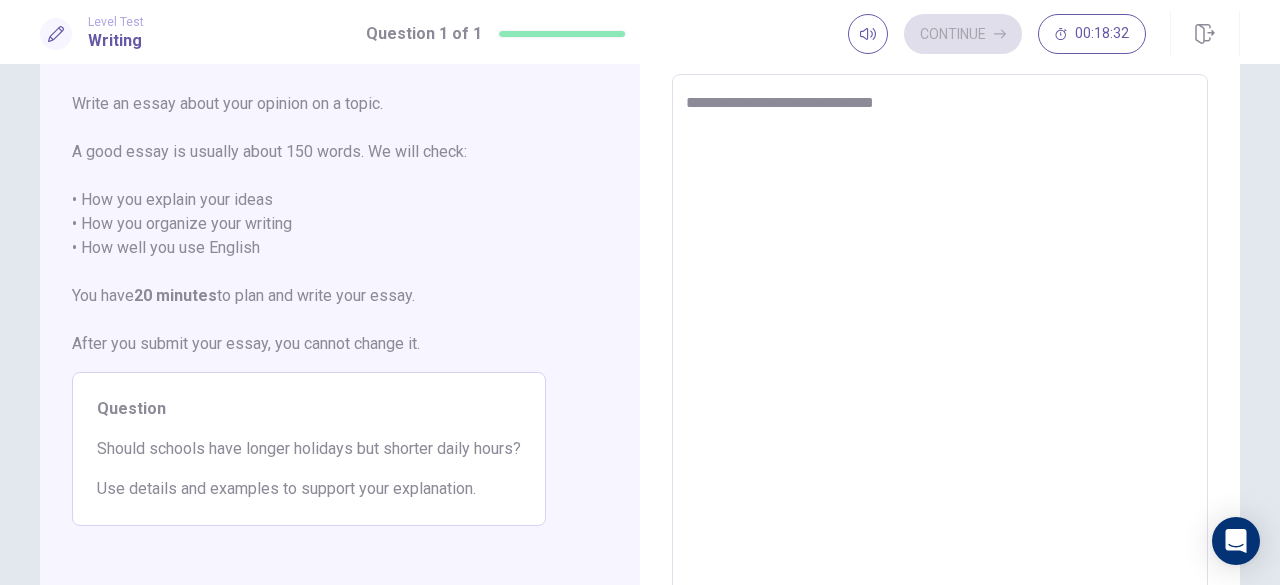 type on "*" 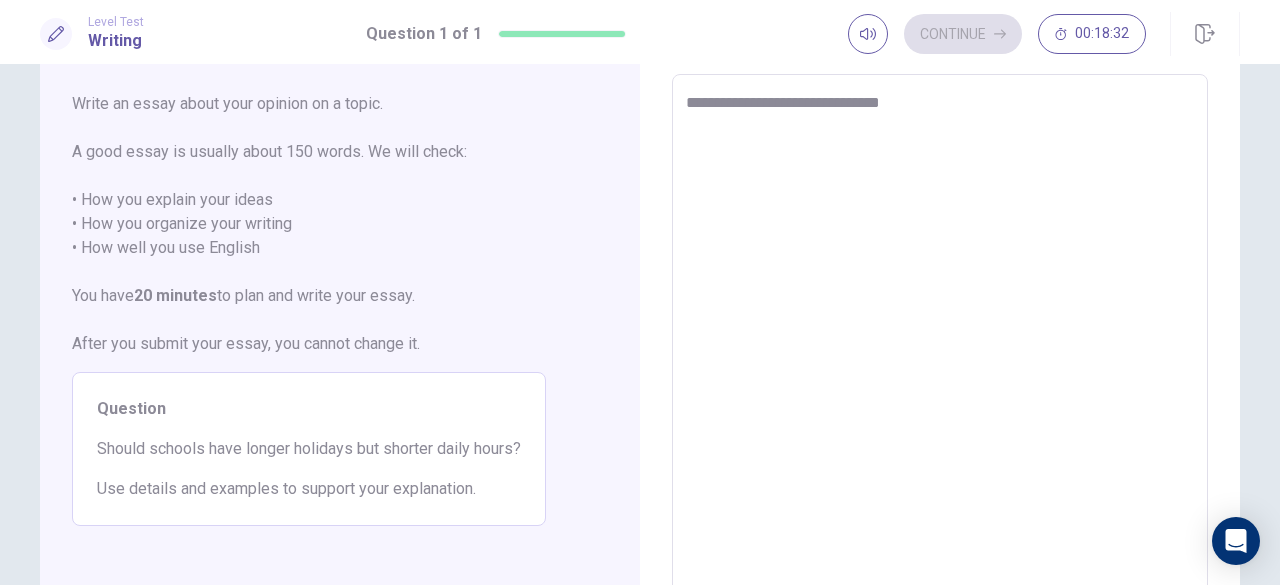 type on "*" 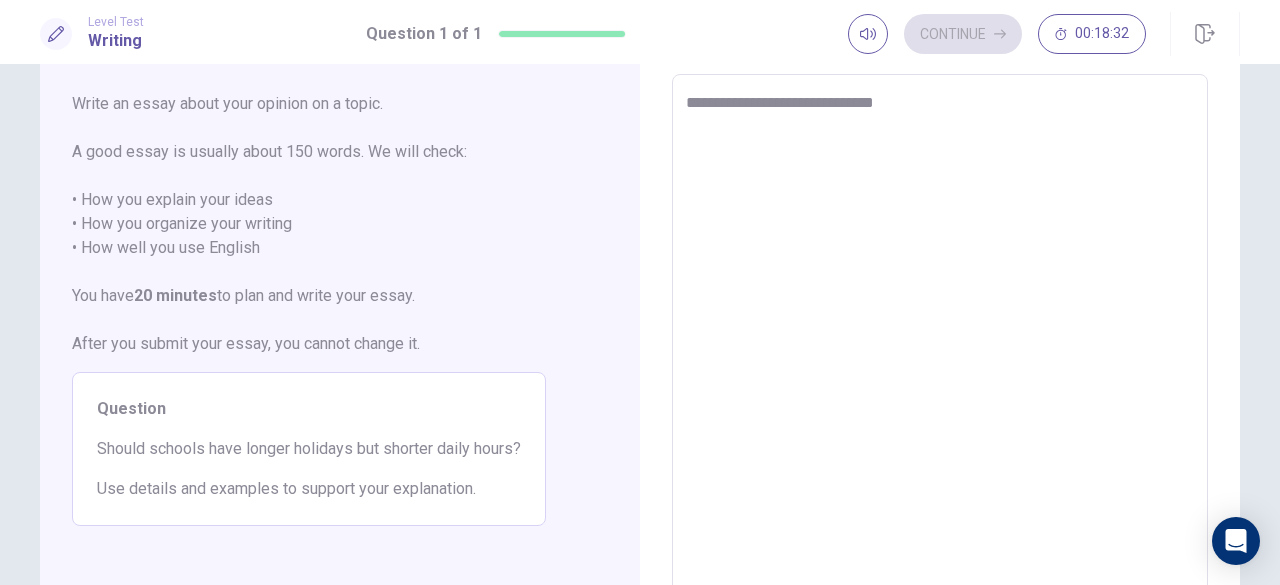 type on "*" 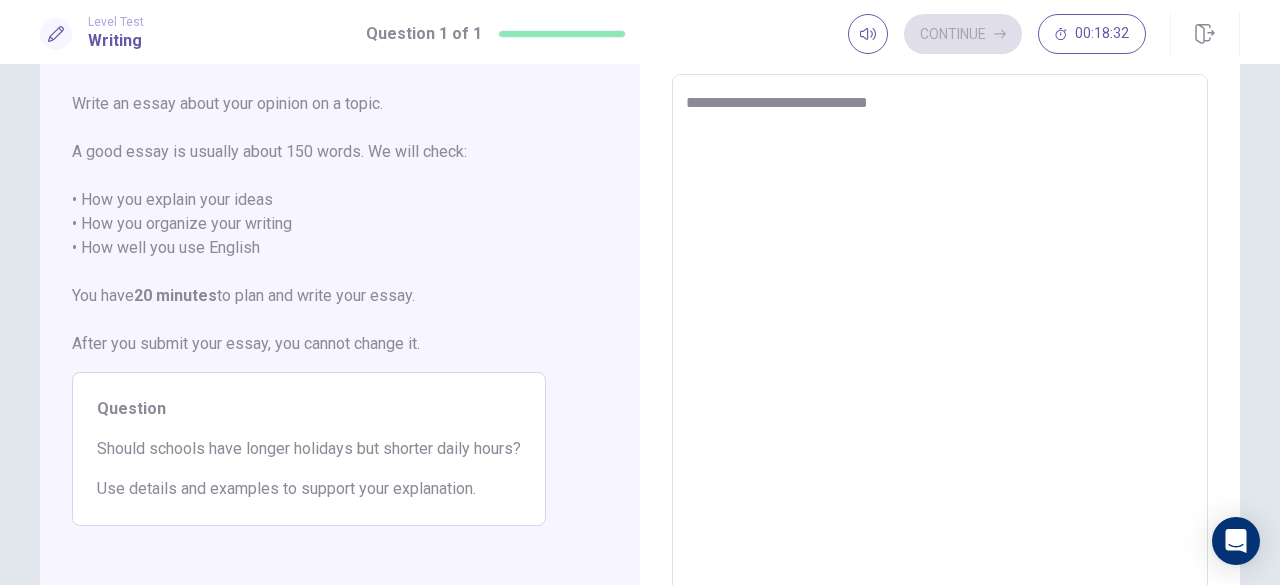 type on "*" 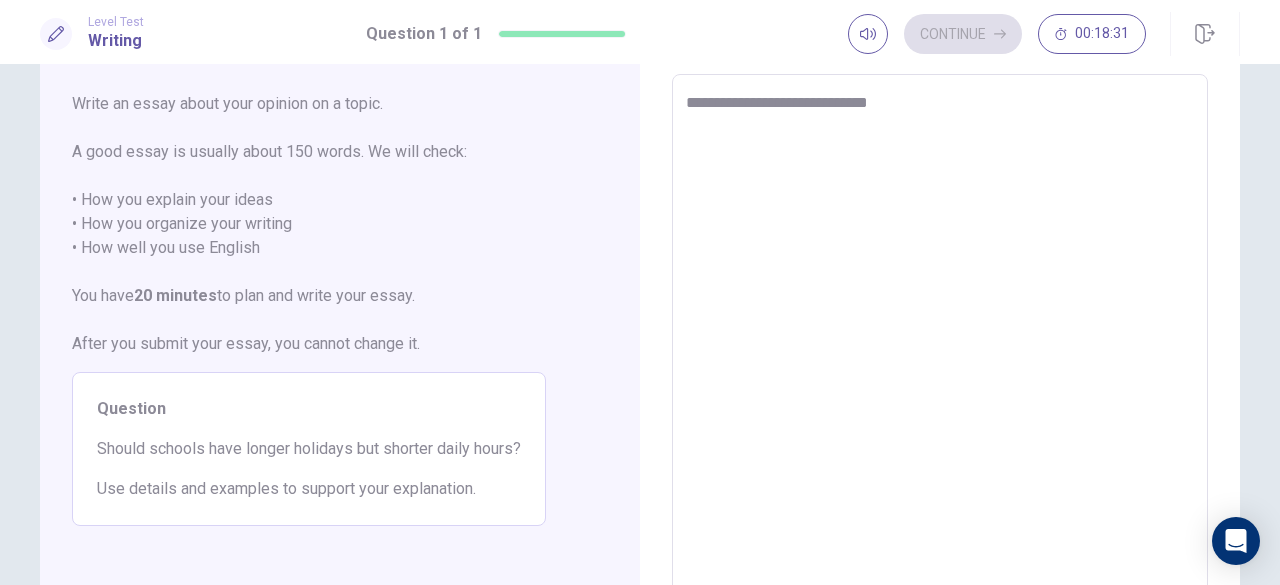 type on "**********" 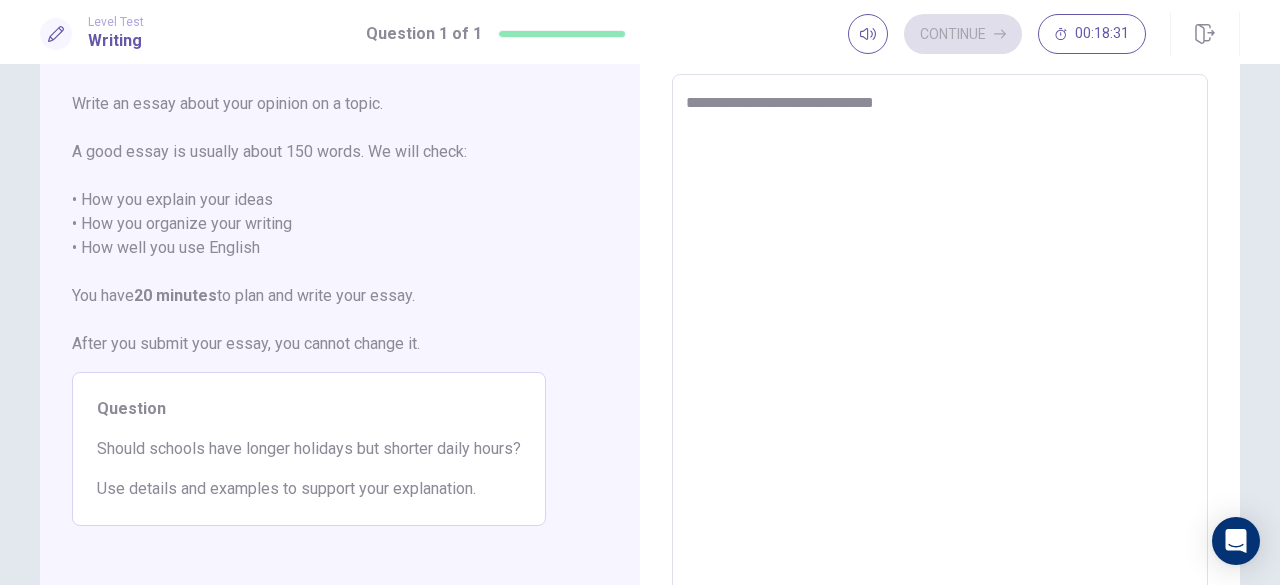type on "*" 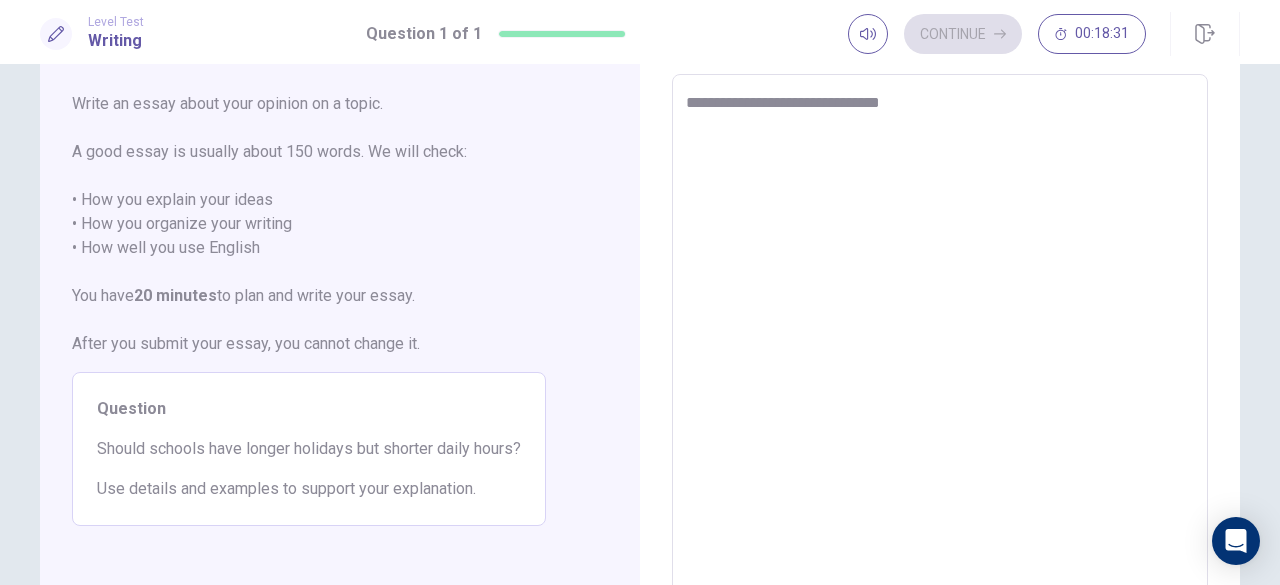 type on "*" 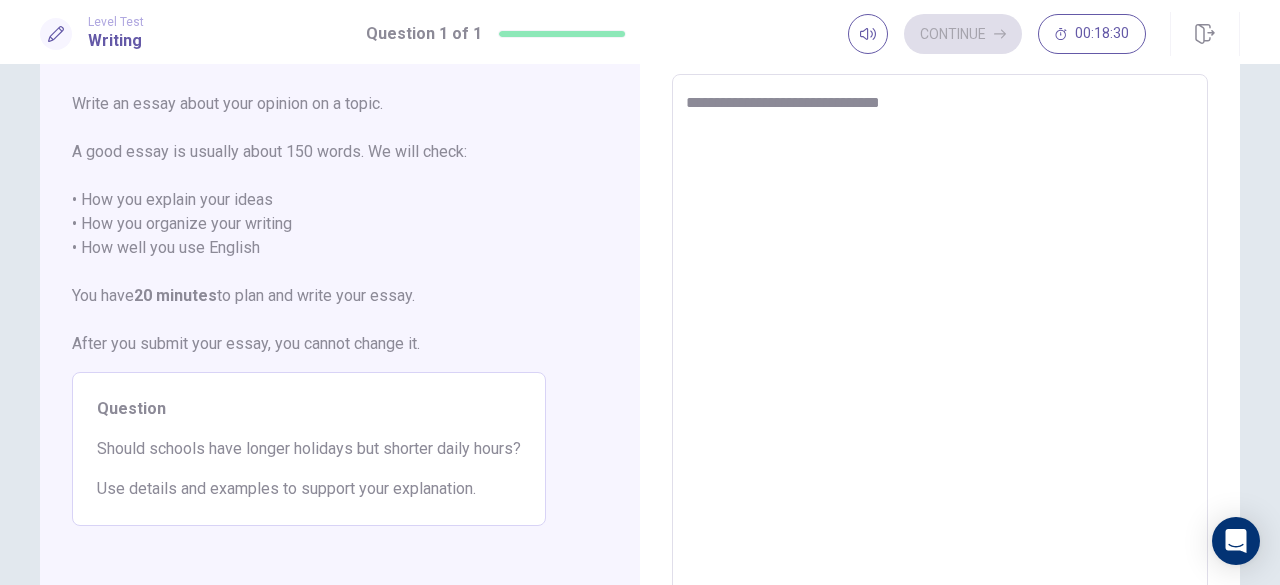 type on "**********" 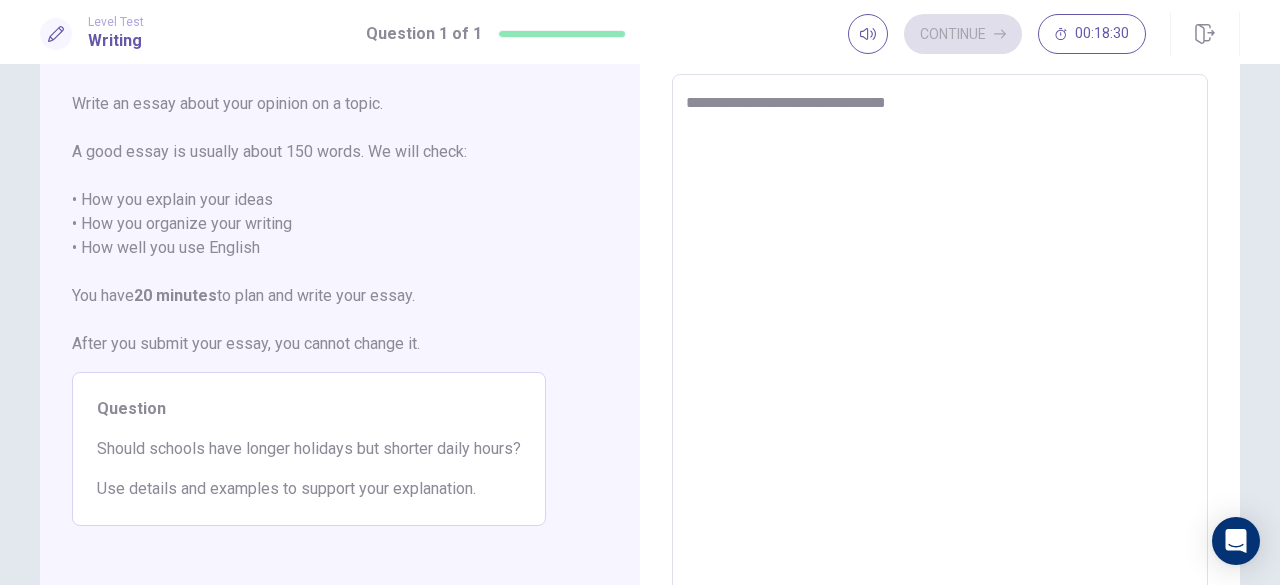 type on "*" 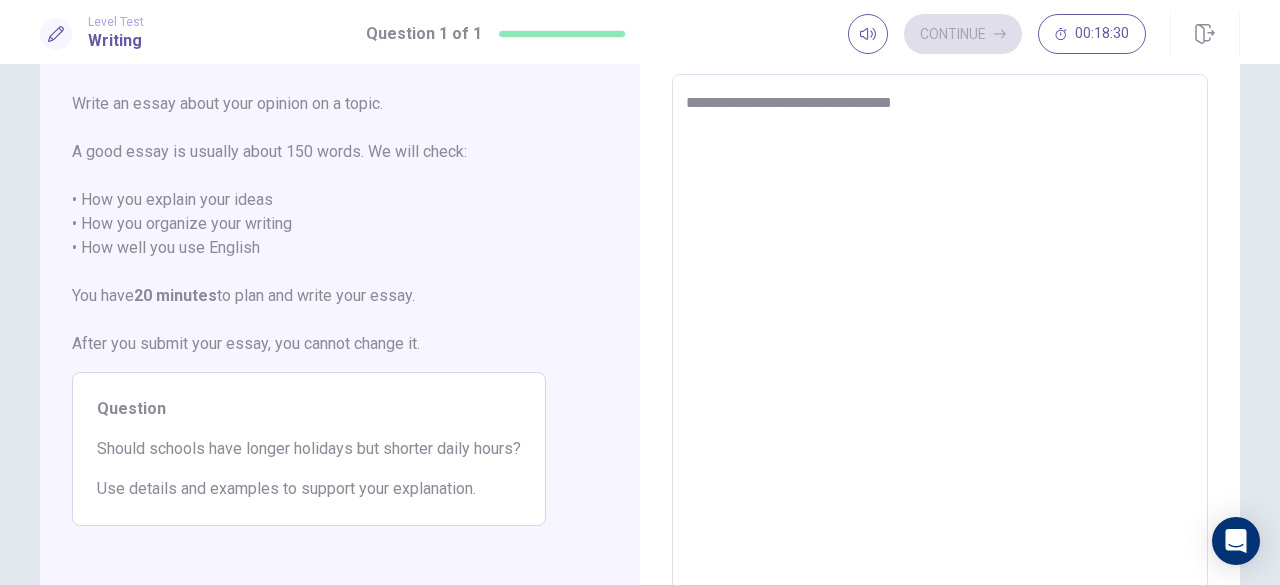 type on "*" 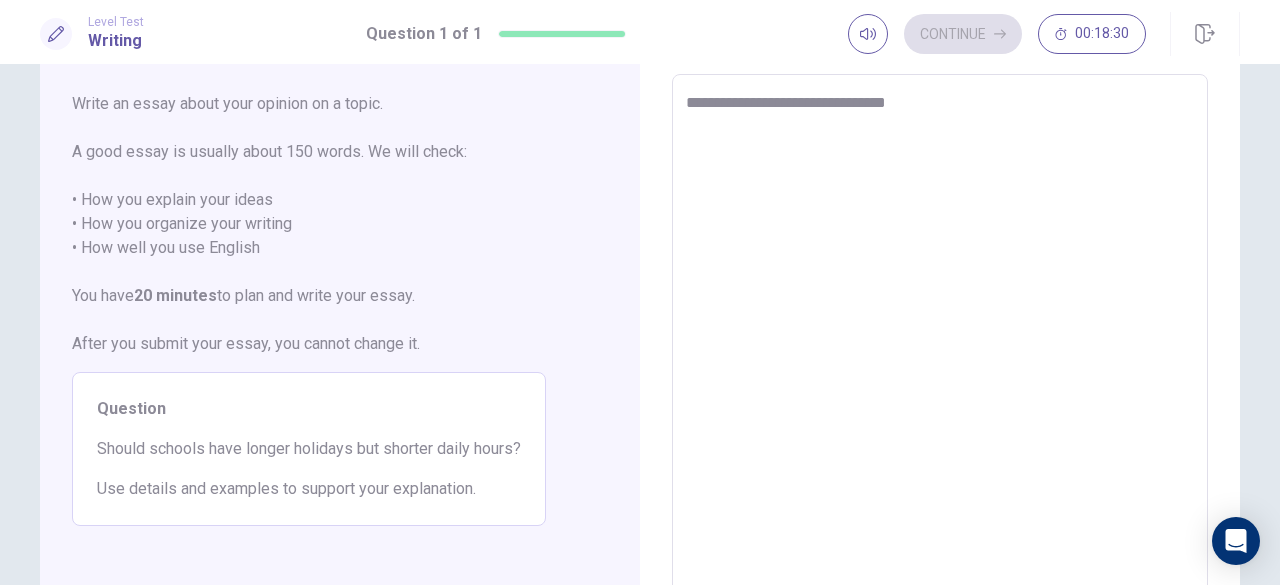 type on "*" 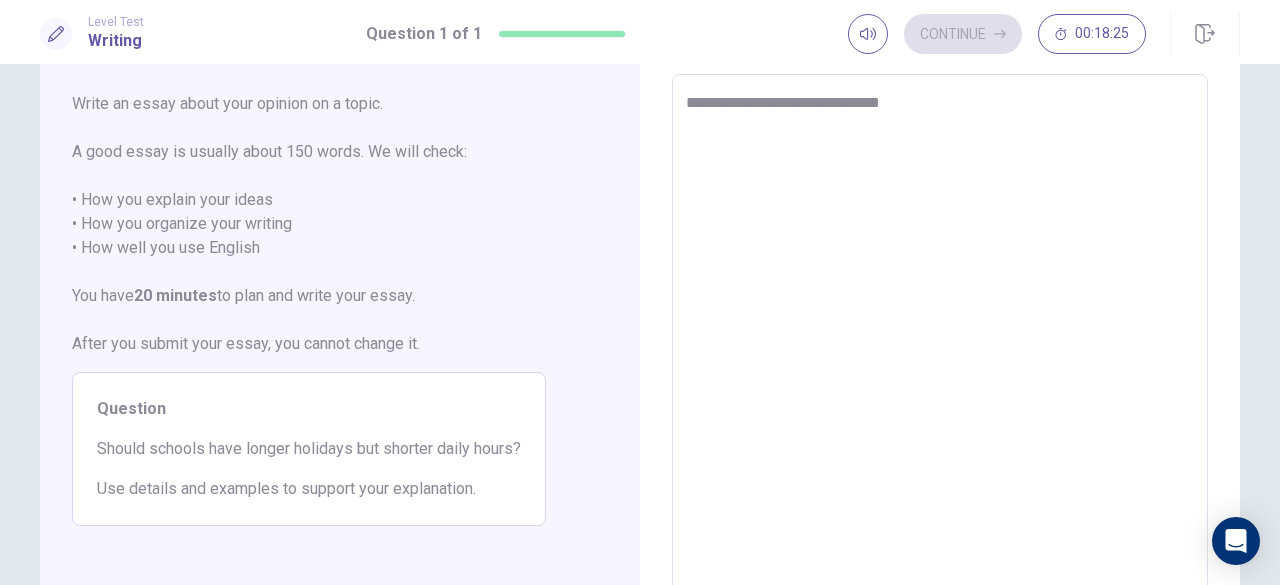 type on "*" 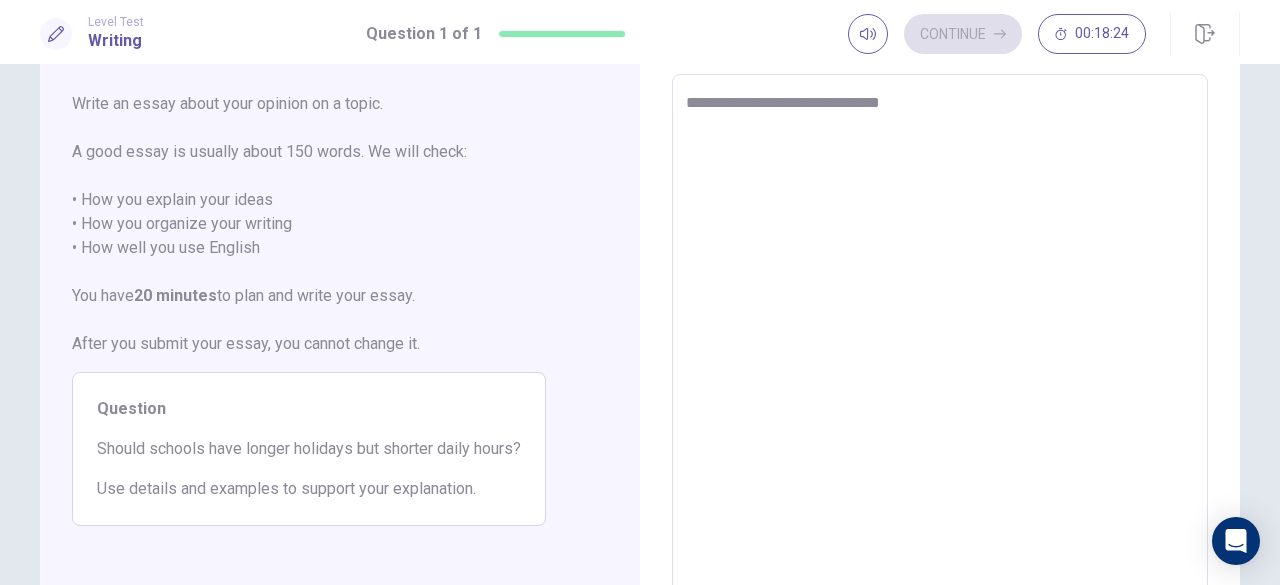 type on "**********" 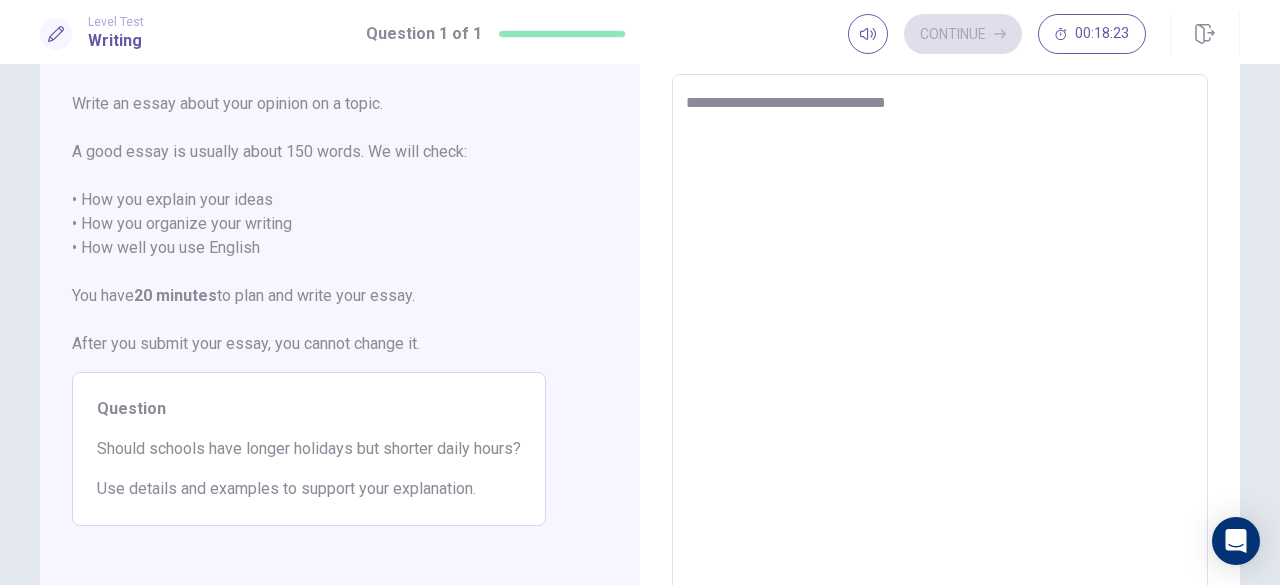 type on "*" 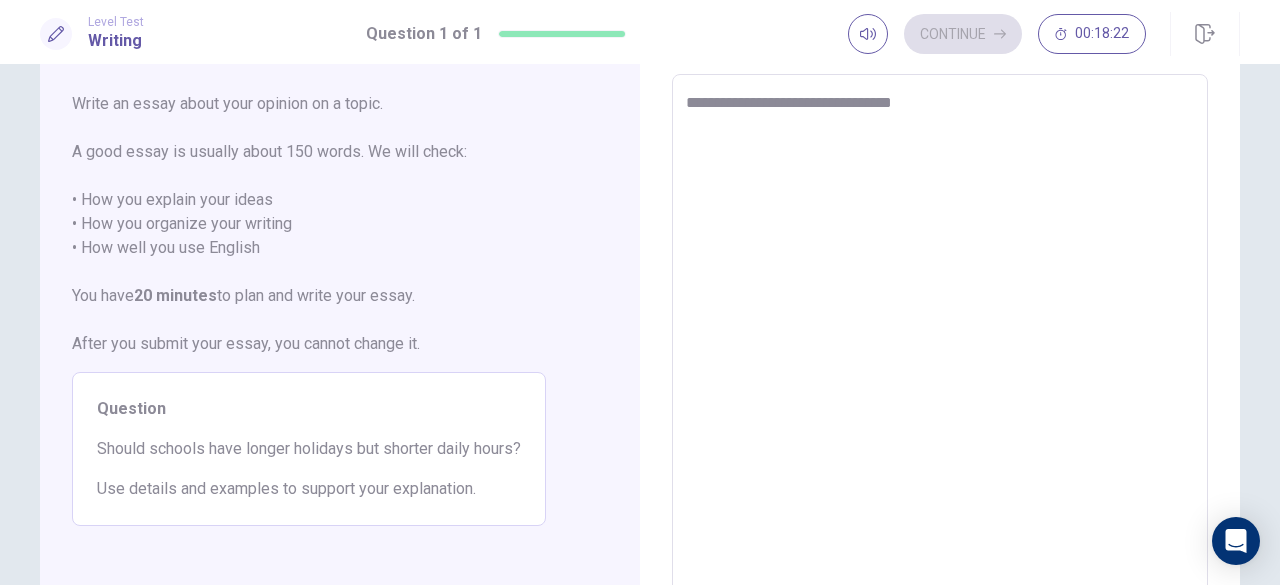 type on "*" 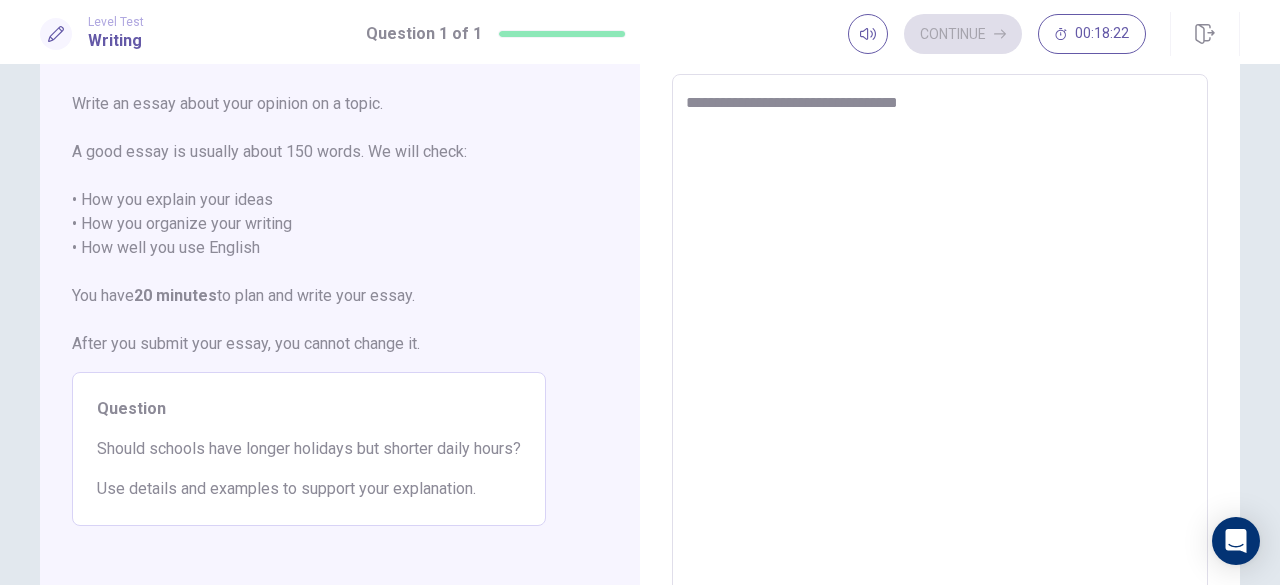 type on "*" 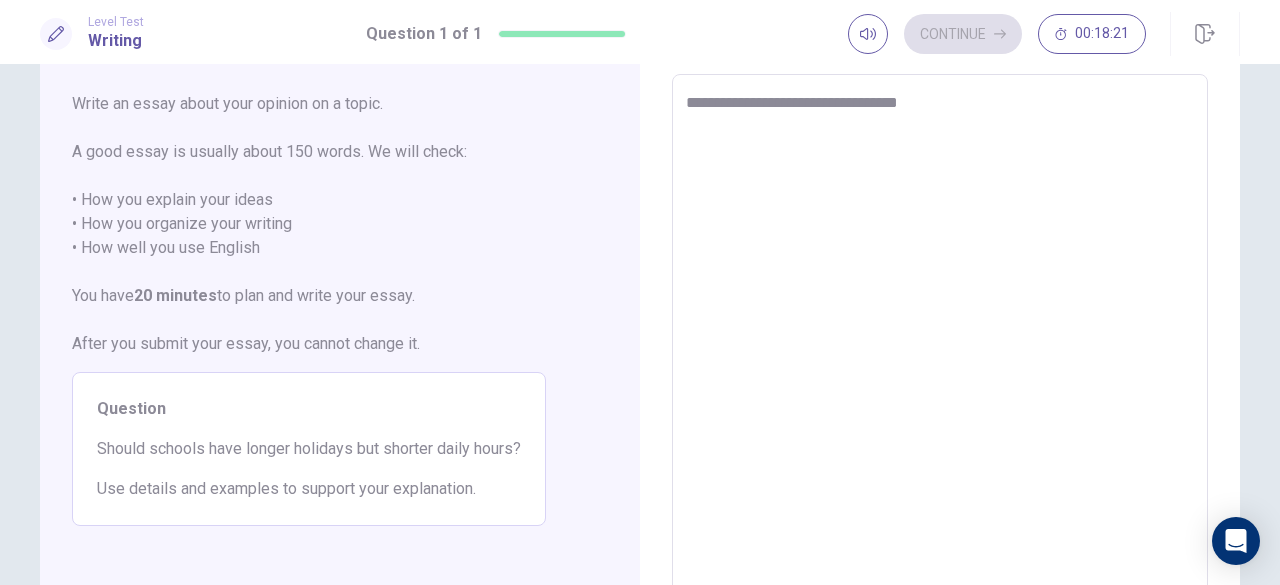 type on "**********" 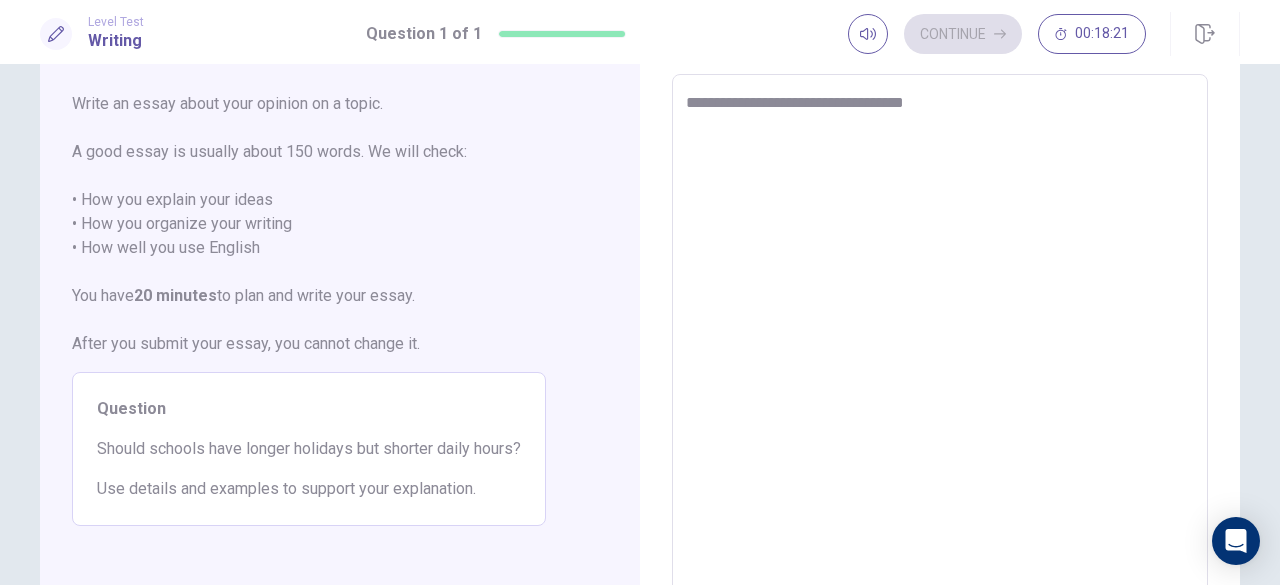 type on "*" 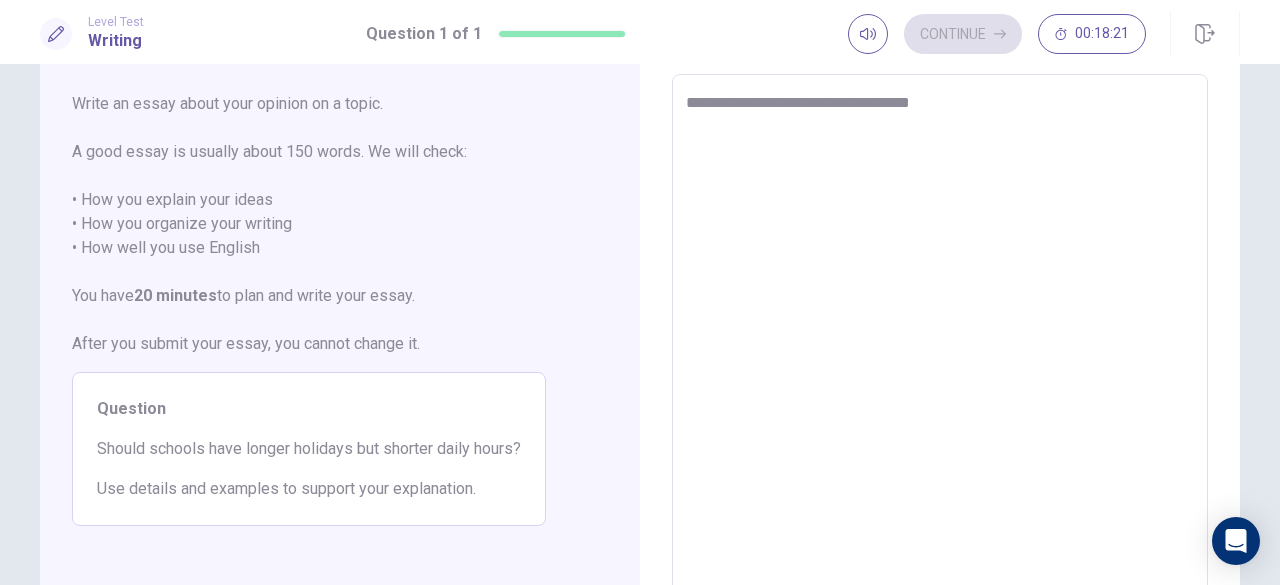 type on "*" 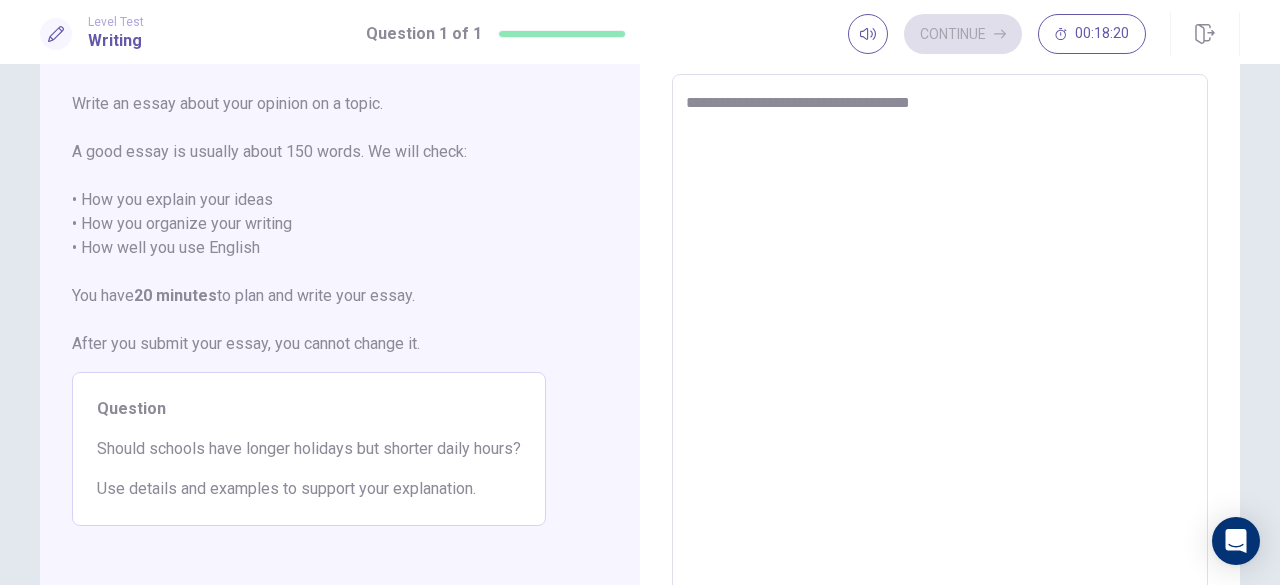 type on "**********" 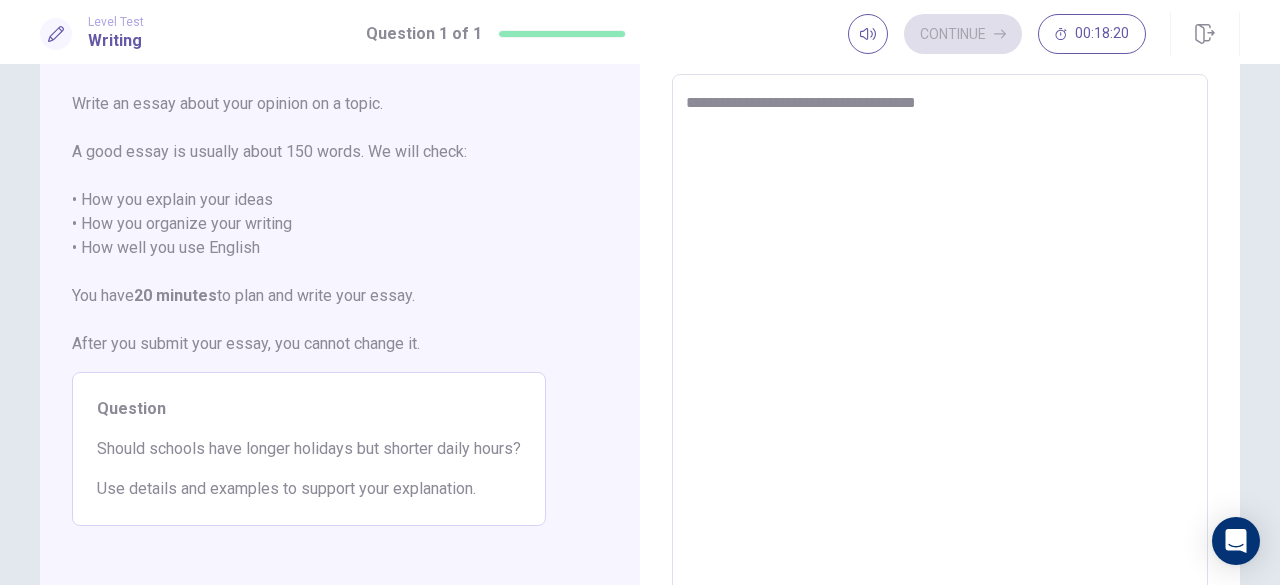 type on "*" 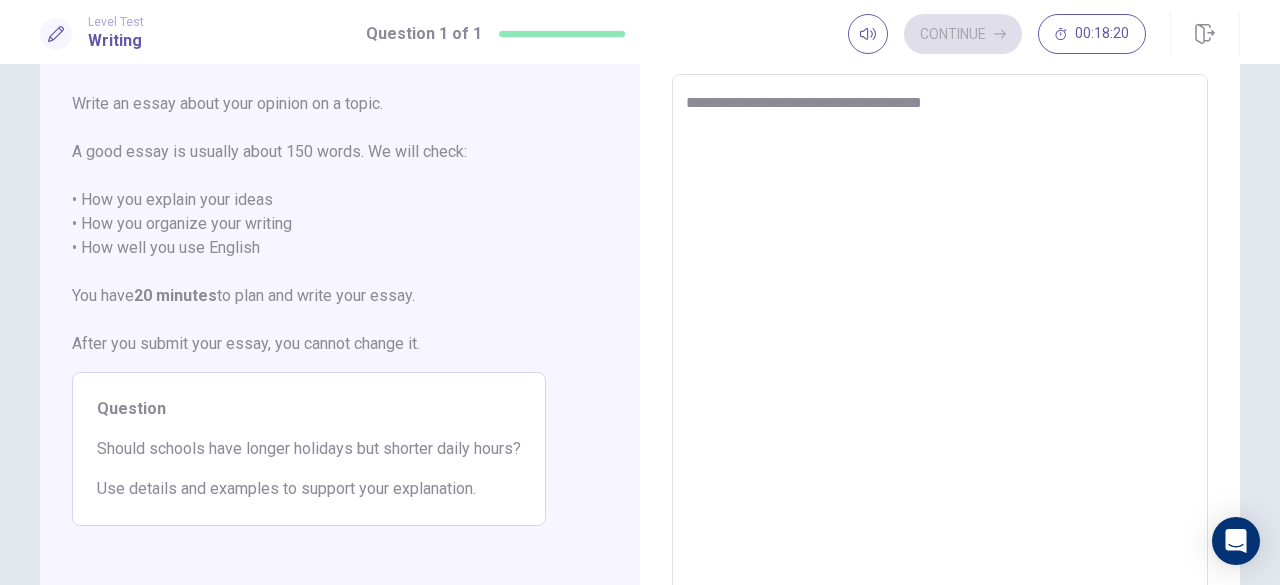 type on "*" 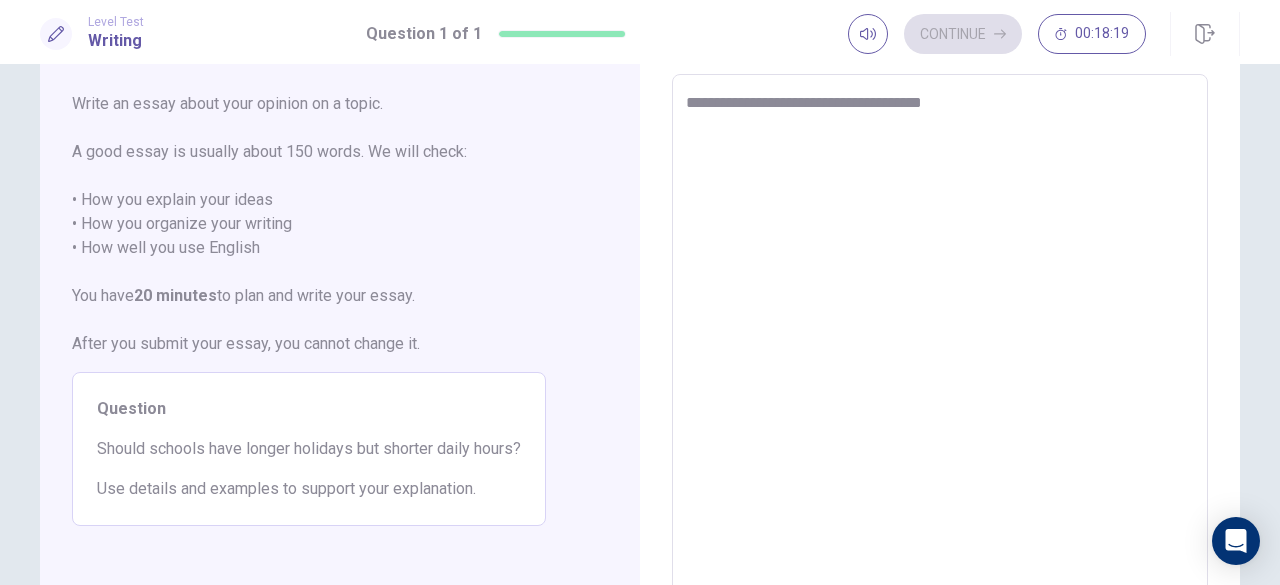 type on "**********" 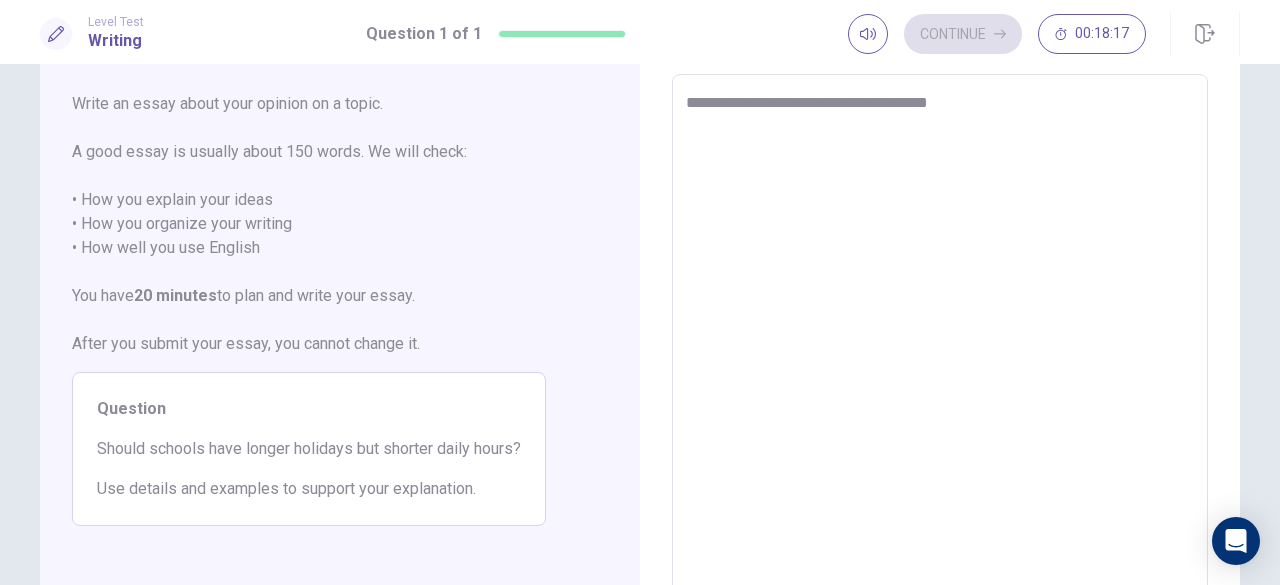 type on "*" 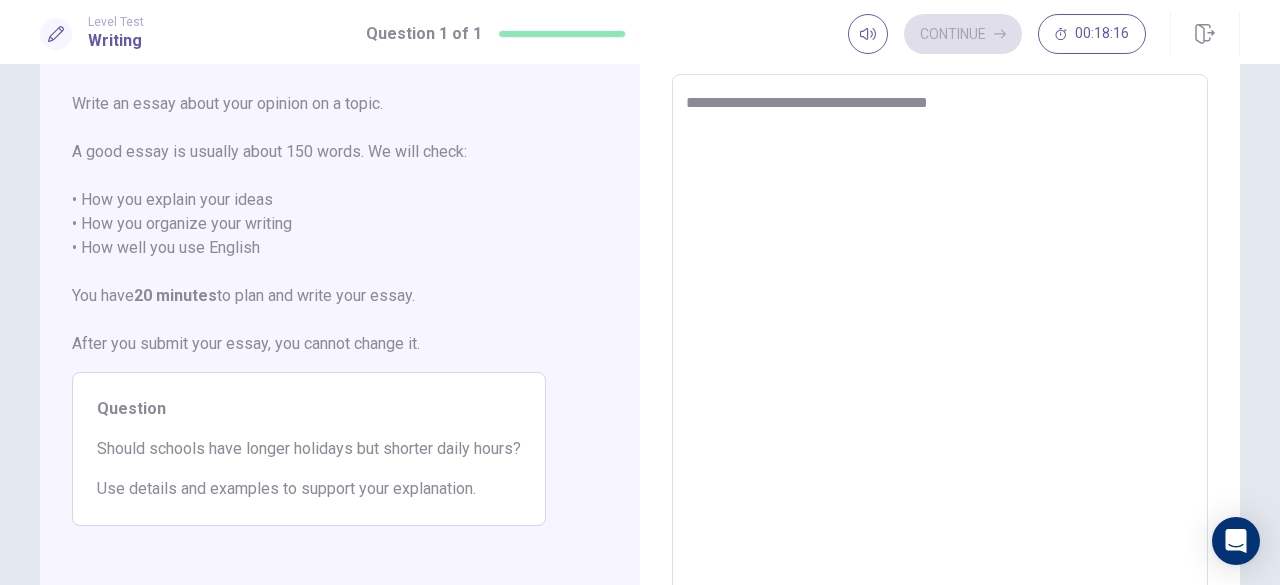 type on "**********" 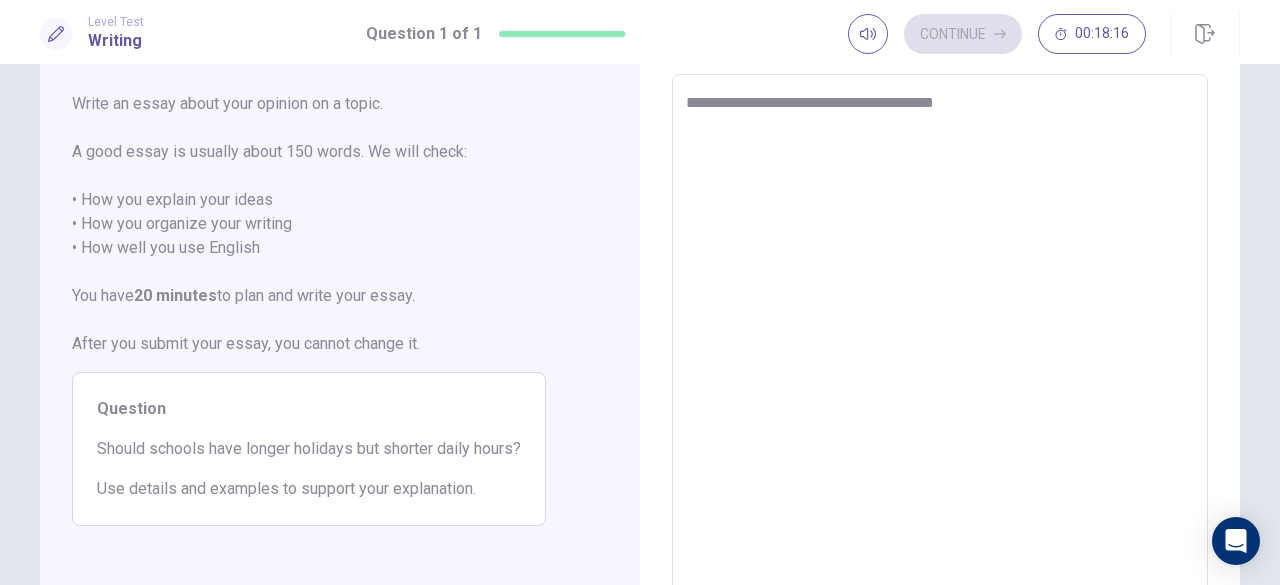 type on "*" 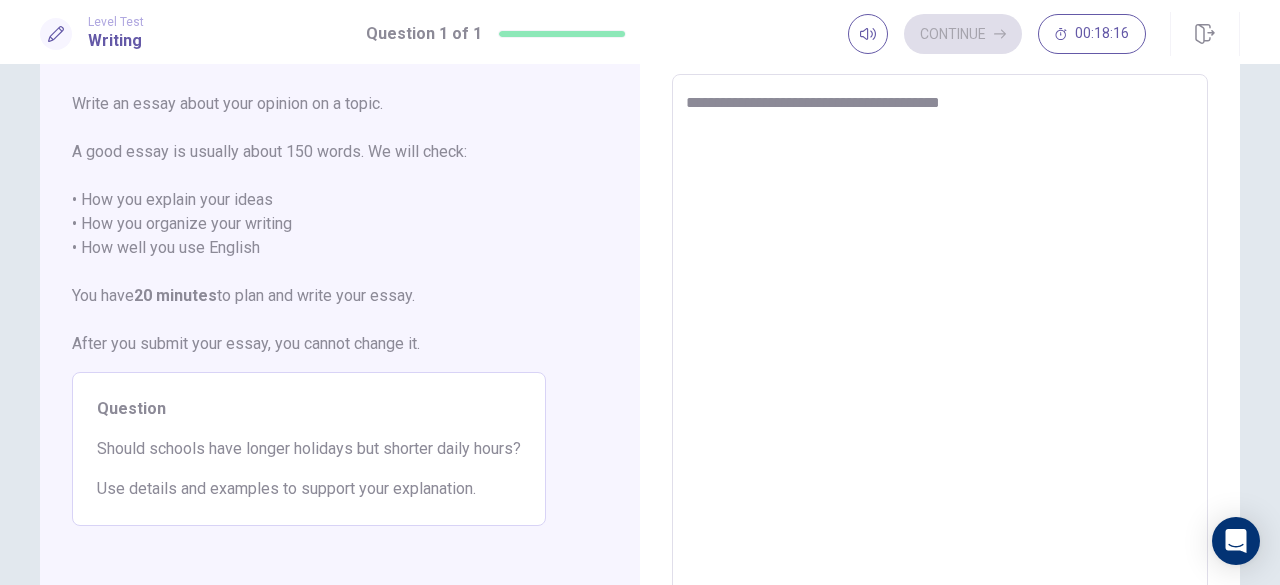 type on "*" 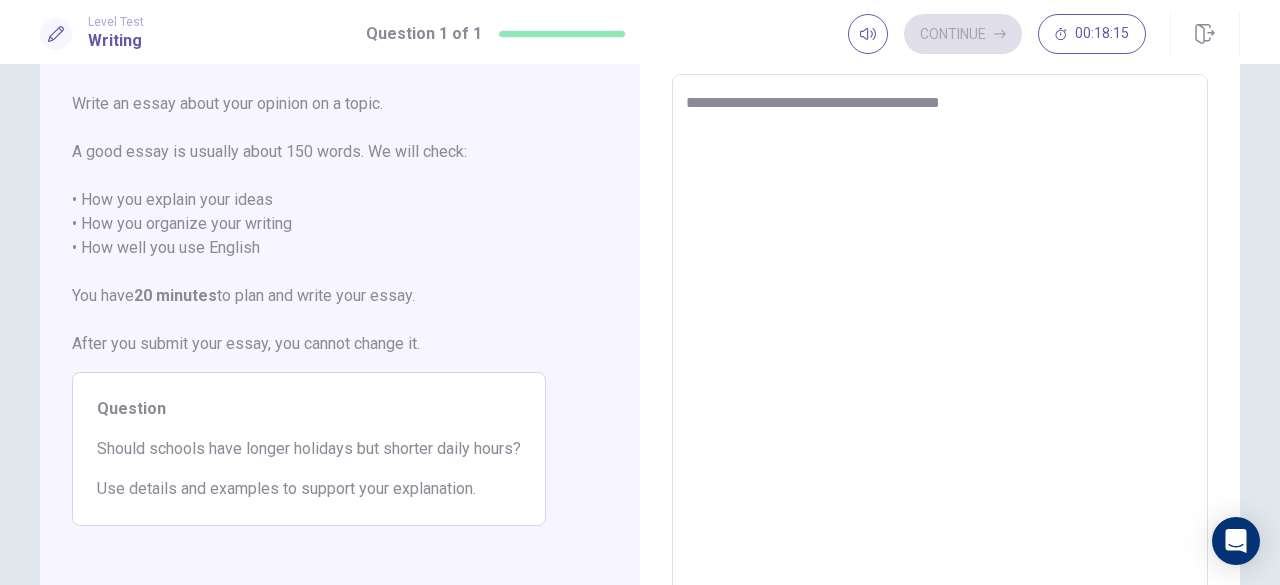 type on "**********" 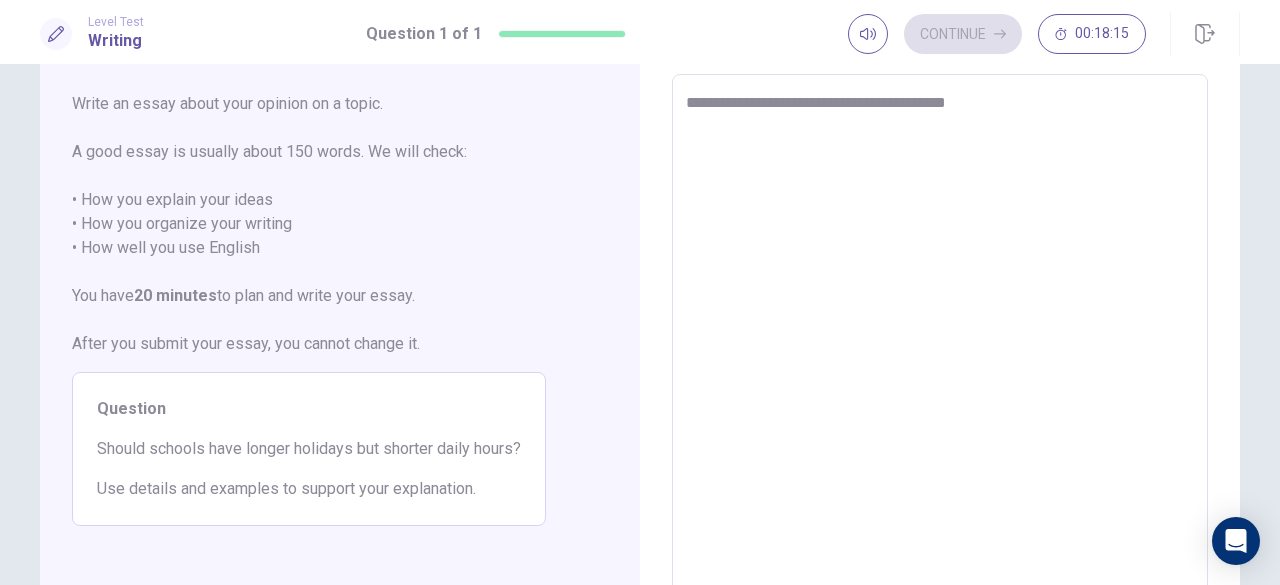 type on "*" 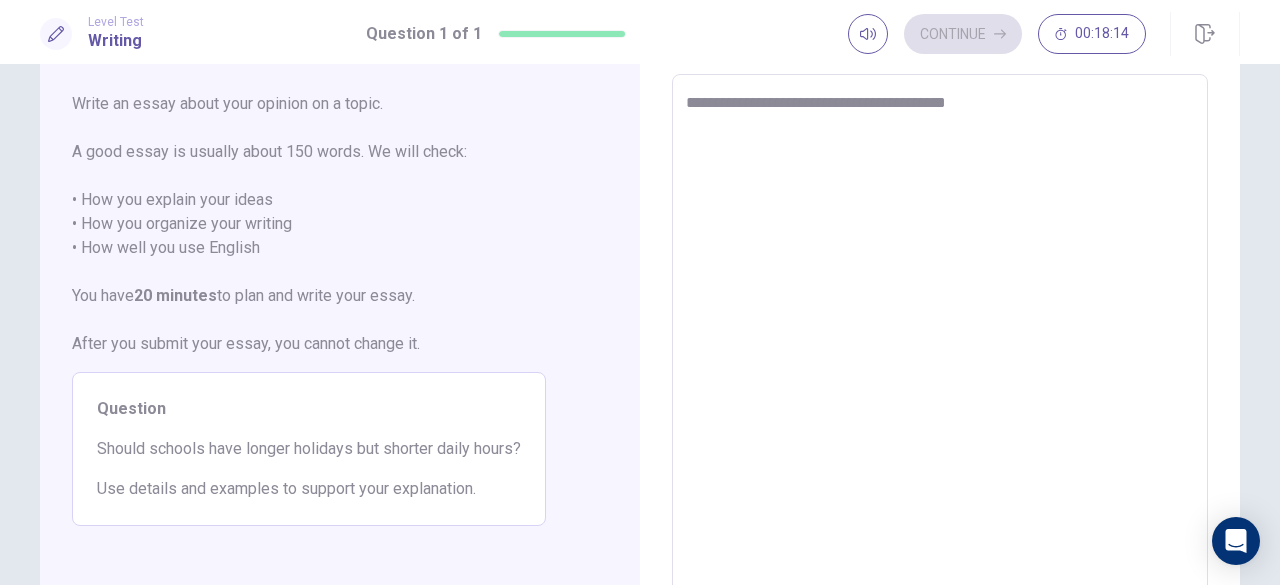 type on "**********" 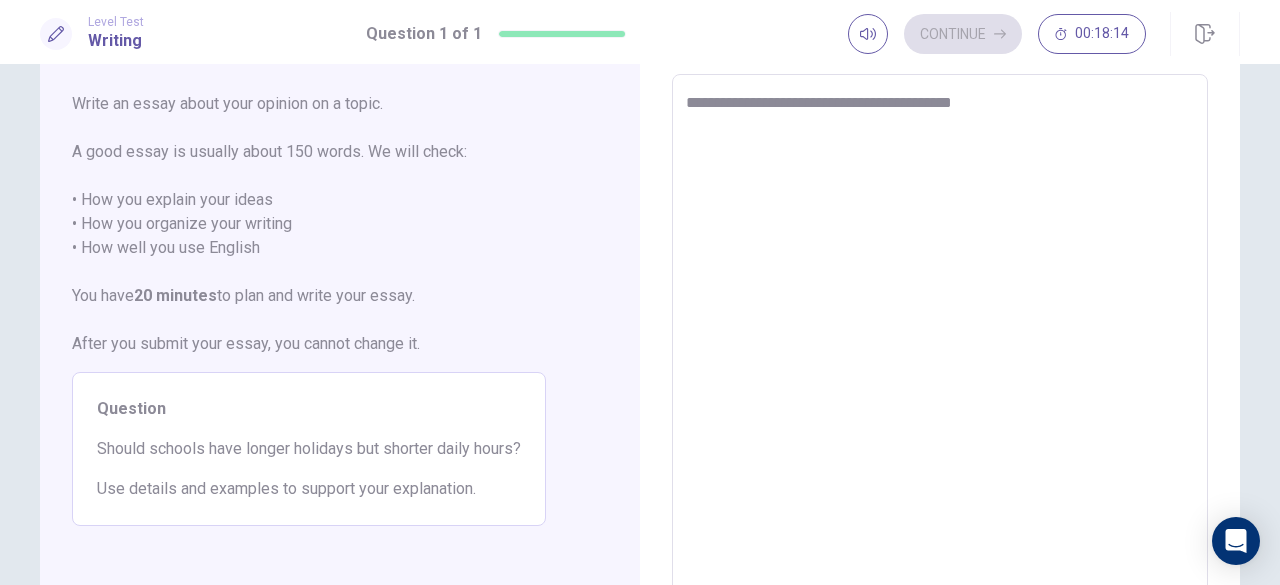 type on "*" 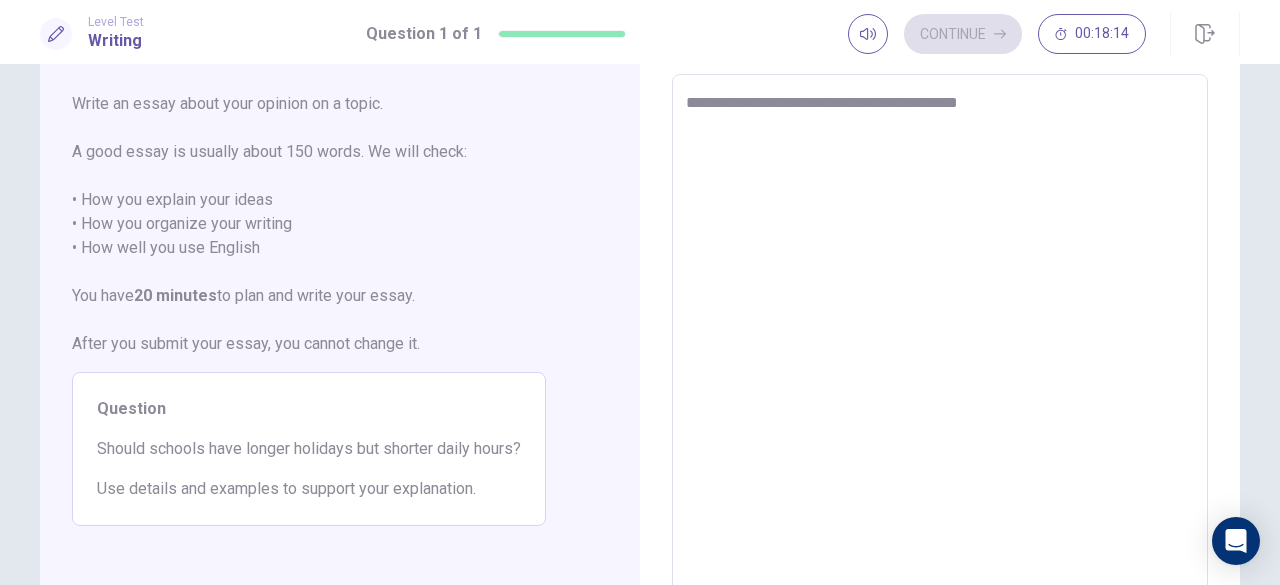 type on "*" 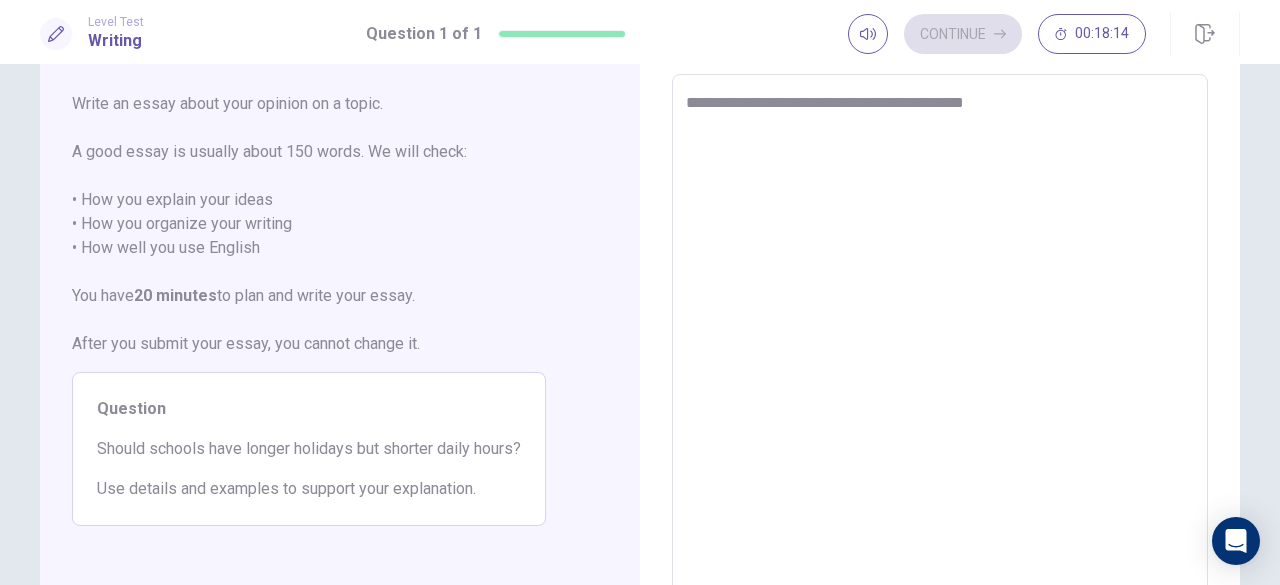 type on "*" 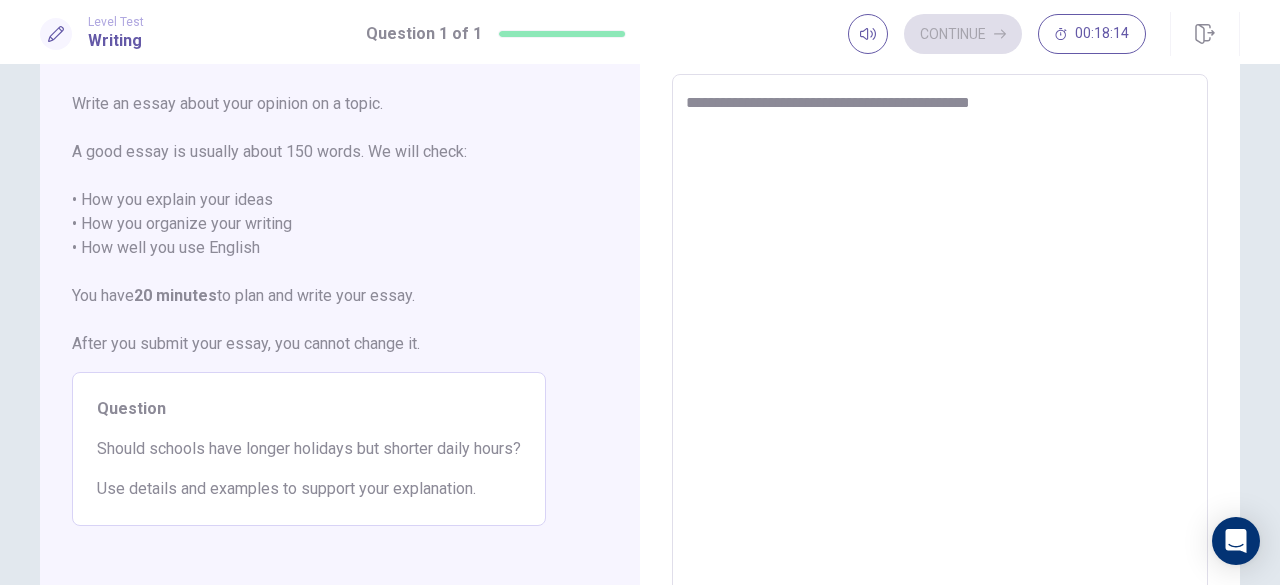 type on "*" 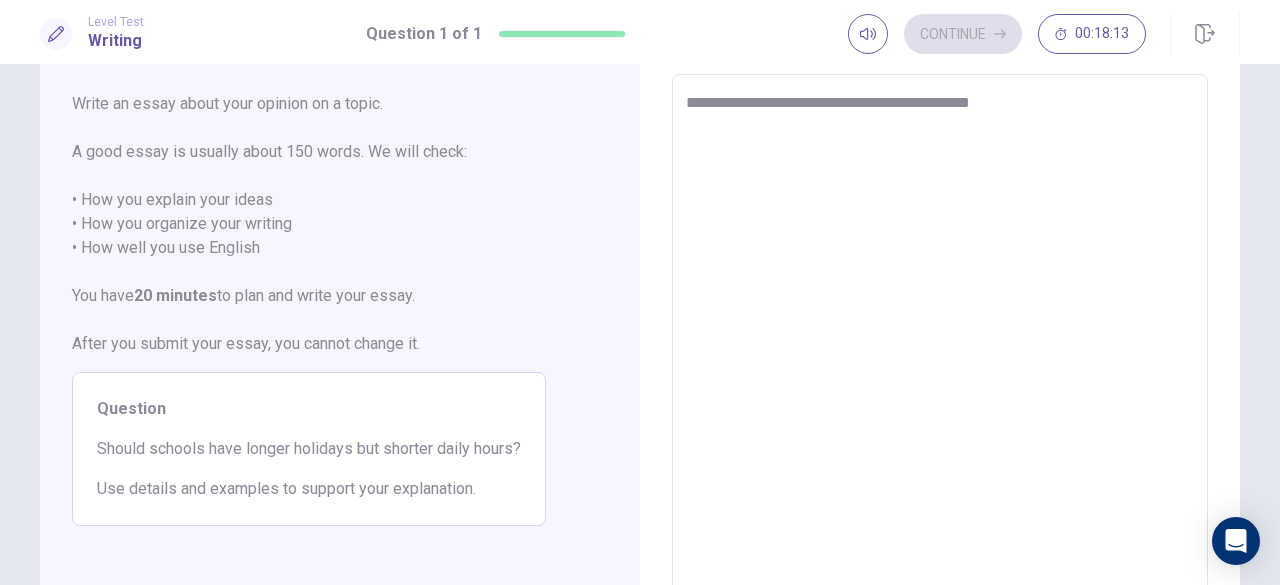 type on "**********" 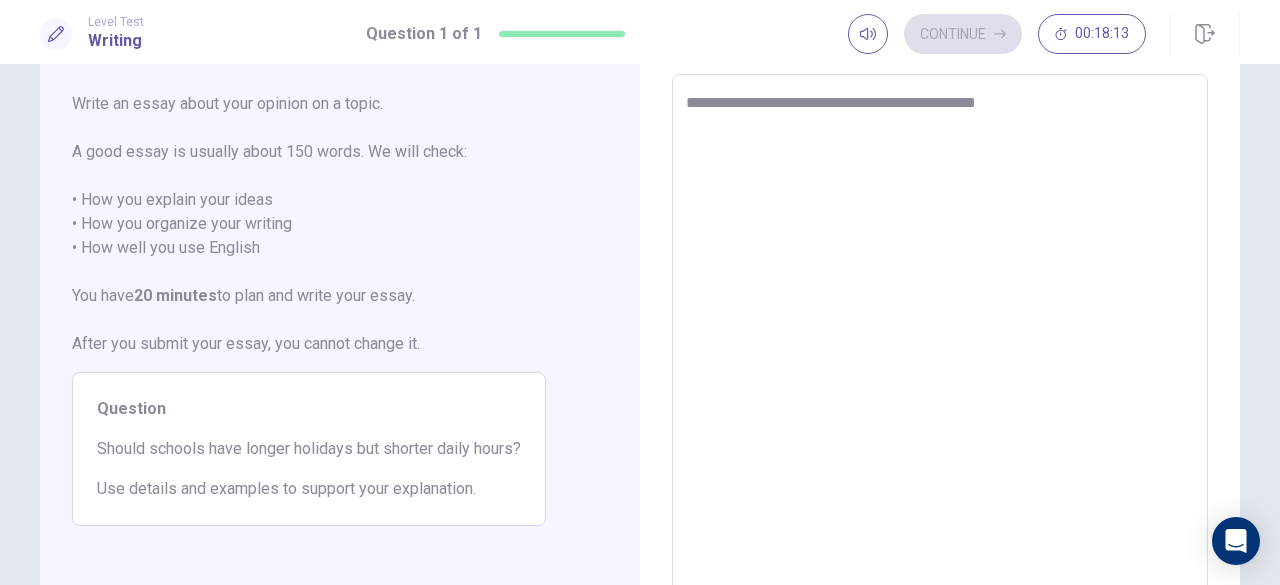 type on "*" 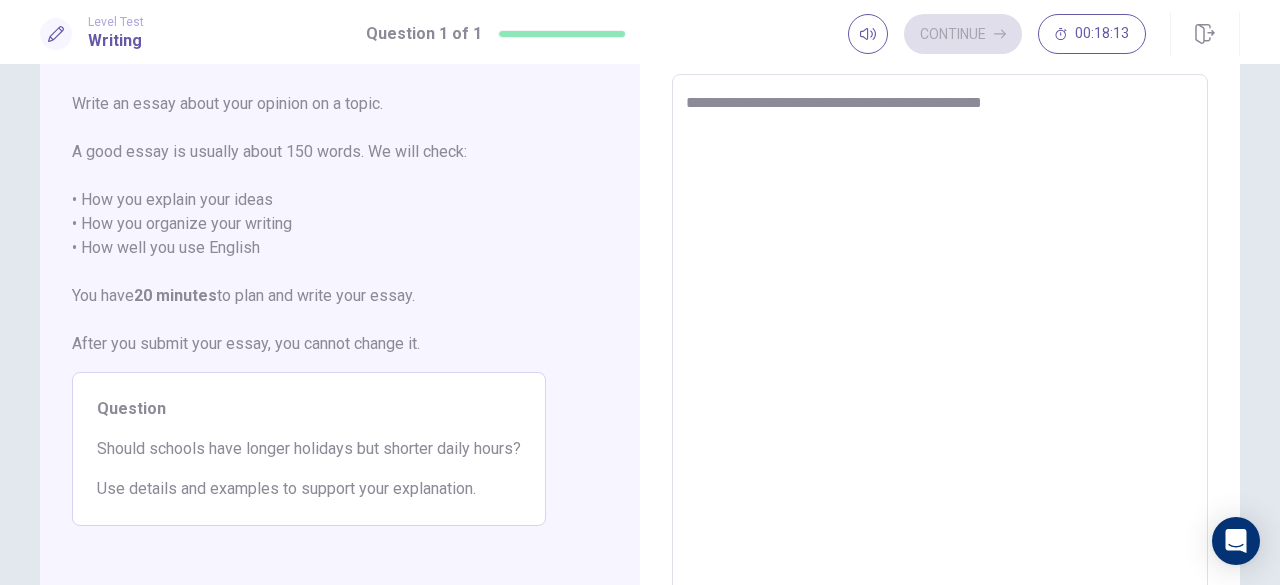 type on "*" 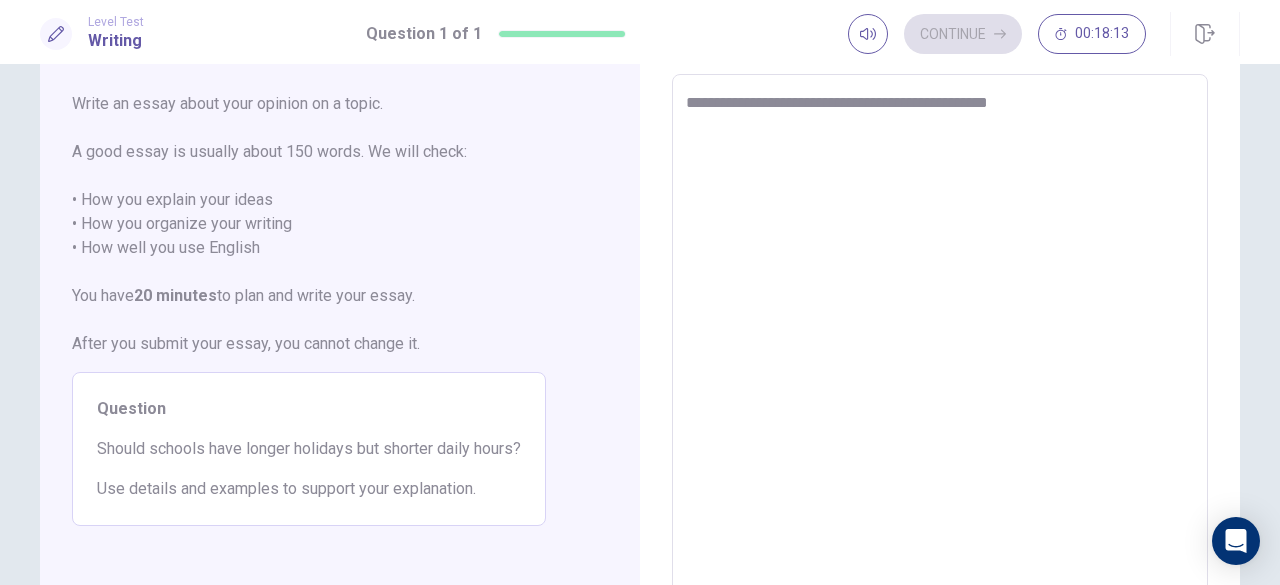type on "*" 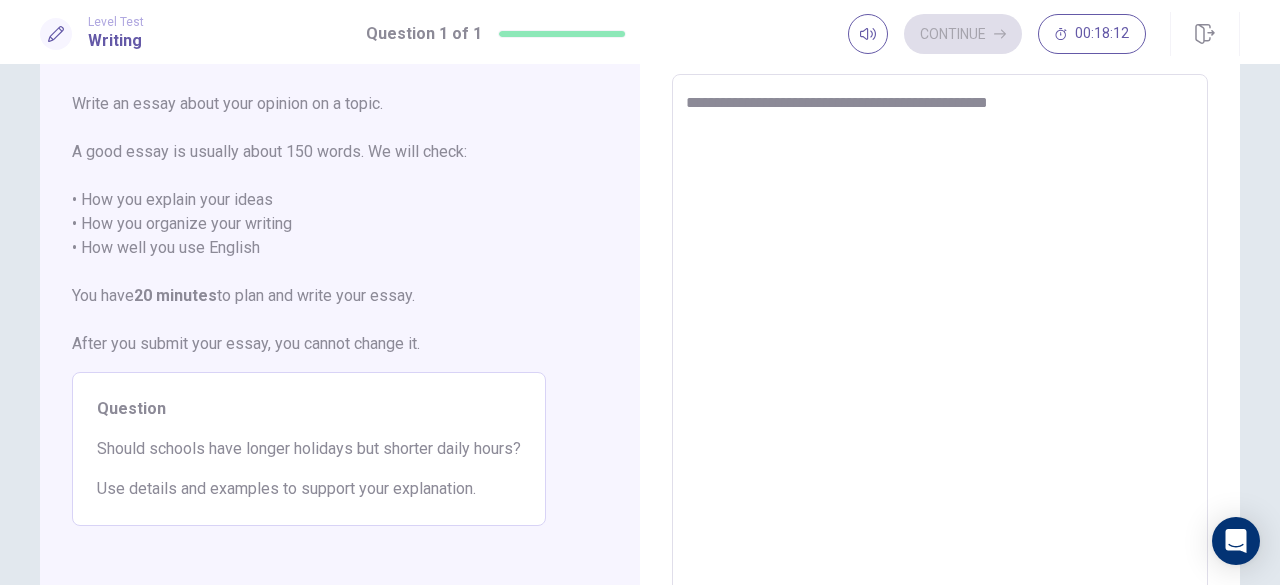 type on "**********" 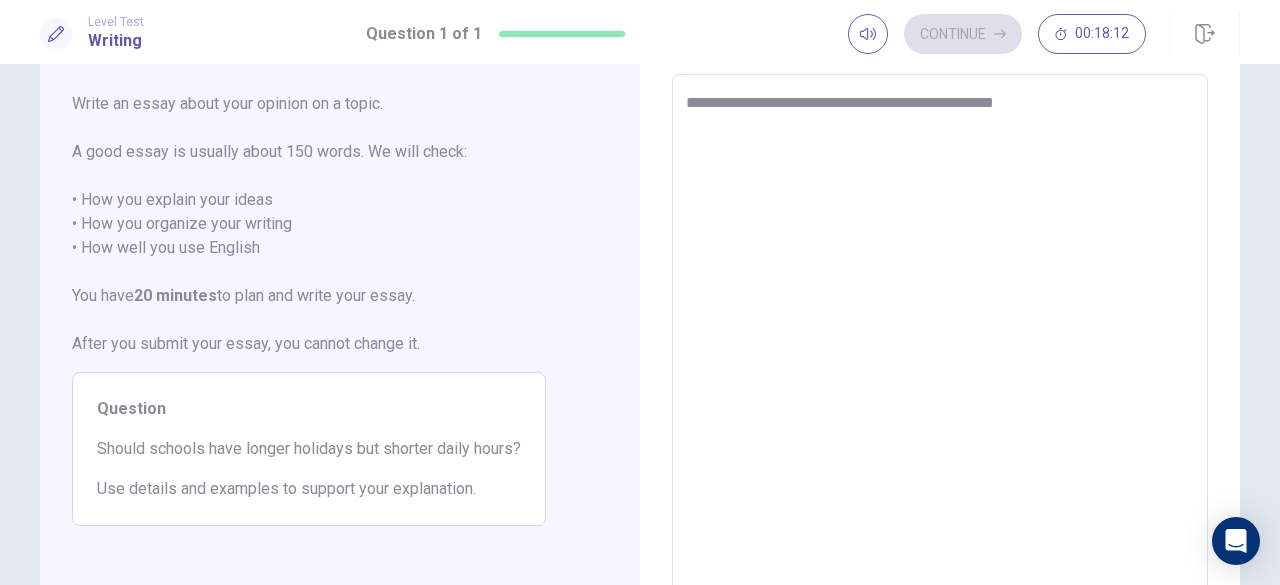 type on "*" 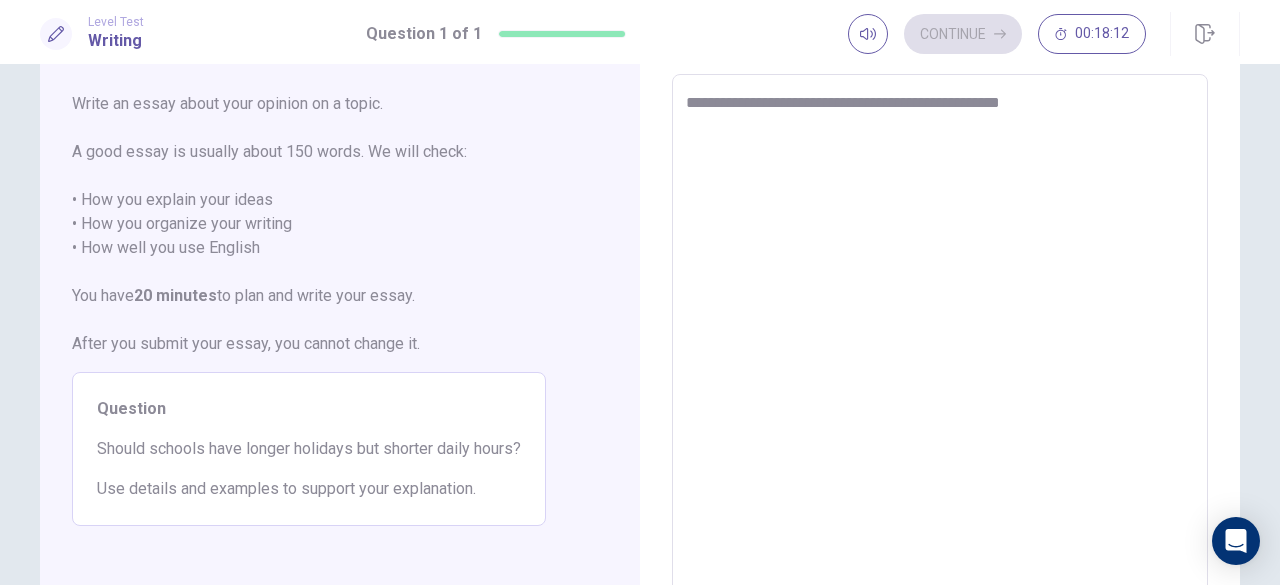 type on "*" 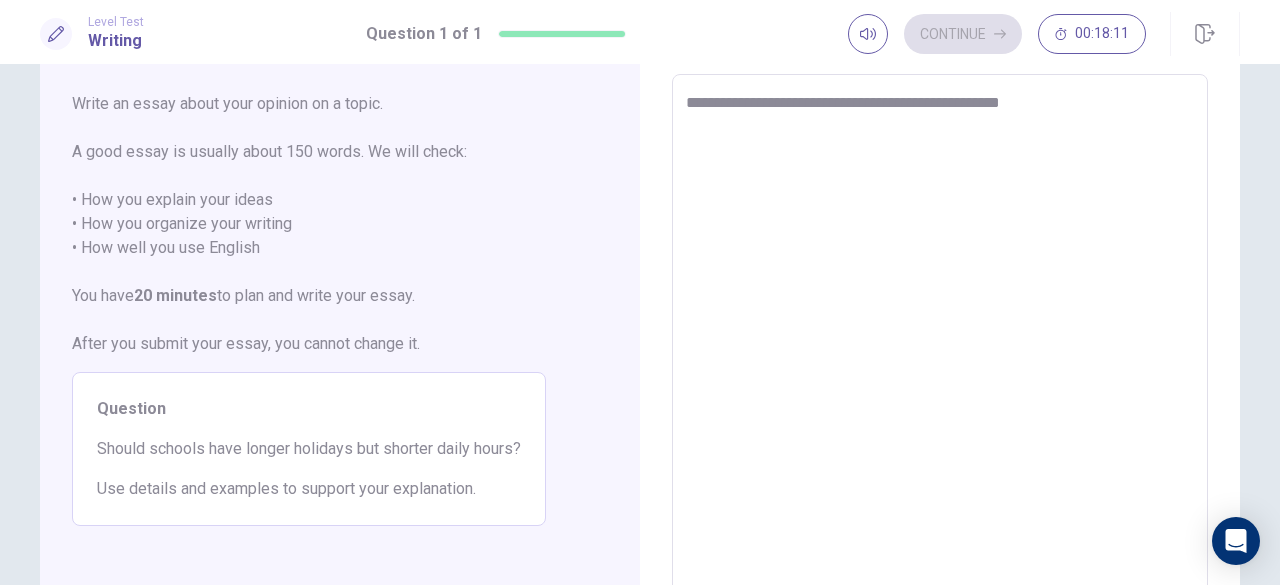 type on "**********" 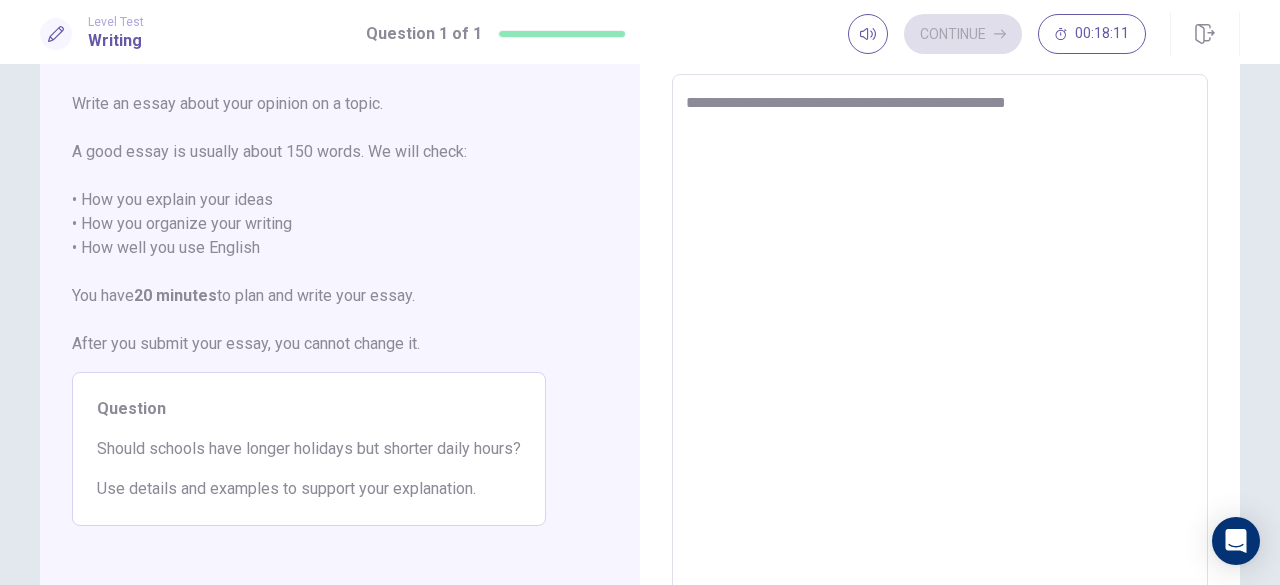 type on "*" 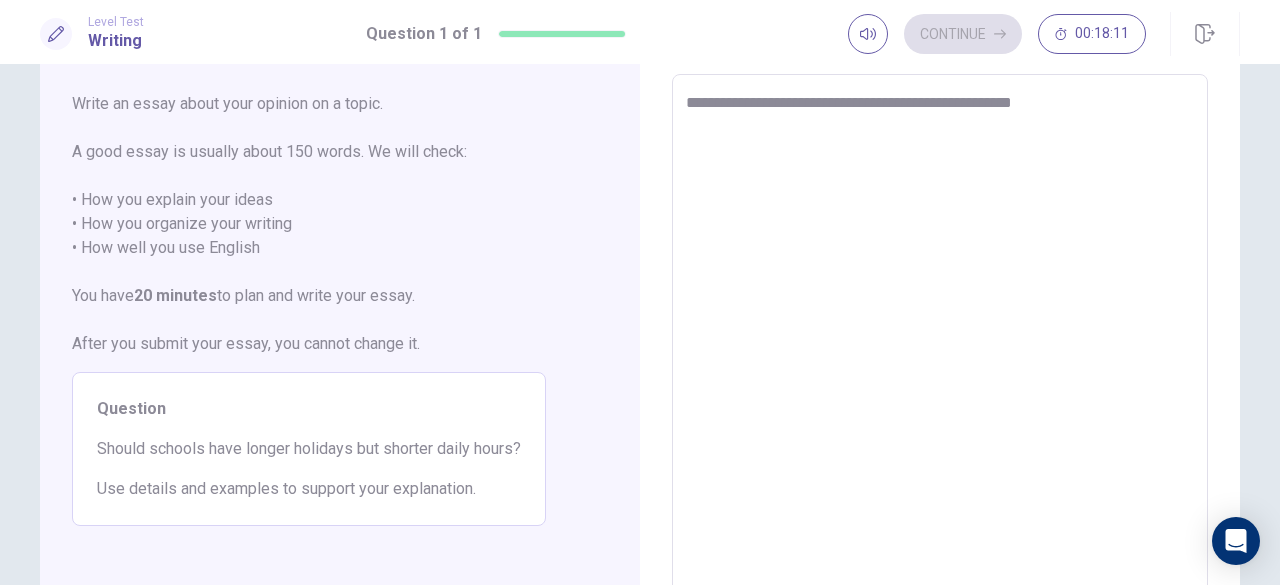 type on "*" 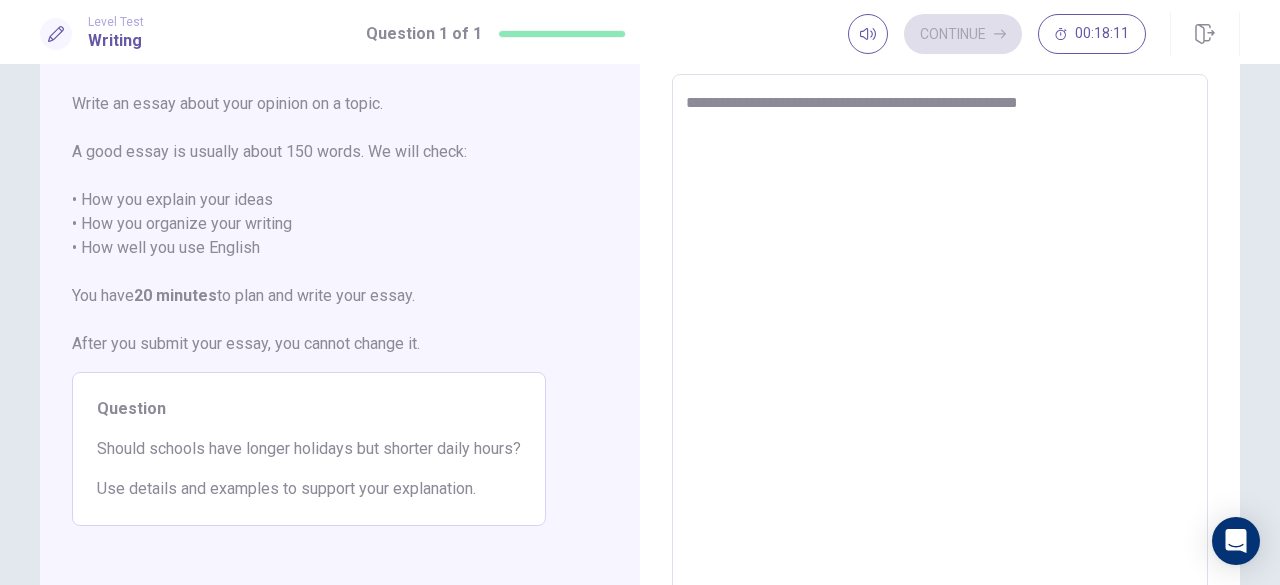 type on "*" 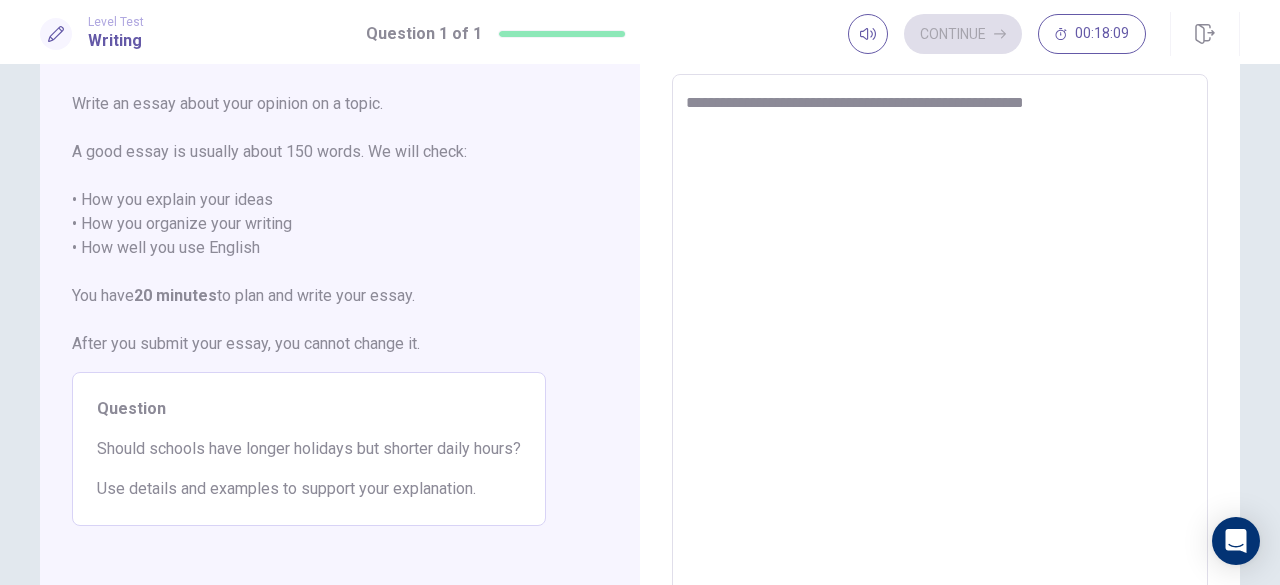 type on "*" 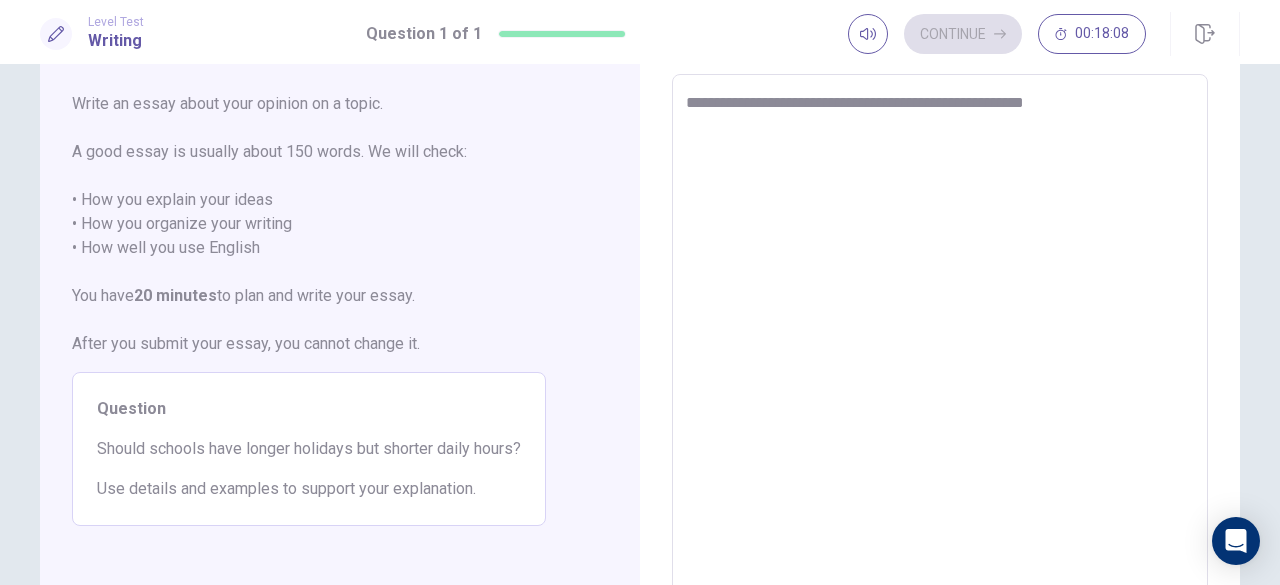 type on "**********" 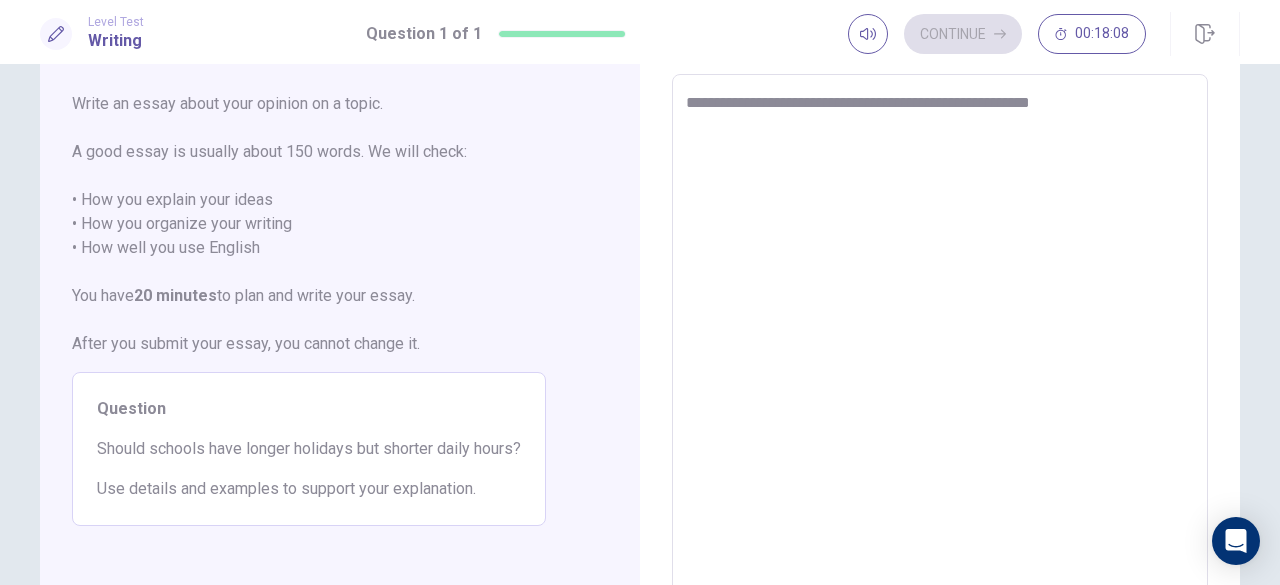type on "*" 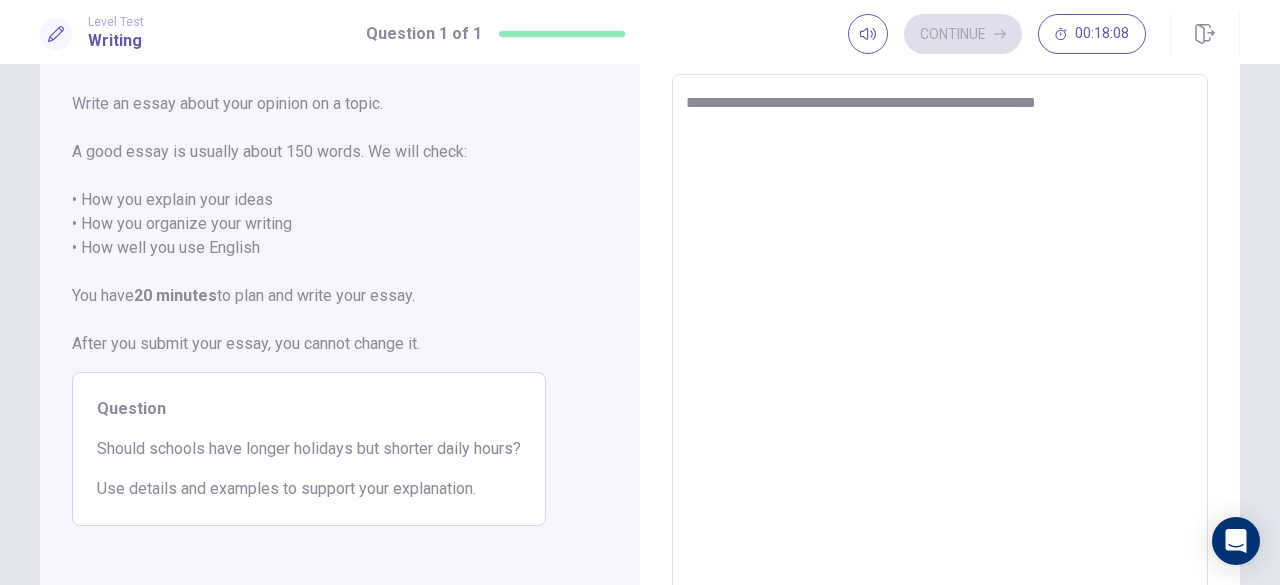 type on "*" 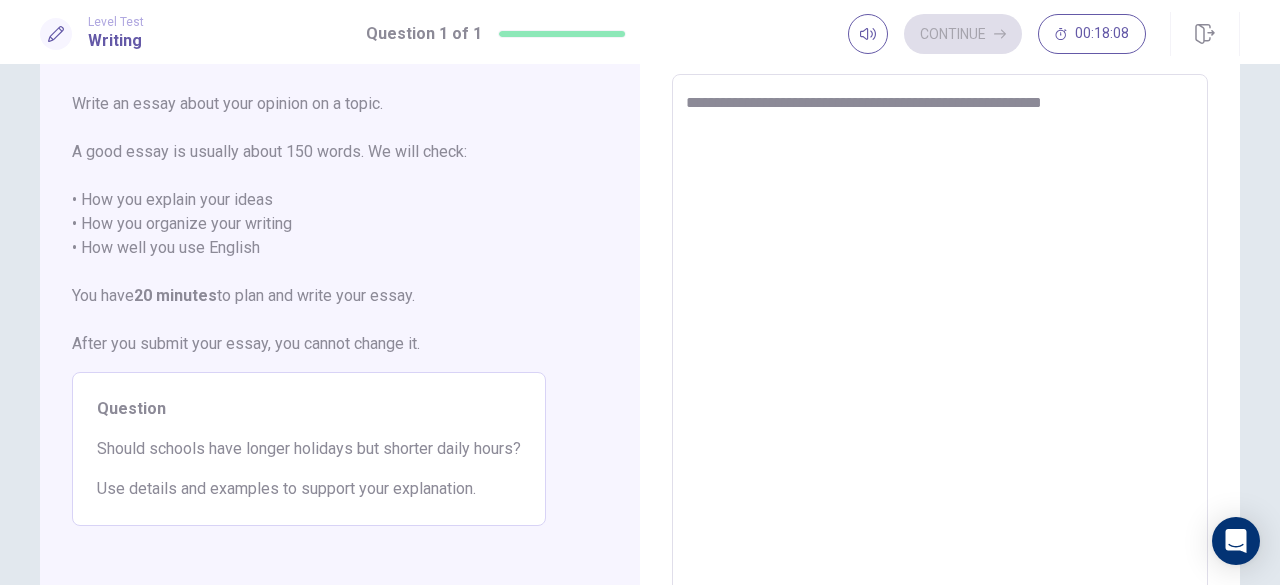 type on "*" 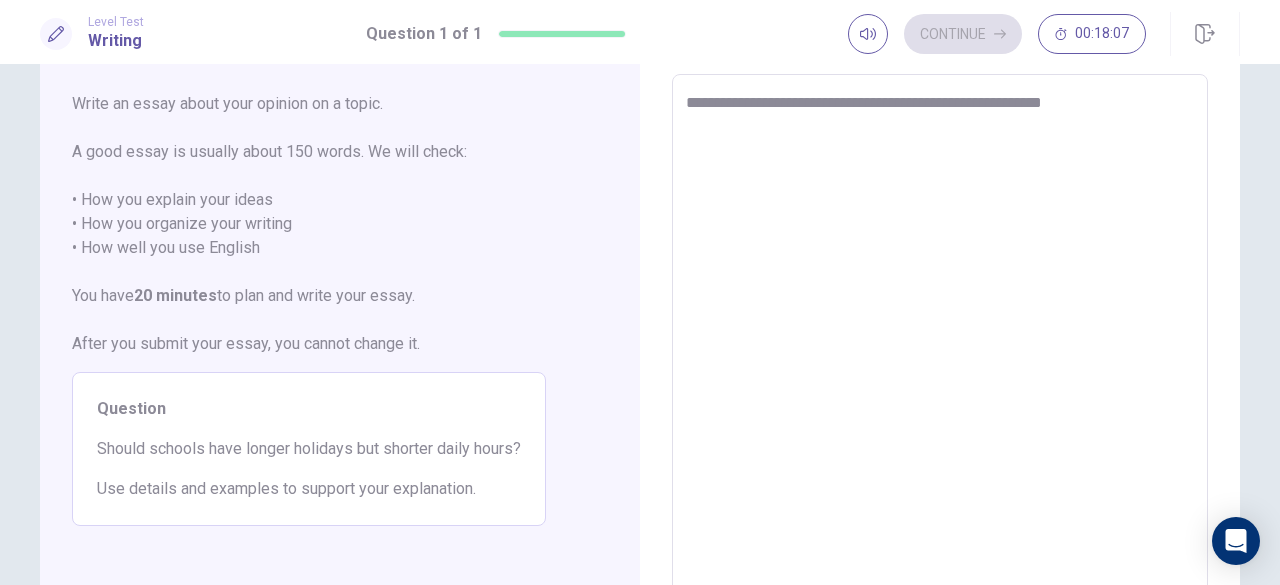 type on "**********" 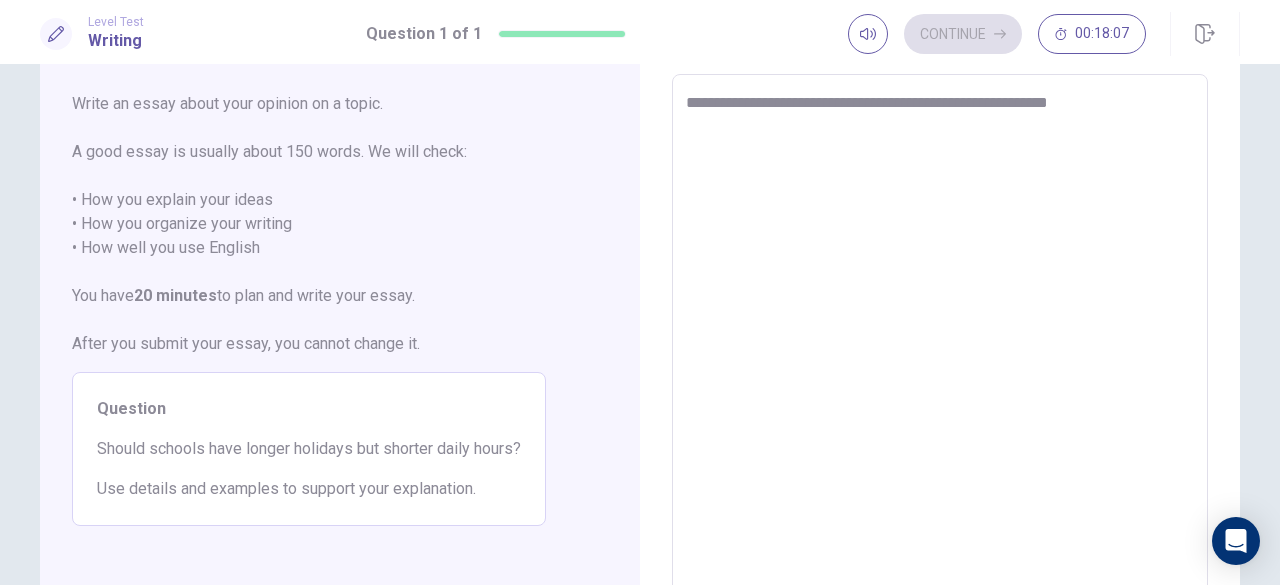 type on "*" 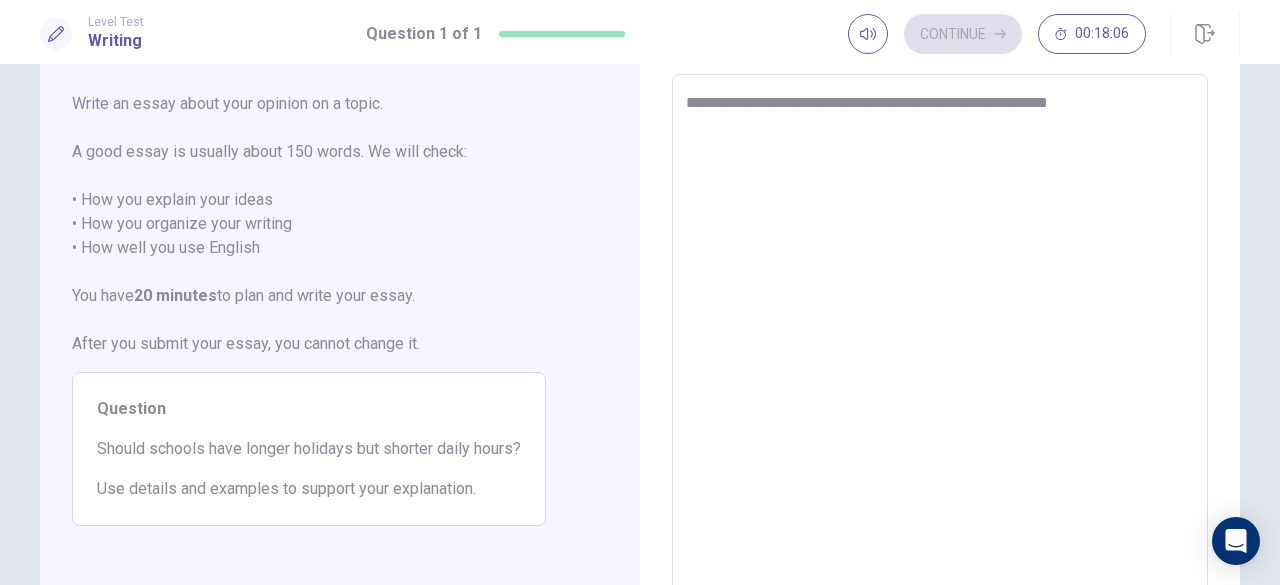 type on "**********" 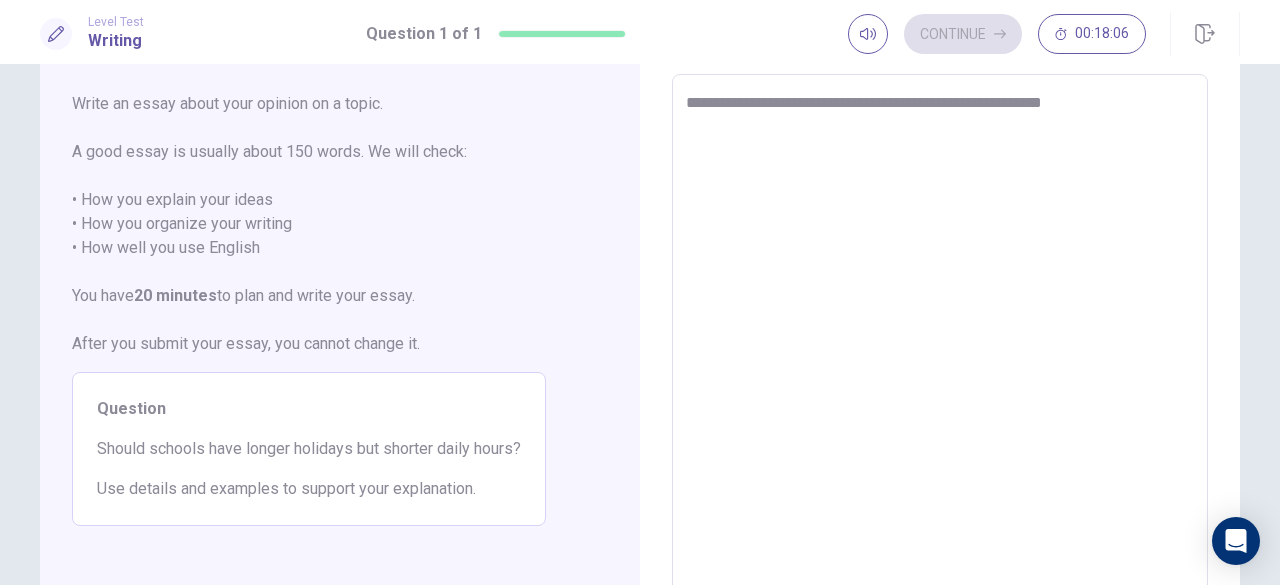 type on "*" 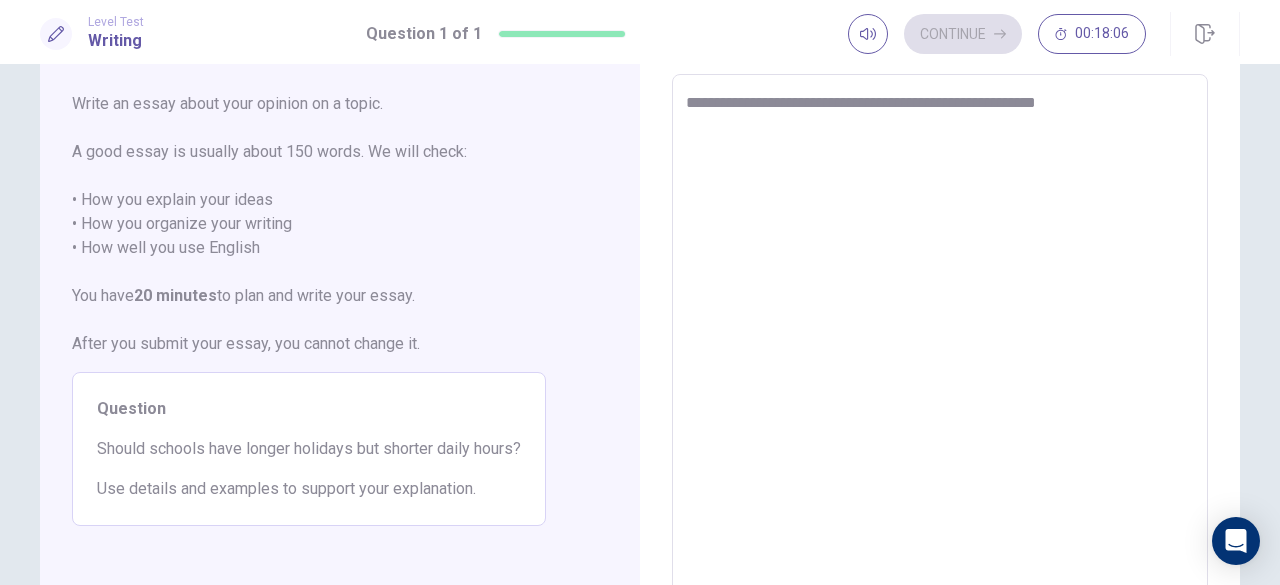 type on "*" 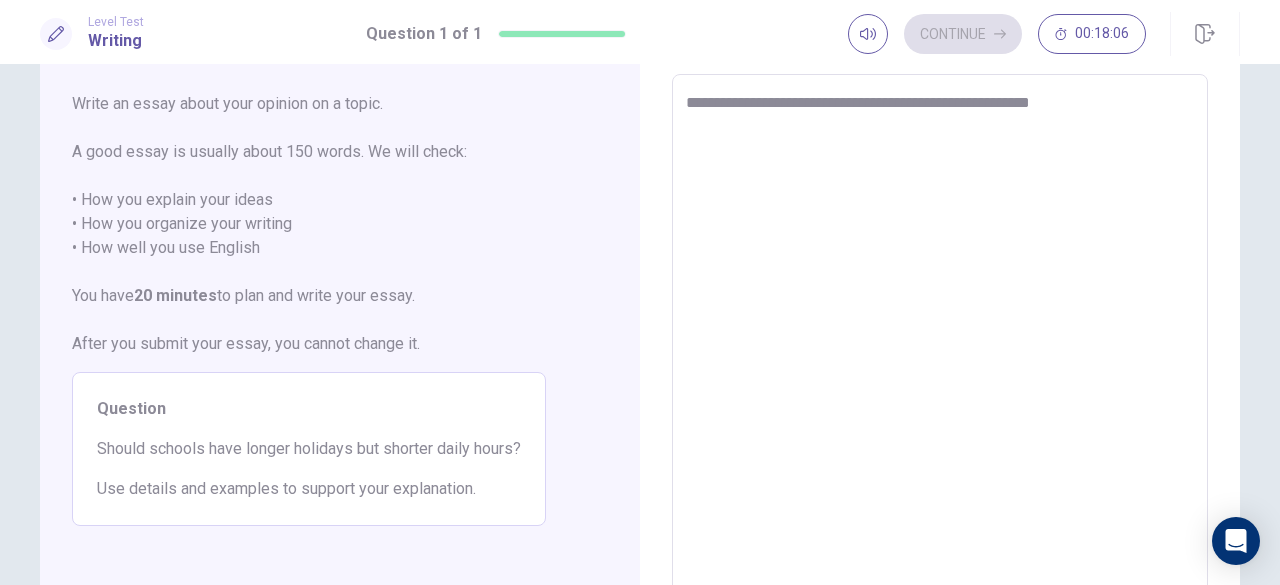 type on "*" 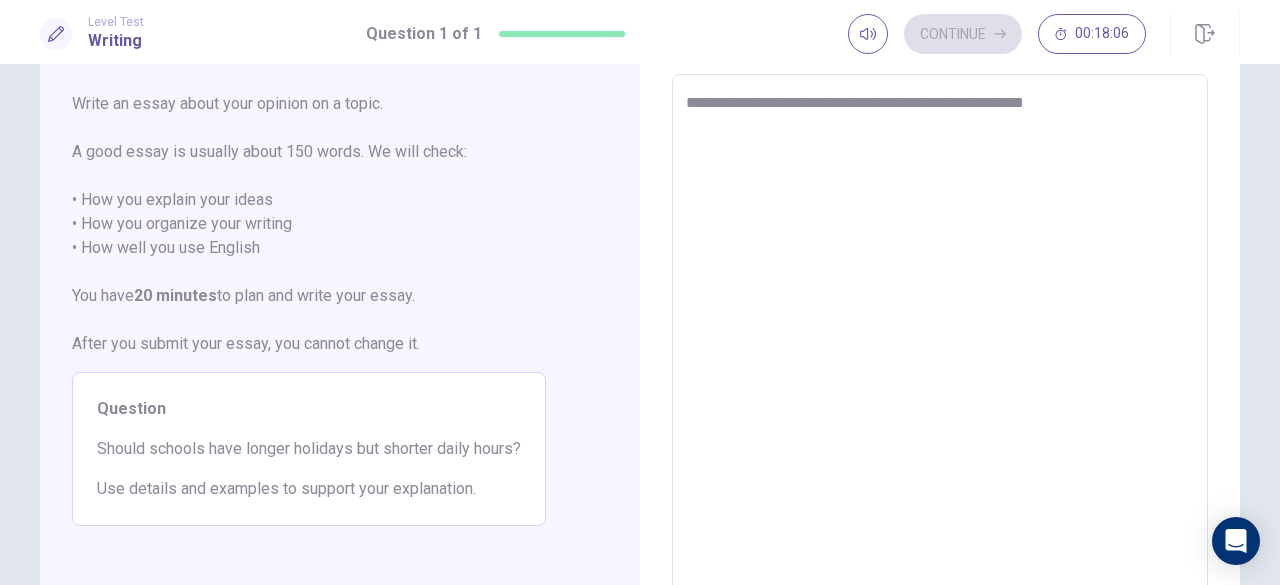 type on "*" 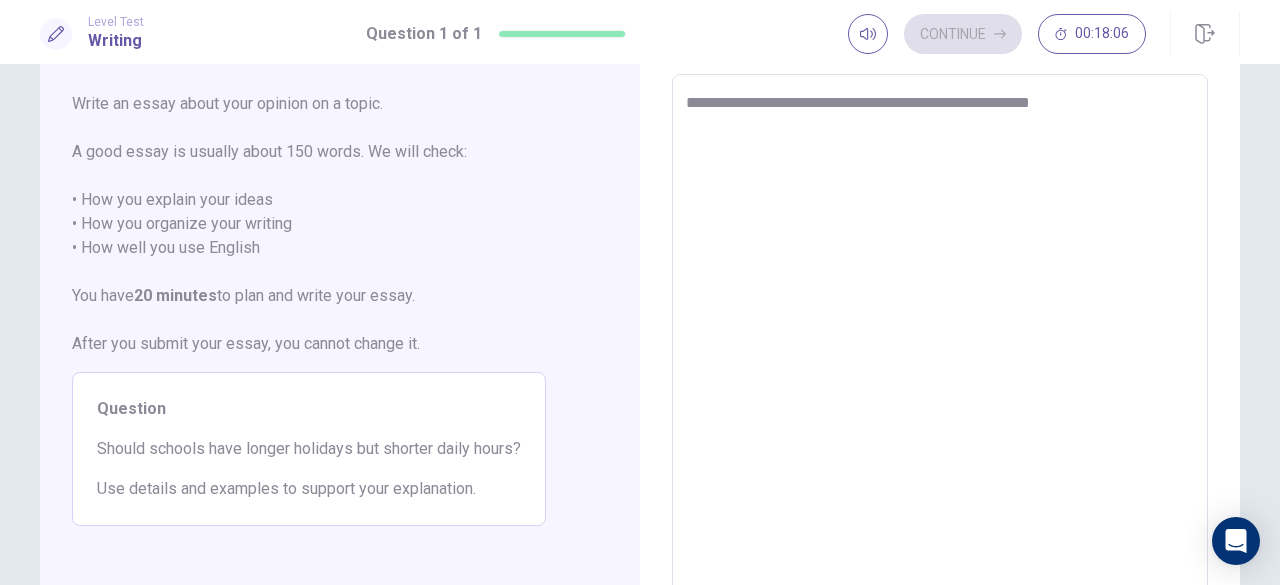 type on "*" 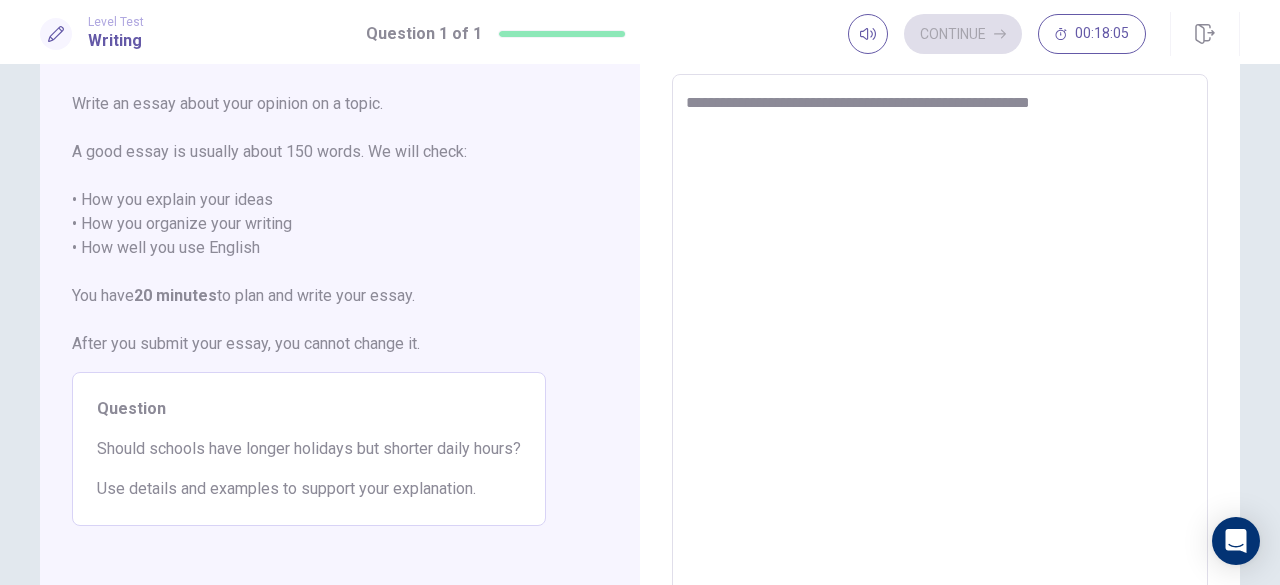 type on "**********" 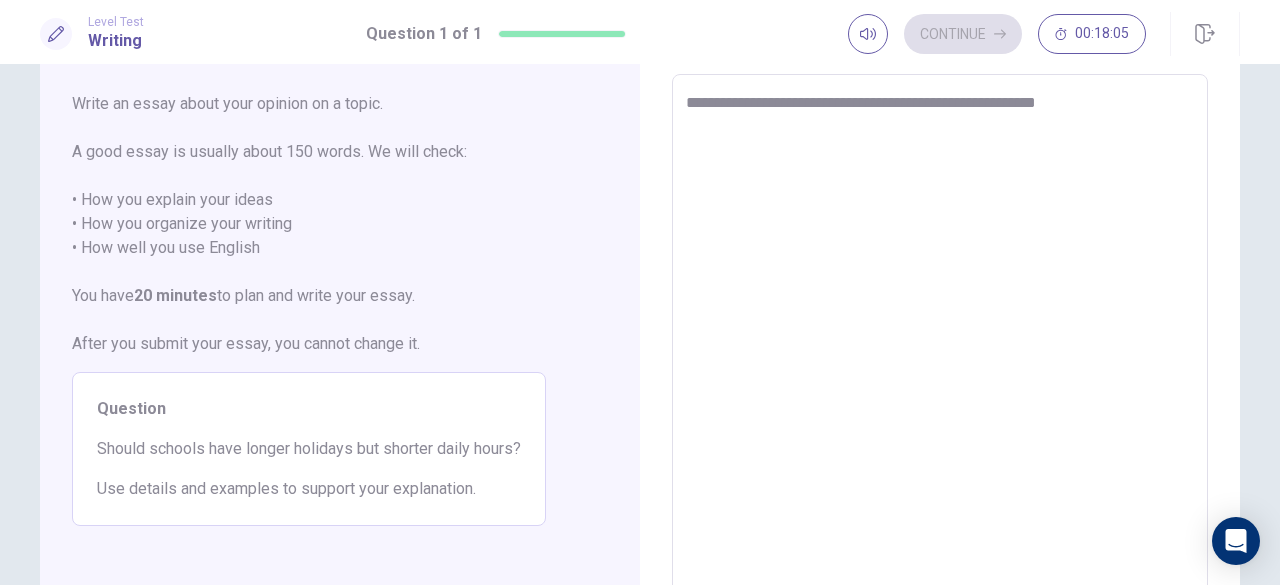 type on "*" 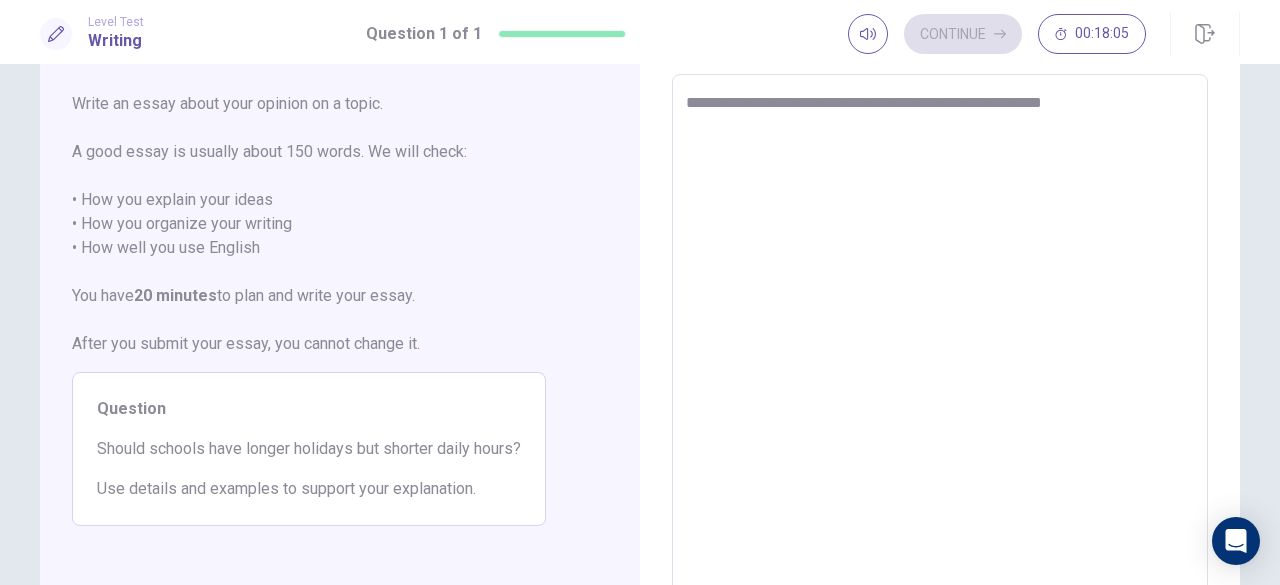 type on "*" 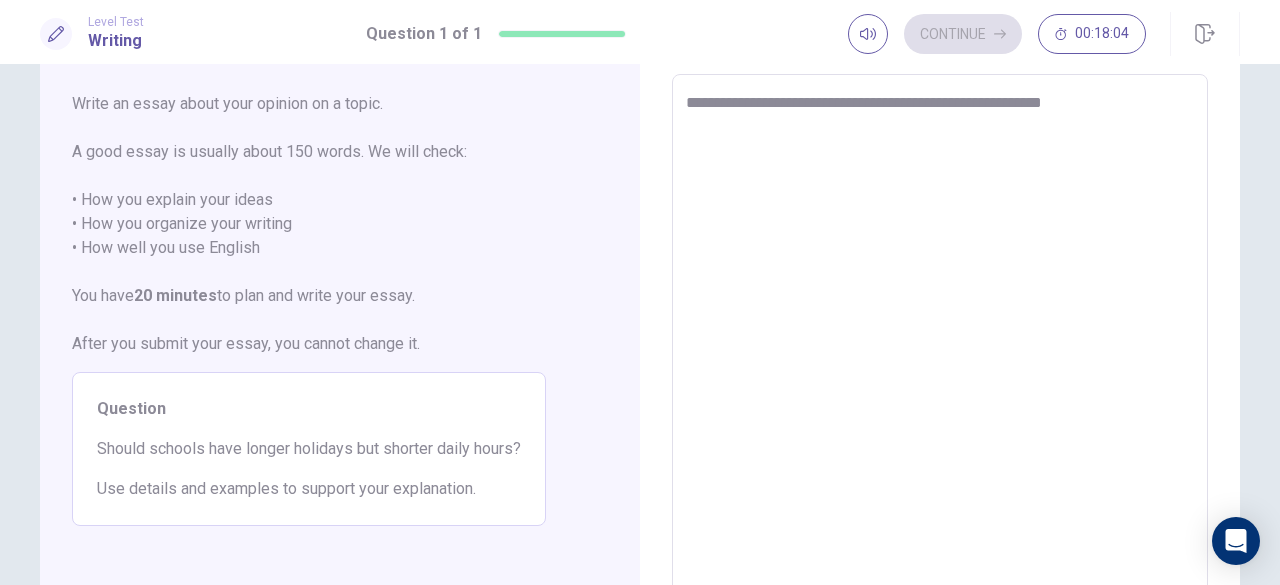 type on "**********" 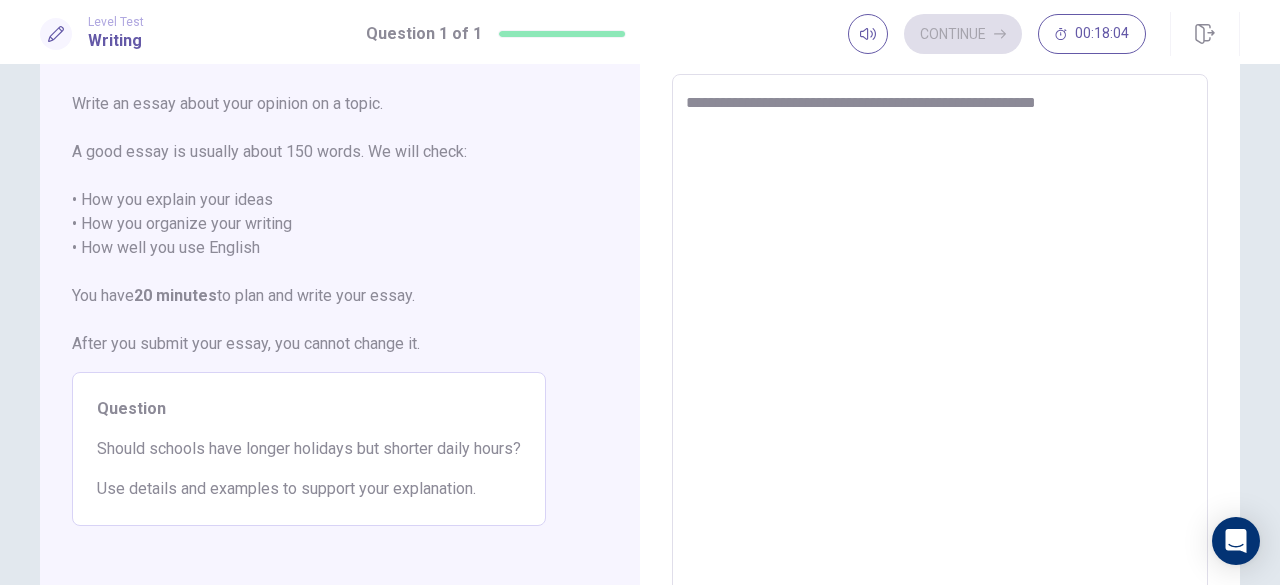type on "*" 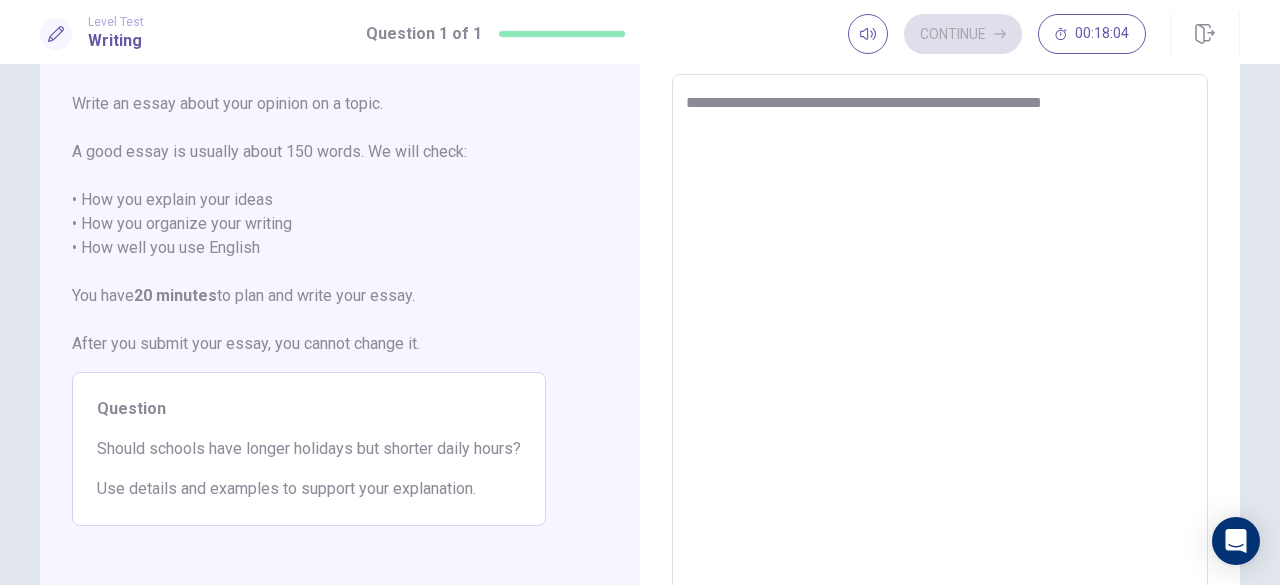 type on "*" 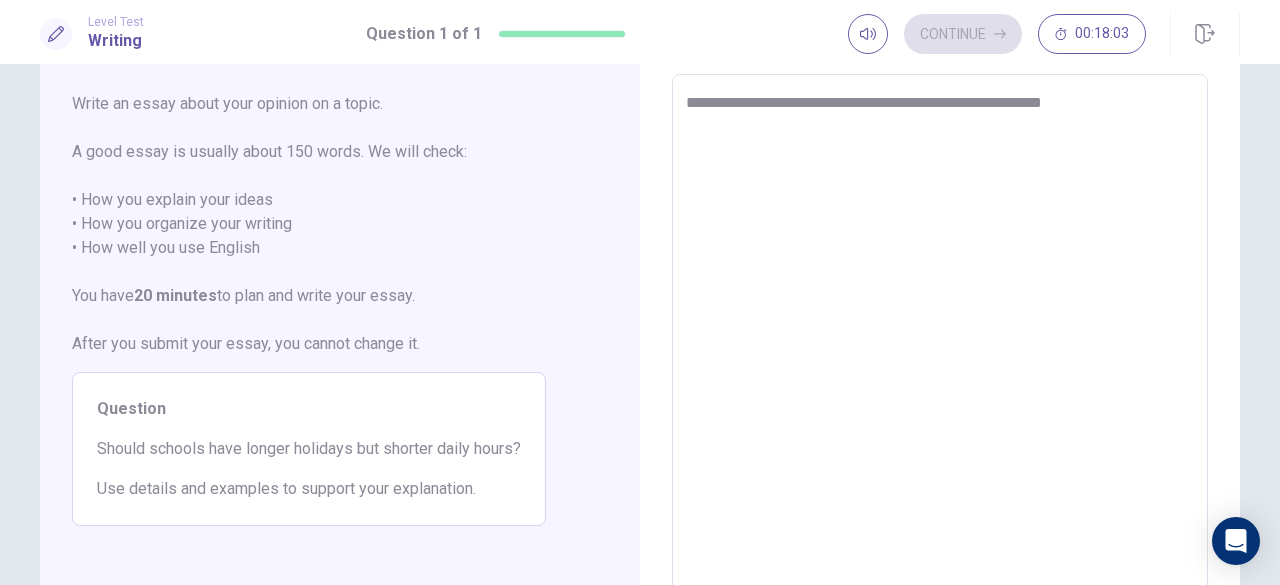 type on "**********" 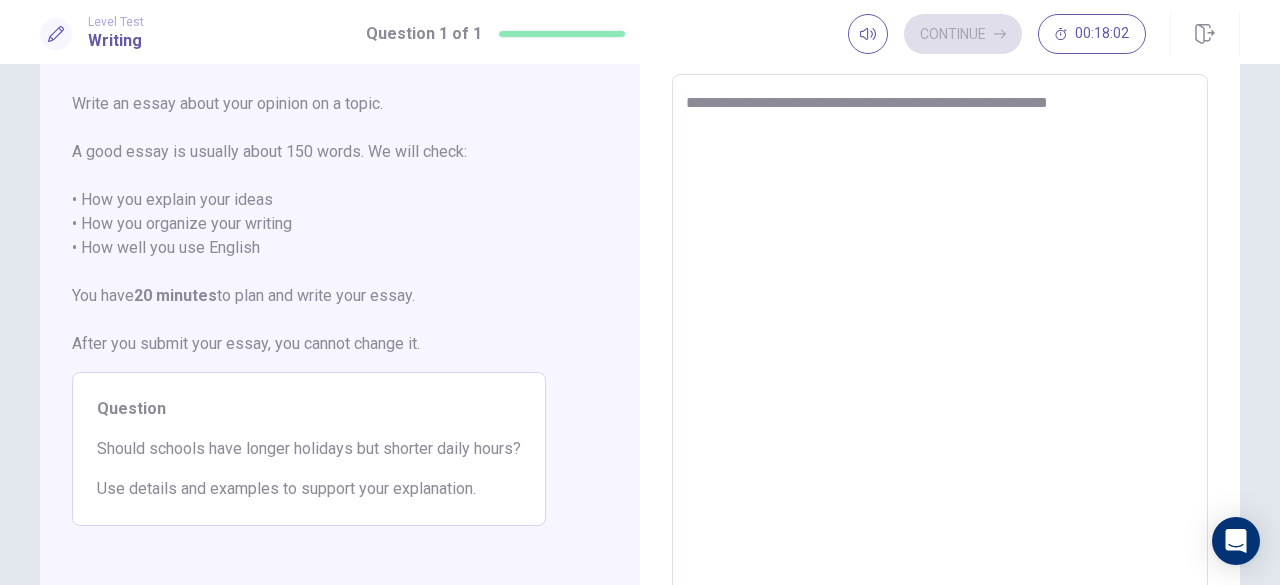 type on "*" 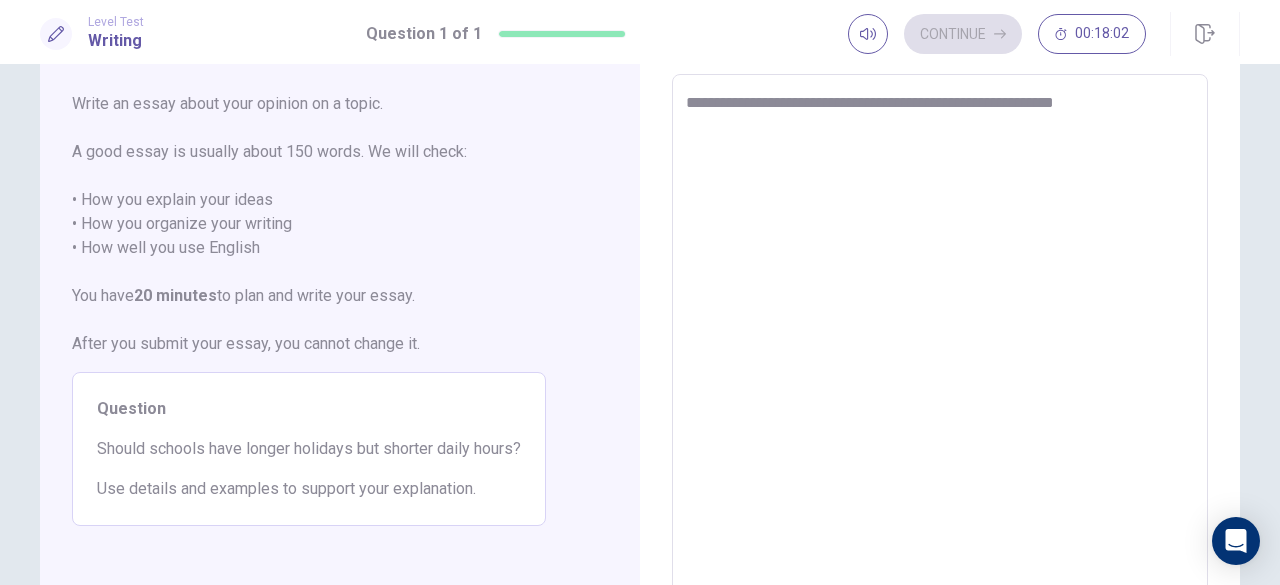 type on "*" 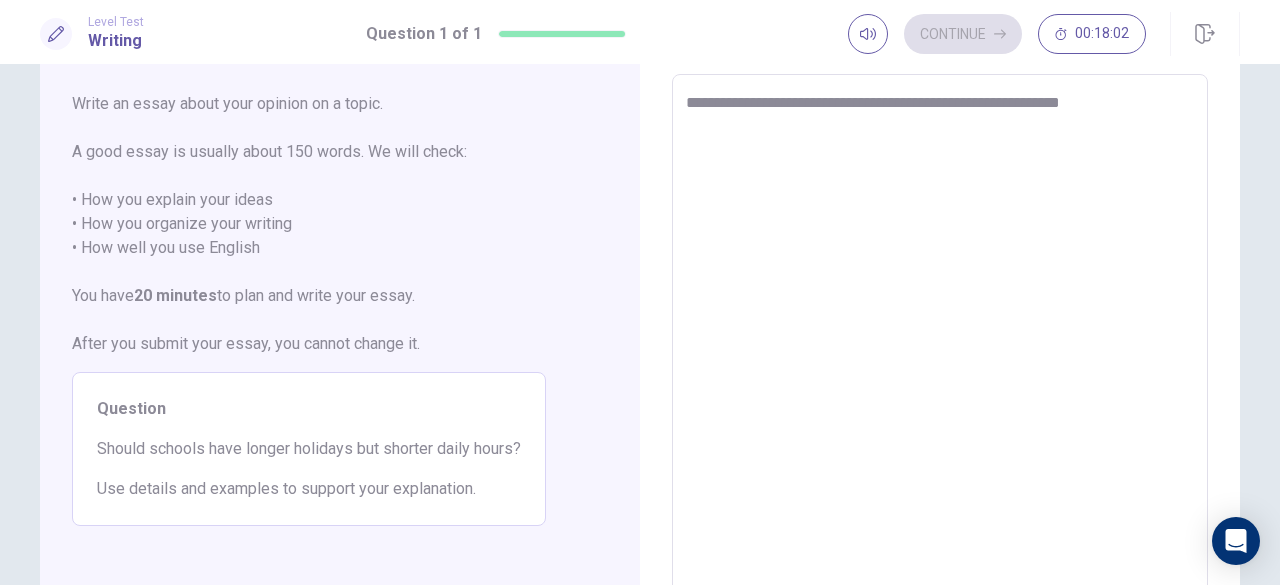 type on "*" 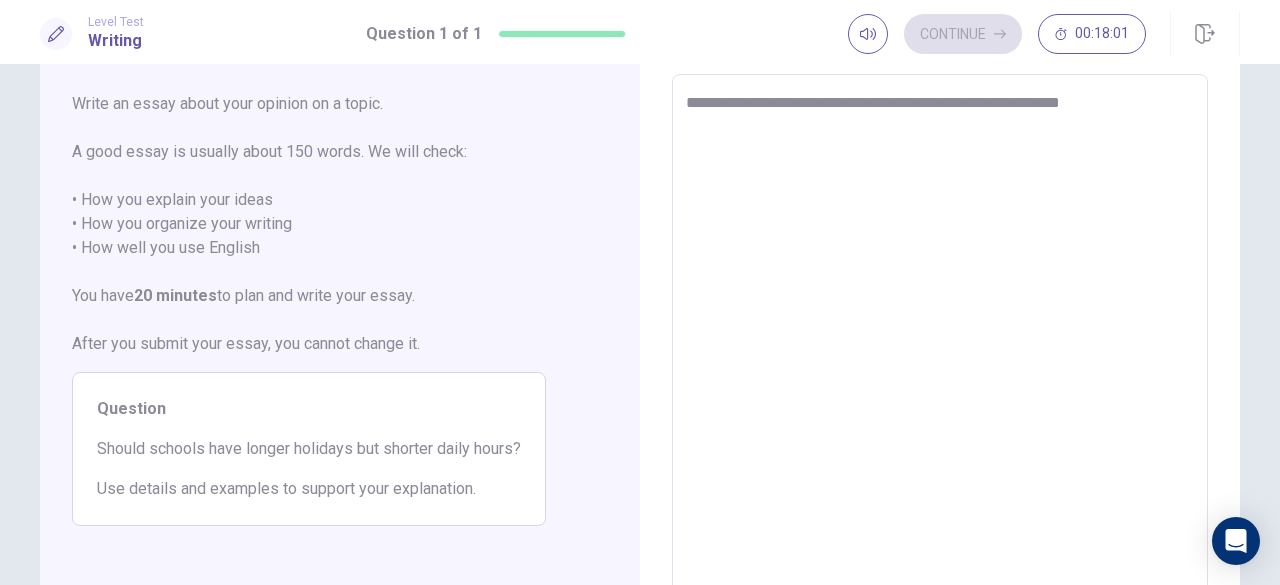 type on "**********" 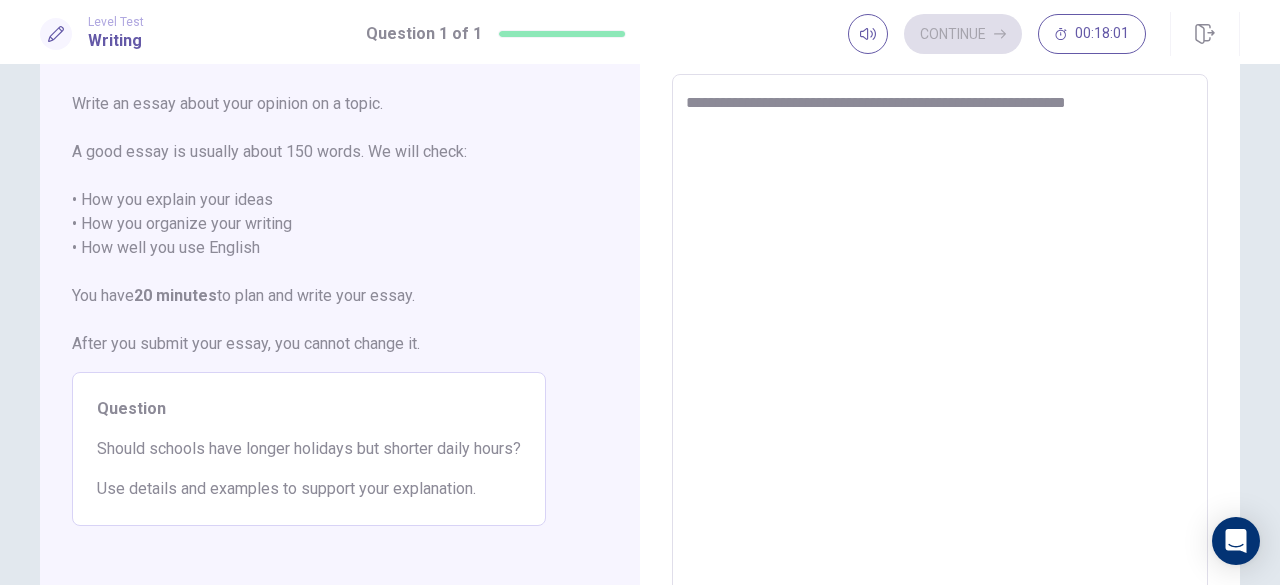 type on "*" 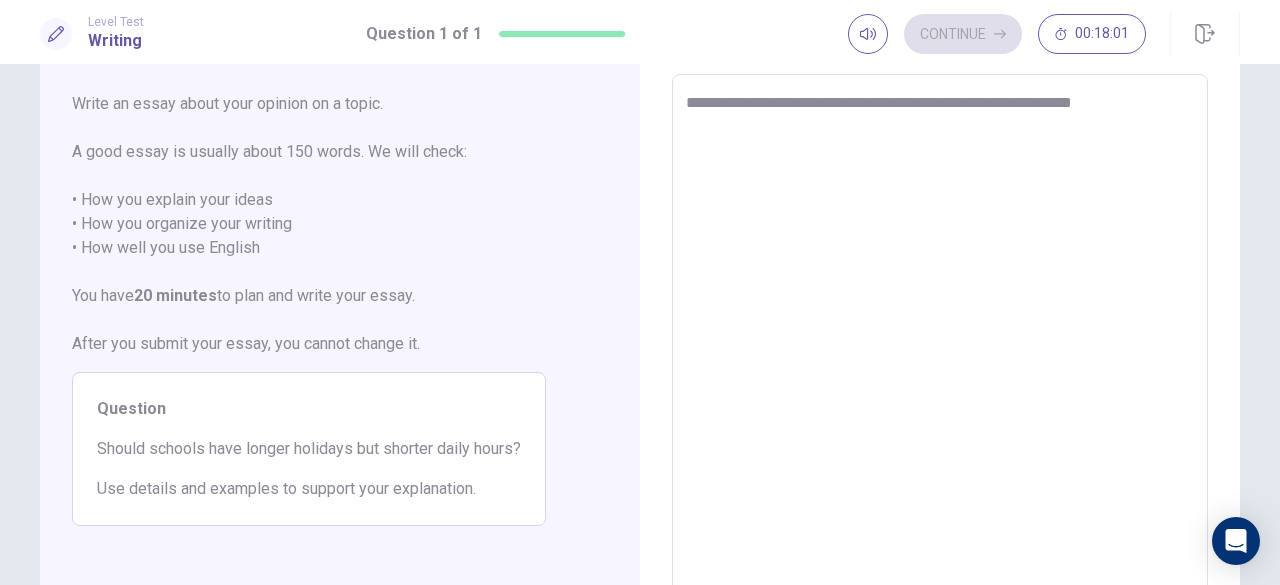 type on "*" 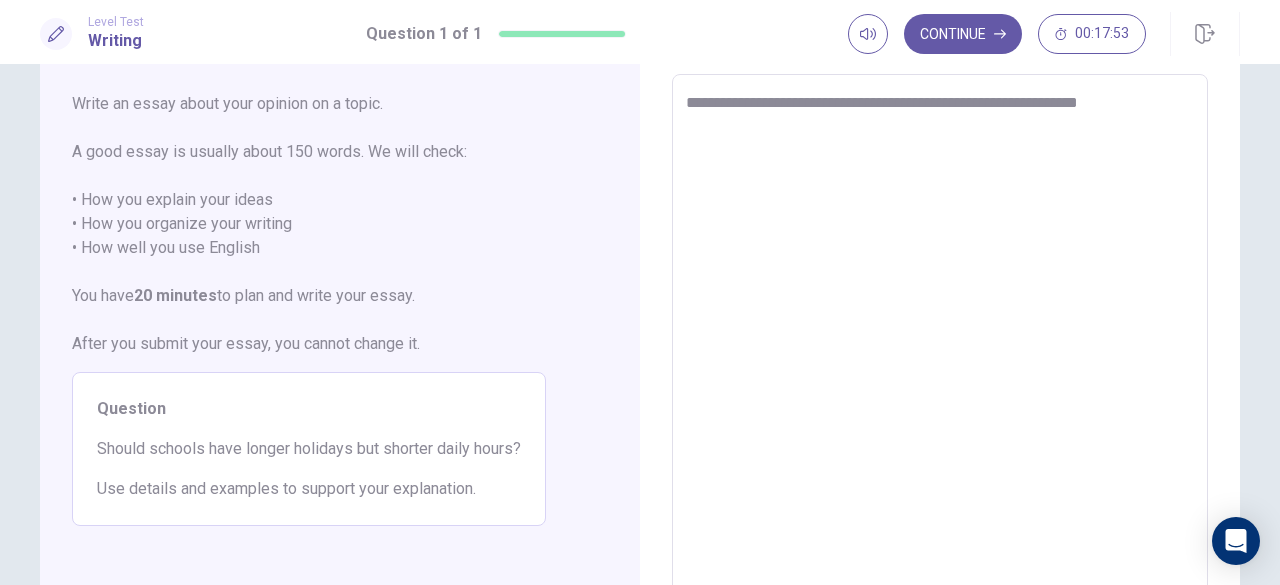 click on "**********" at bounding box center [940, 351] 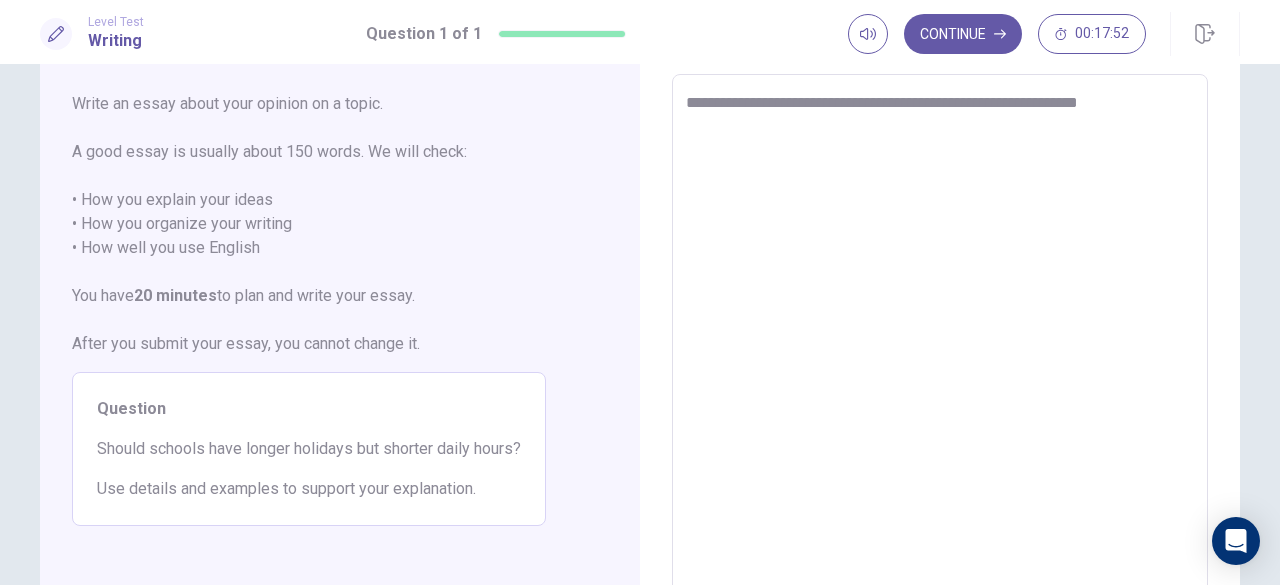 type on "**********" 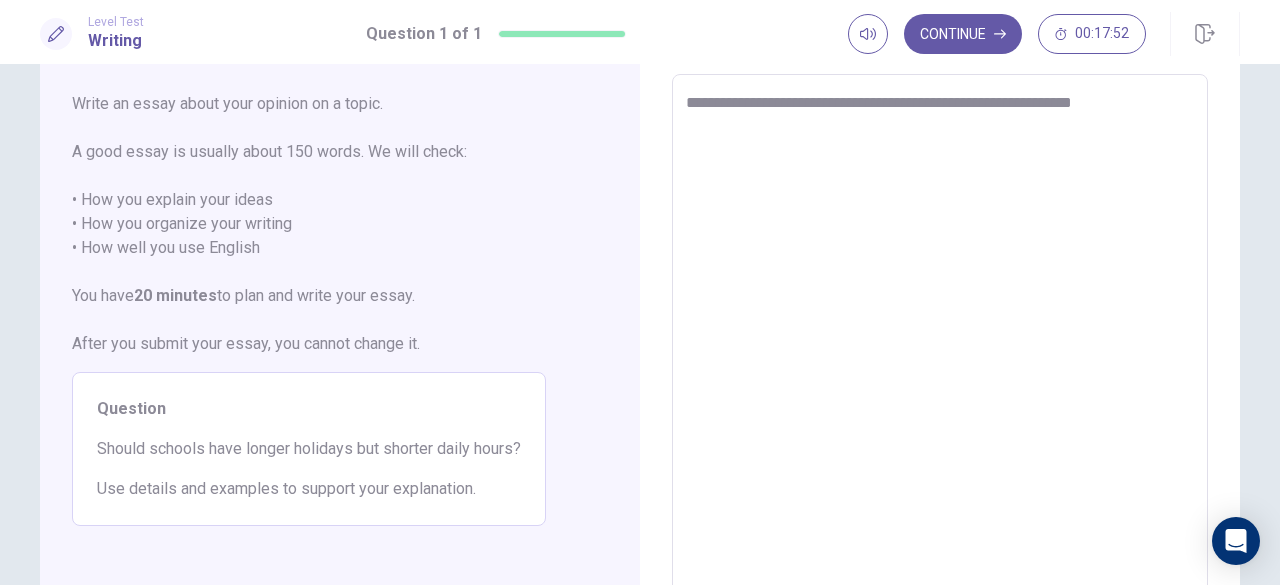type on "*" 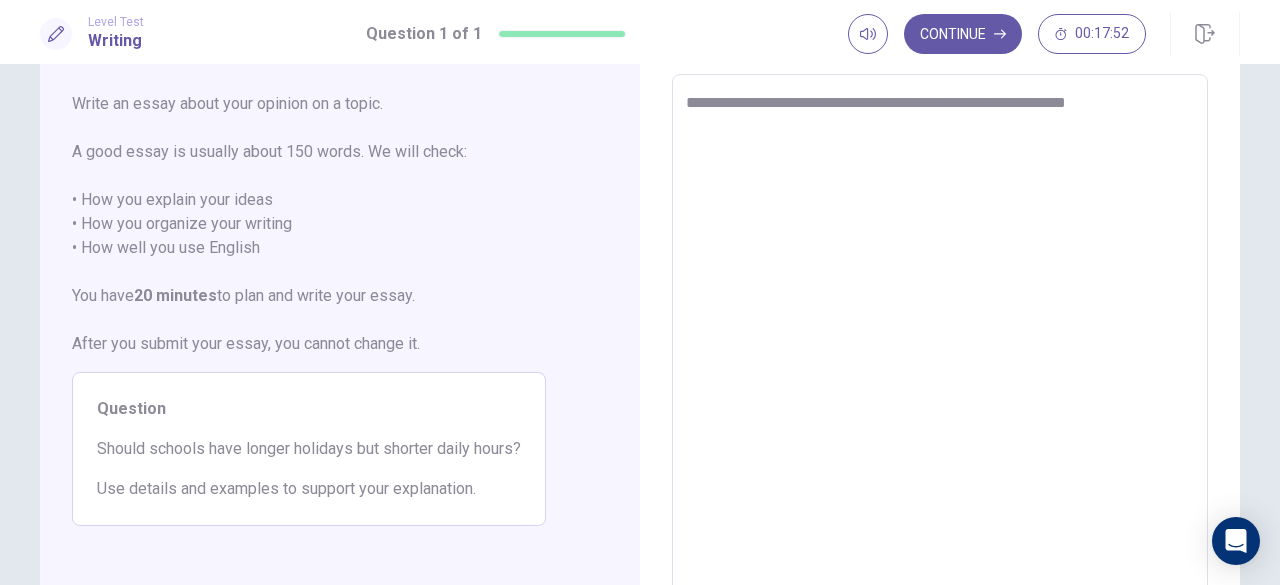 type on "*" 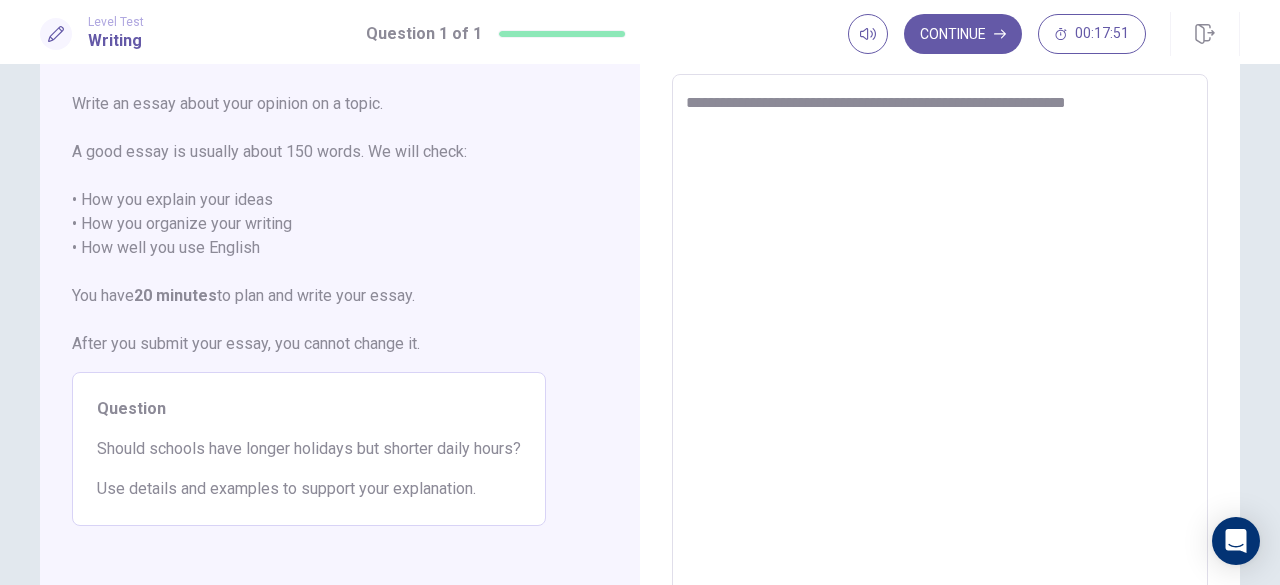 type on "**********" 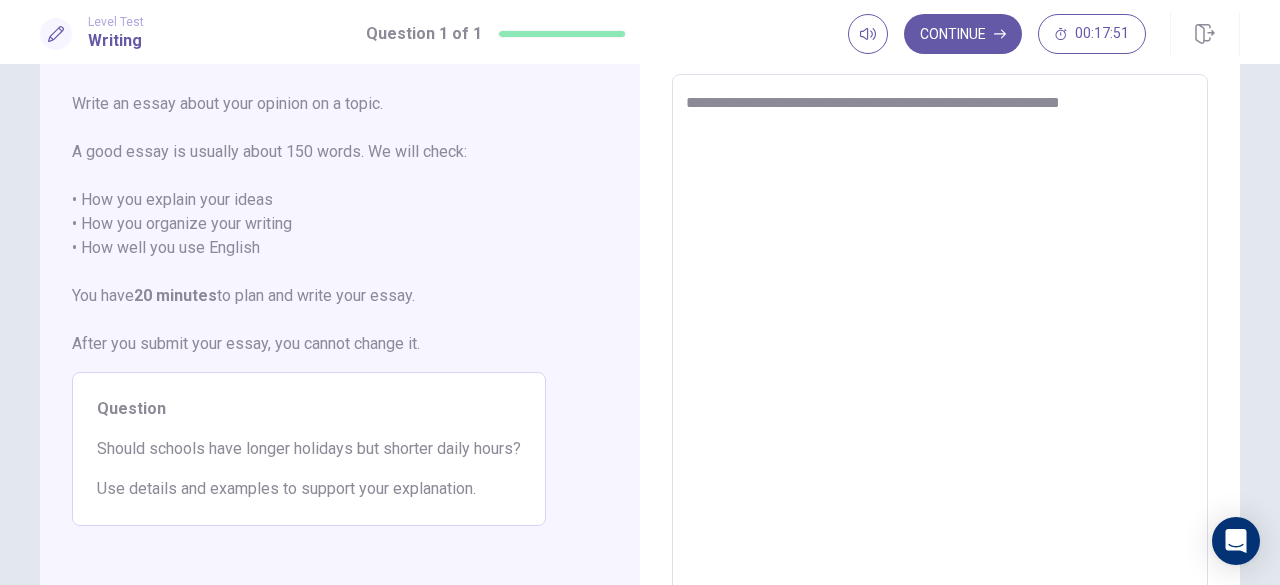 type on "*" 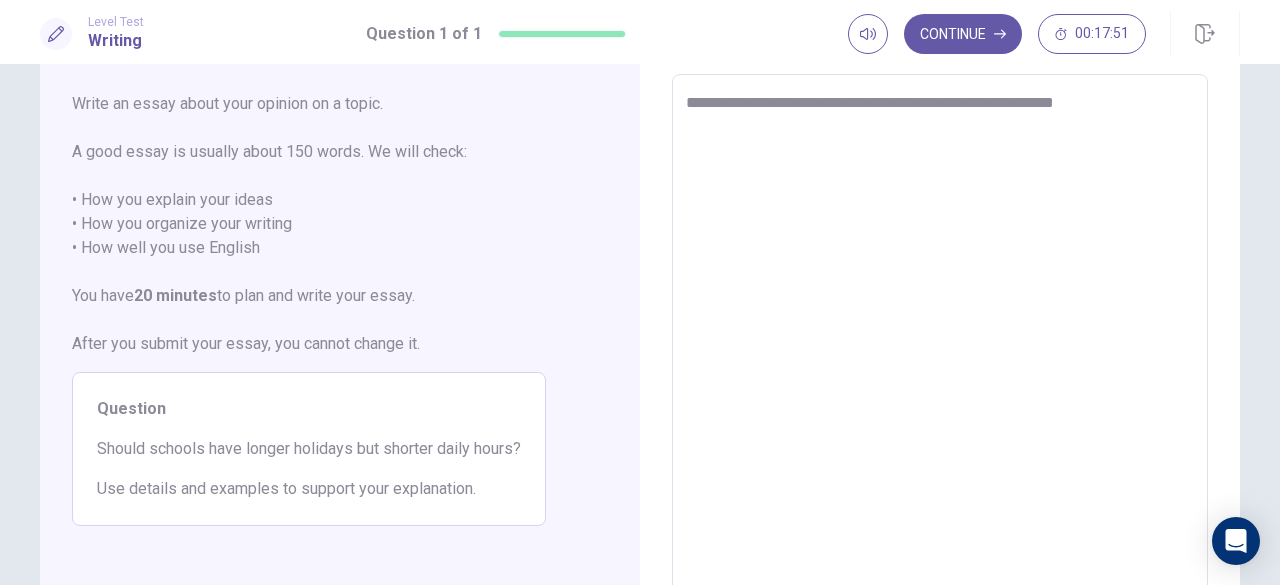 type on "*" 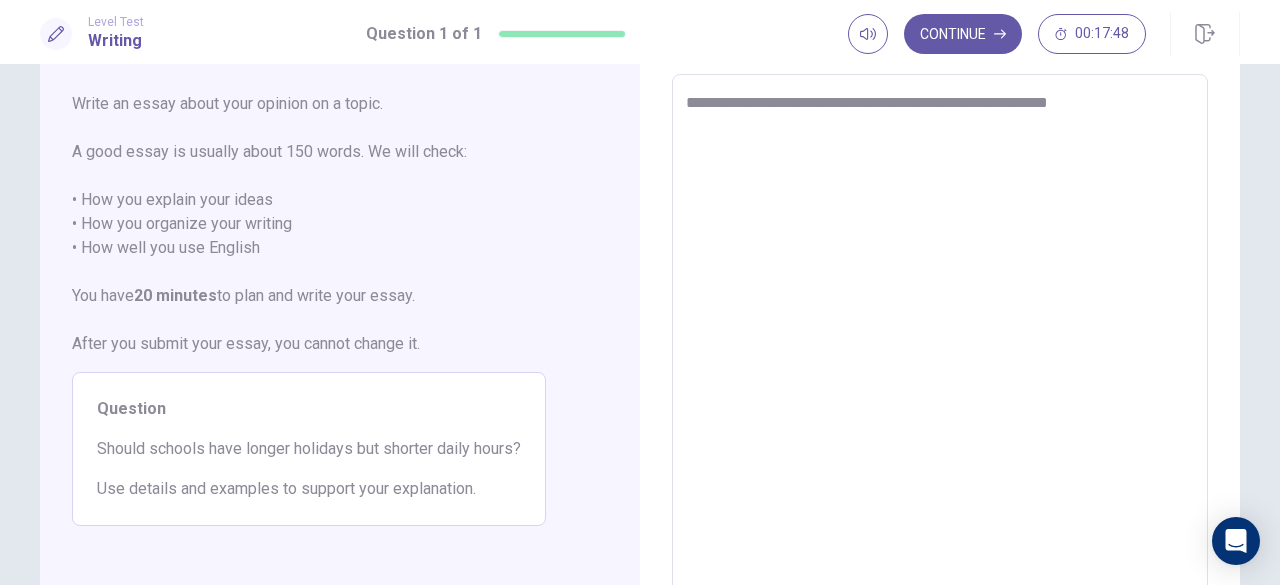 click on "**********" at bounding box center [940, 351] 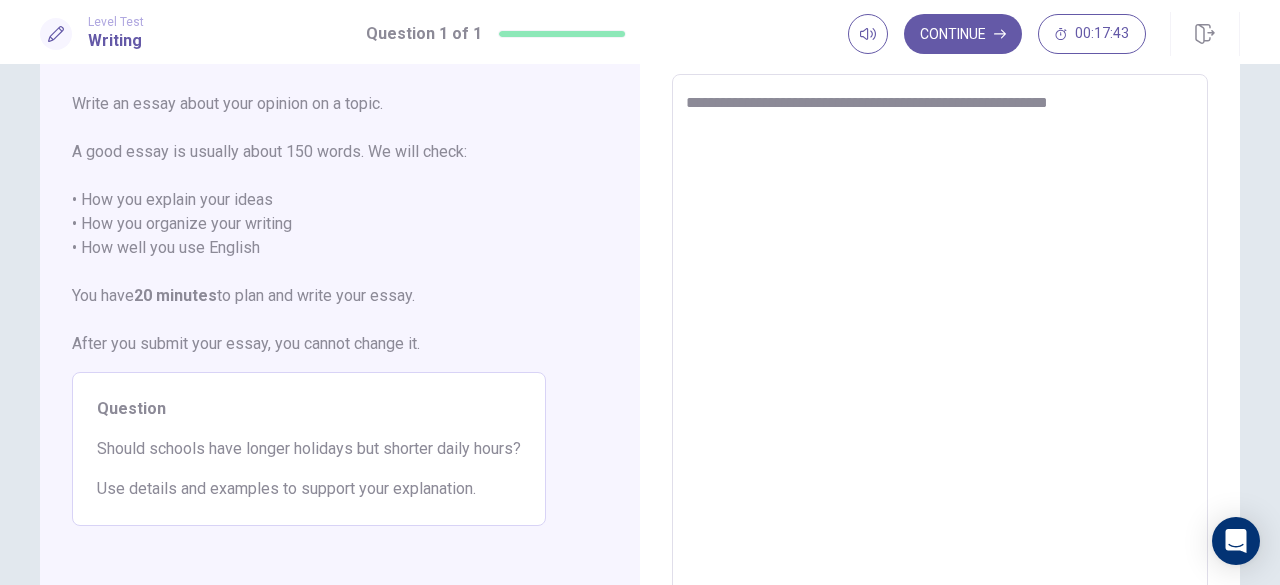 type on "*" 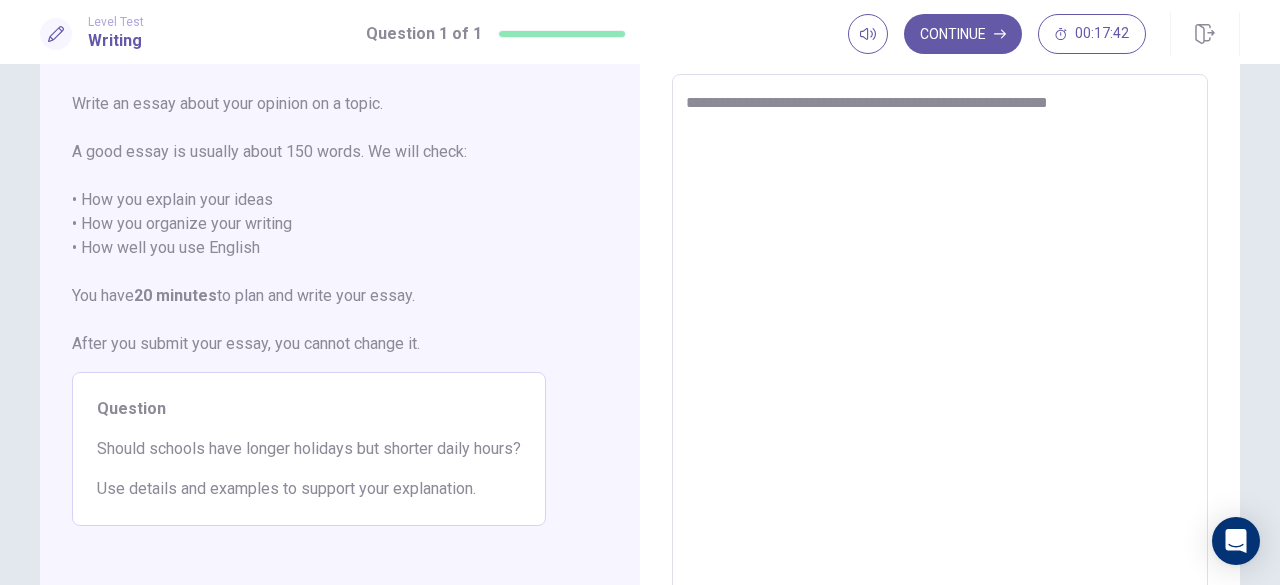 type on "**********" 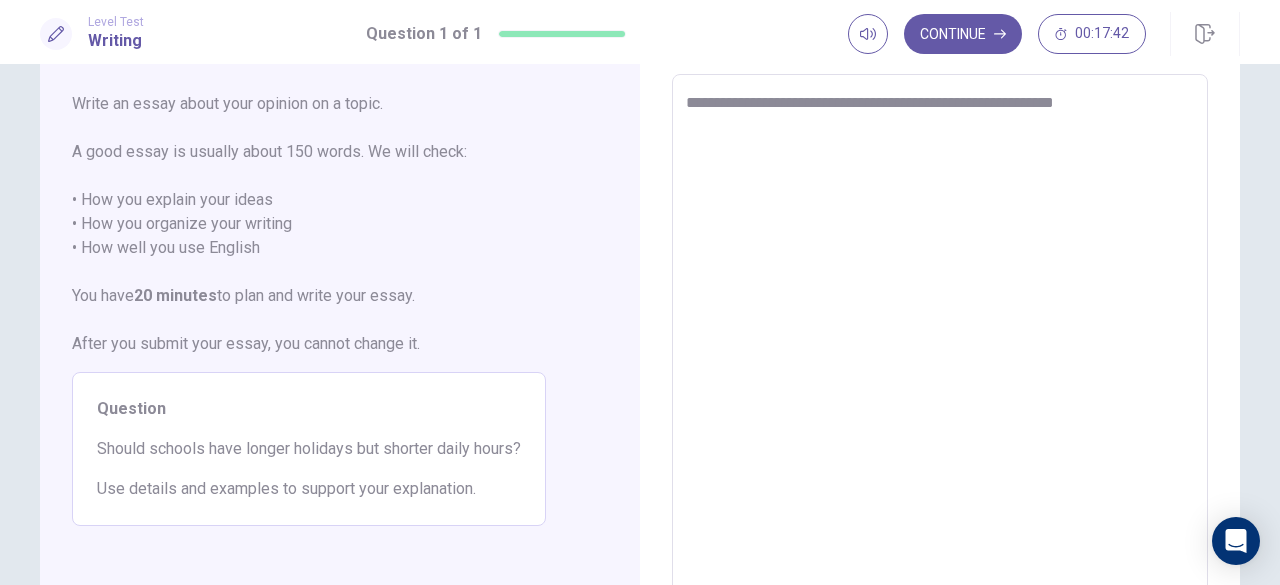 type on "*" 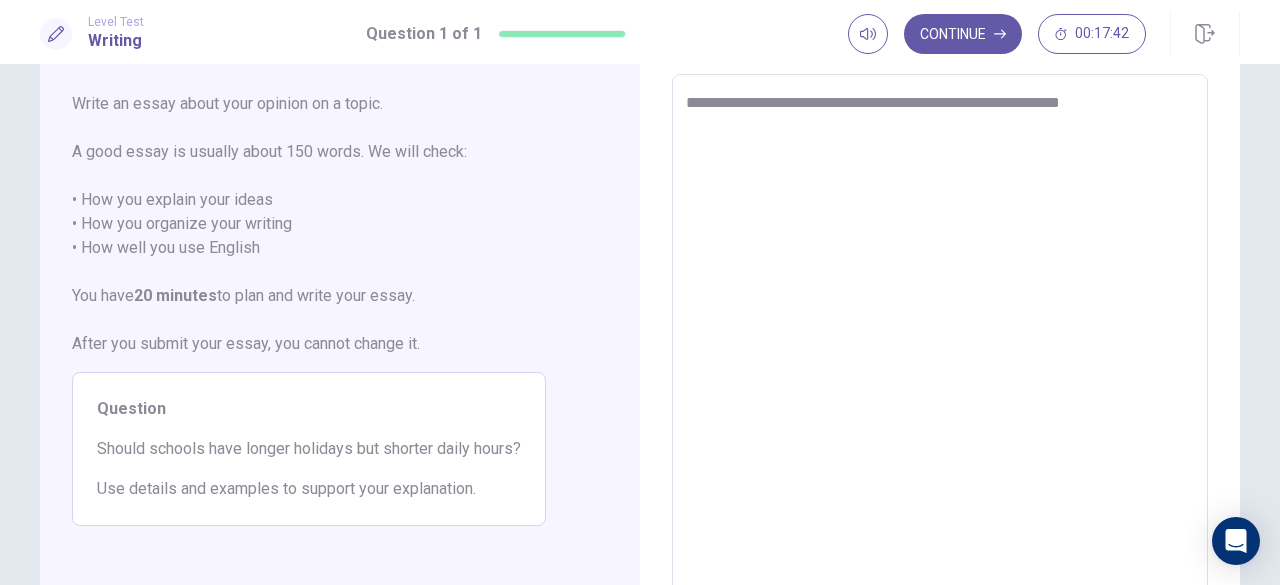 type on "*" 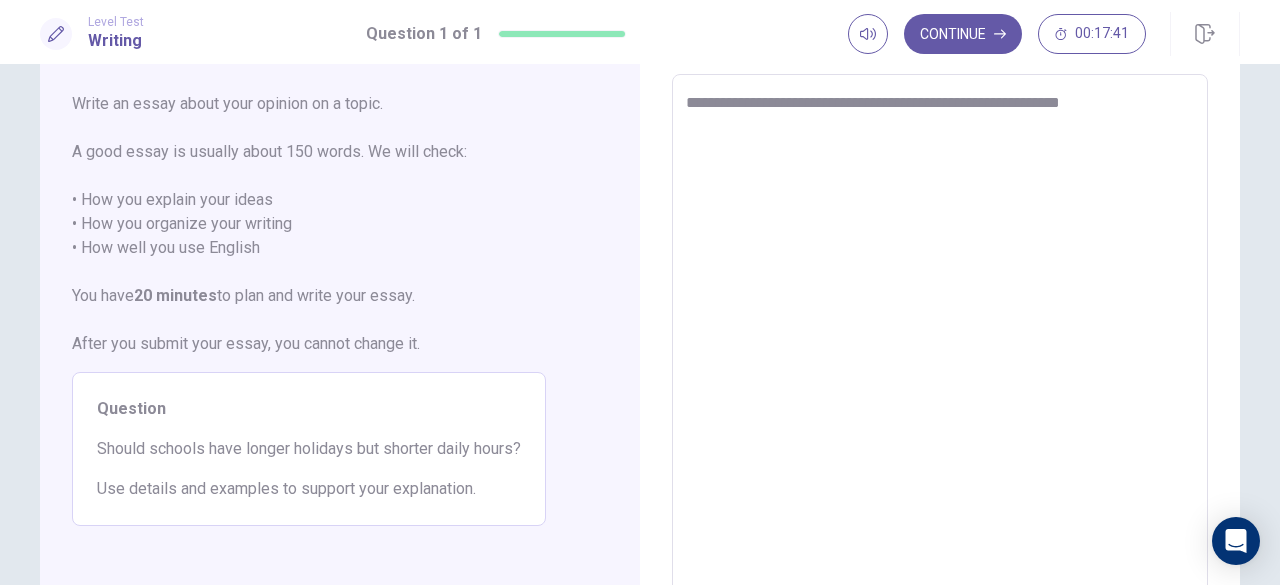 type on "**********" 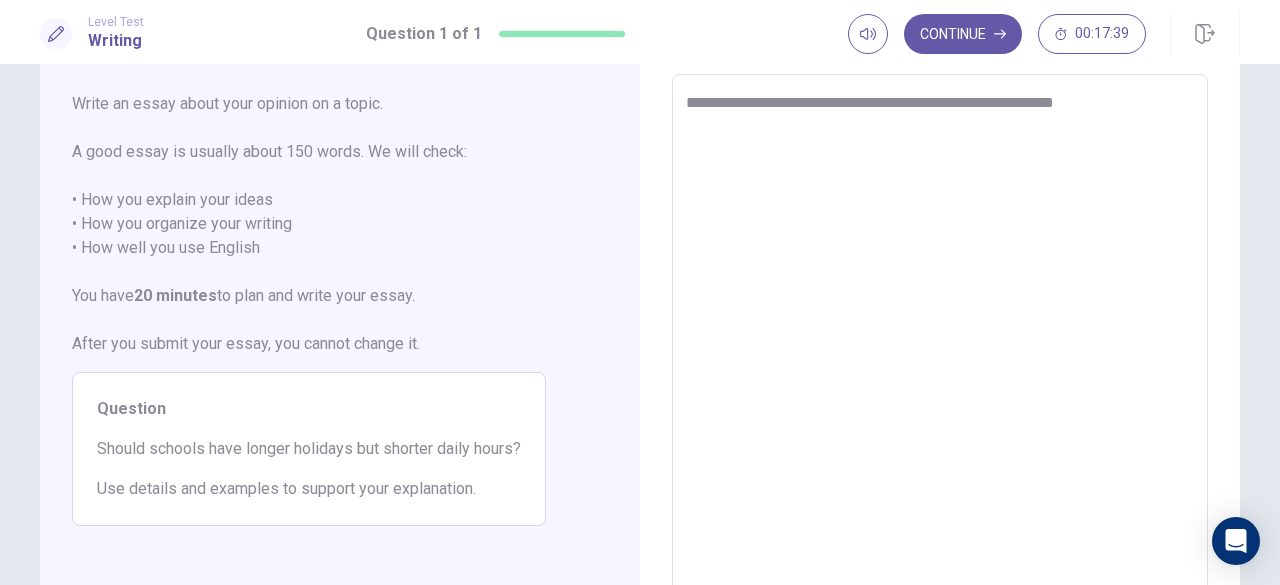 type on "*" 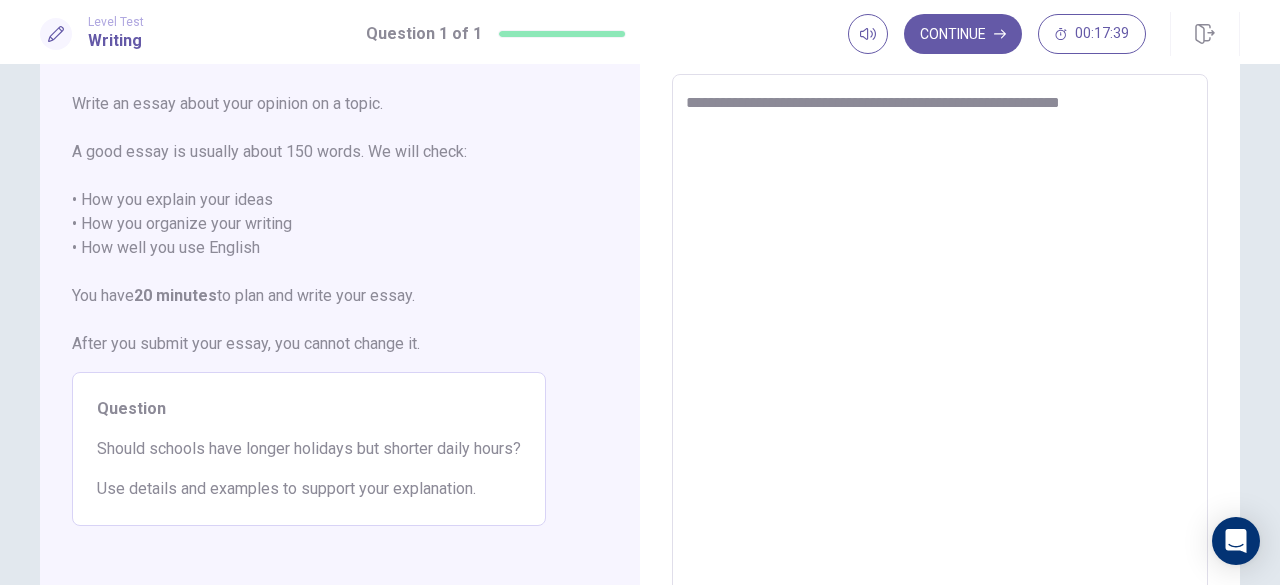 type on "*" 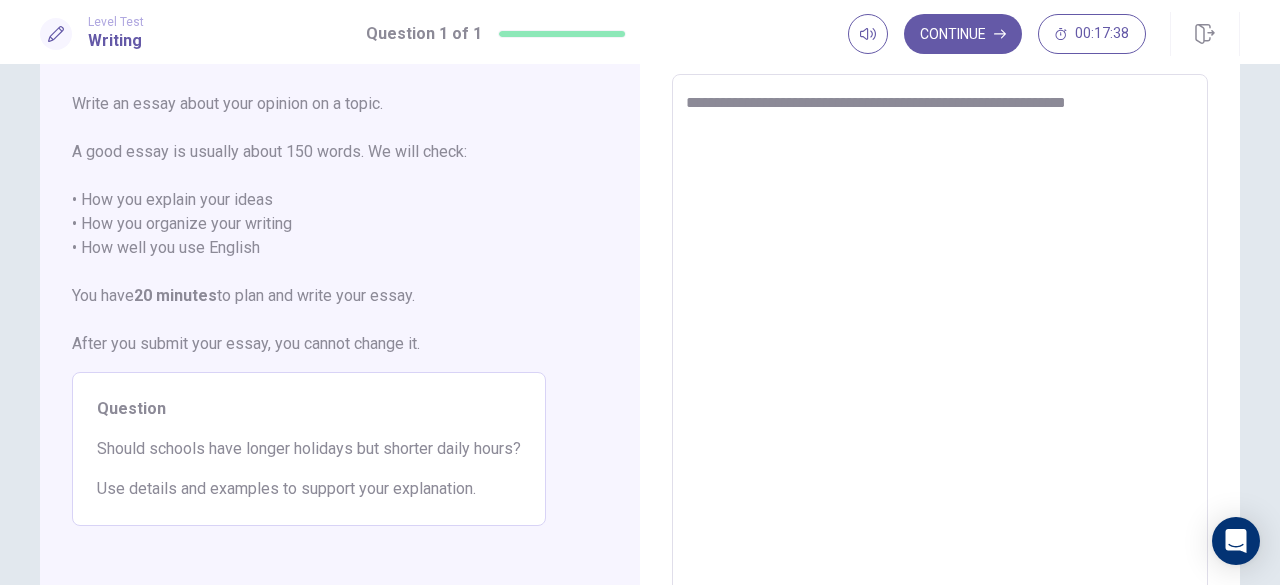type 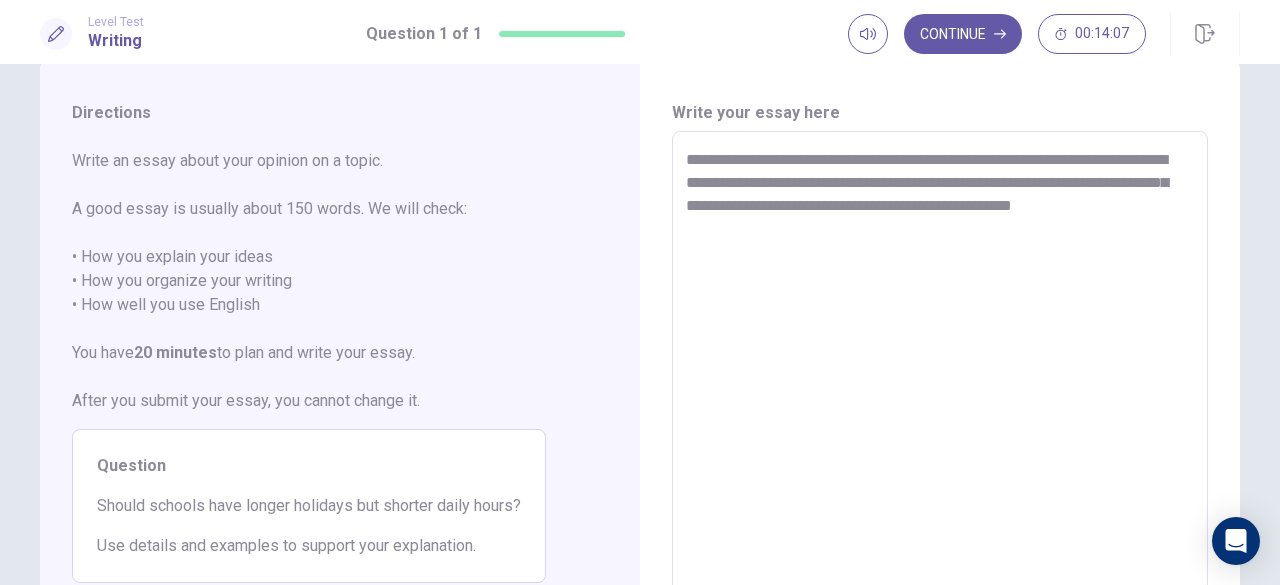 scroll, scrollTop: 0, scrollLeft: 0, axis: both 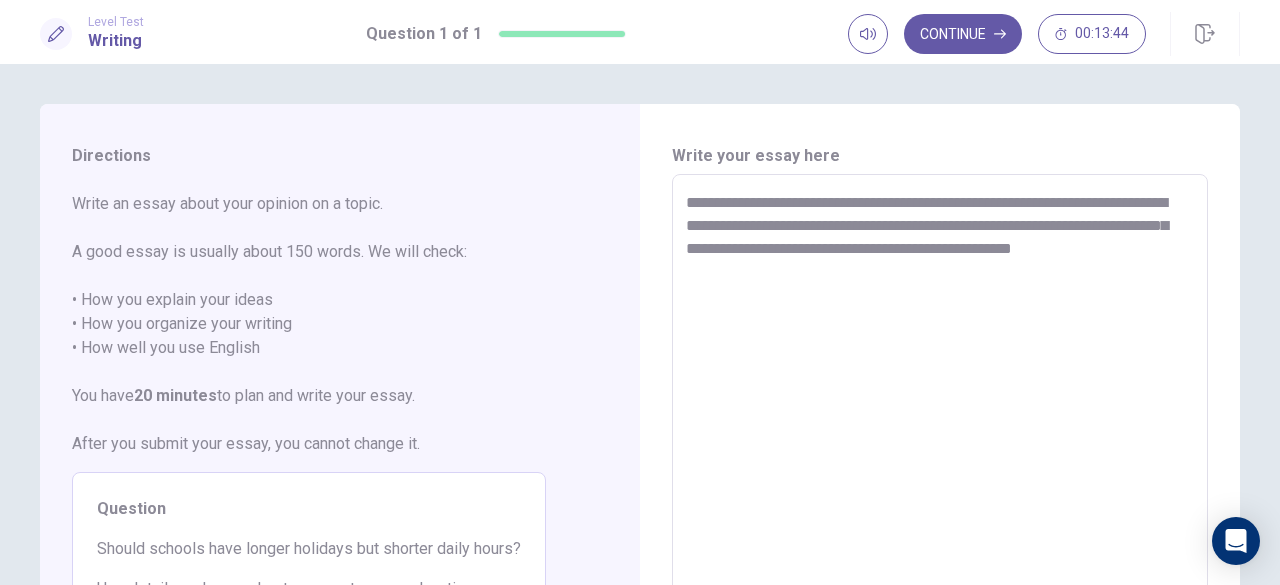 click on "**********" at bounding box center (940, 451) 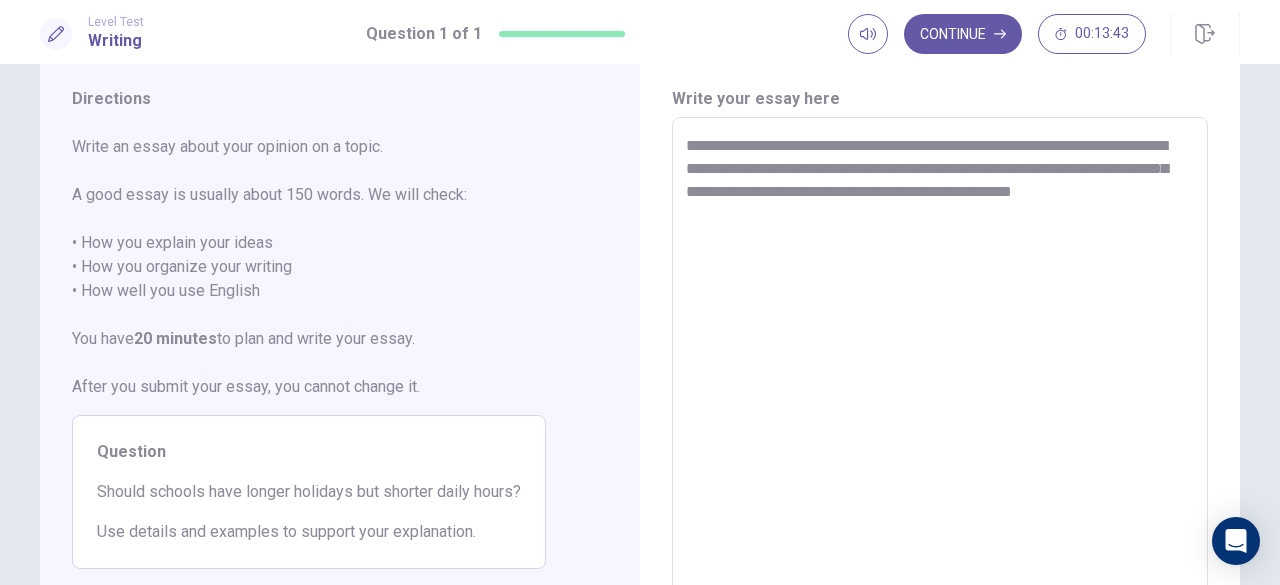 scroll, scrollTop: 100, scrollLeft: 0, axis: vertical 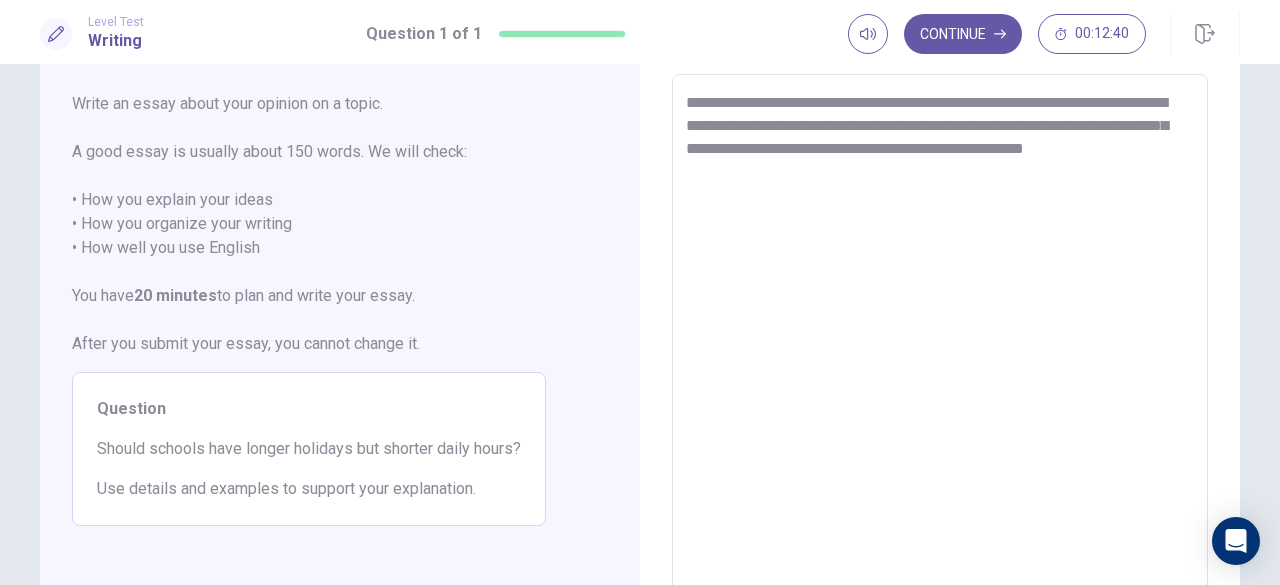 click on "**********" at bounding box center (940, 351) 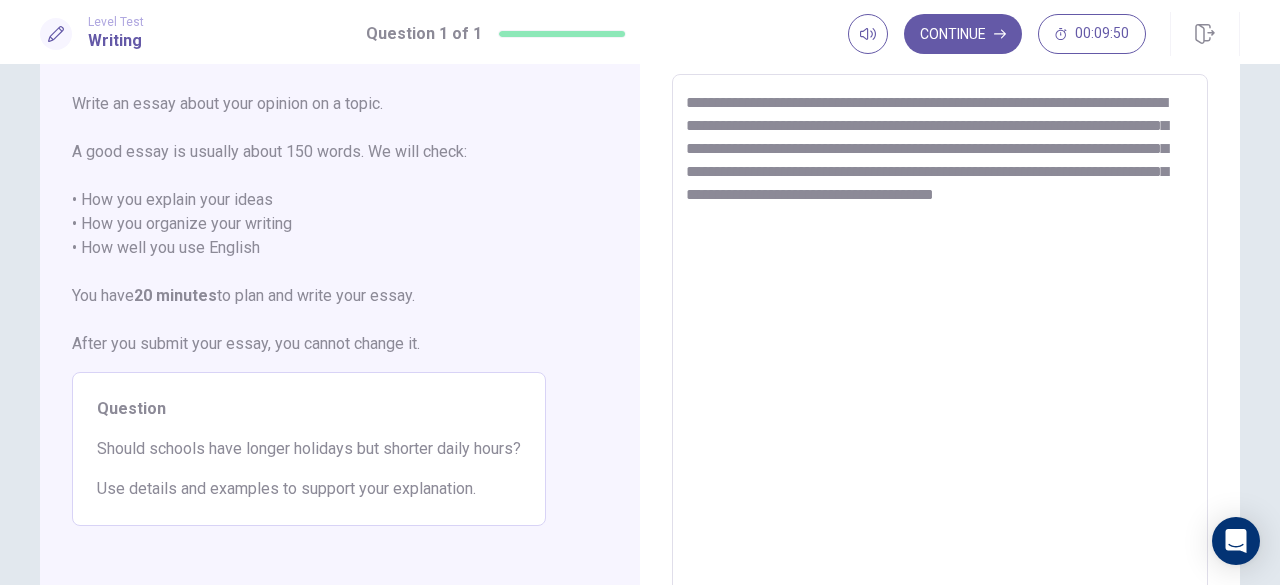 scroll, scrollTop: 0, scrollLeft: 0, axis: both 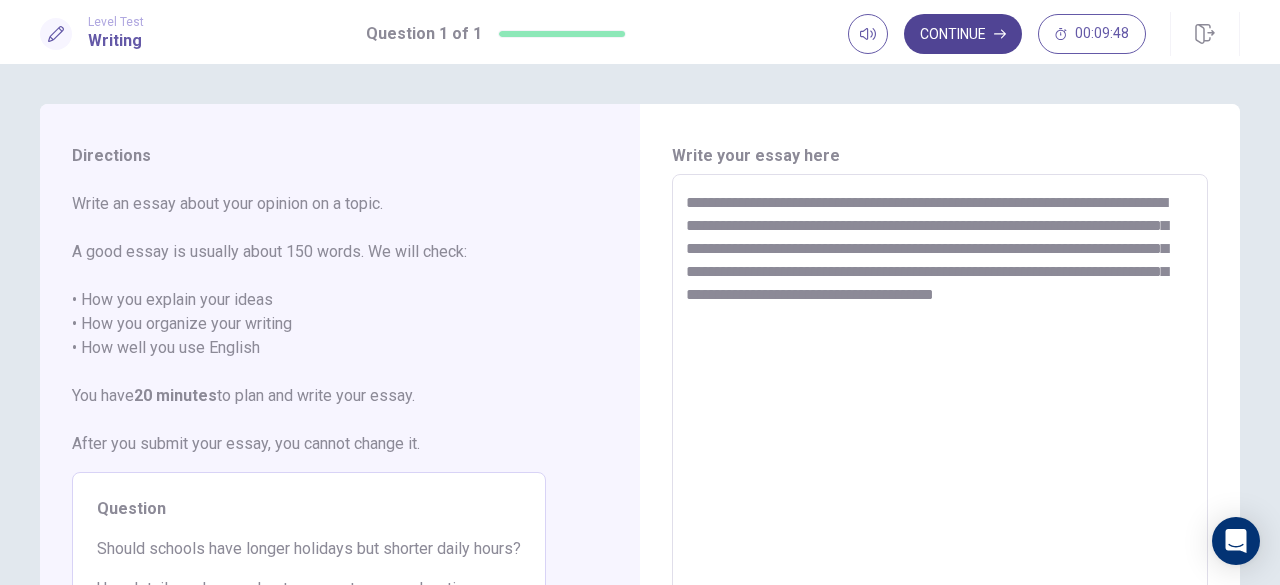 click on "Continue" at bounding box center [963, 34] 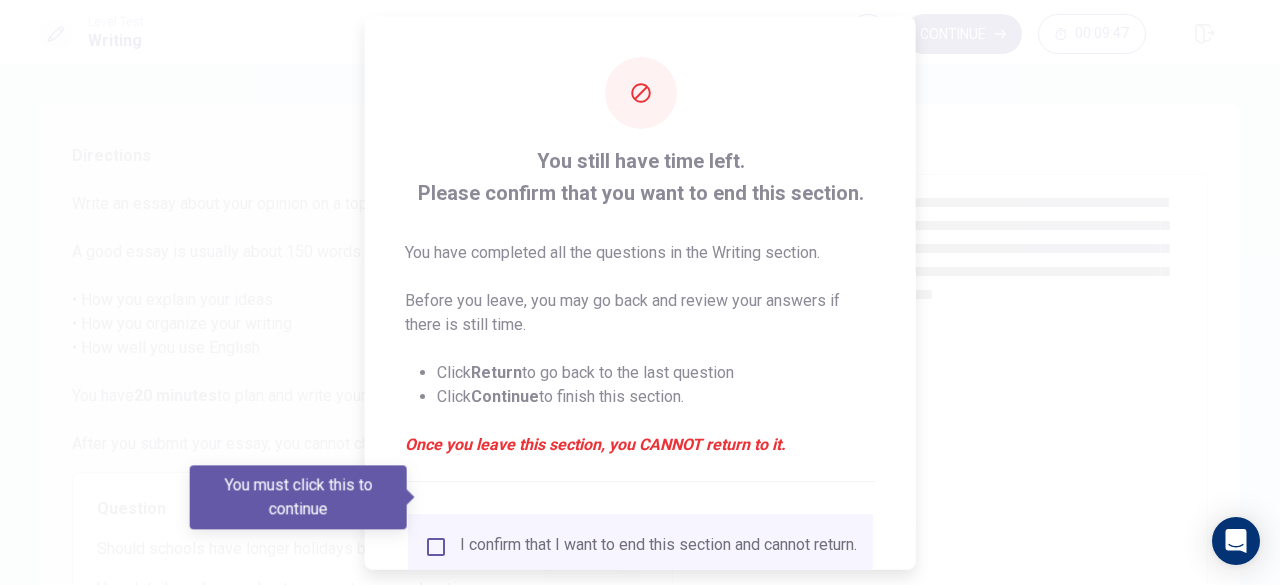 scroll, scrollTop: 160, scrollLeft: 0, axis: vertical 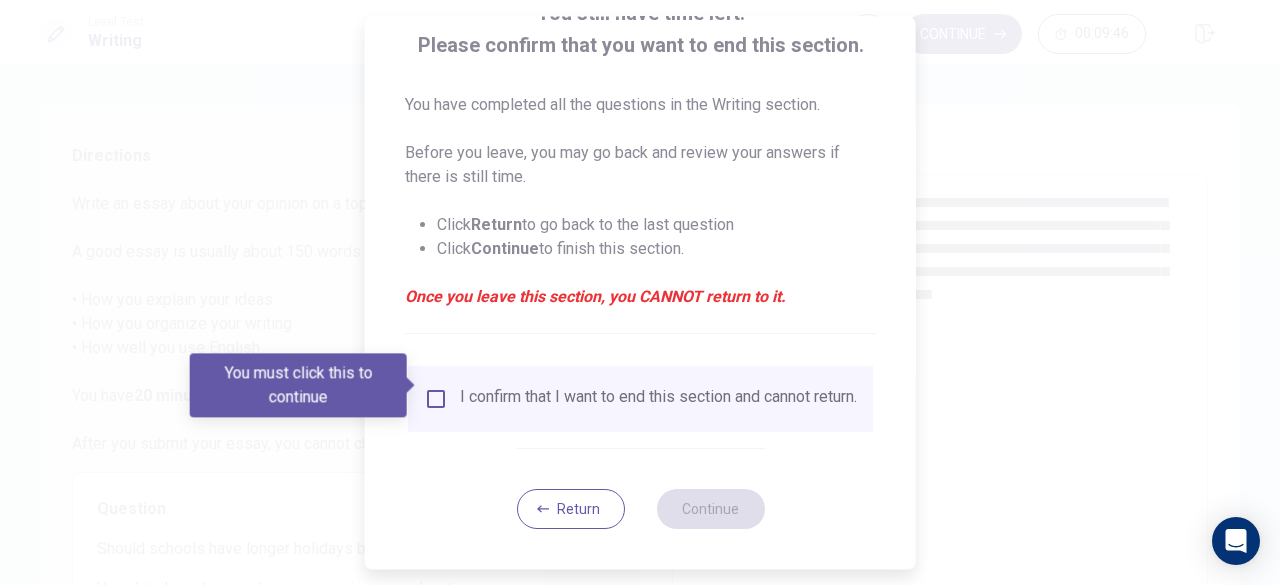 click at bounding box center [412, 385] 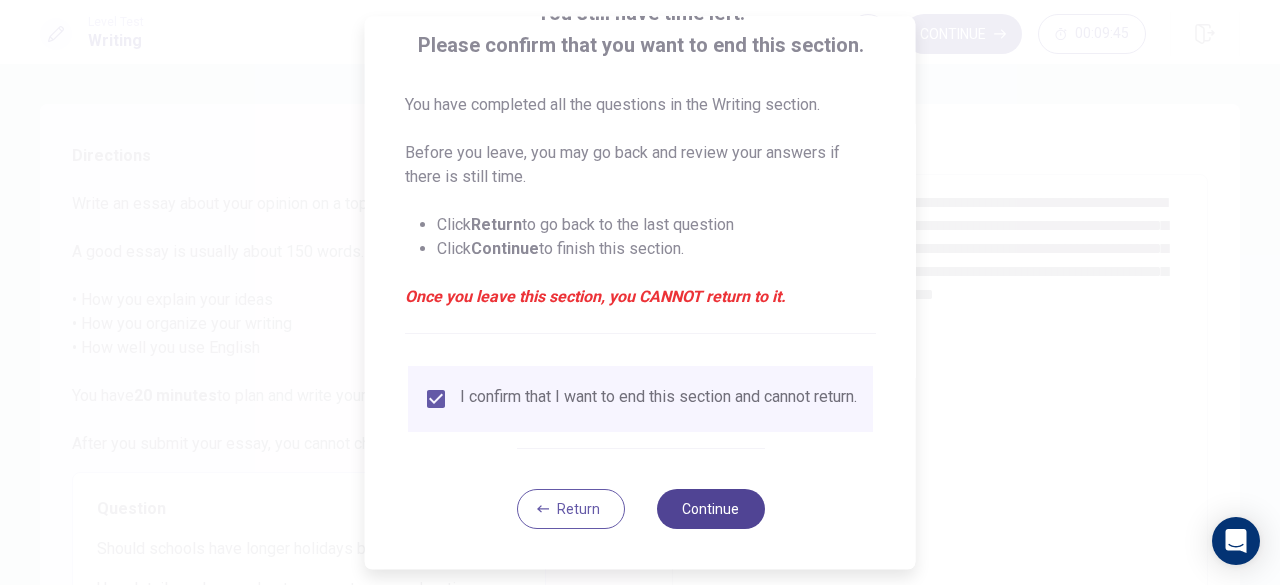 click on "Continue" at bounding box center [710, 509] 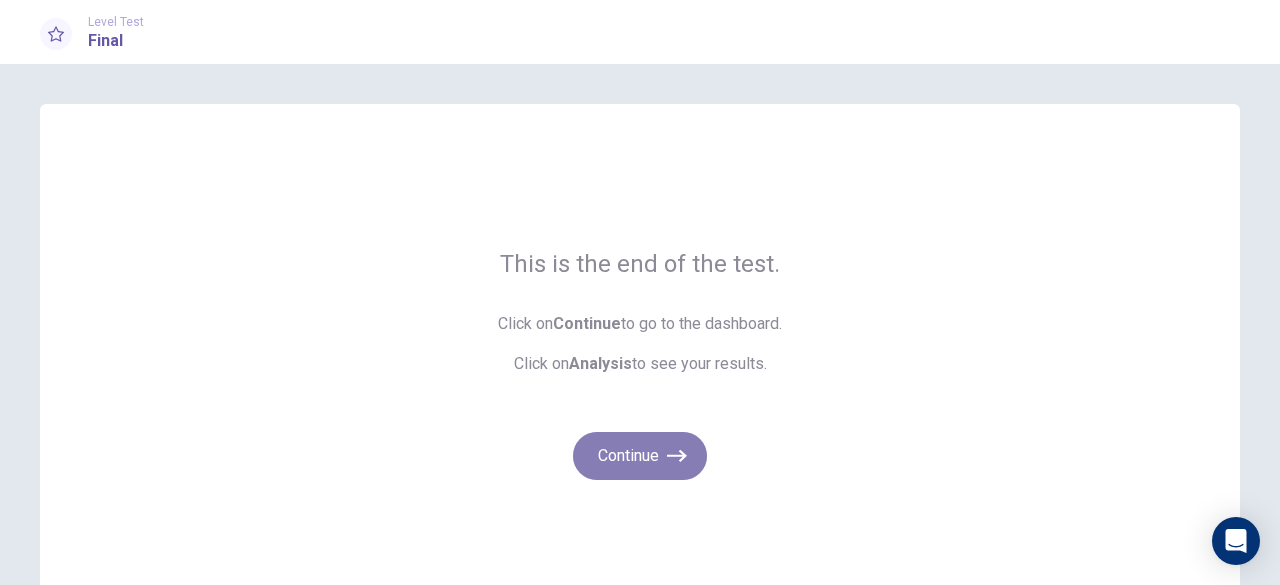 click on "Continue" at bounding box center (640, 456) 